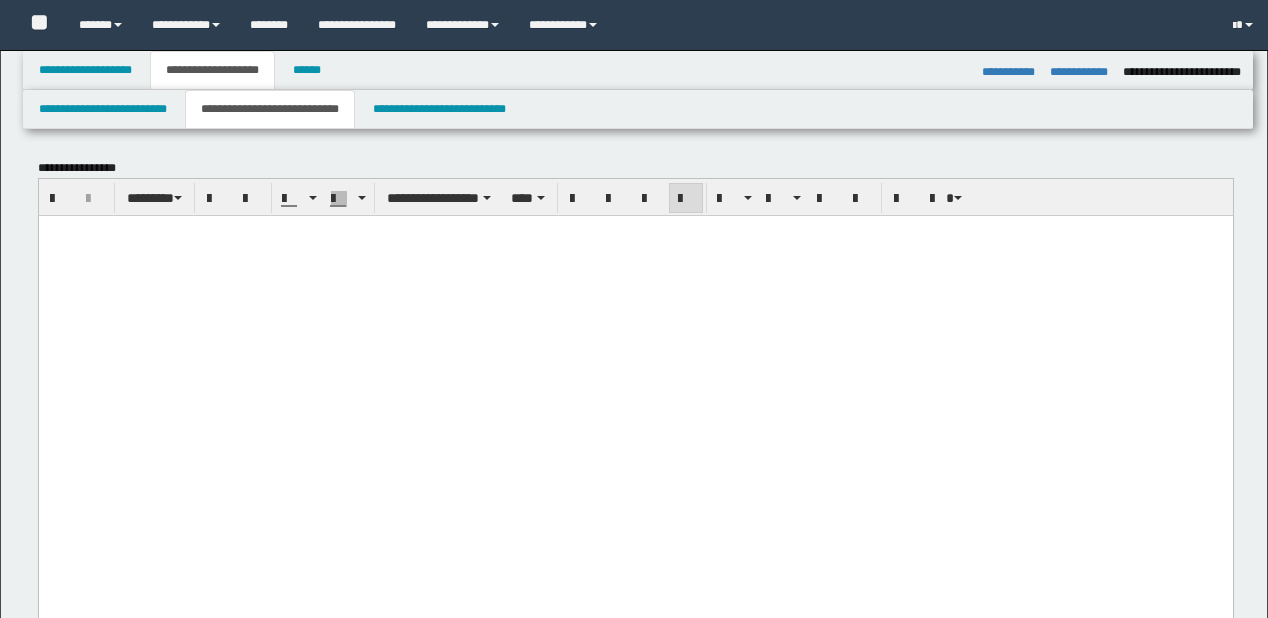 select on "*" 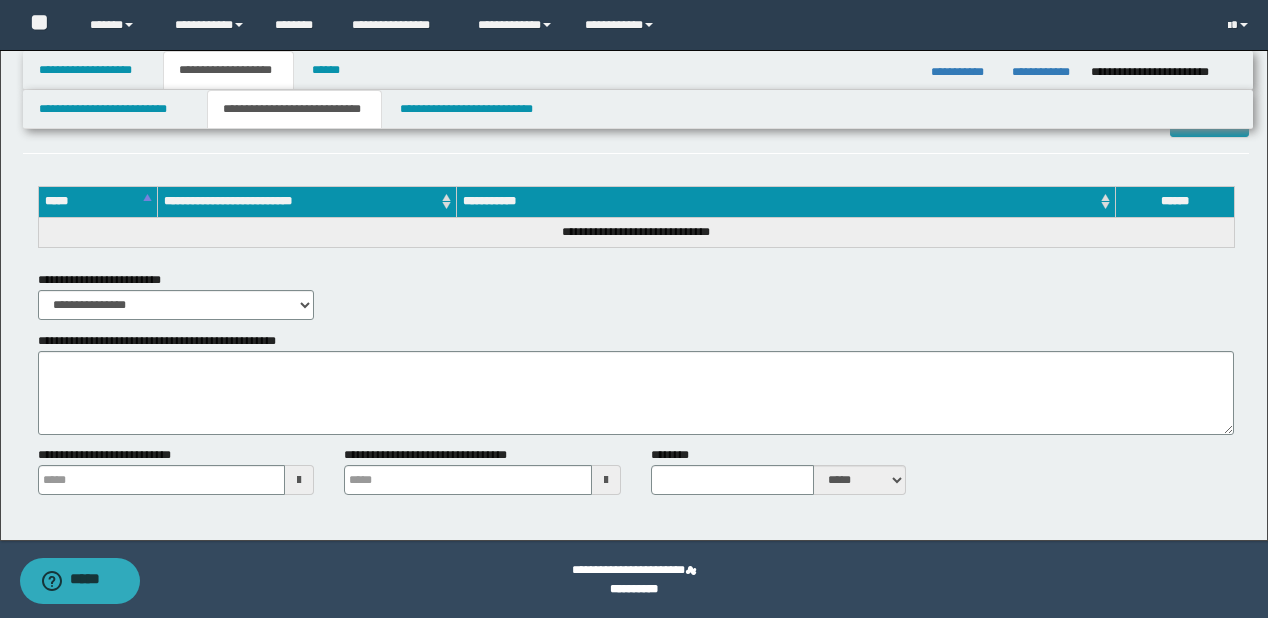 scroll, scrollTop: 0, scrollLeft: 0, axis: both 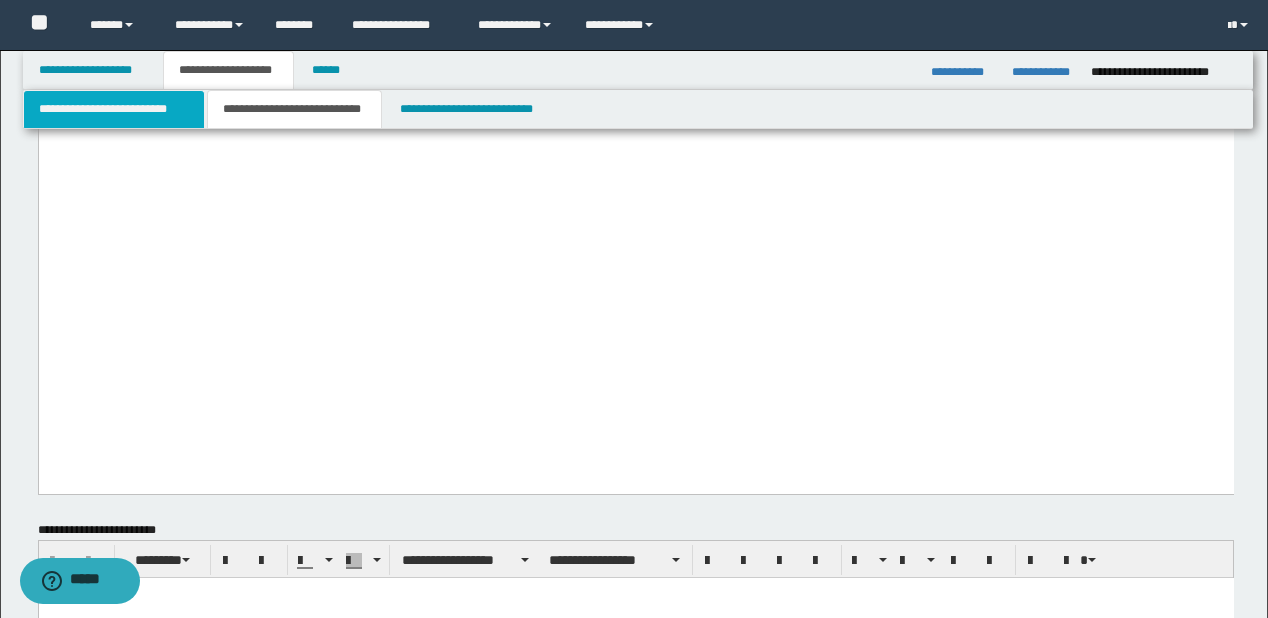 click on "**********" at bounding box center [114, 109] 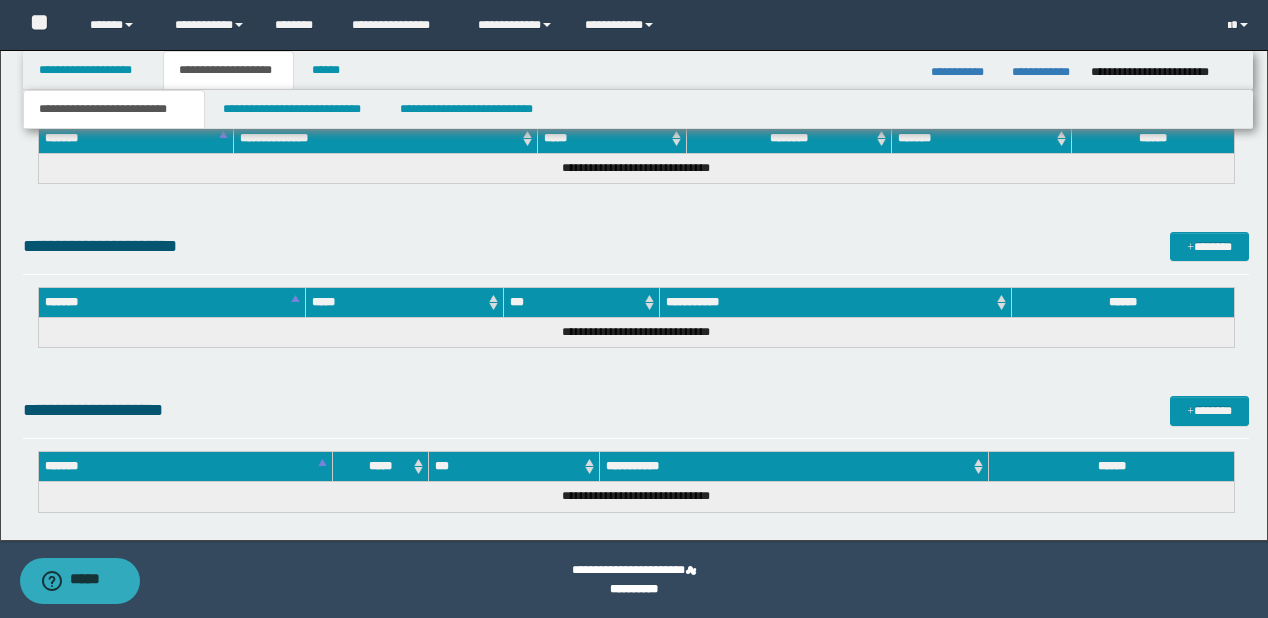 scroll, scrollTop: 909, scrollLeft: 0, axis: vertical 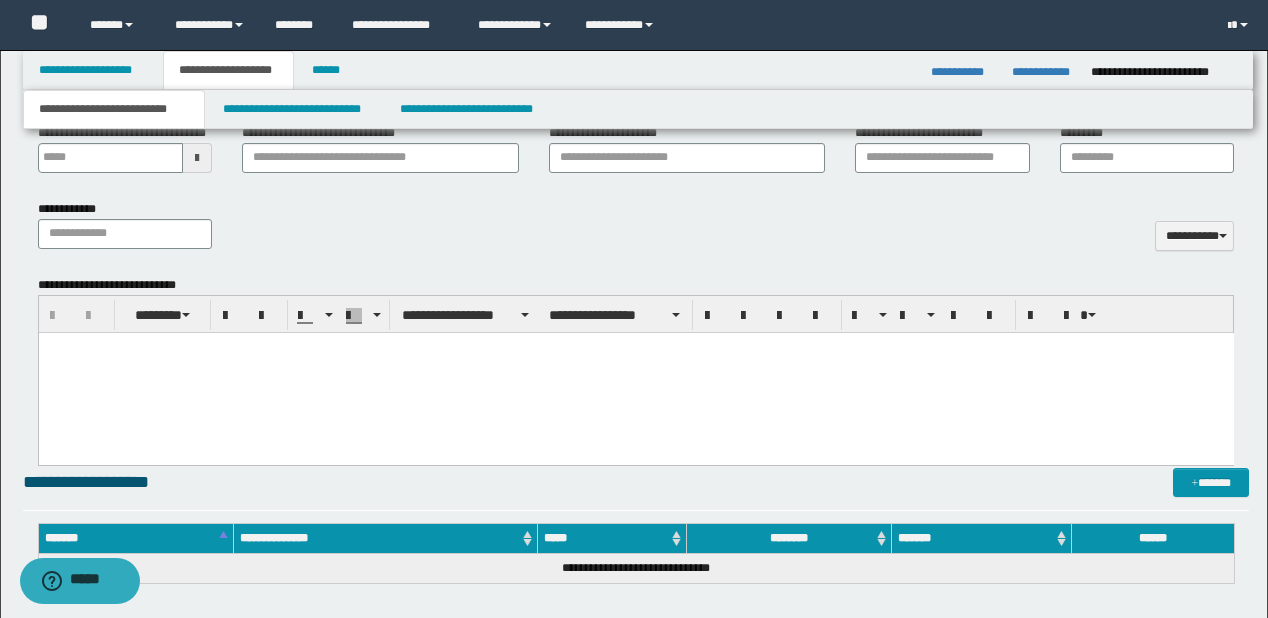 click at bounding box center [635, 372] 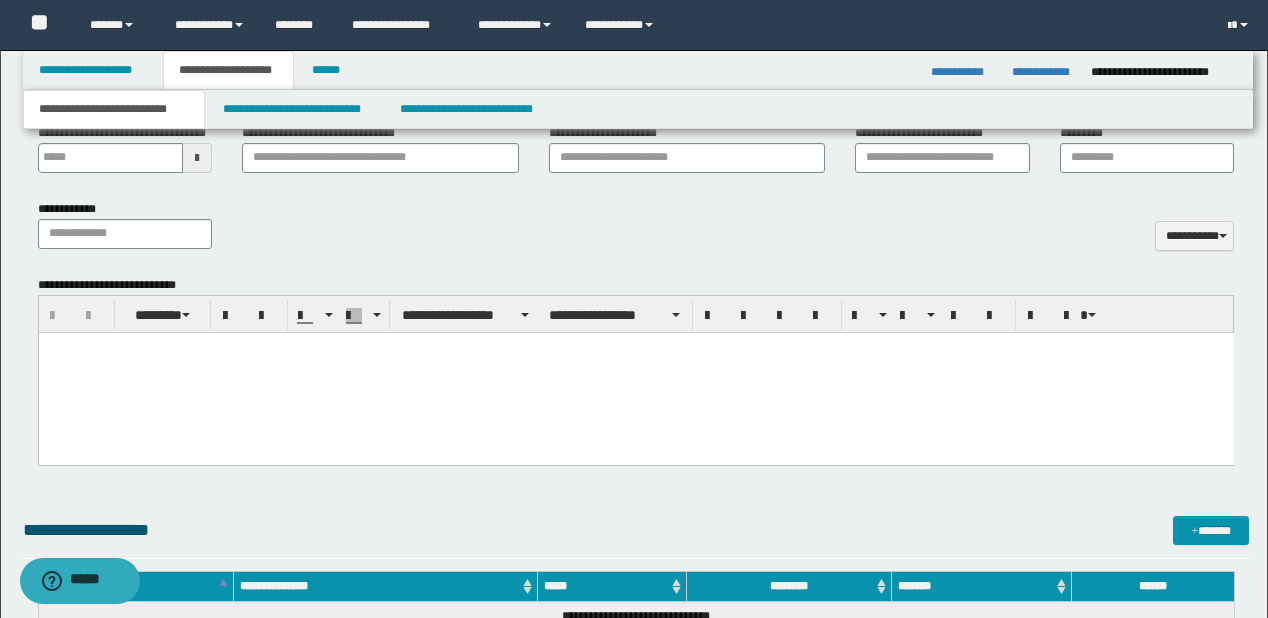 paste 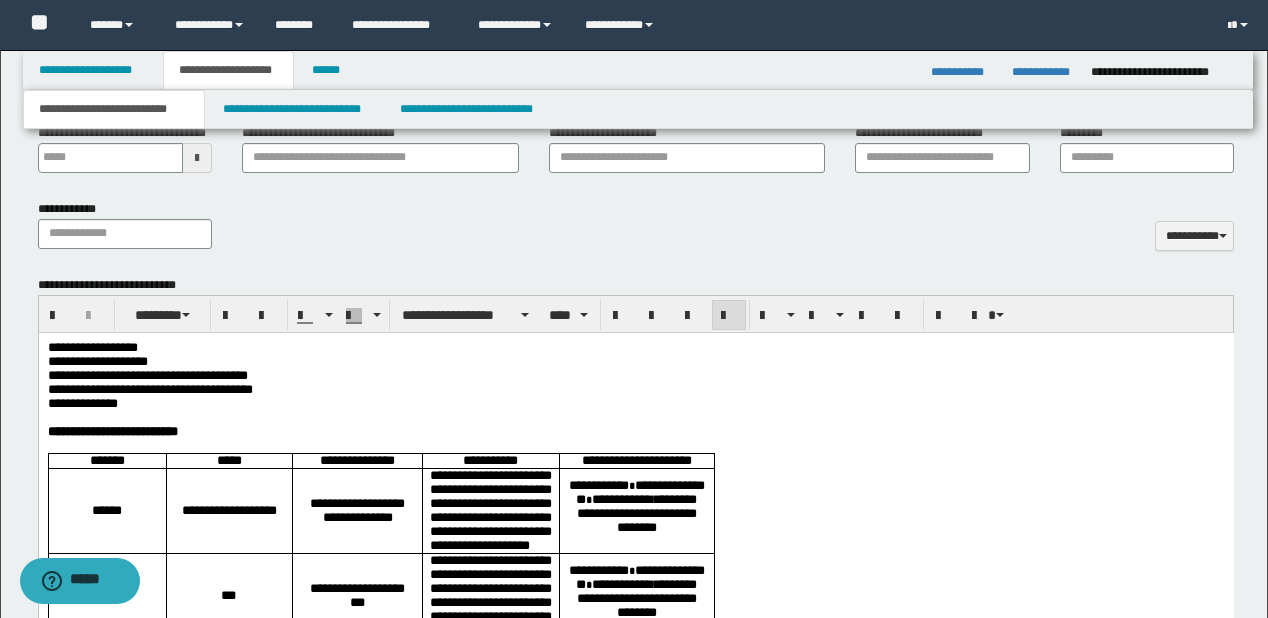 click on "**********" at bounding box center (635, 1410) 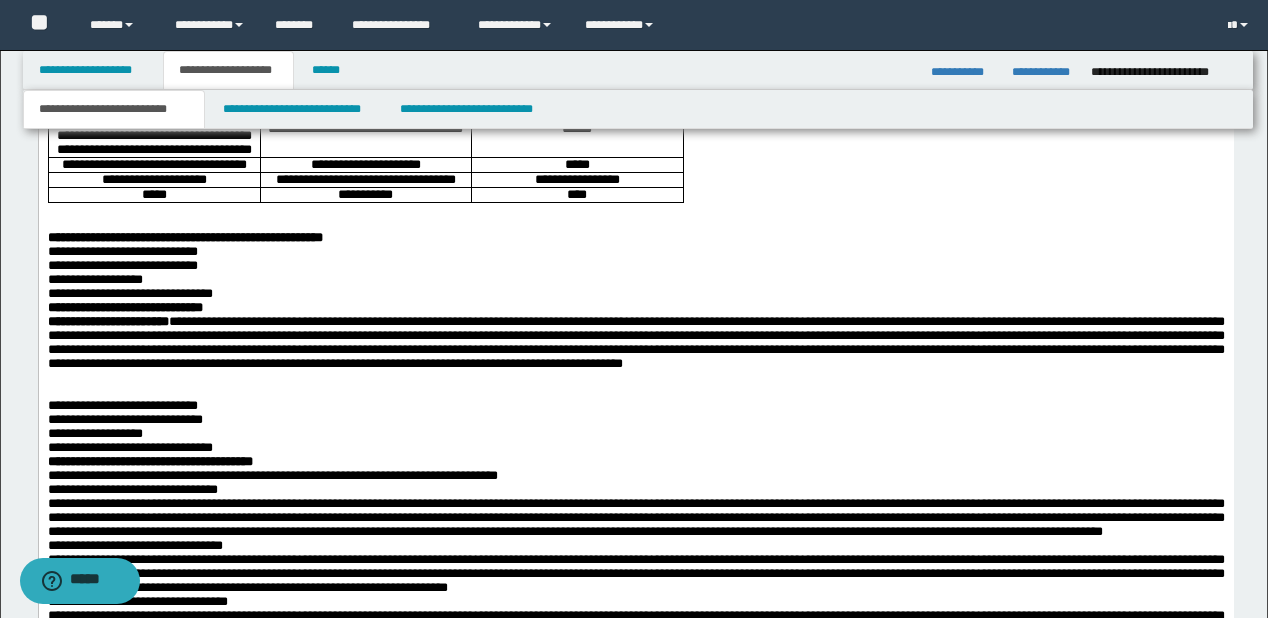 scroll, scrollTop: 2429, scrollLeft: 0, axis: vertical 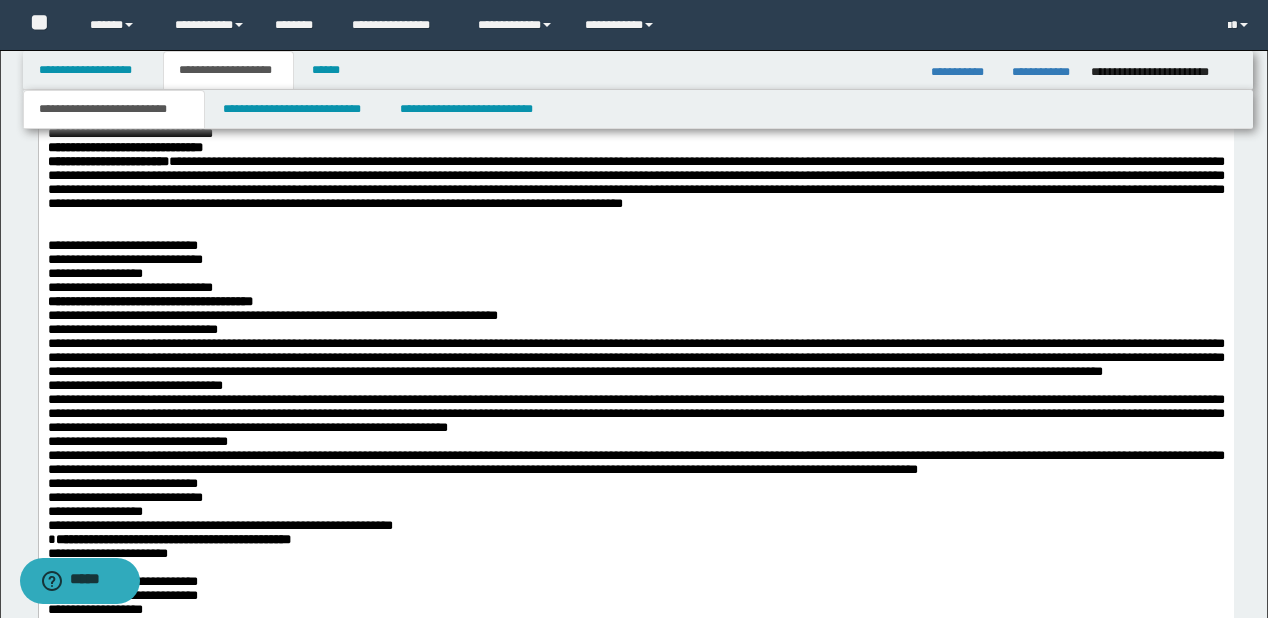 click at bounding box center [635, 50] 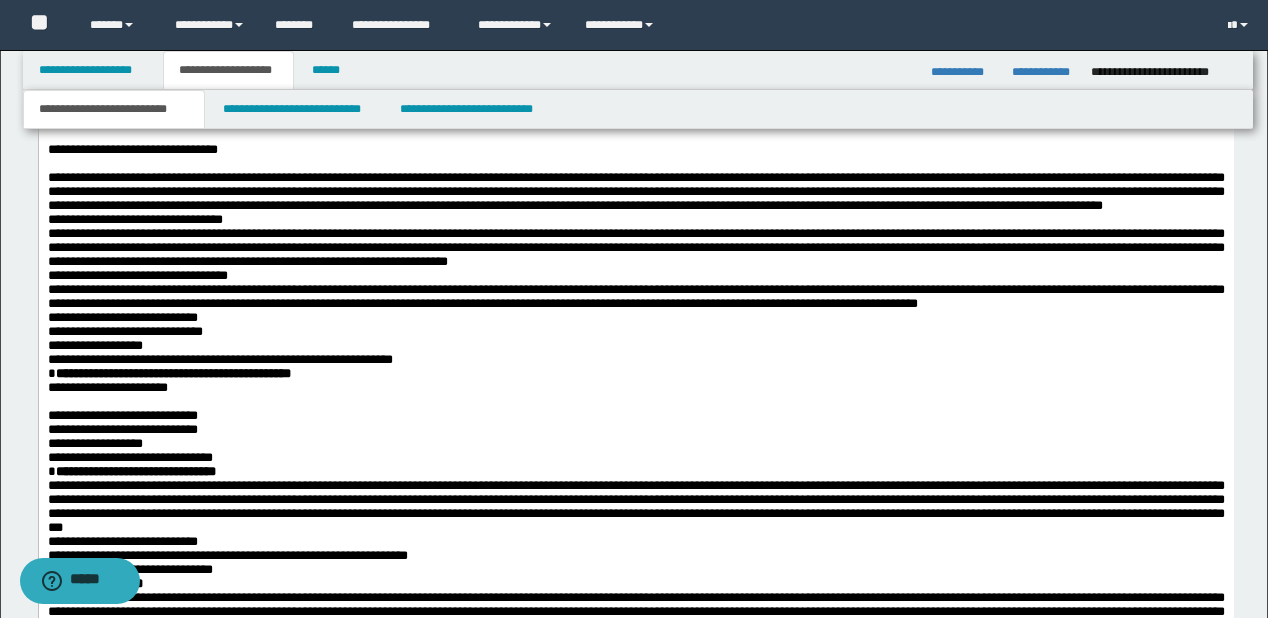 scroll, scrollTop: 2989, scrollLeft: 0, axis: vertical 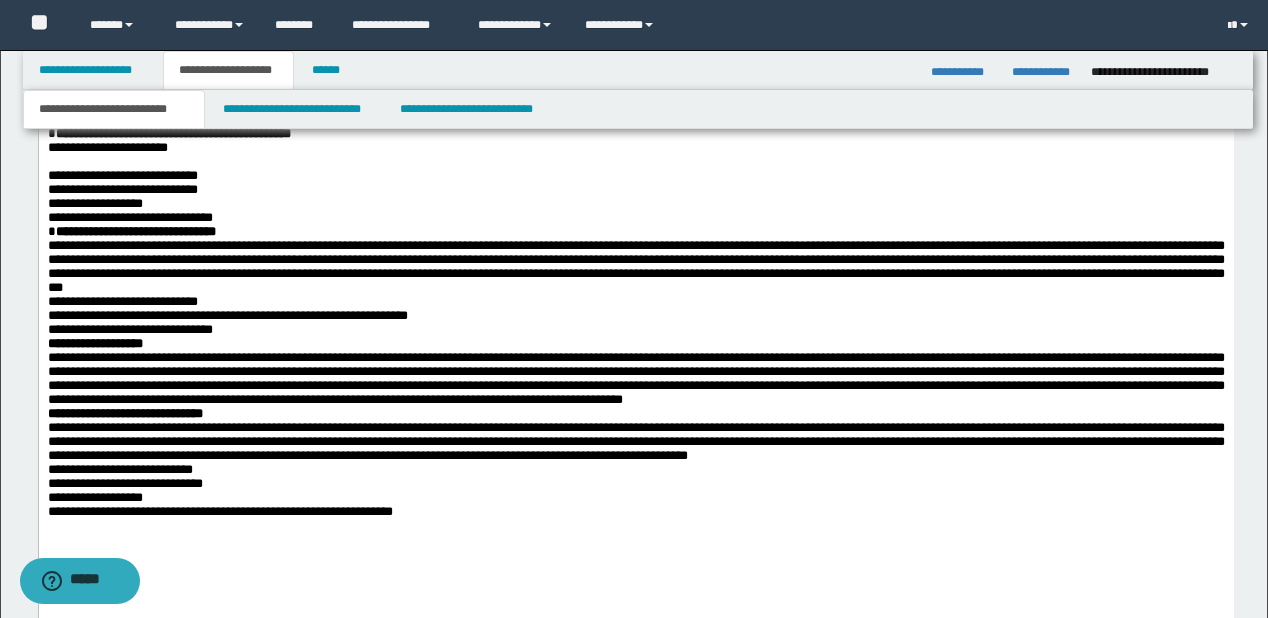 click on "**********" at bounding box center (635, -48) 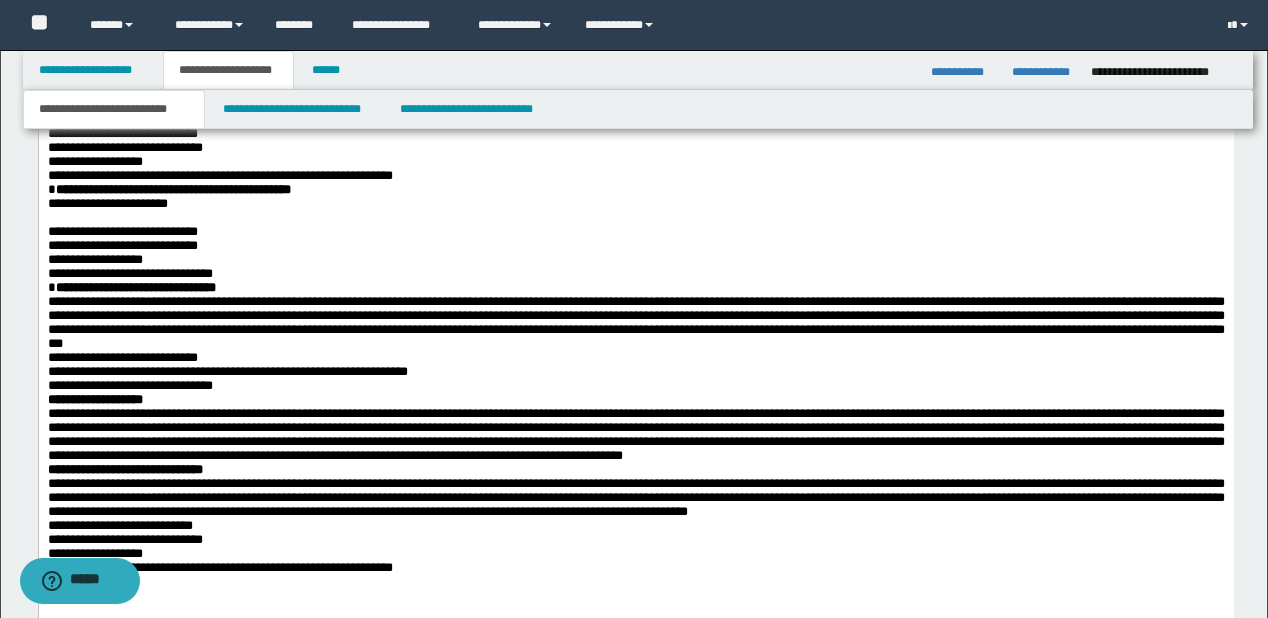 scroll, scrollTop: 3149, scrollLeft: 0, axis: vertical 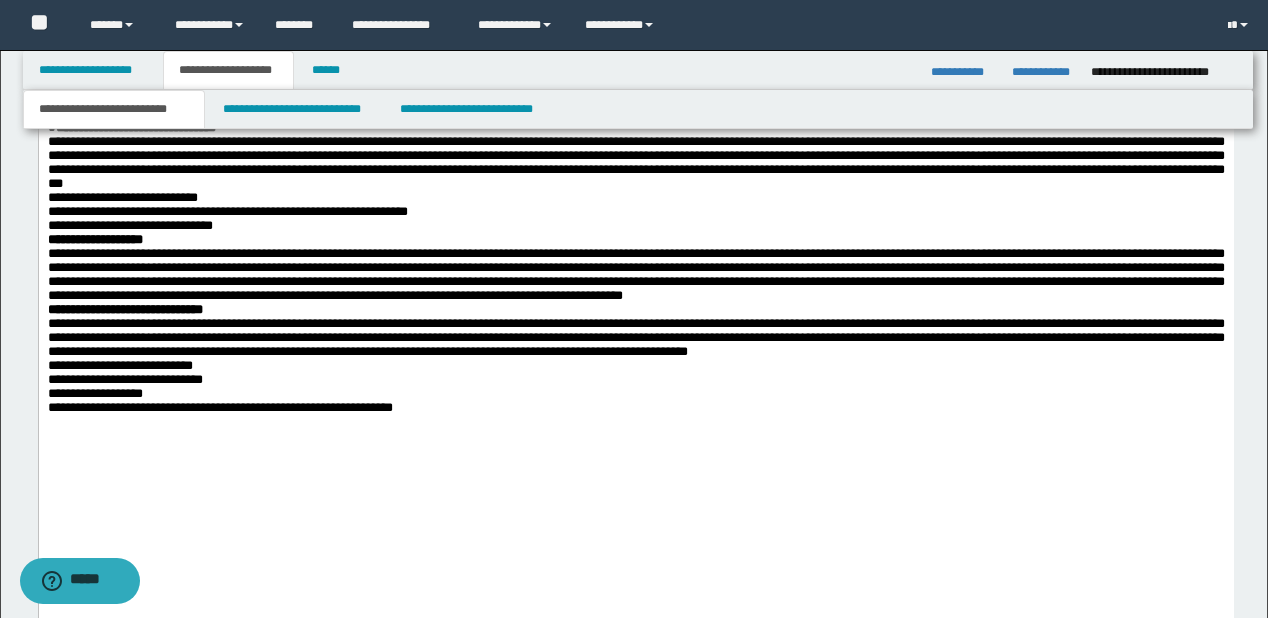 click on "**********" at bounding box center (635, -124) 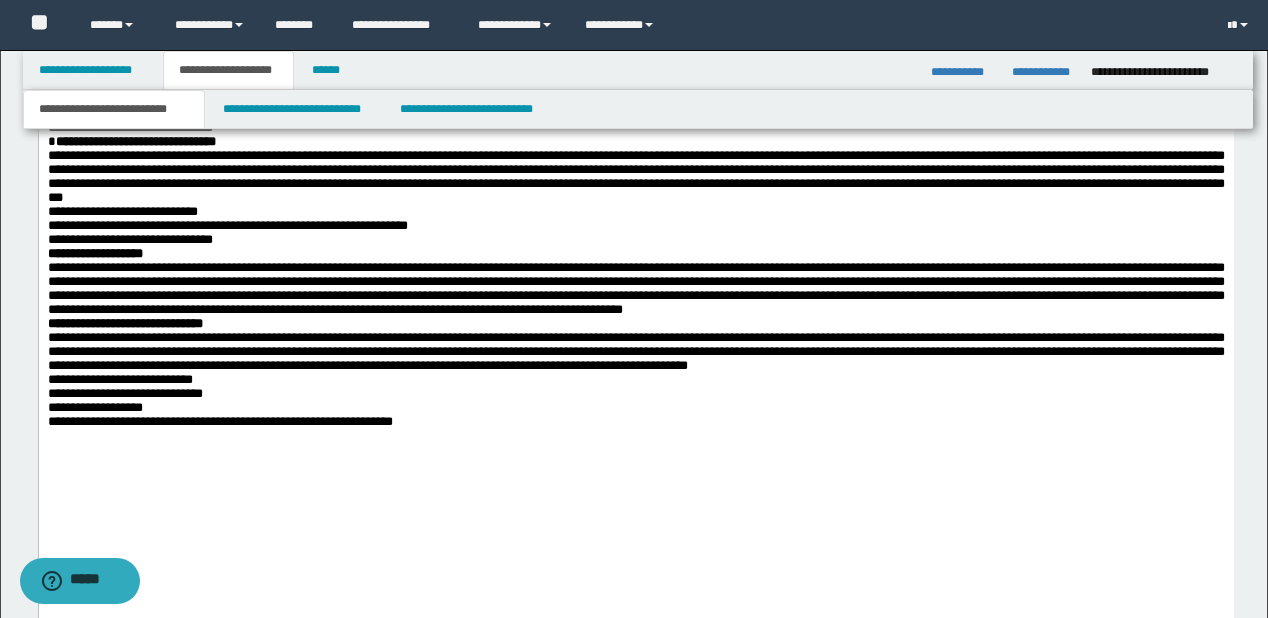 click on "**********" at bounding box center [635, 2] 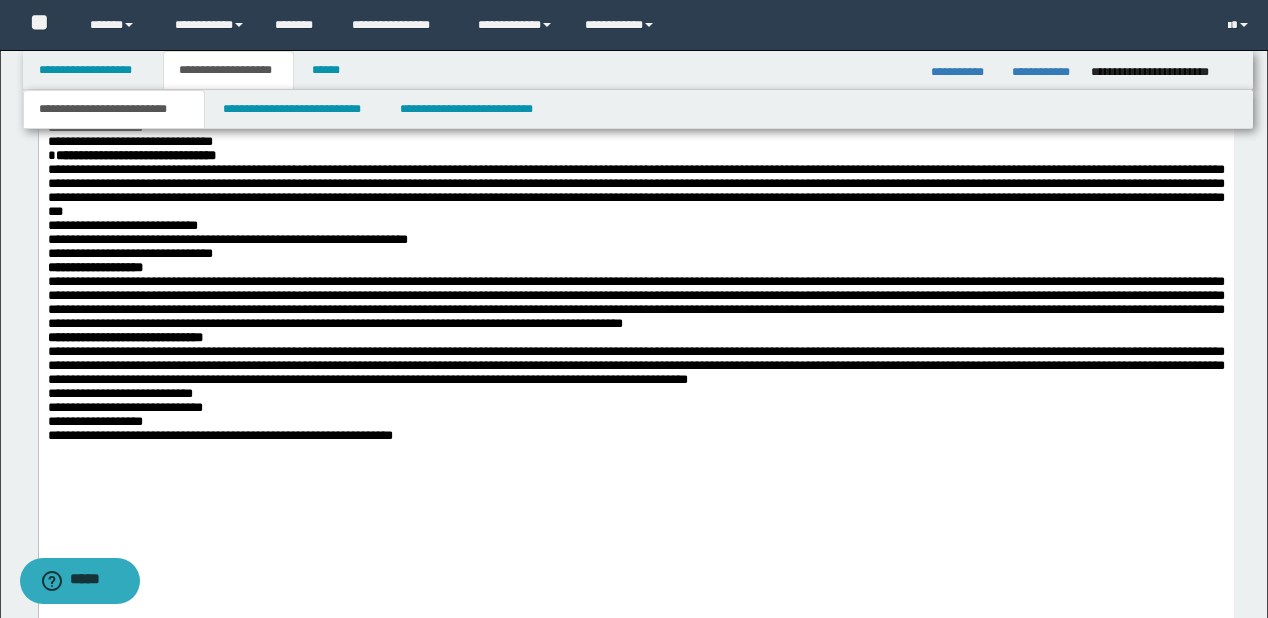 click on "**********" at bounding box center [635, 30] 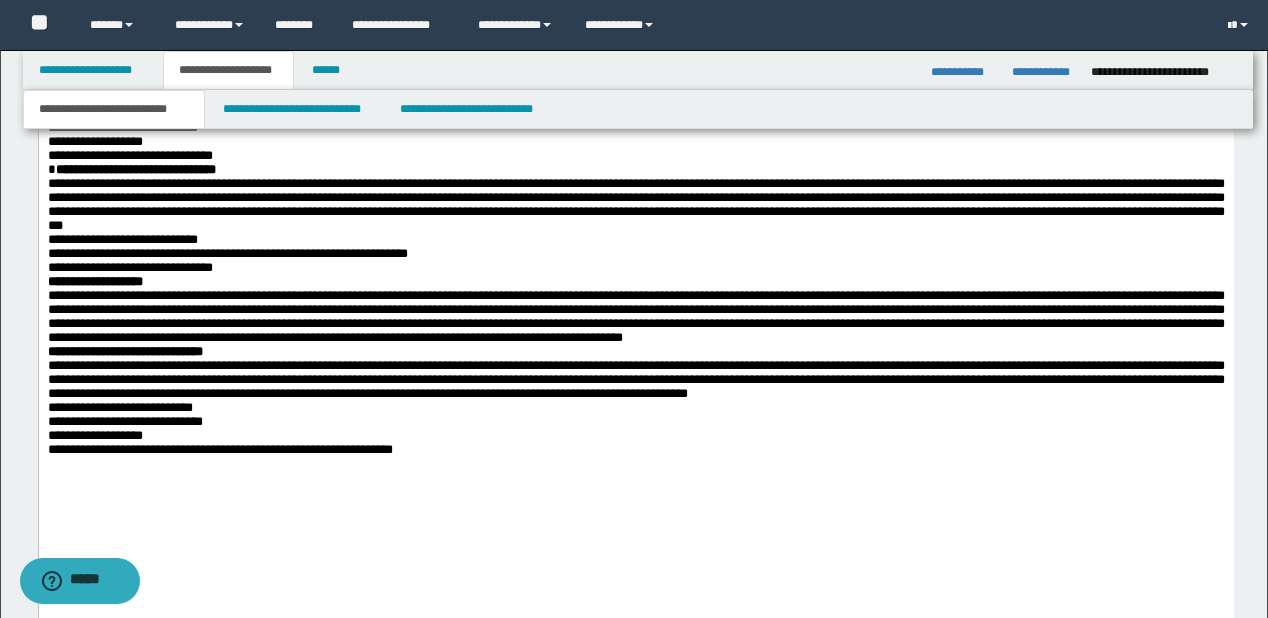 click on "**********" at bounding box center [635, 58] 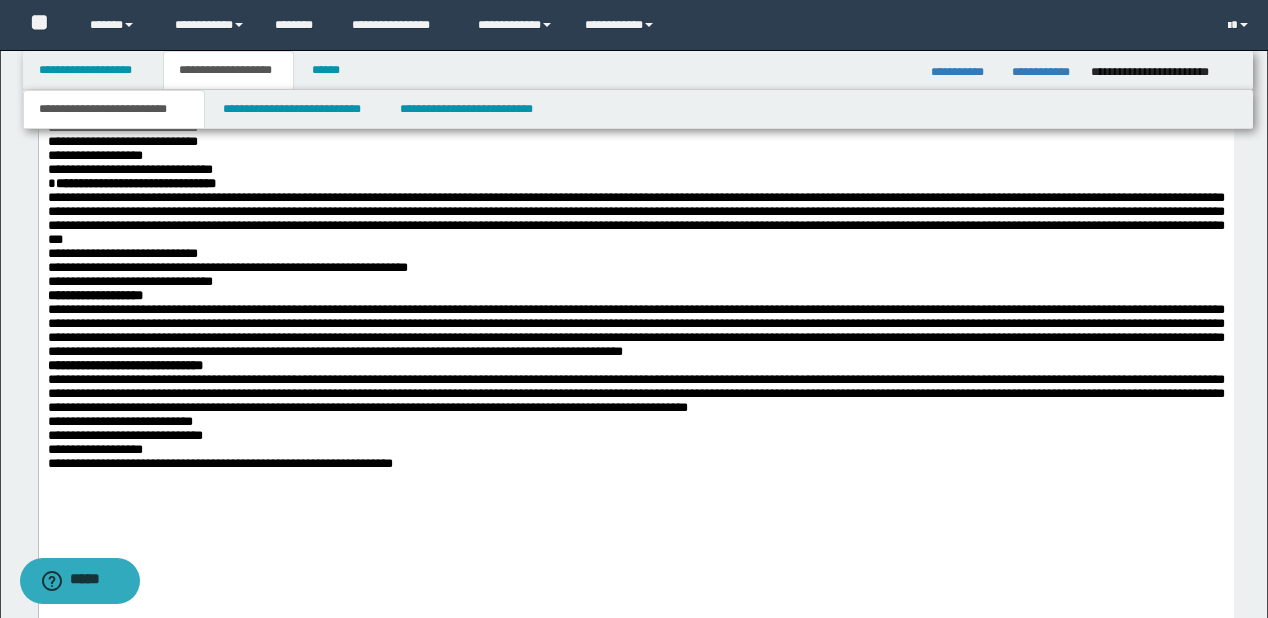 click on "**********" at bounding box center [635, 58] 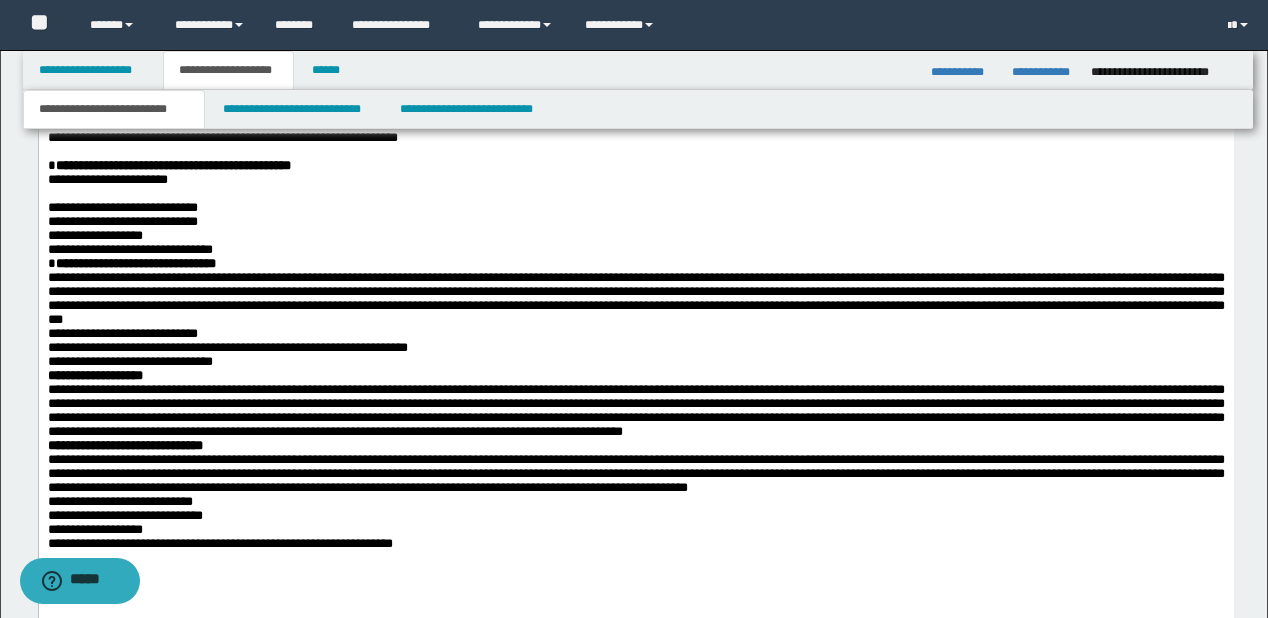 click on "**********" at bounding box center [134, -87] 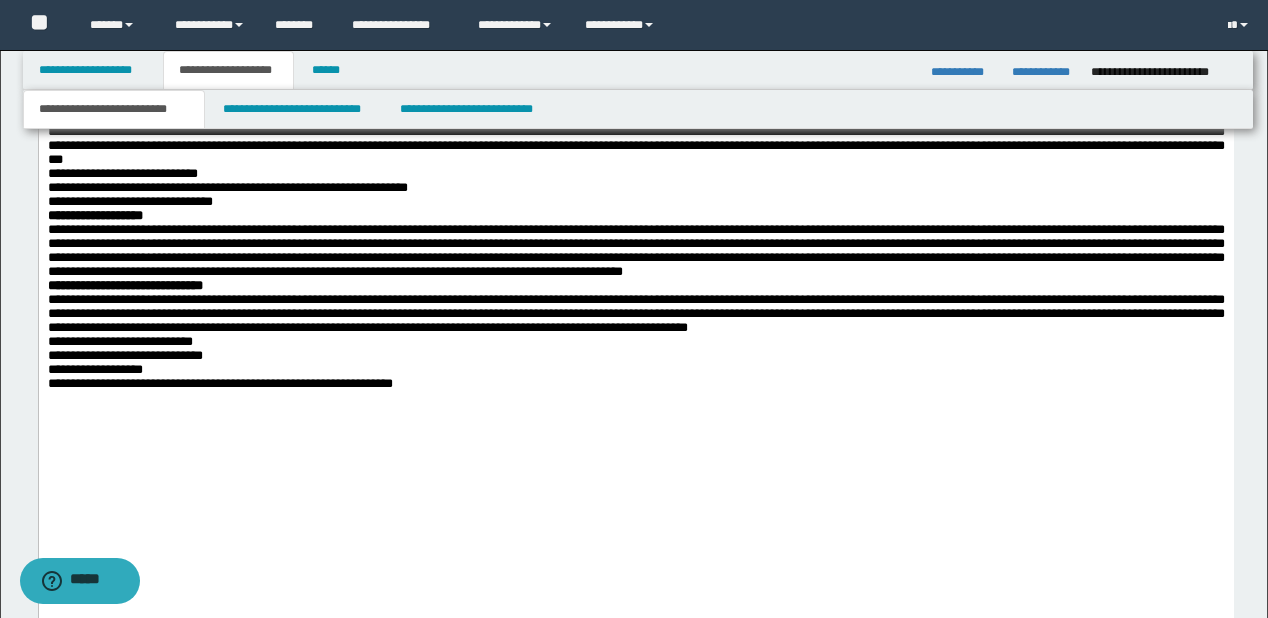 scroll, scrollTop: 3309, scrollLeft: 0, axis: vertical 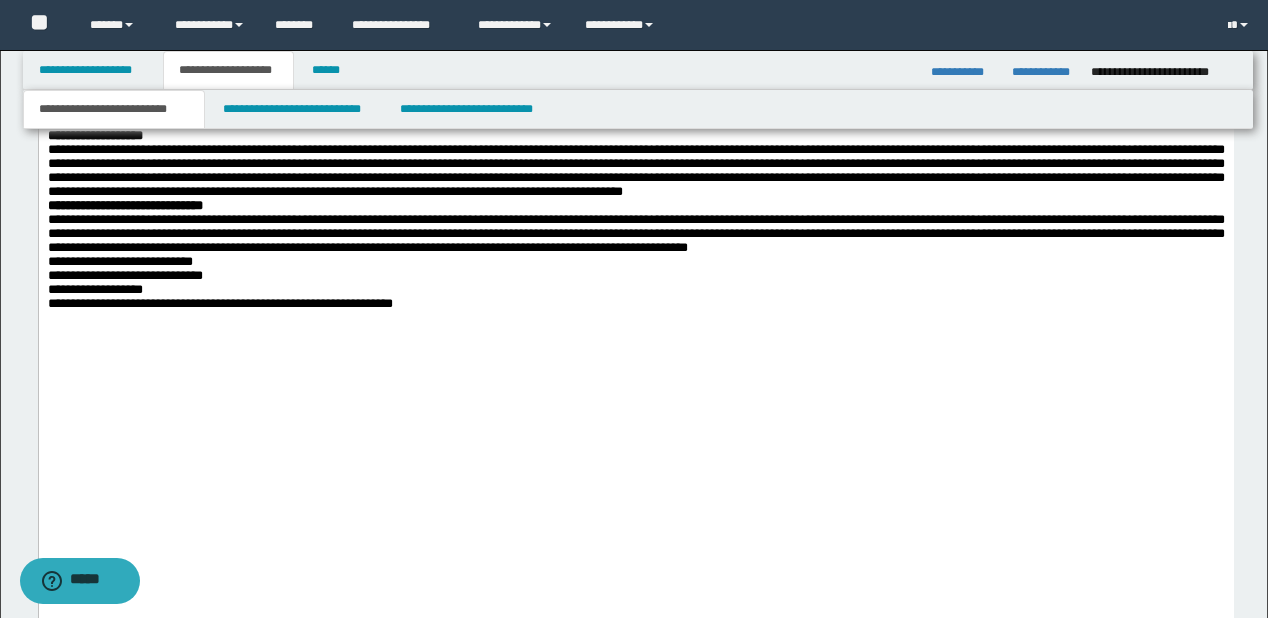 click on "**********" at bounding box center (635, -60) 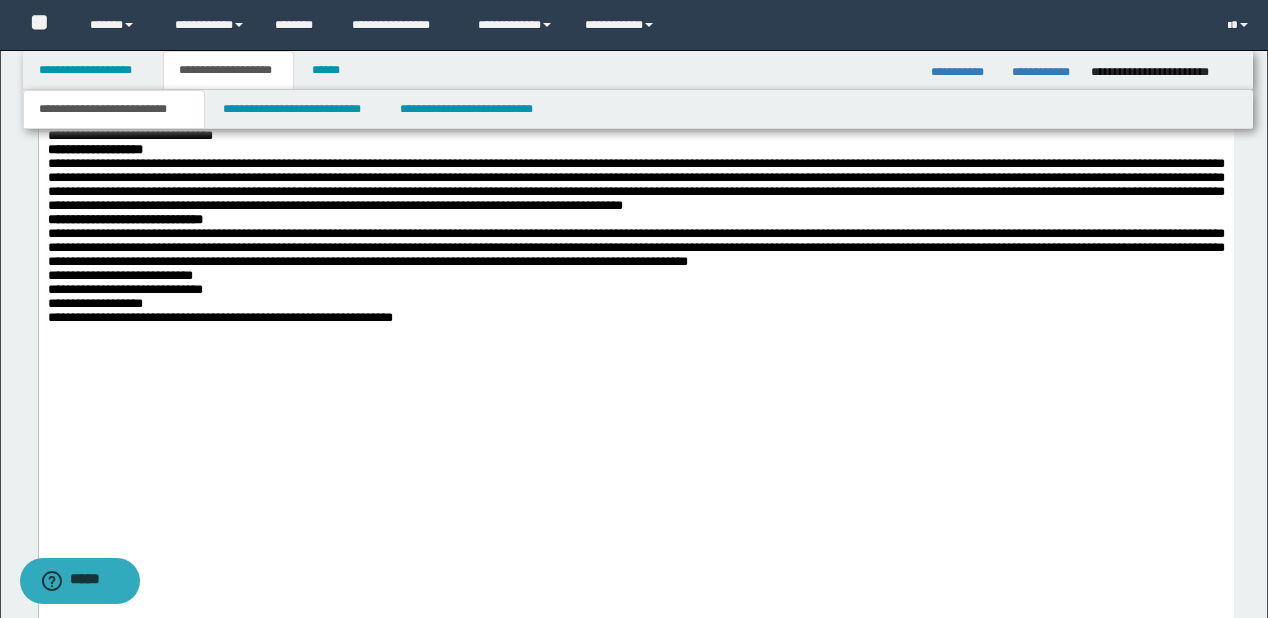 click on "**********" at bounding box center (635, -74) 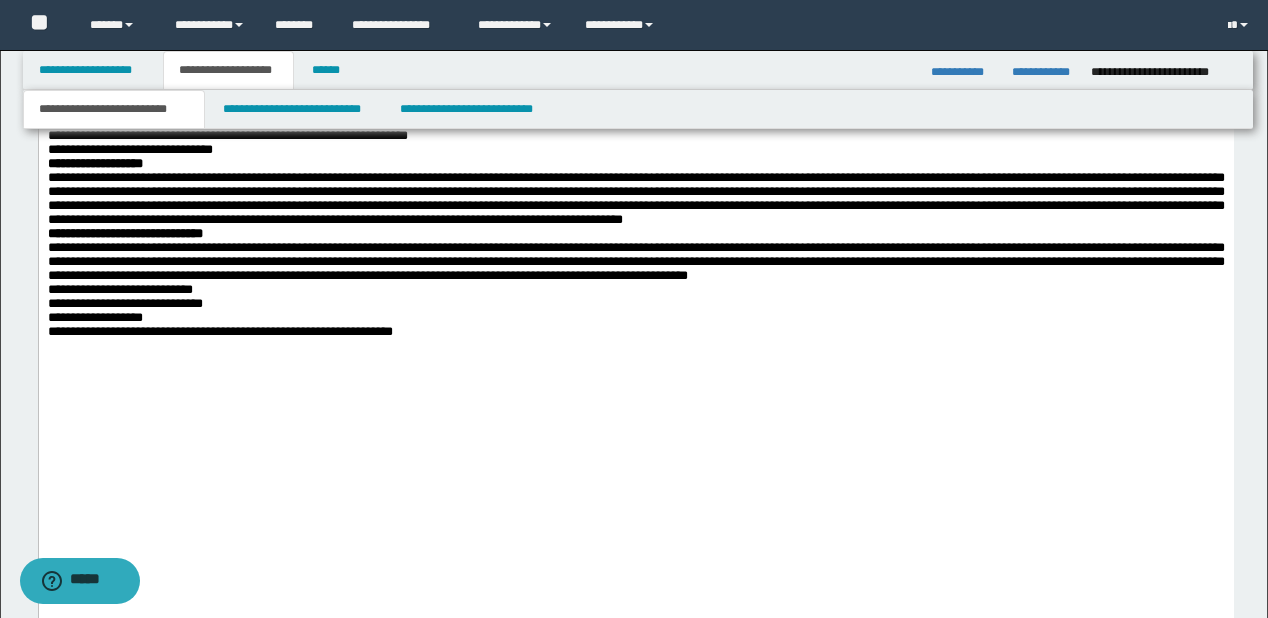 click on "**********" at bounding box center [635, -4] 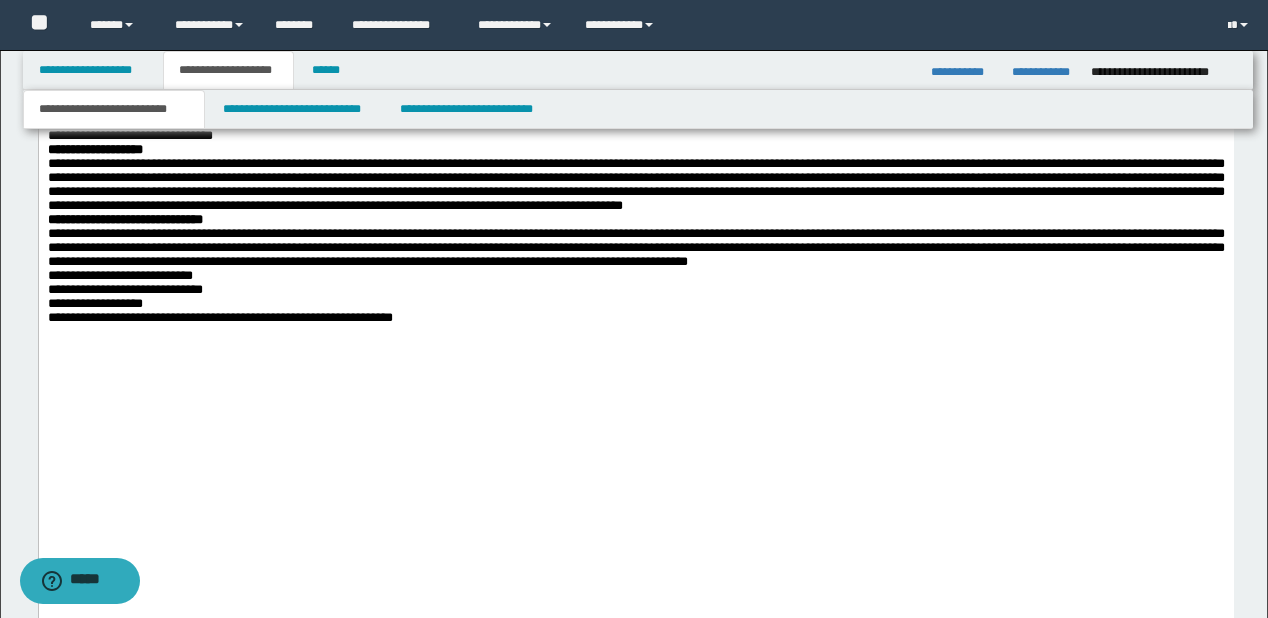 click on "**********" at bounding box center [635, -18] 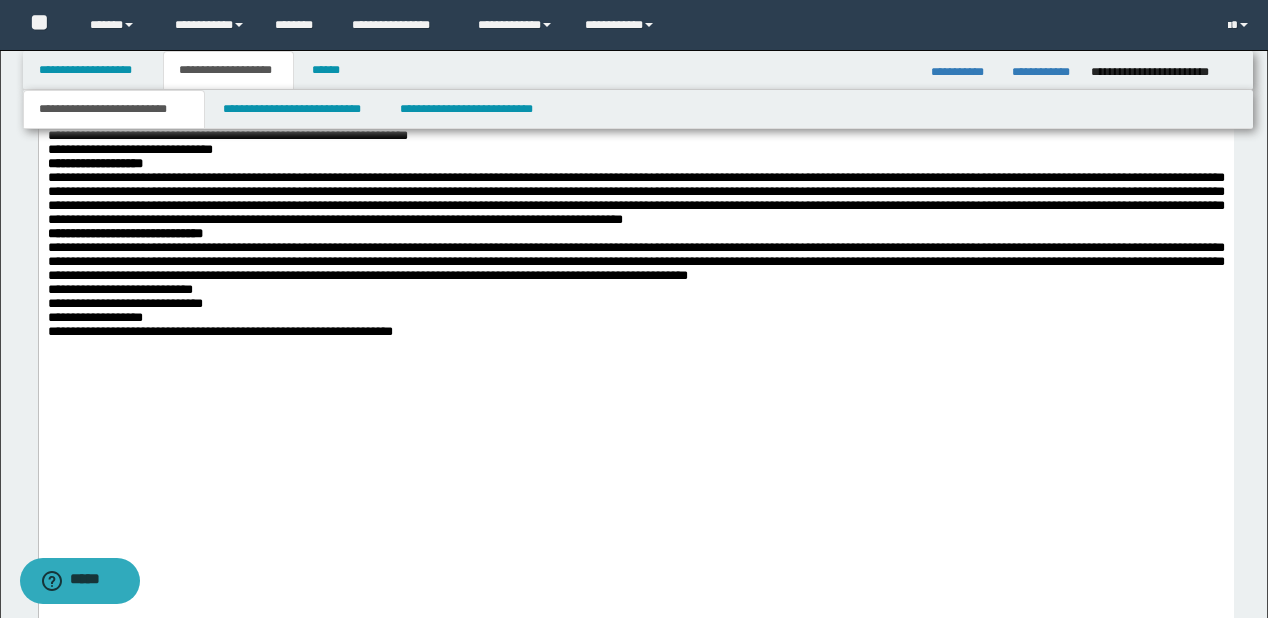 click on "**********" at bounding box center [635, 10] 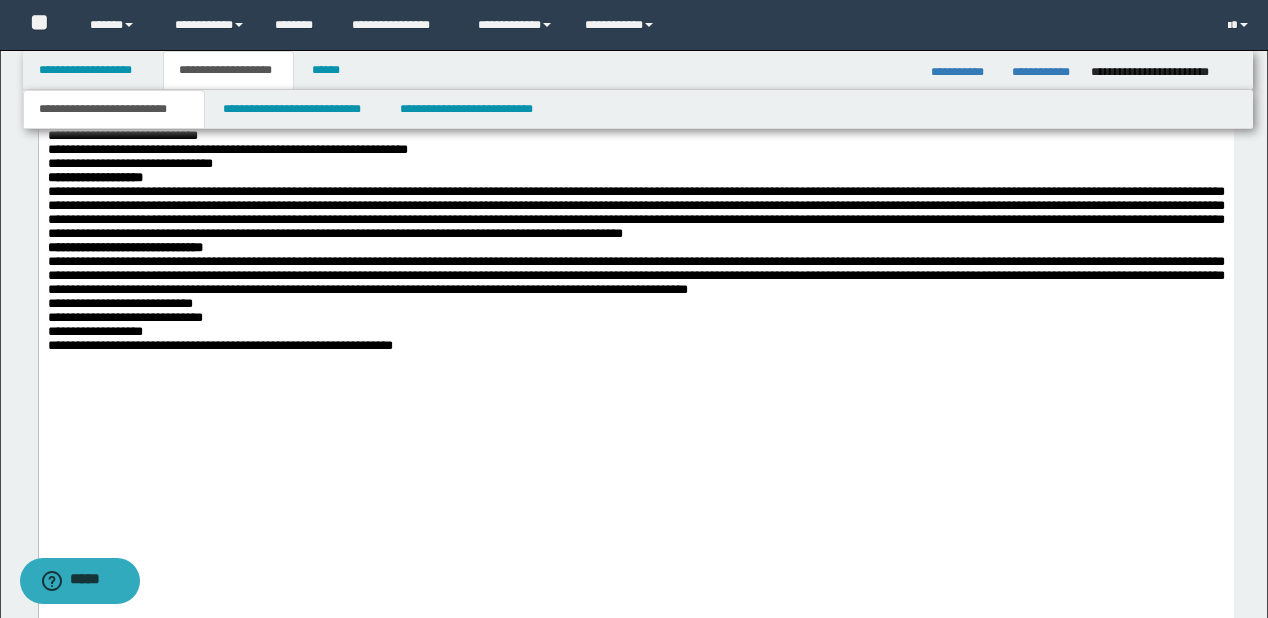 click on "**********" at bounding box center [635, 38] 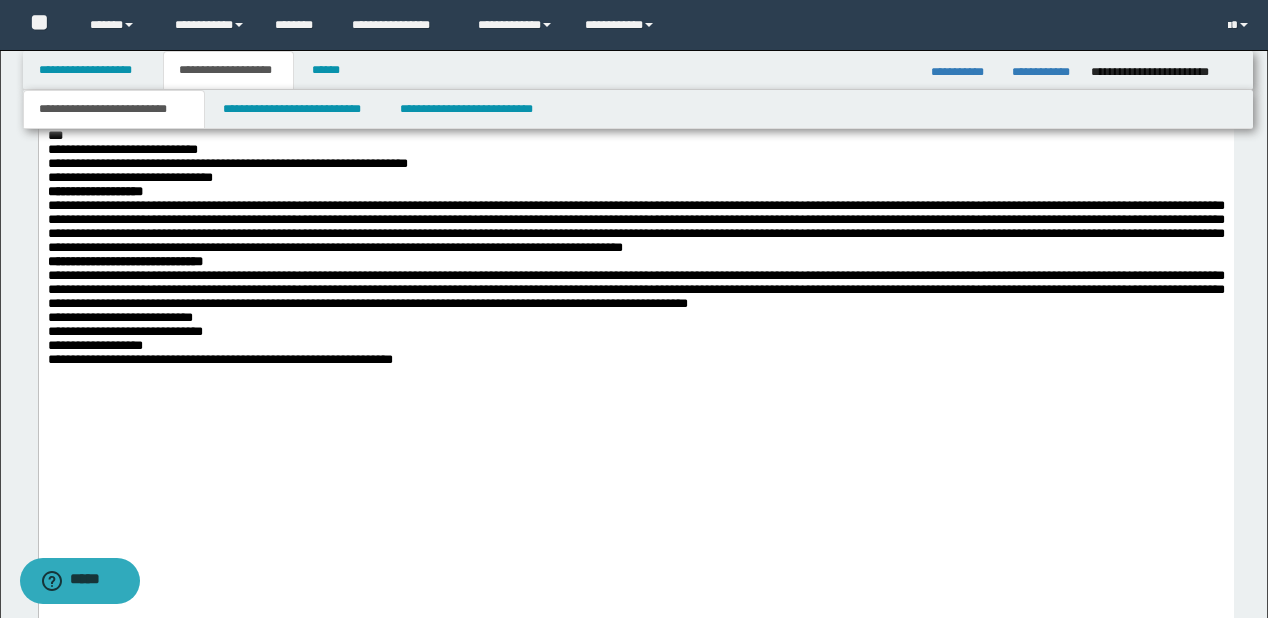 click on "**********" at bounding box center (635, 66) 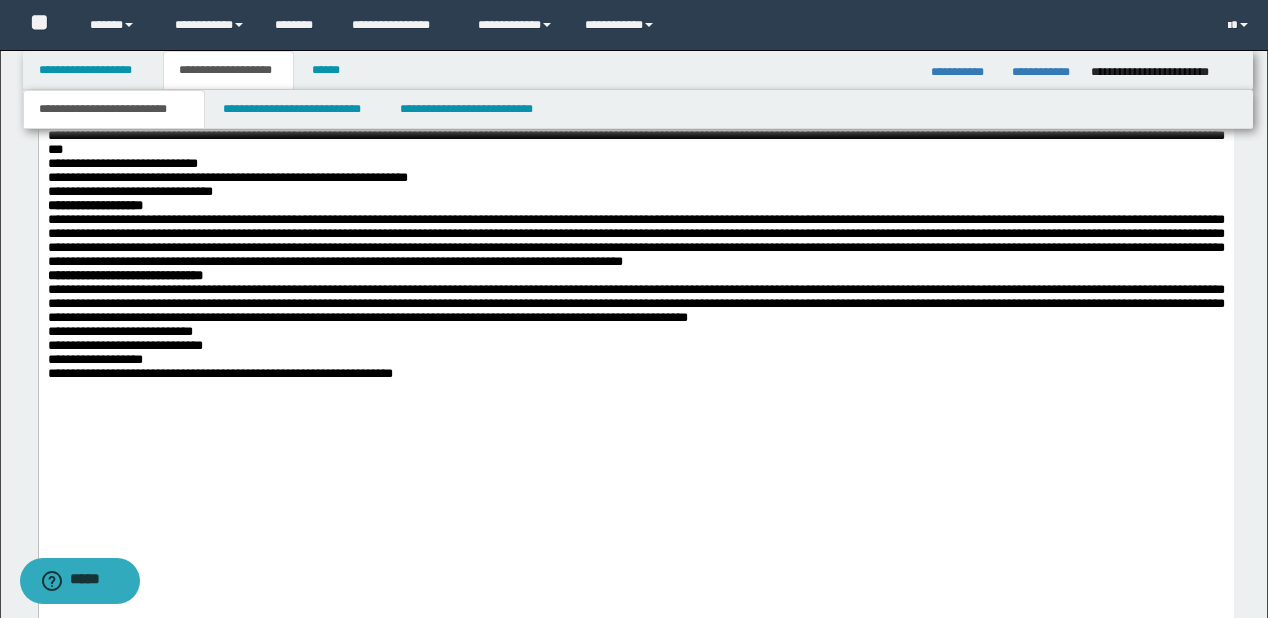 click on "**********" at bounding box center [635, 10] 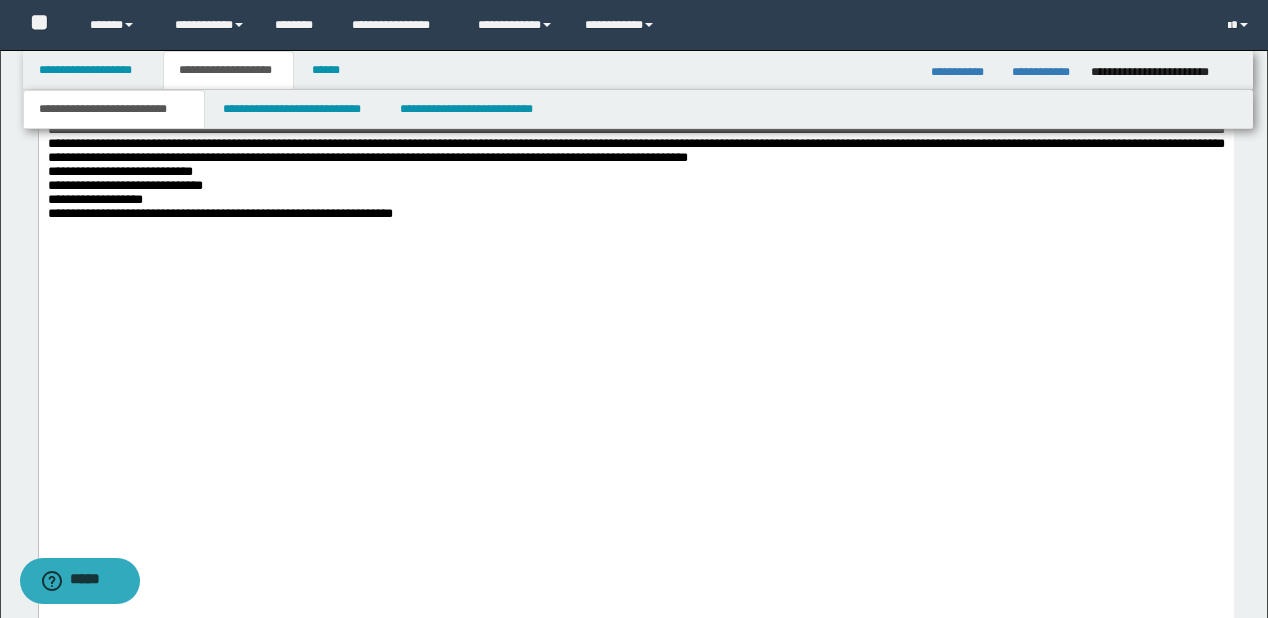 scroll, scrollTop: 3549, scrollLeft: 0, axis: vertical 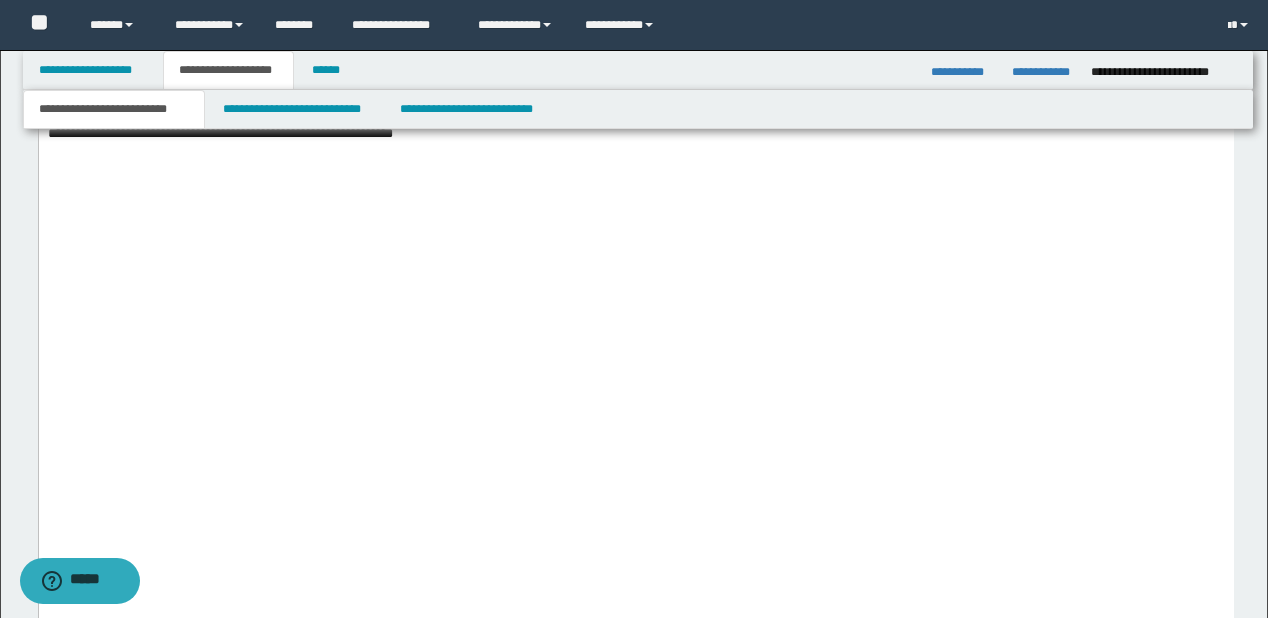 click on "**********" at bounding box center (635, -146) 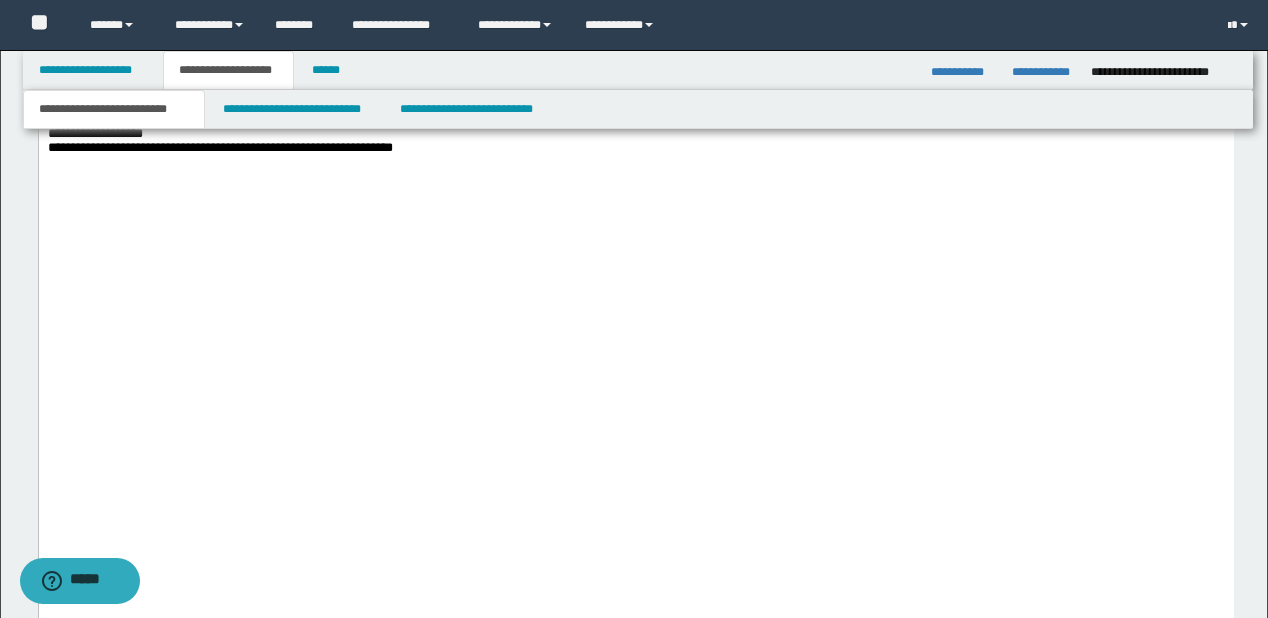 click on "**********" at bounding box center (635, -97) 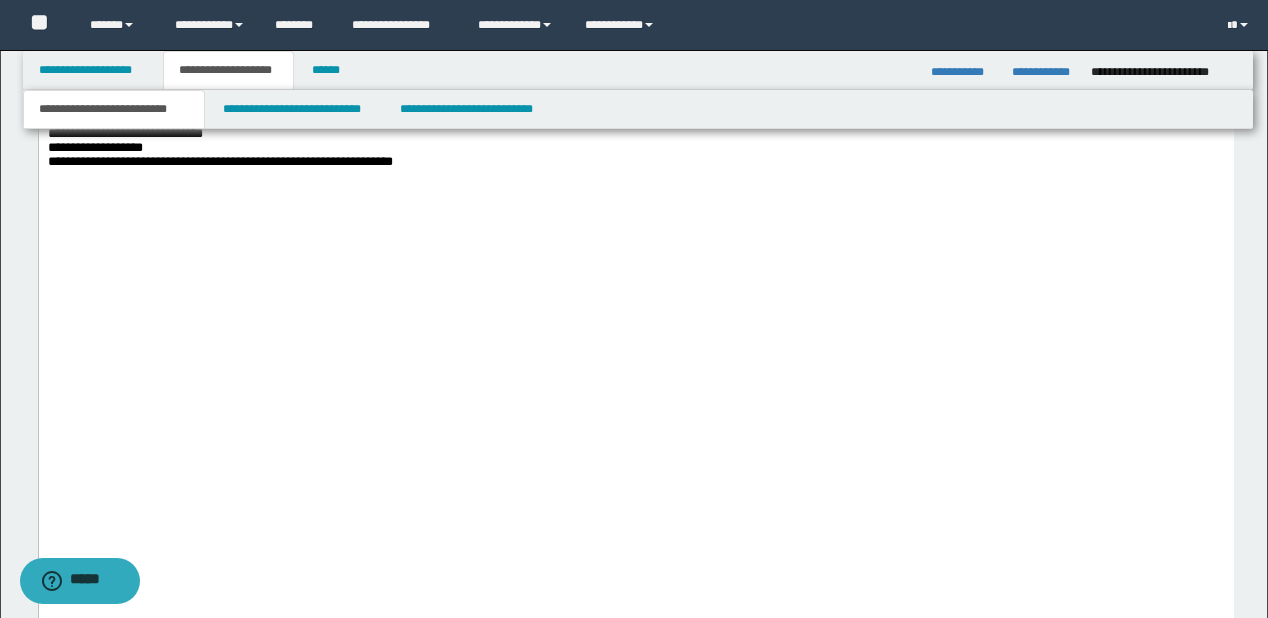 click on "**********" at bounding box center (635, -48) 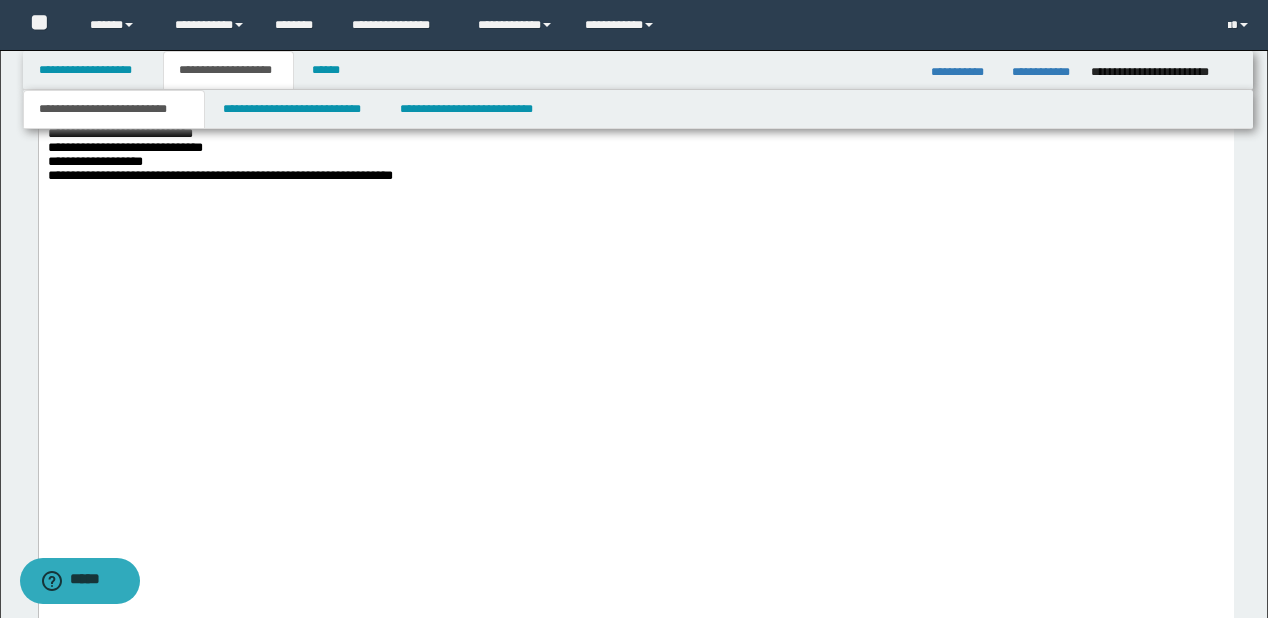 click on "**********" at bounding box center [635, -20] 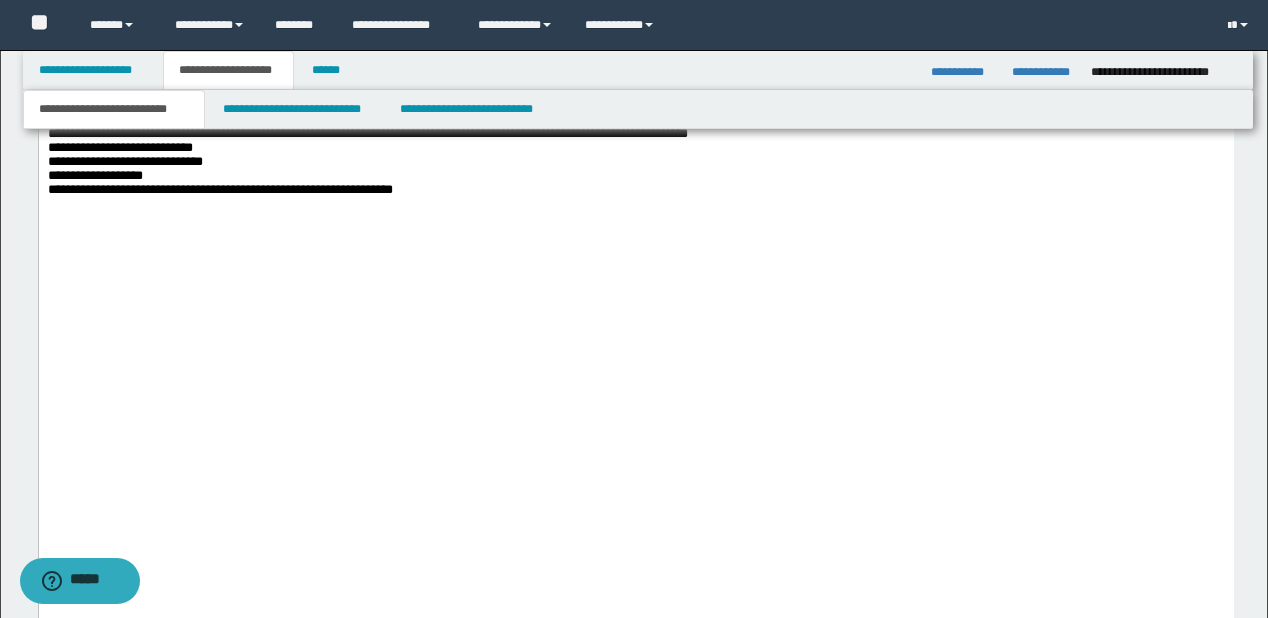 click on "**********" at bounding box center (635, 8) 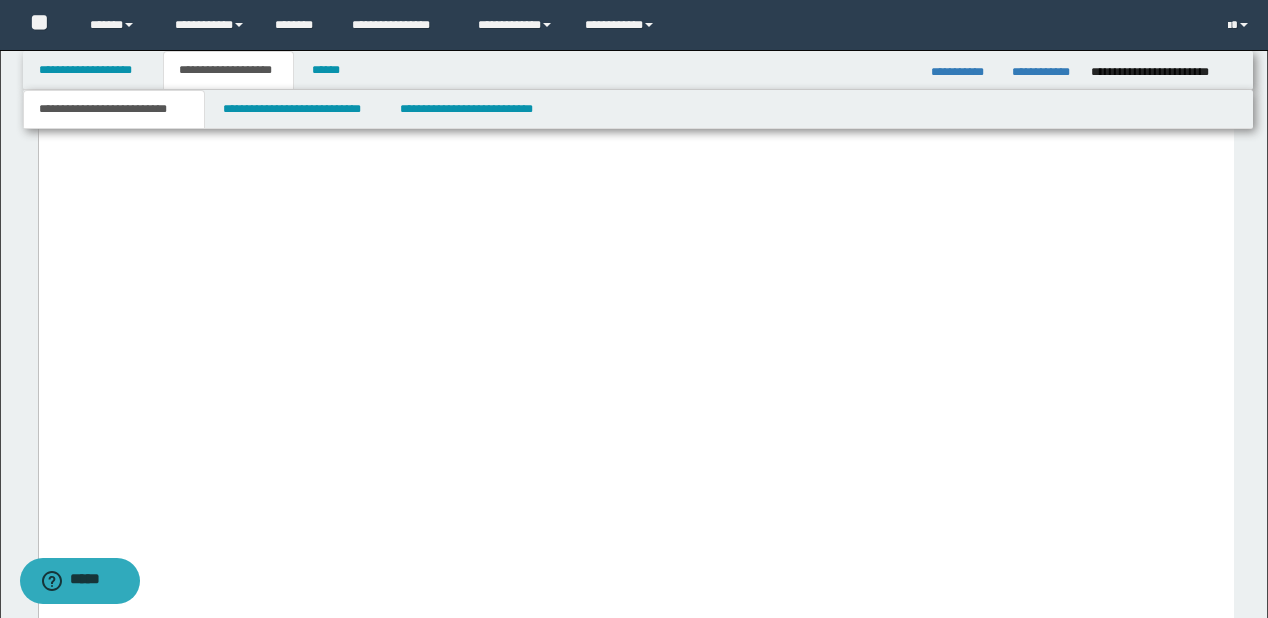 scroll, scrollTop: 3709, scrollLeft: 0, axis: vertical 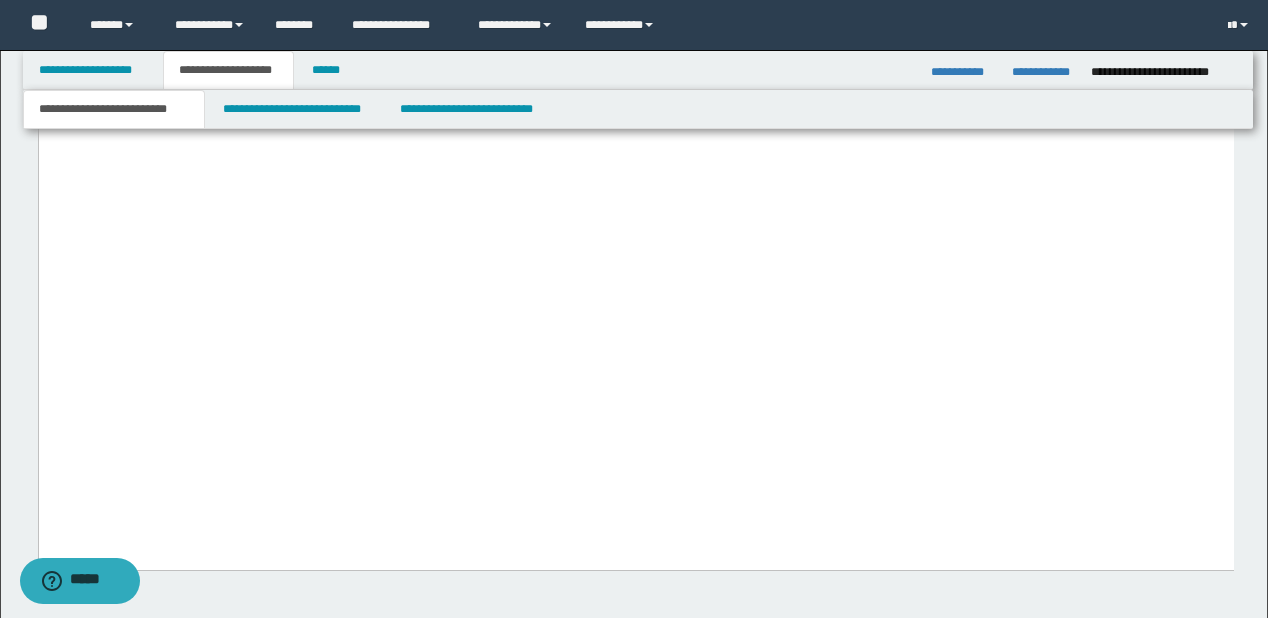 click on "**********" at bounding box center (635, -116) 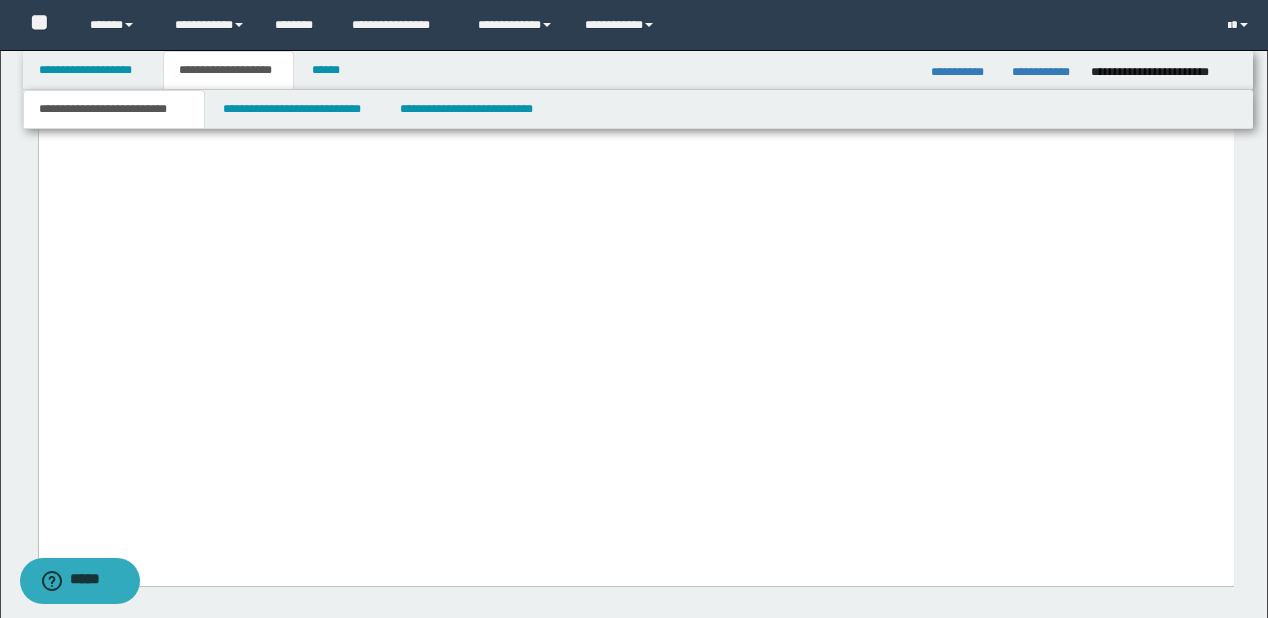 click on "**********" at bounding box center (635, -88) 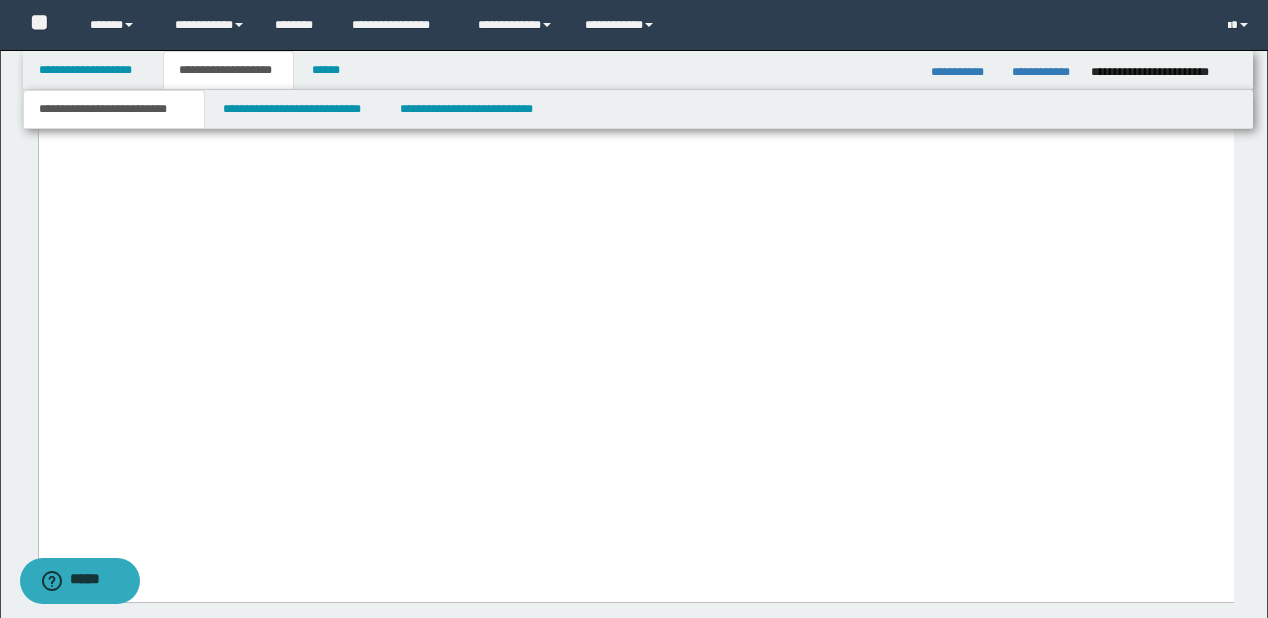 click on "**********" at bounding box center (635, -60) 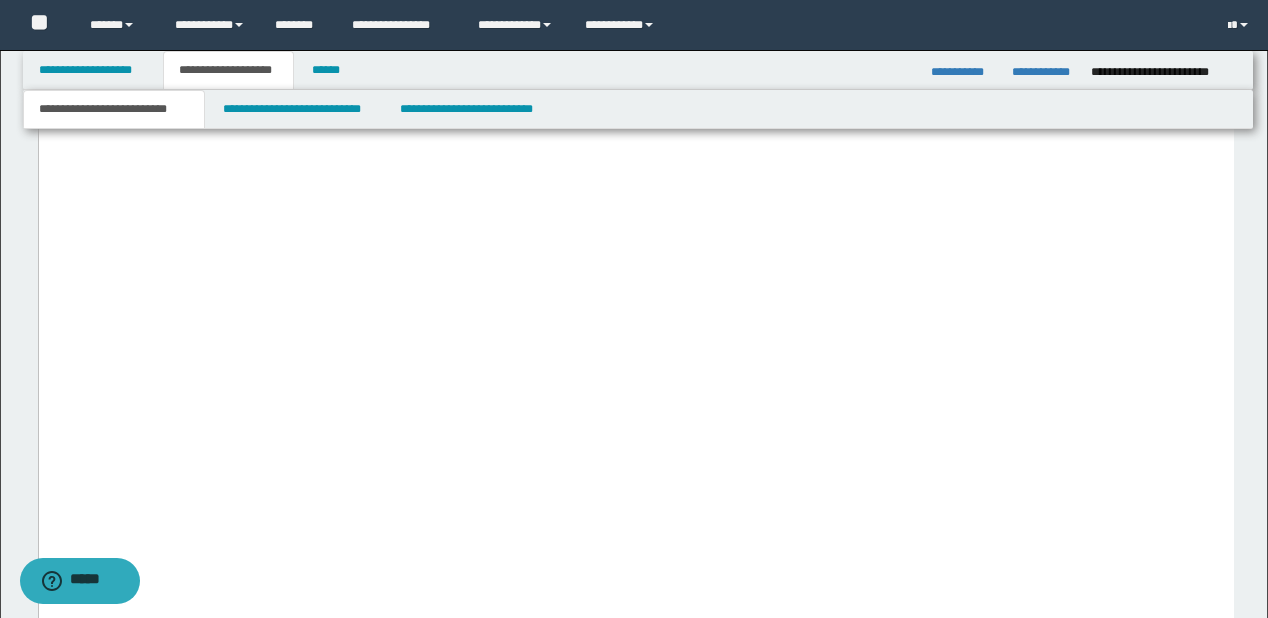 click on "**********" at bounding box center (119, -117) 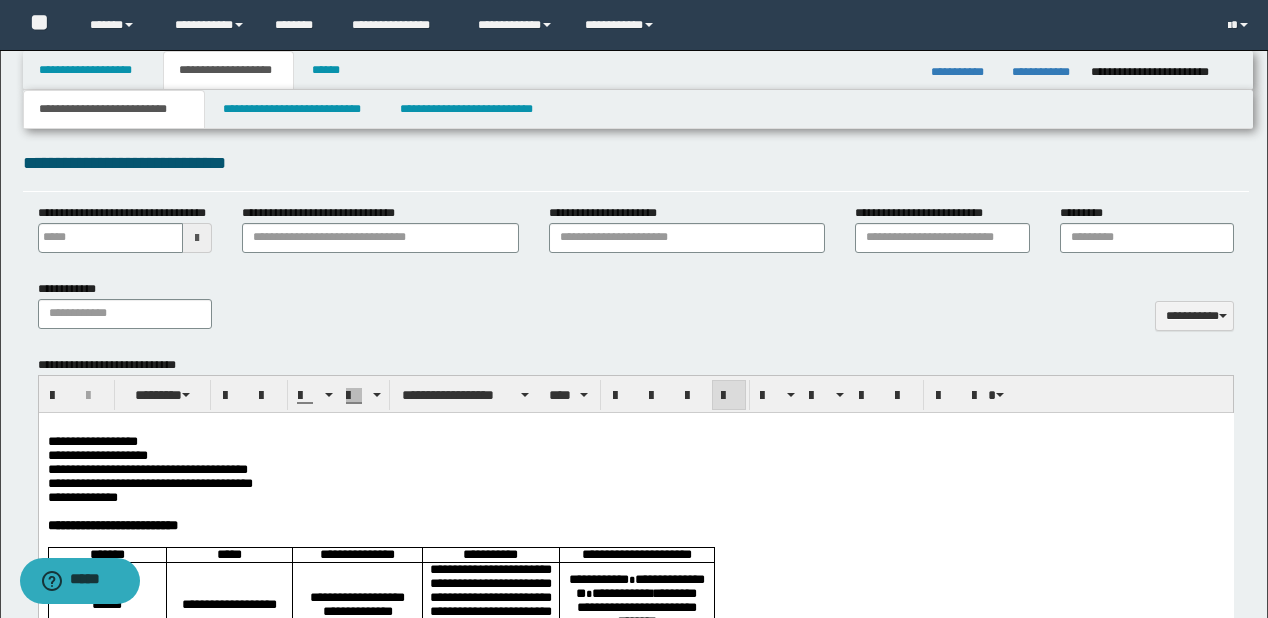 scroll, scrollTop: 909, scrollLeft: 0, axis: vertical 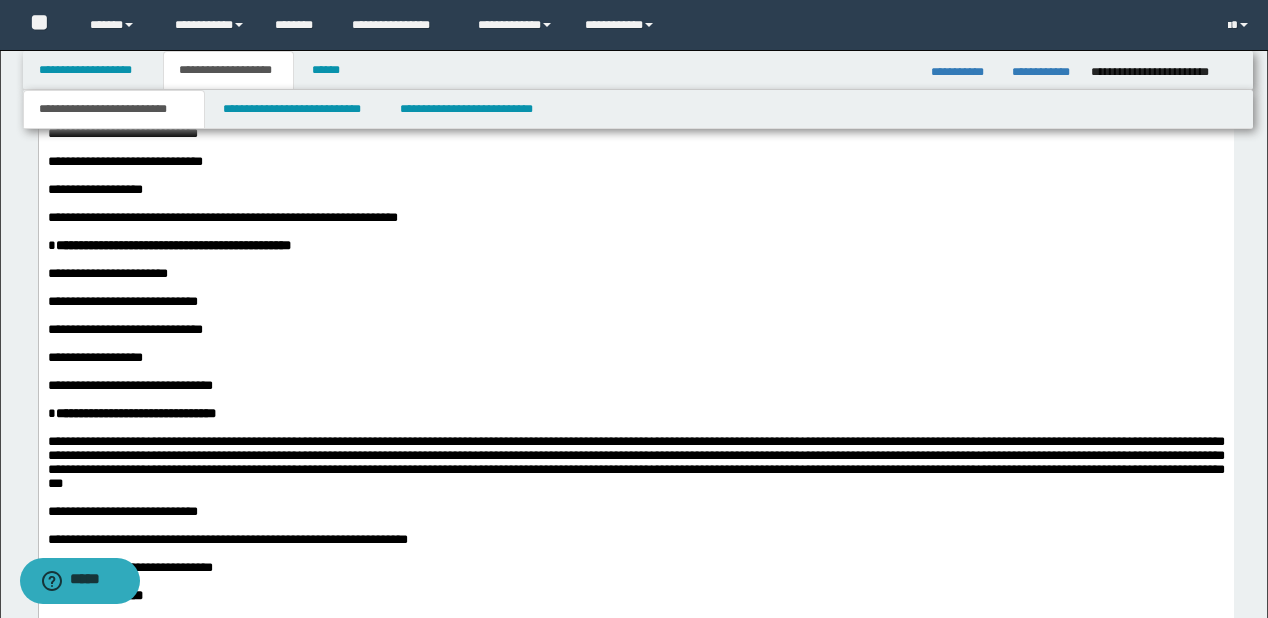 click on "**********" at bounding box center [635, -49] 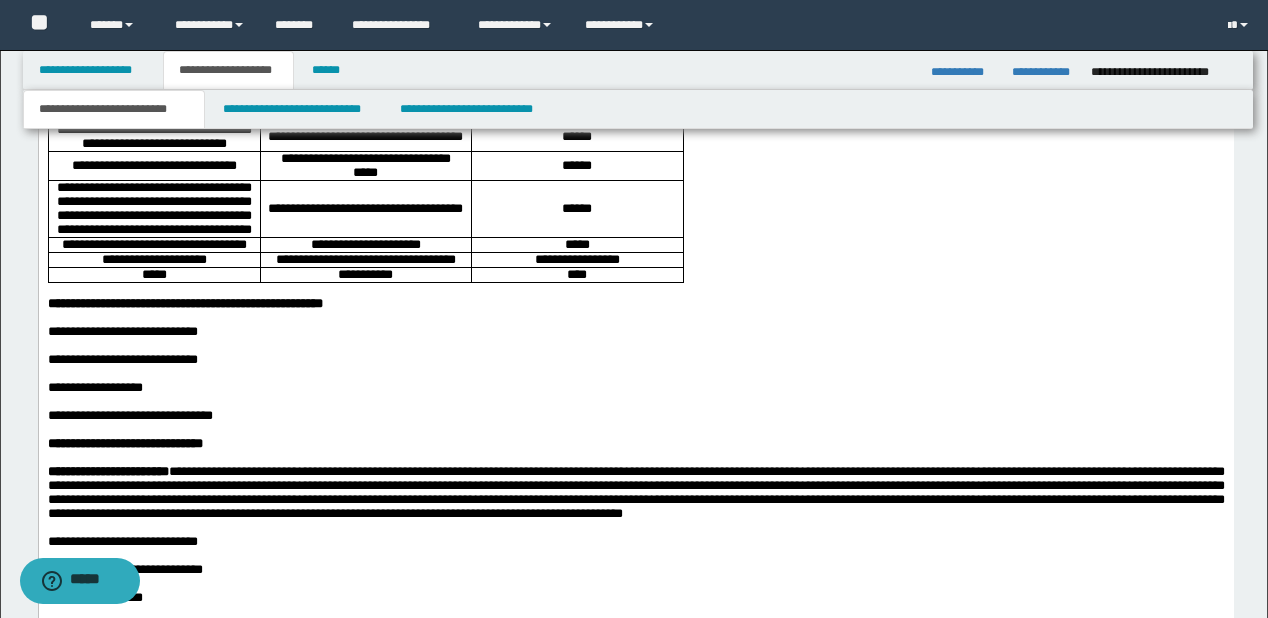 scroll, scrollTop: 1869, scrollLeft: 0, axis: vertical 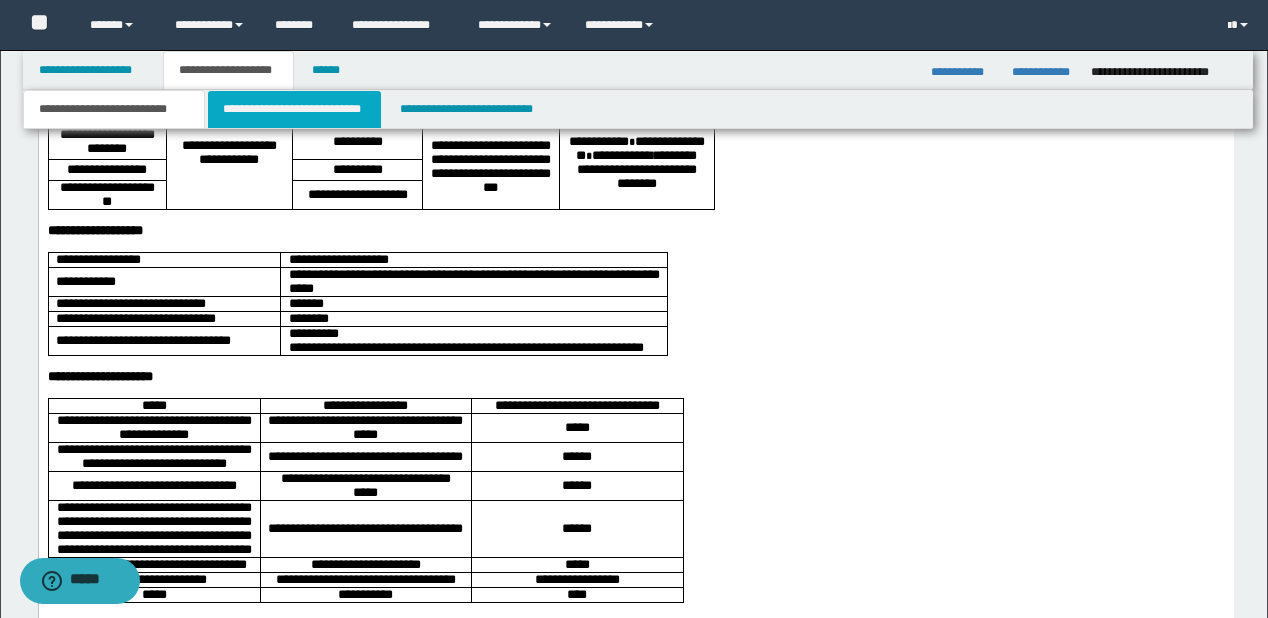 click on "**********" at bounding box center (294, 109) 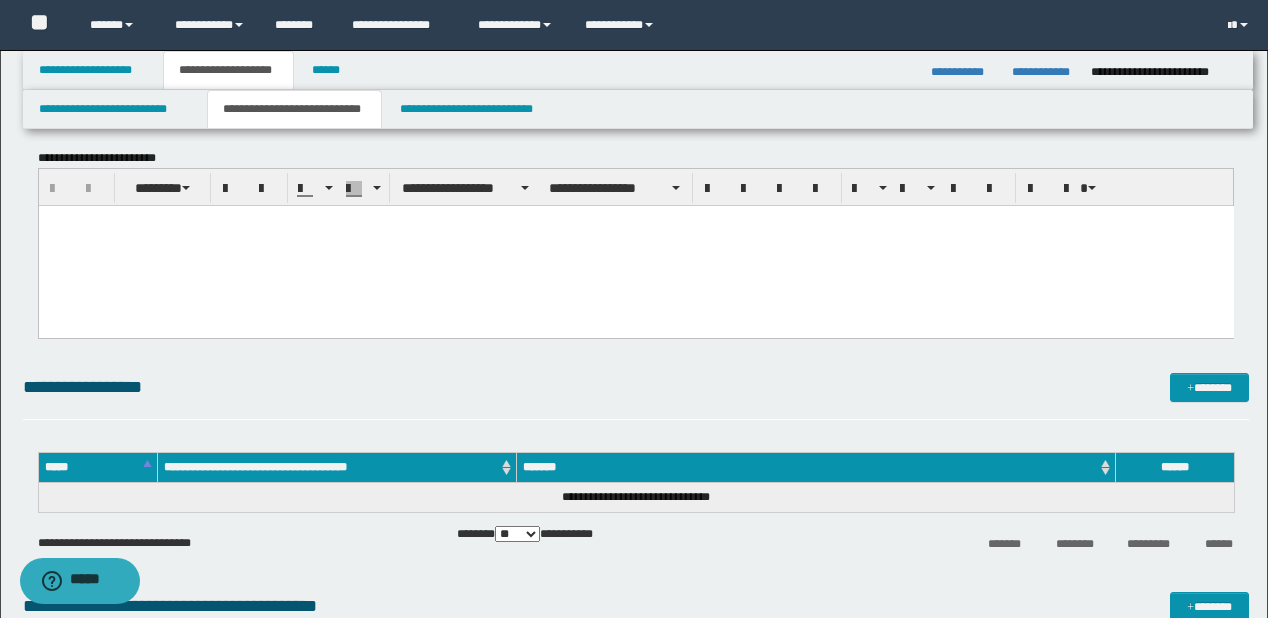 scroll, scrollTop: 2029, scrollLeft: 0, axis: vertical 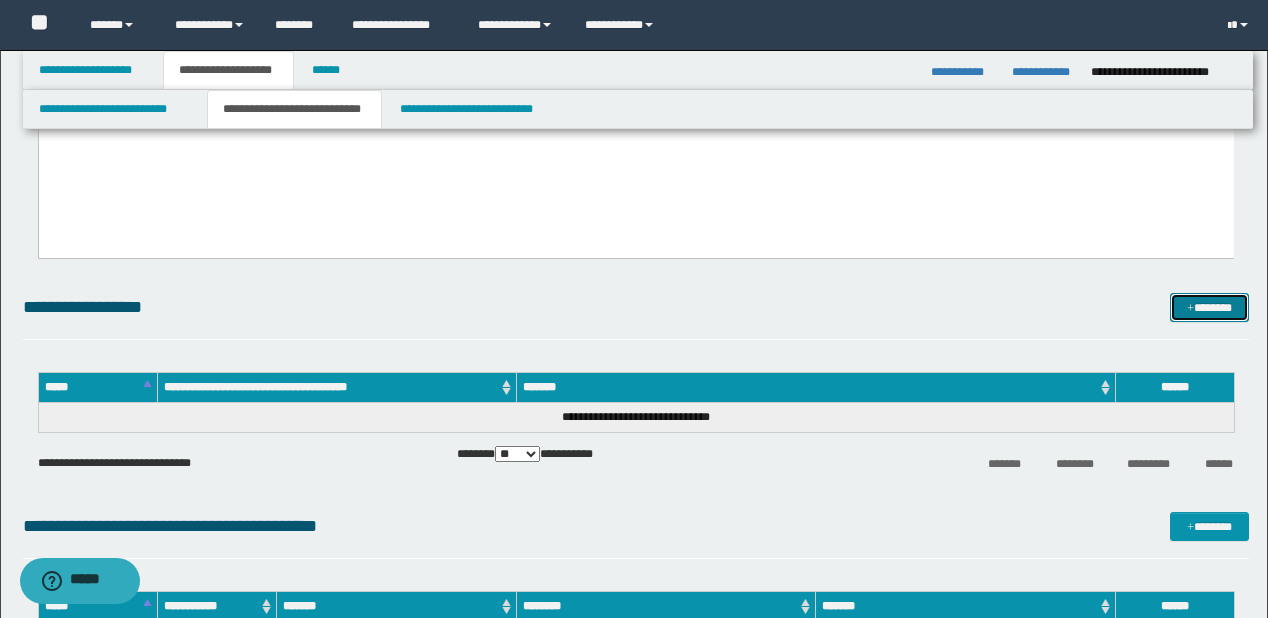 click on "*******" at bounding box center [1209, 308] 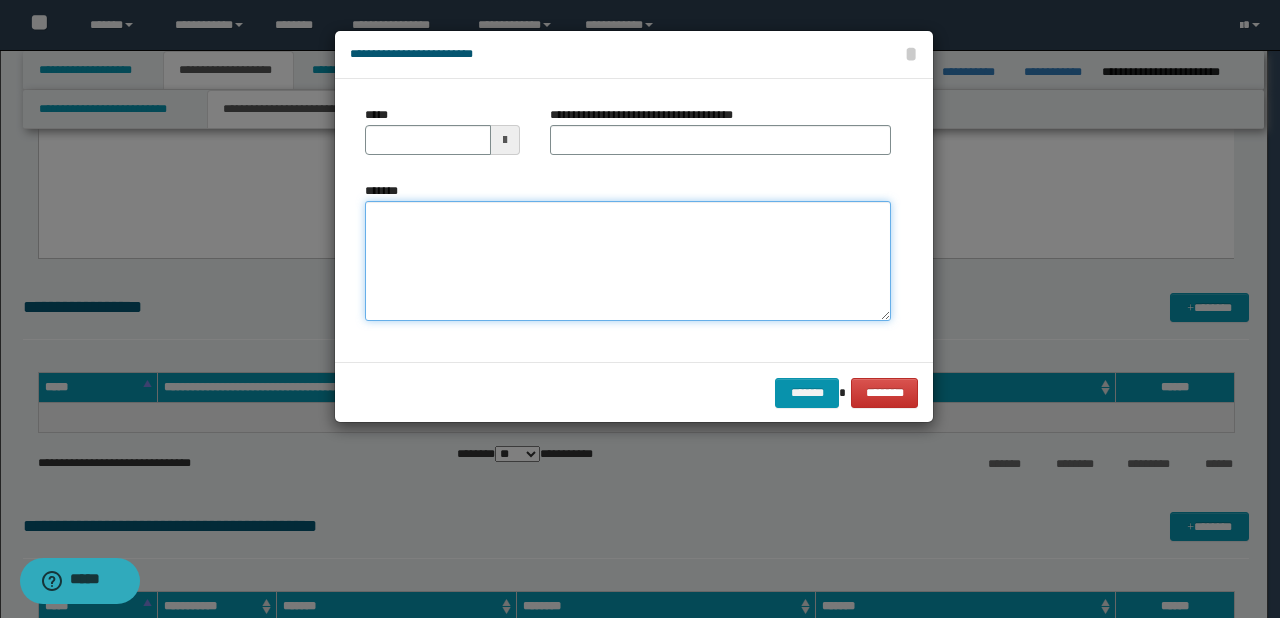 click on "*******" at bounding box center (628, 261) 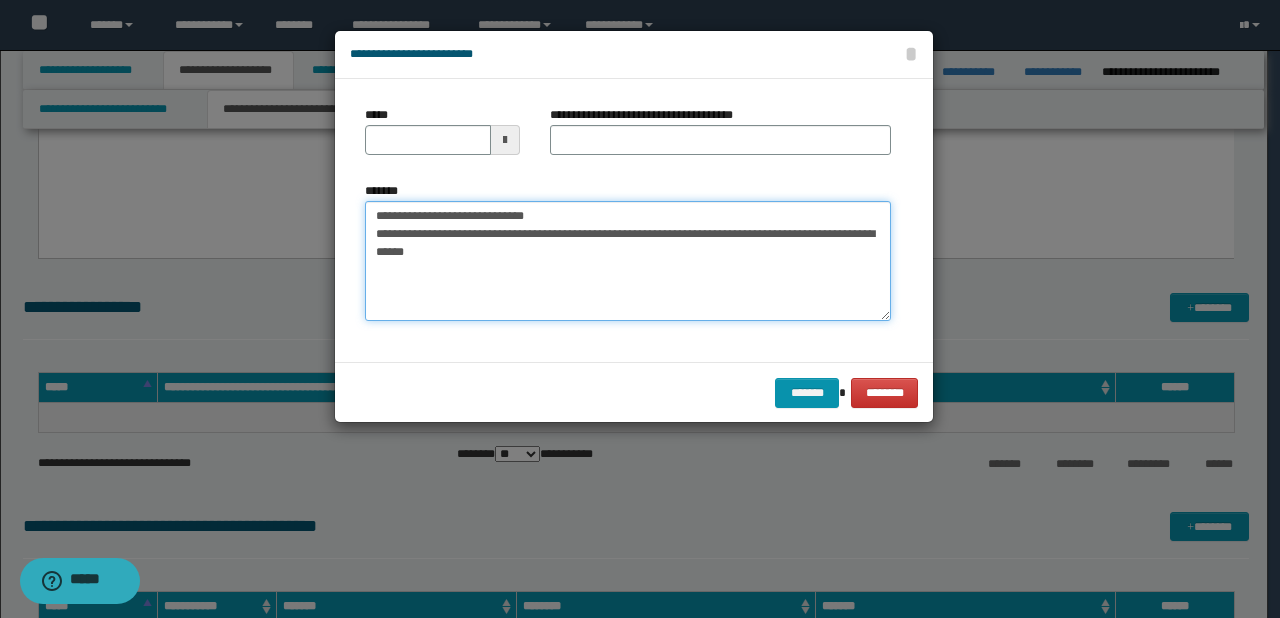 drag, startPoint x: 436, startPoint y: 216, endPoint x: 376, endPoint y: 212, distance: 60.133186 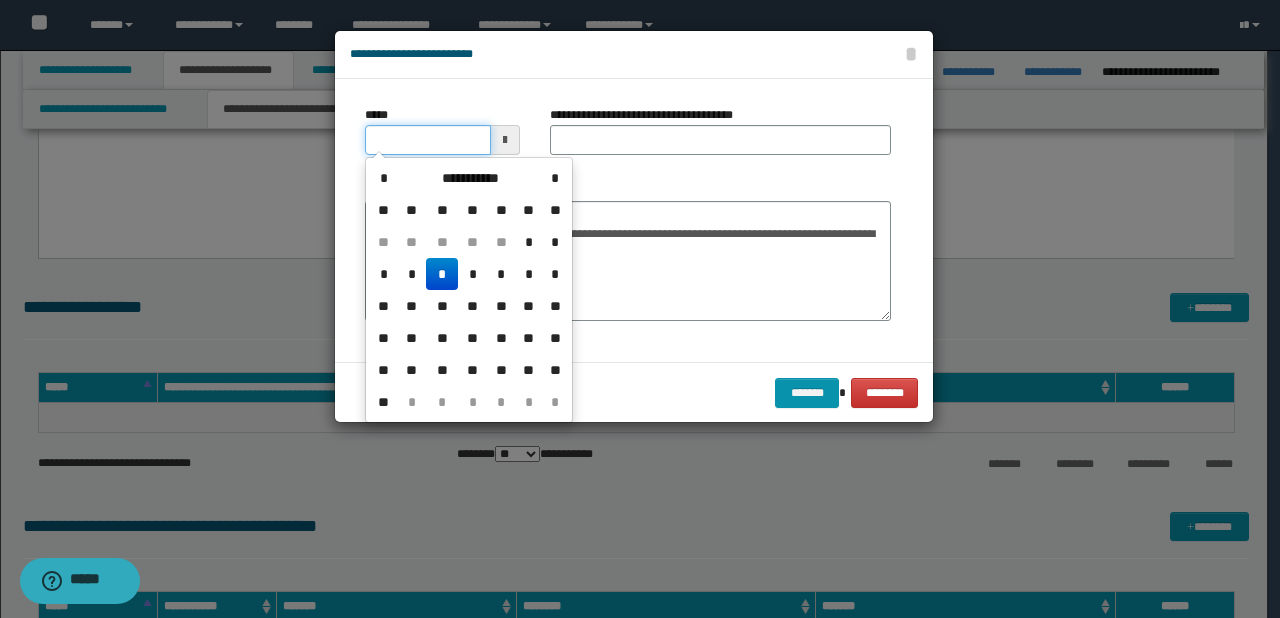 click on "*****" at bounding box center [428, 140] 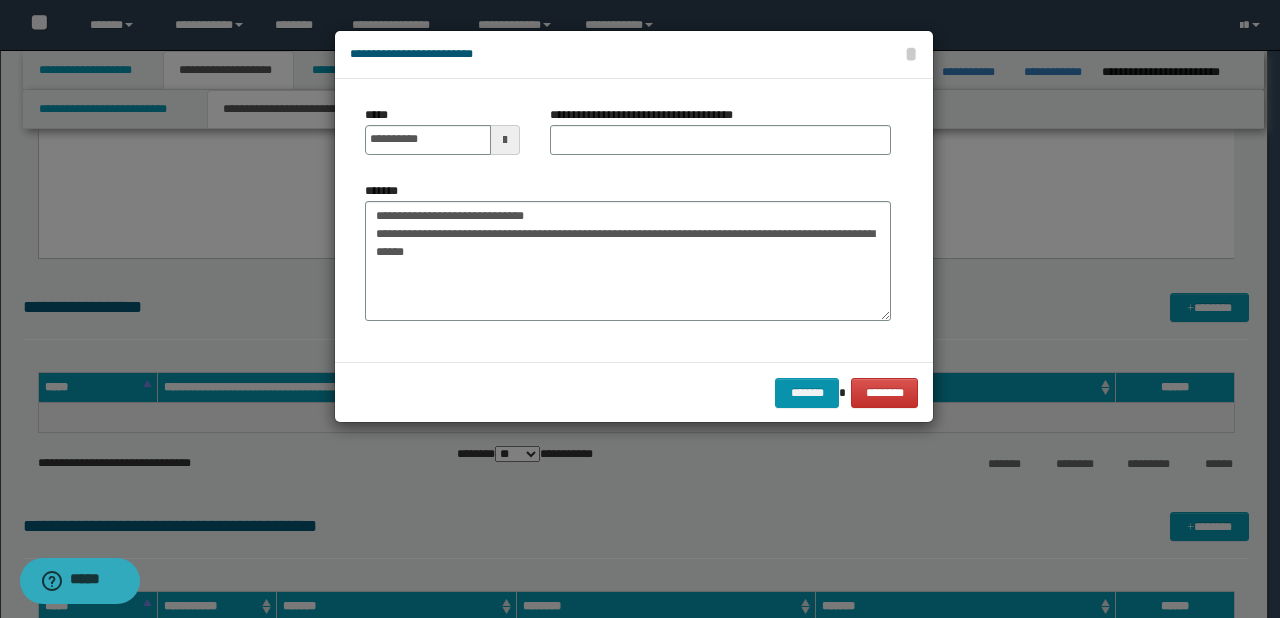 click on "**********" at bounding box center (628, 251) 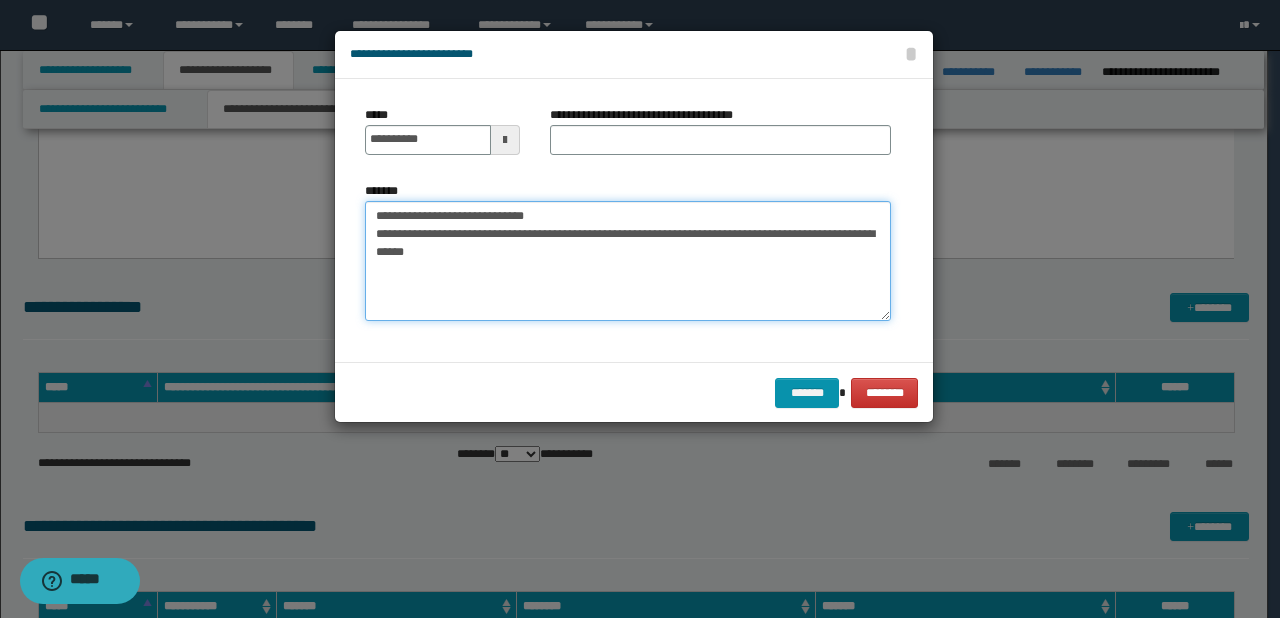 drag, startPoint x: 437, startPoint y: 213, endPoint x: 589, endPoint y: 213, distance: 152 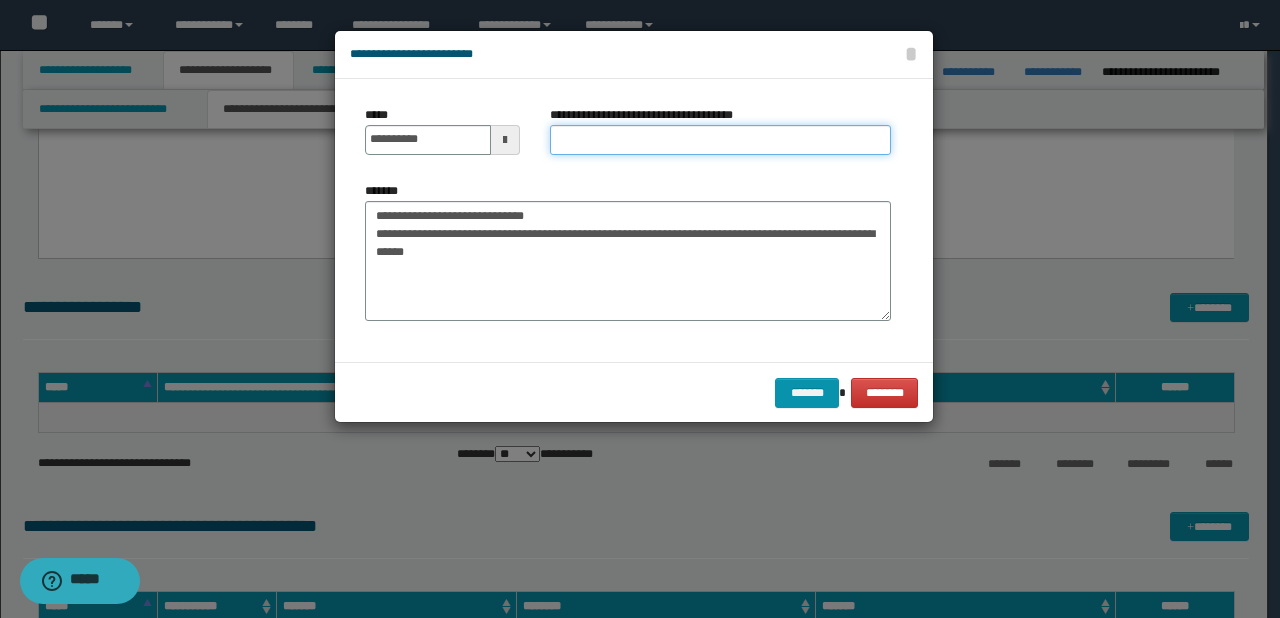 click on "**********" at bounding box center (720, 140) 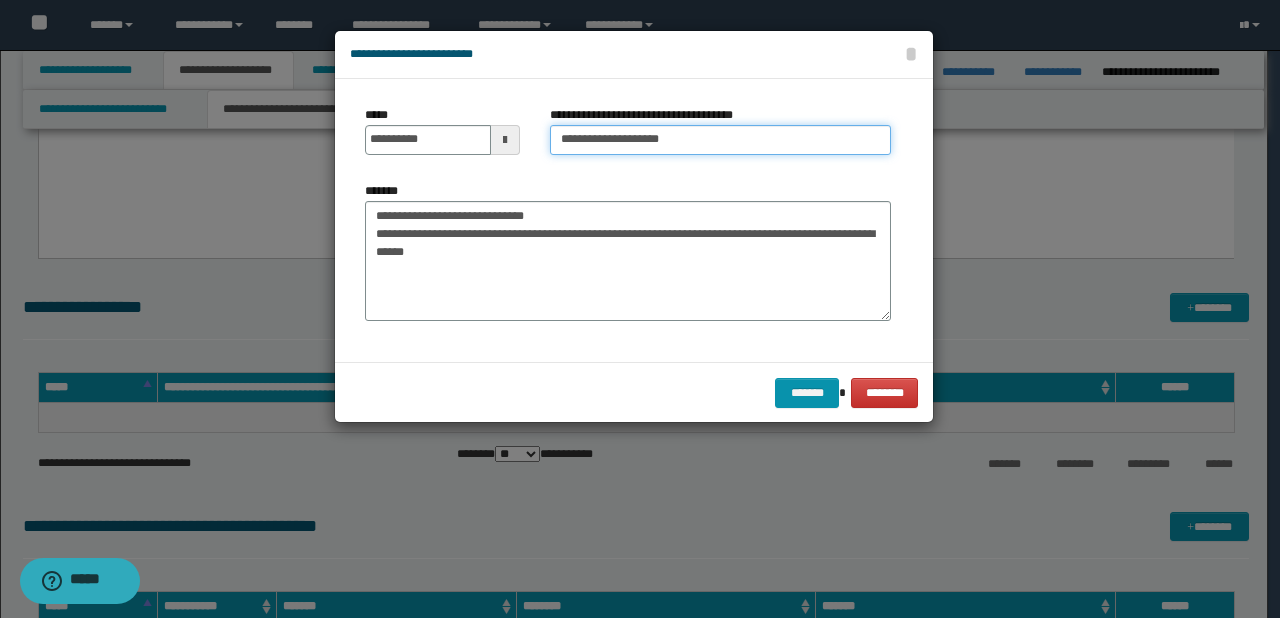 type on "**********" 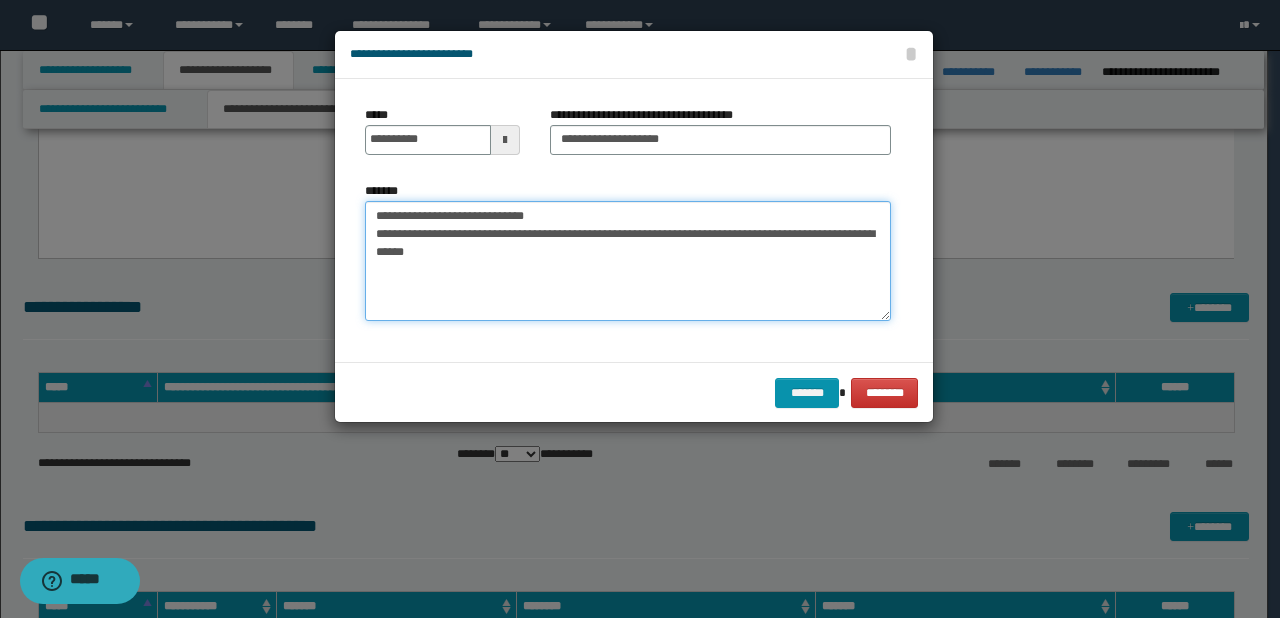 drag, startPoint x: 596, startPoint y: 212, endPoint x: 285, endPoint y: 210, distance: 311.00644 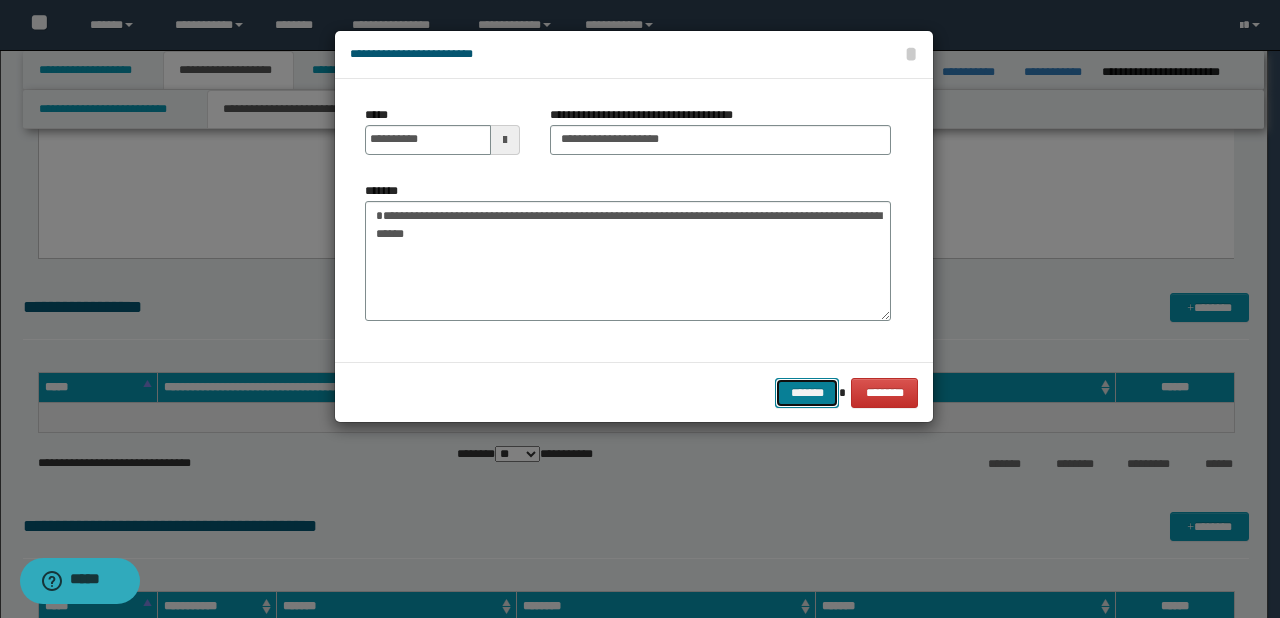 click on "*******" at bounding box center (807, 393) 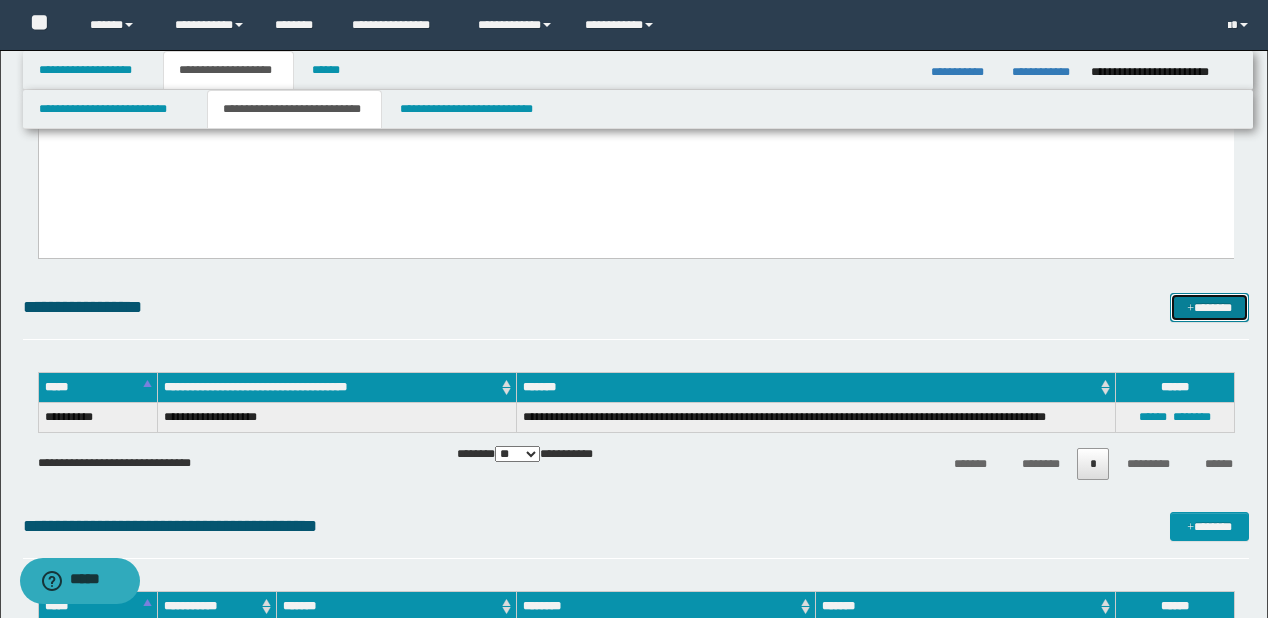 click on "*******" at bounding box center [1209, 308] 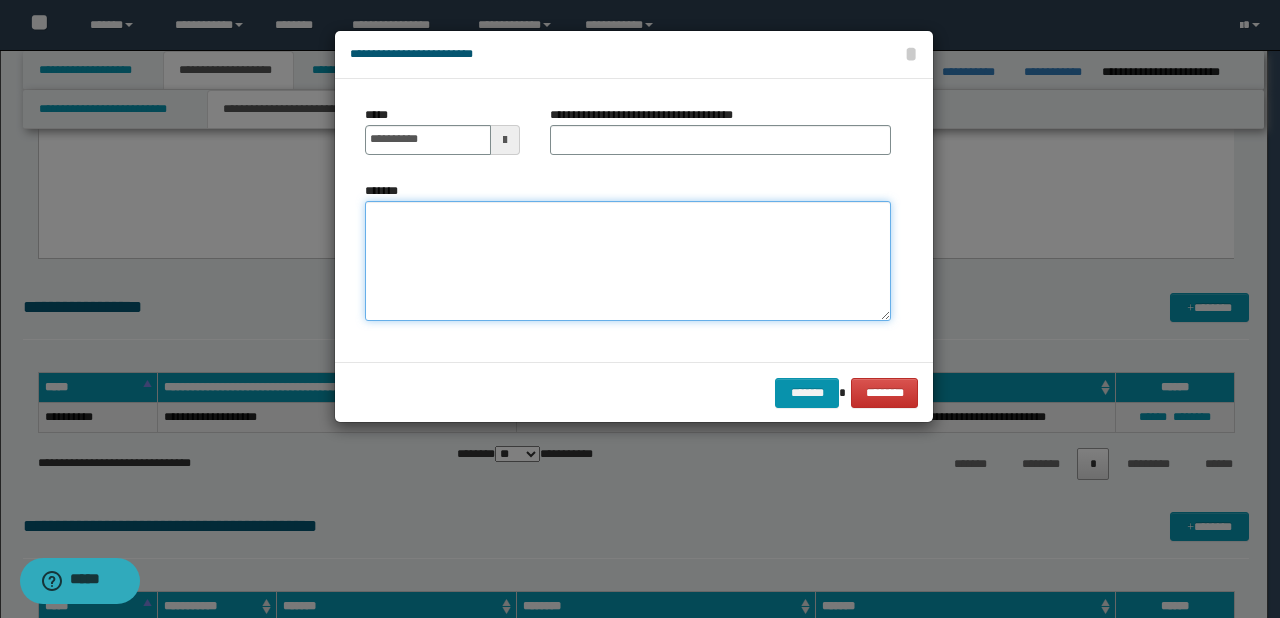click on "*******" at bounding box center (628, 261) 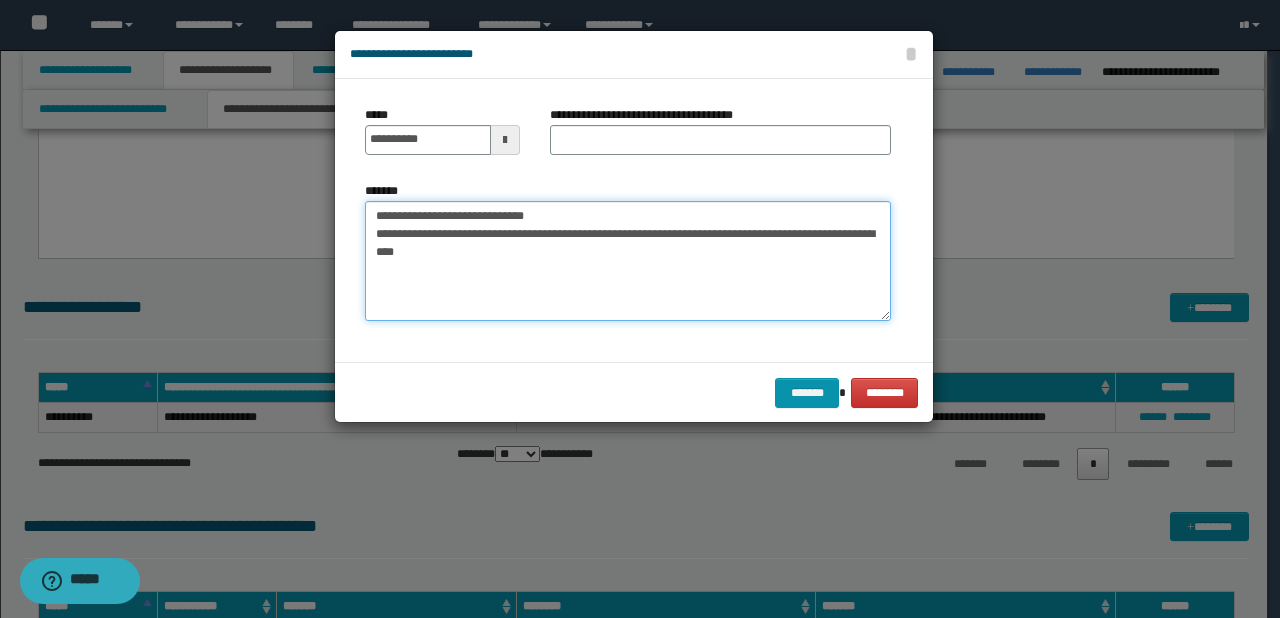 drag, startPoint x: 438, startPoint y: 212, endPoint x: 372, endPoint y: 212, distance: 66 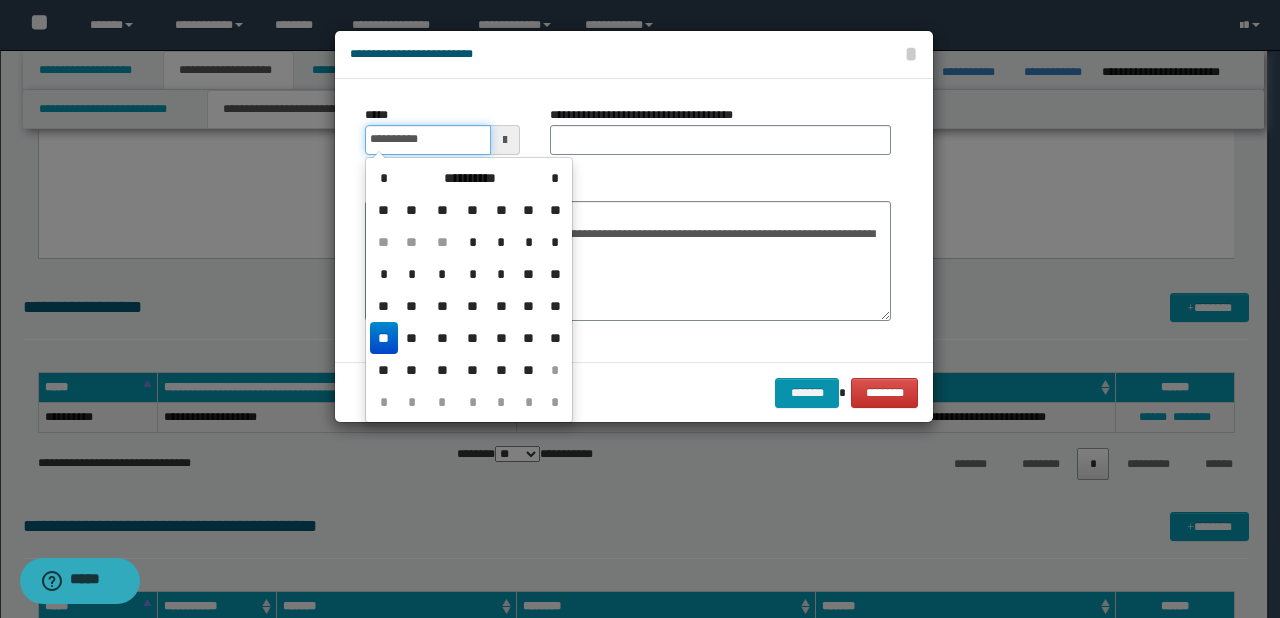 click on "**********" at bounding box center (428, 140) 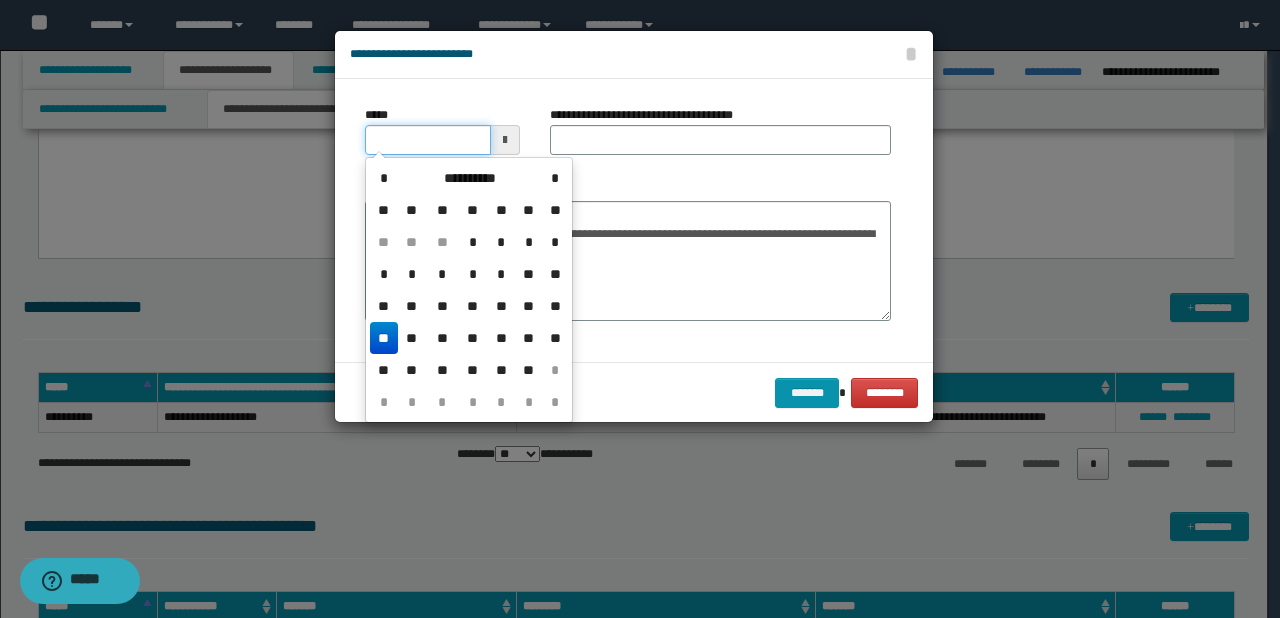 type on "**********" 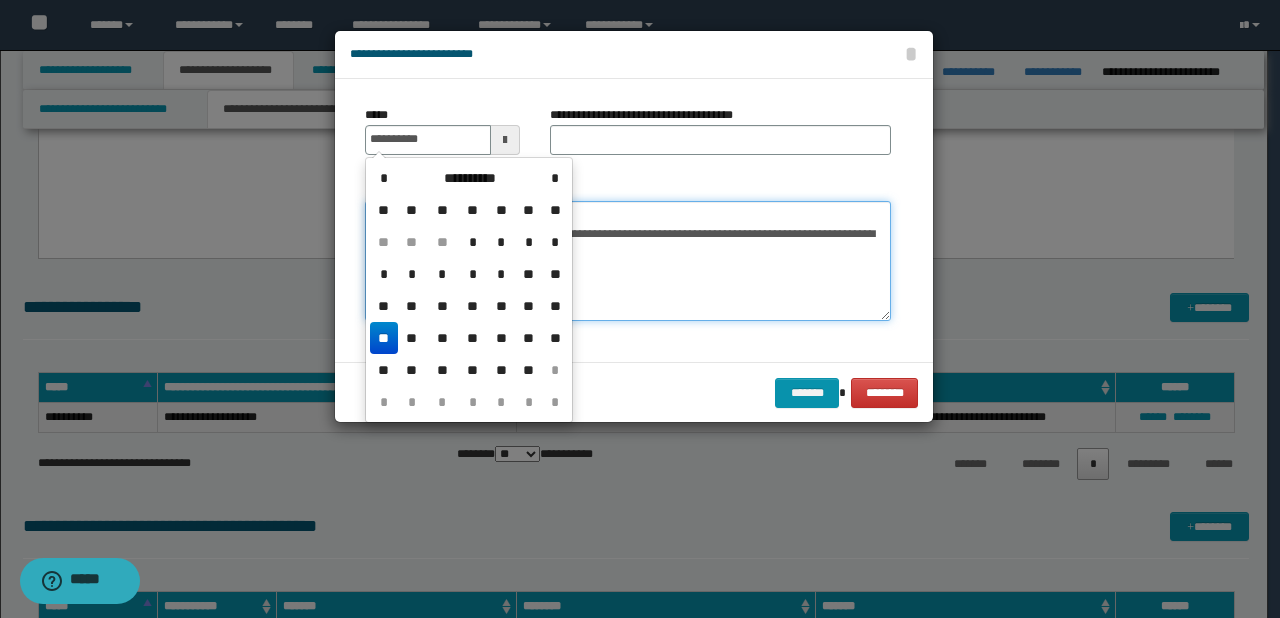 click on "**********" at bounding box center [628, 261] 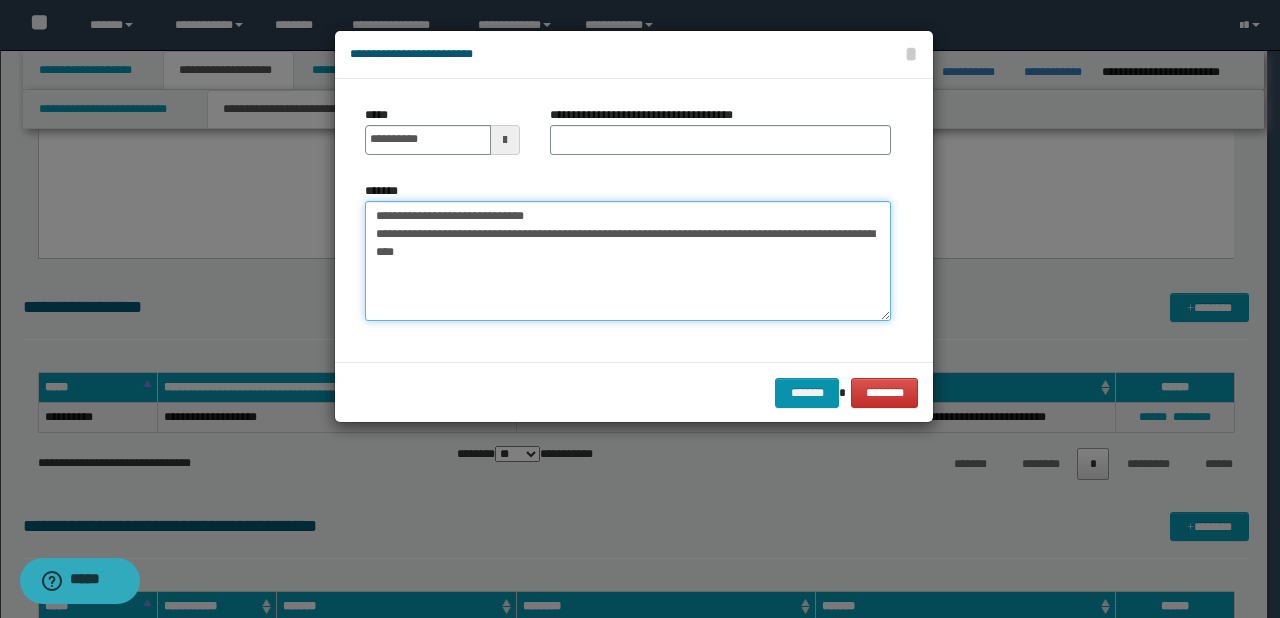 drag, startPoint x: 443, startPoint y: 219, endPoint x: 632, endPoint y: 217, distance: 189.01057 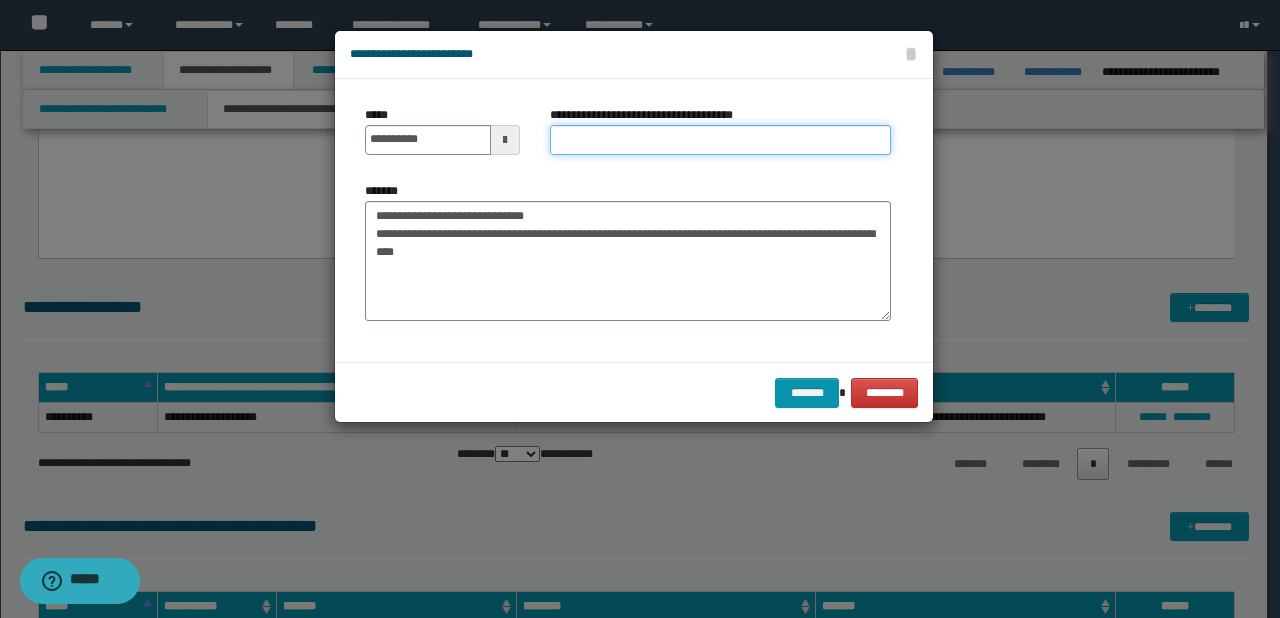 click on "**********" at bounding box center [720, 140] 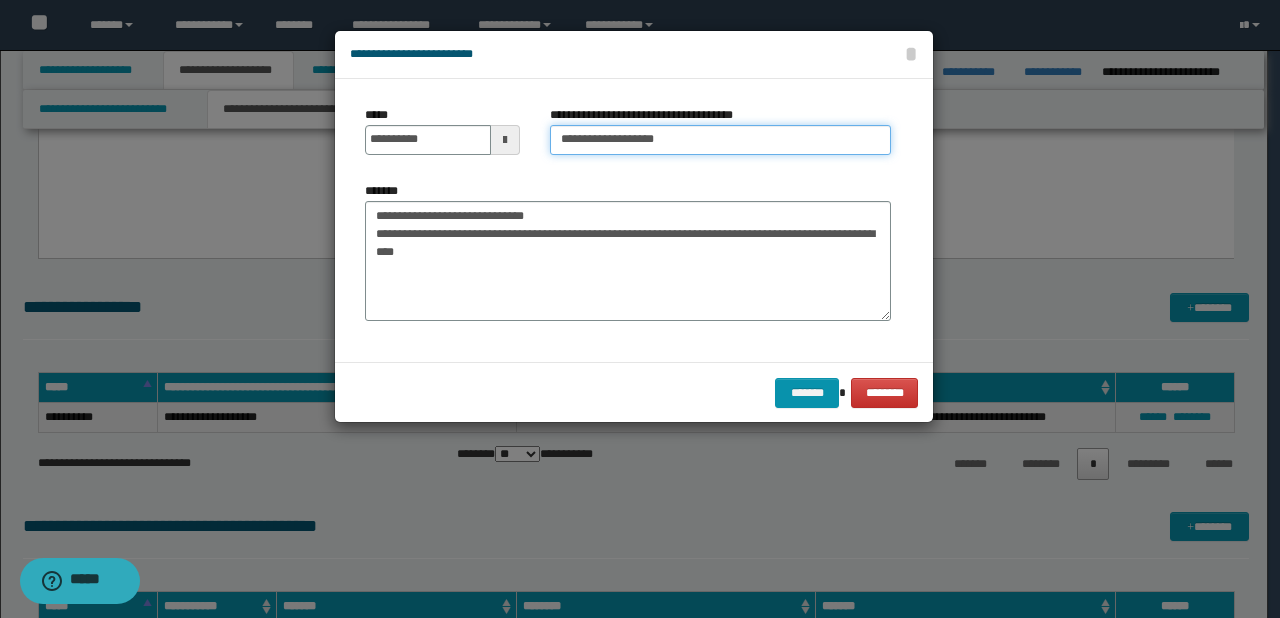 type on "**********" 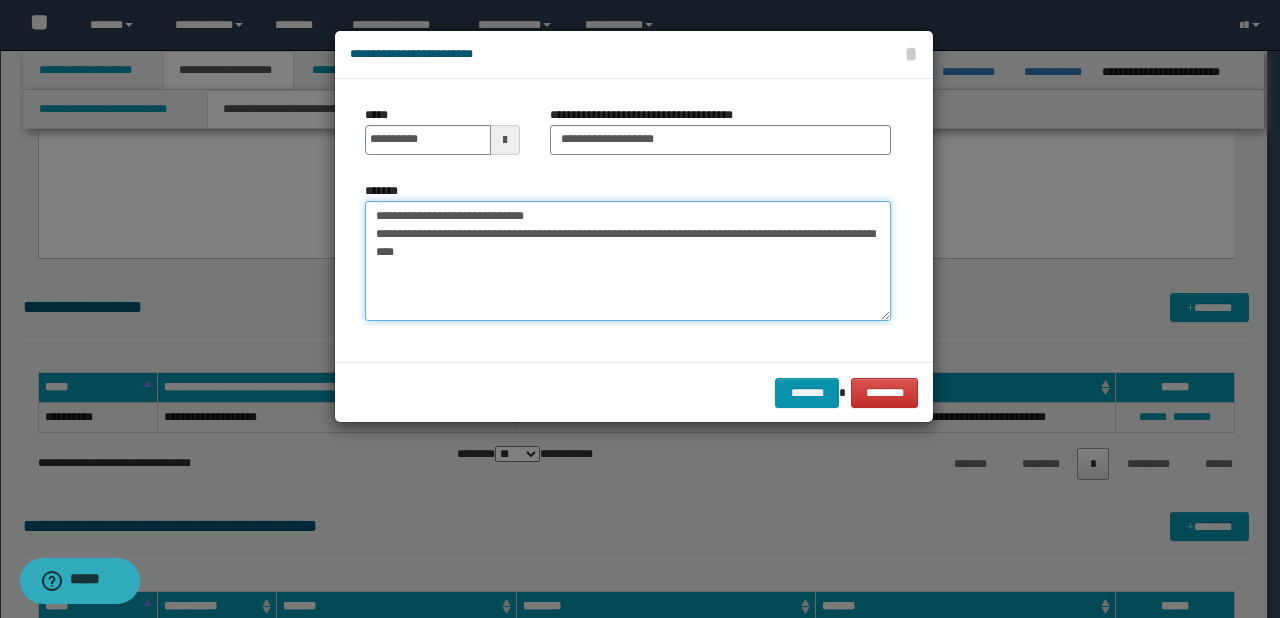 drag, startPoint x: 602, startPoint y: 216, endPoint x: 240, endPoint y: 215, distance: 362.00137 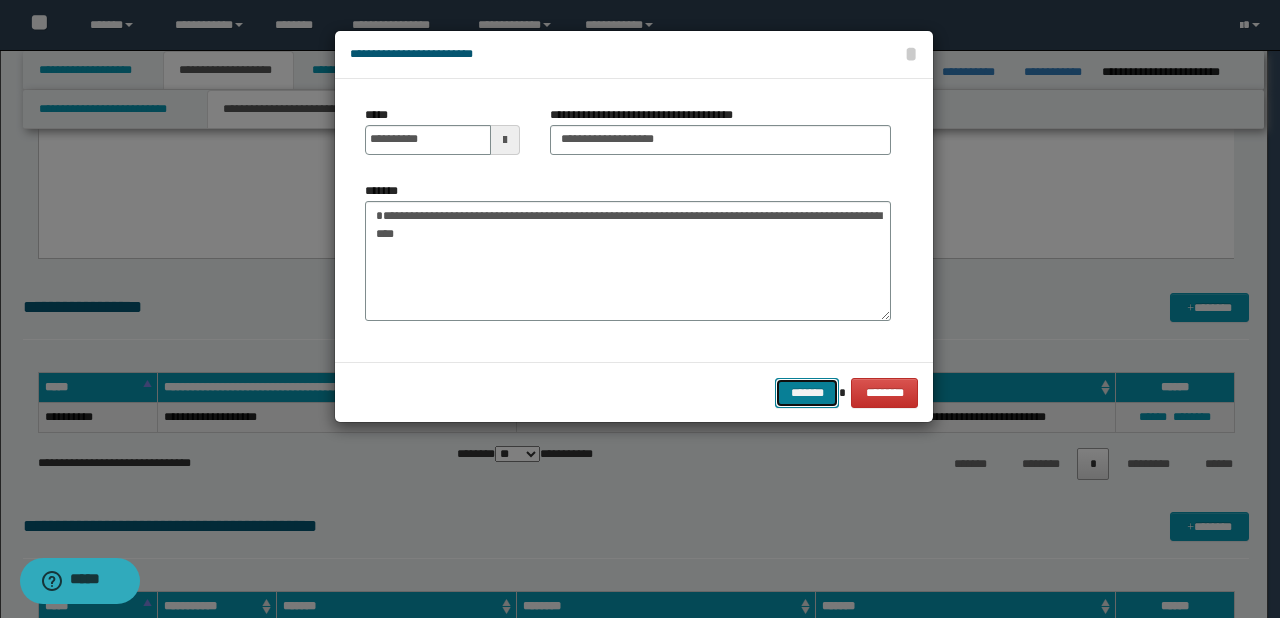 click on "*******" at bounding box center (807, 393) 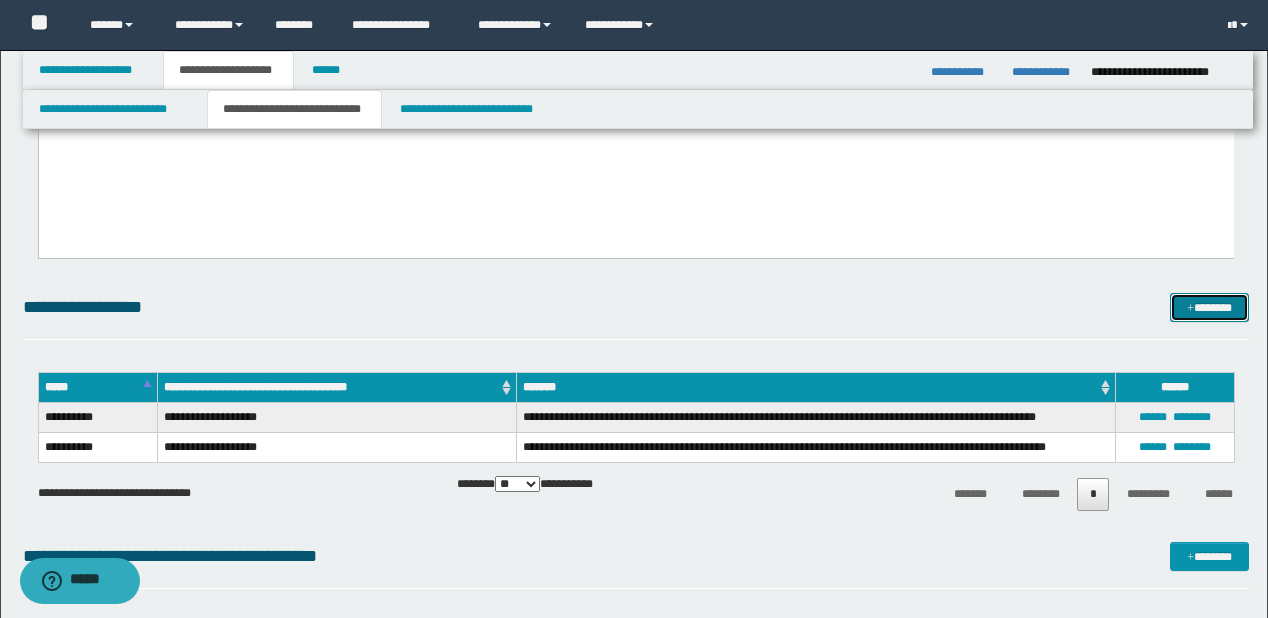 click on "*******" at bounding box center [1209, 308] 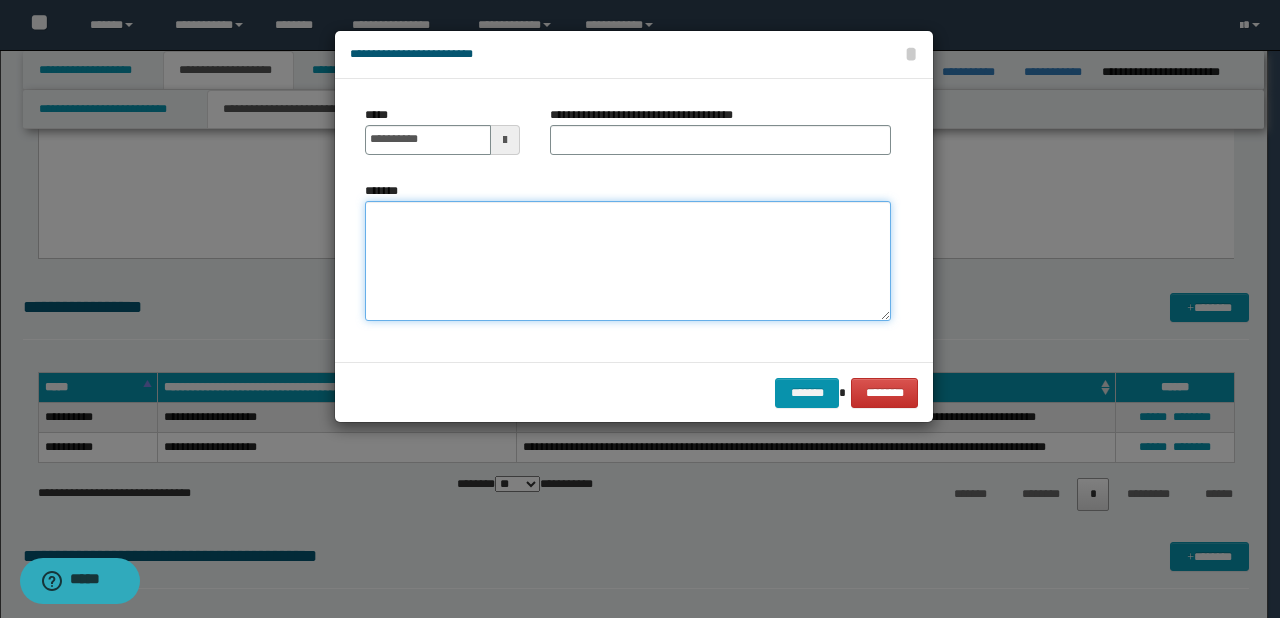 click on "*******" at bounding box center (628, 261) 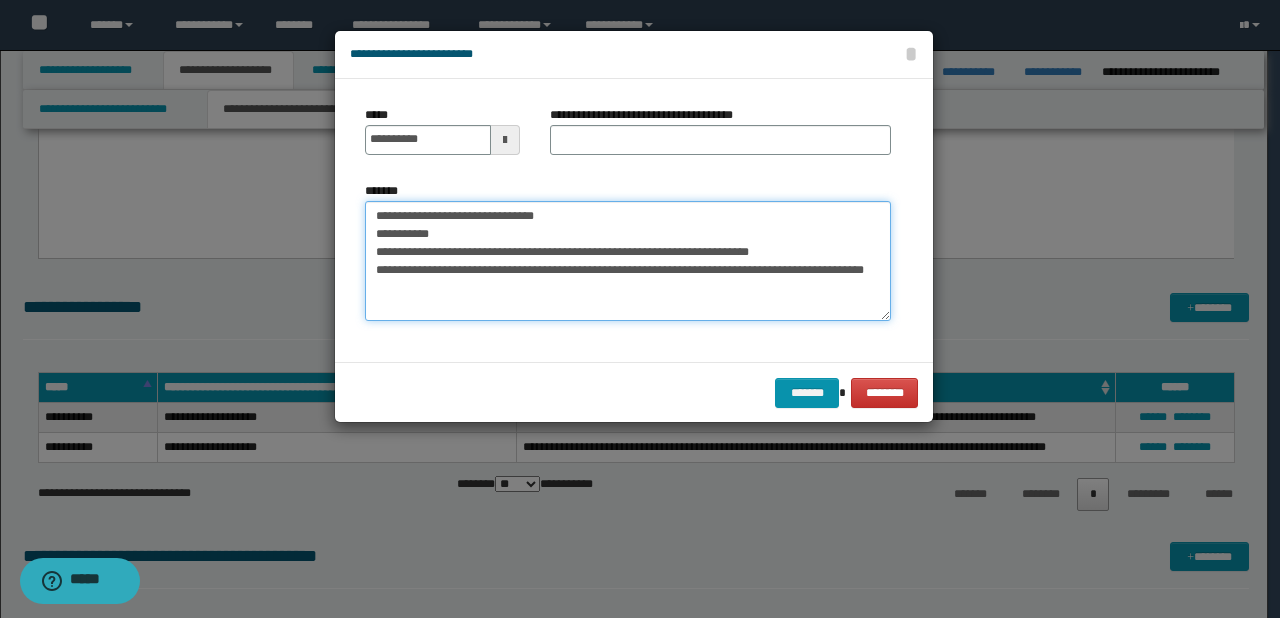 drag, startPoint x: 439, startPoint y: 219, endPoint x: 378, endPoint y: 215, distance: 61.13101 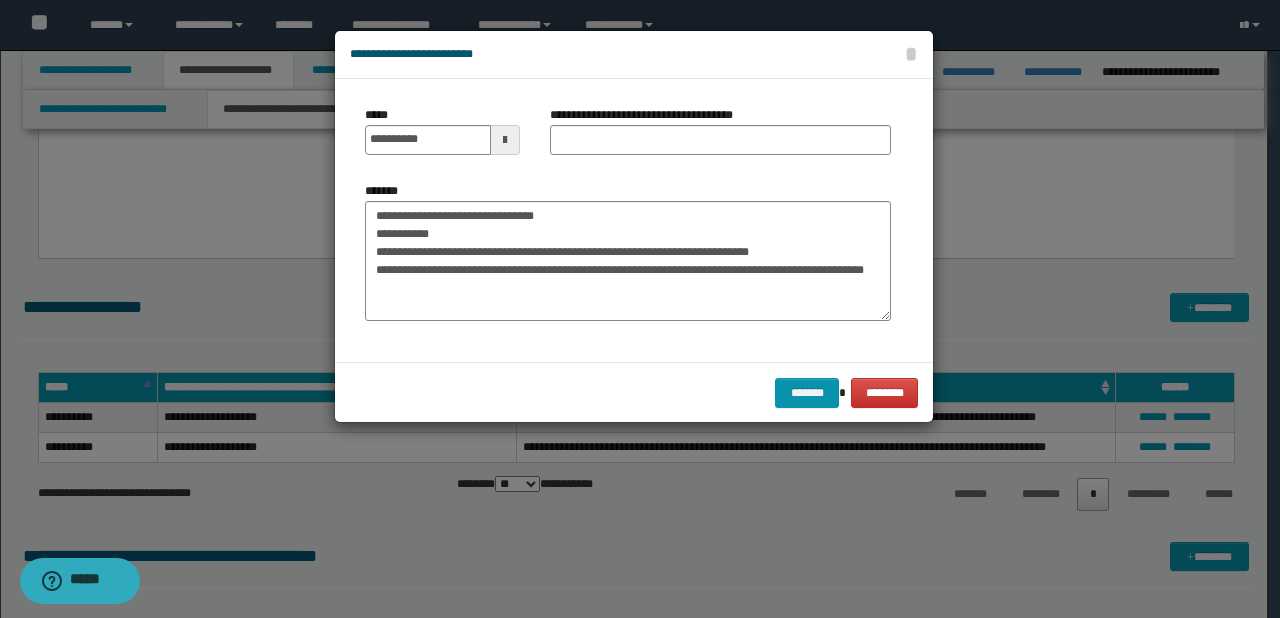 click on "**********" at bounding box center (442, 138) 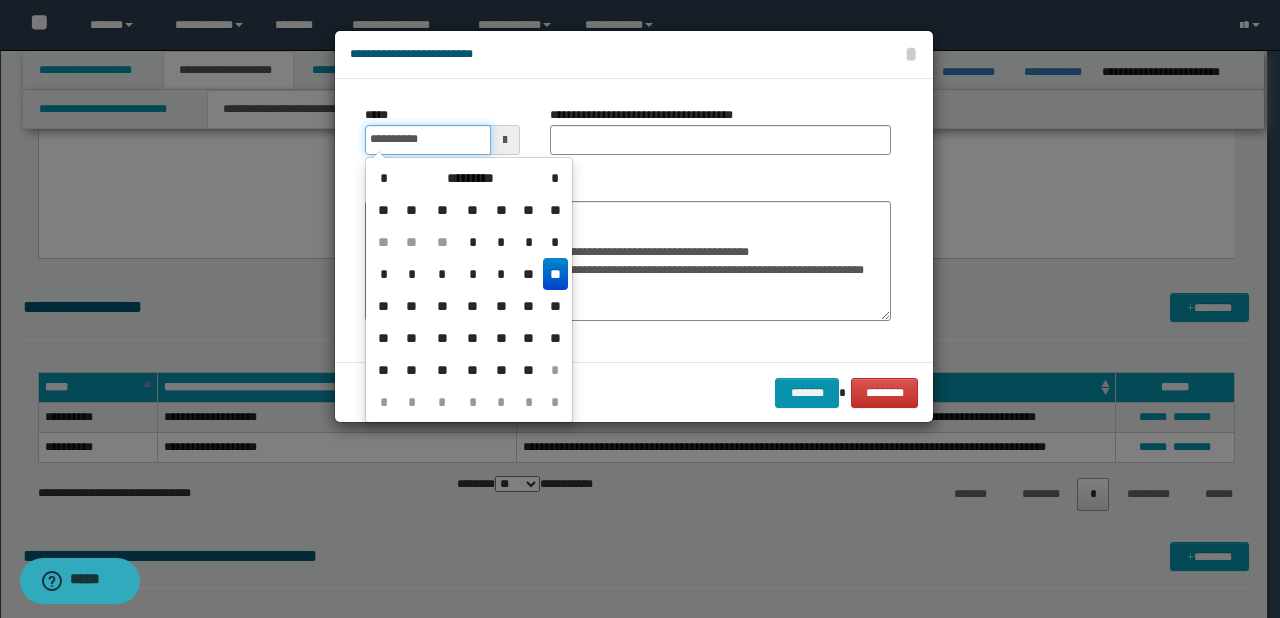 click on "**********" at bounding box center [428, 140] 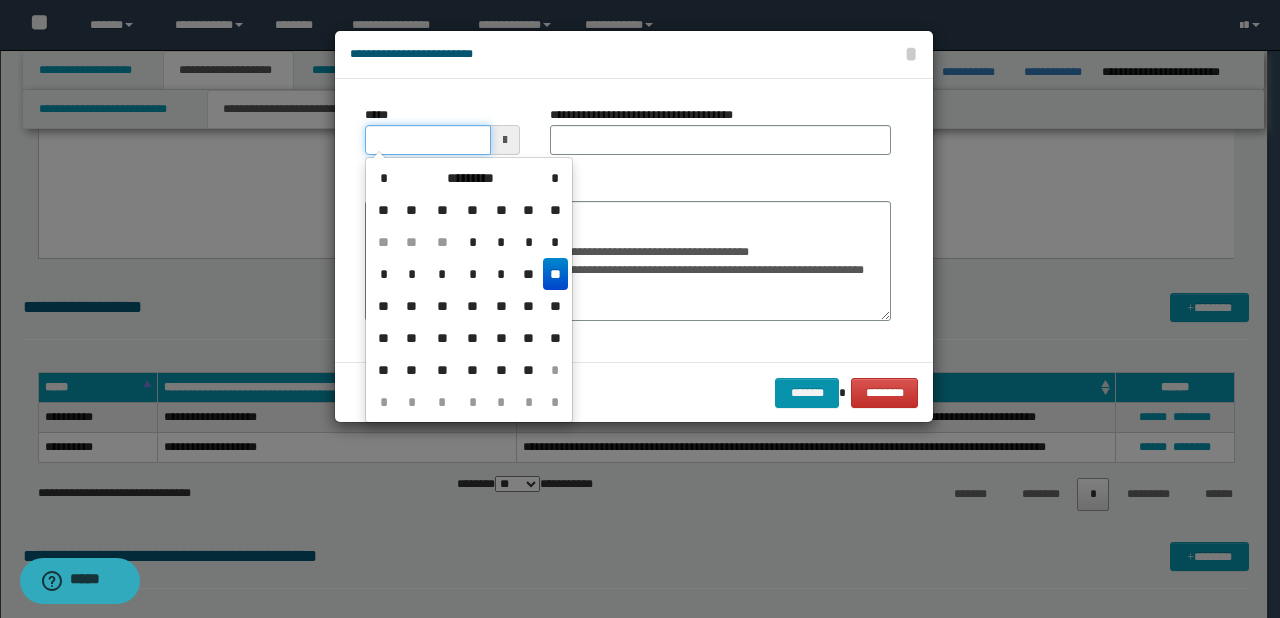 type on "**********" 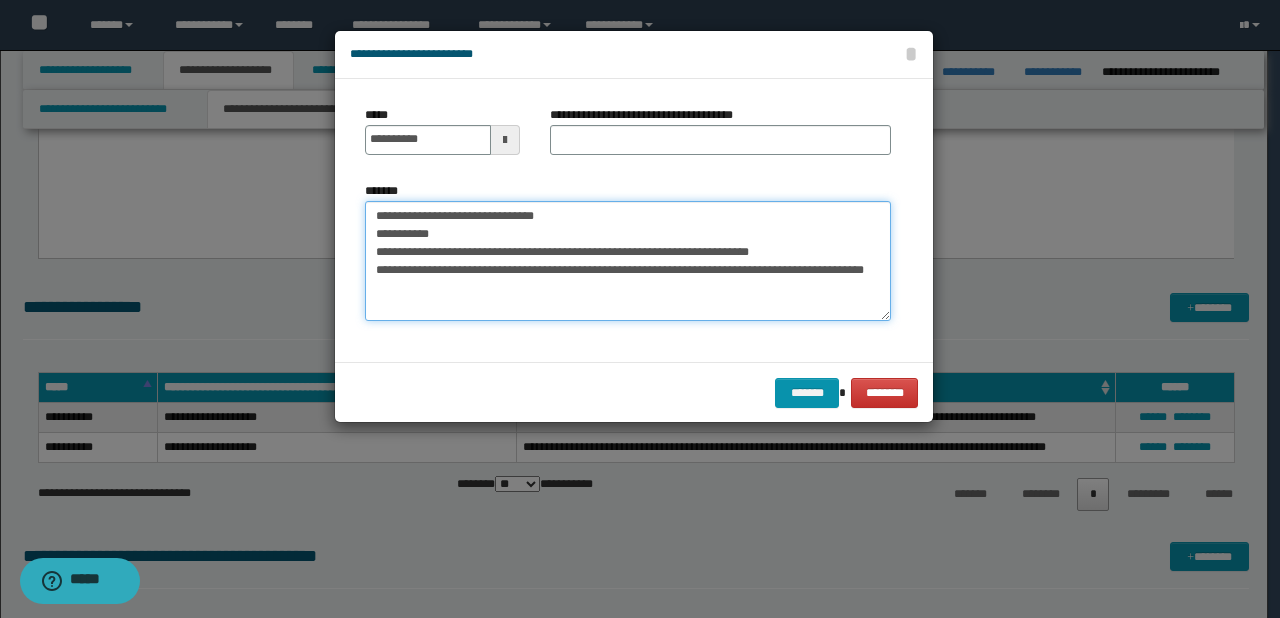 click on "**********" at bounding box center [628, 261] 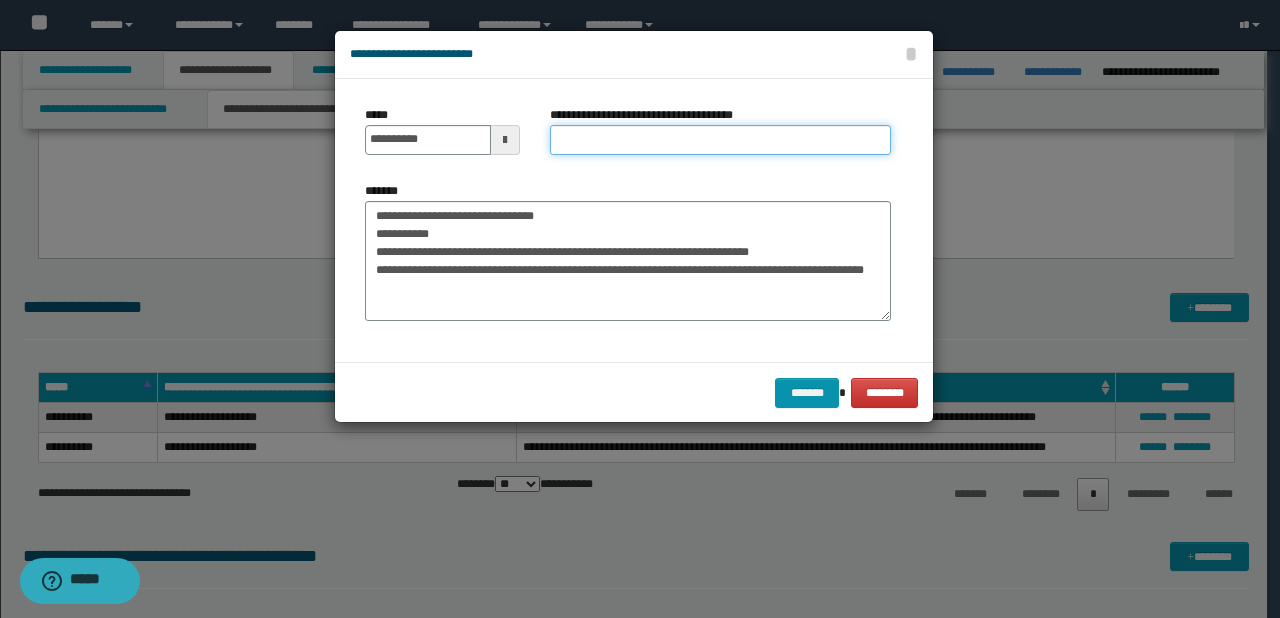 click on "**********" at bounding box center (720, 140) 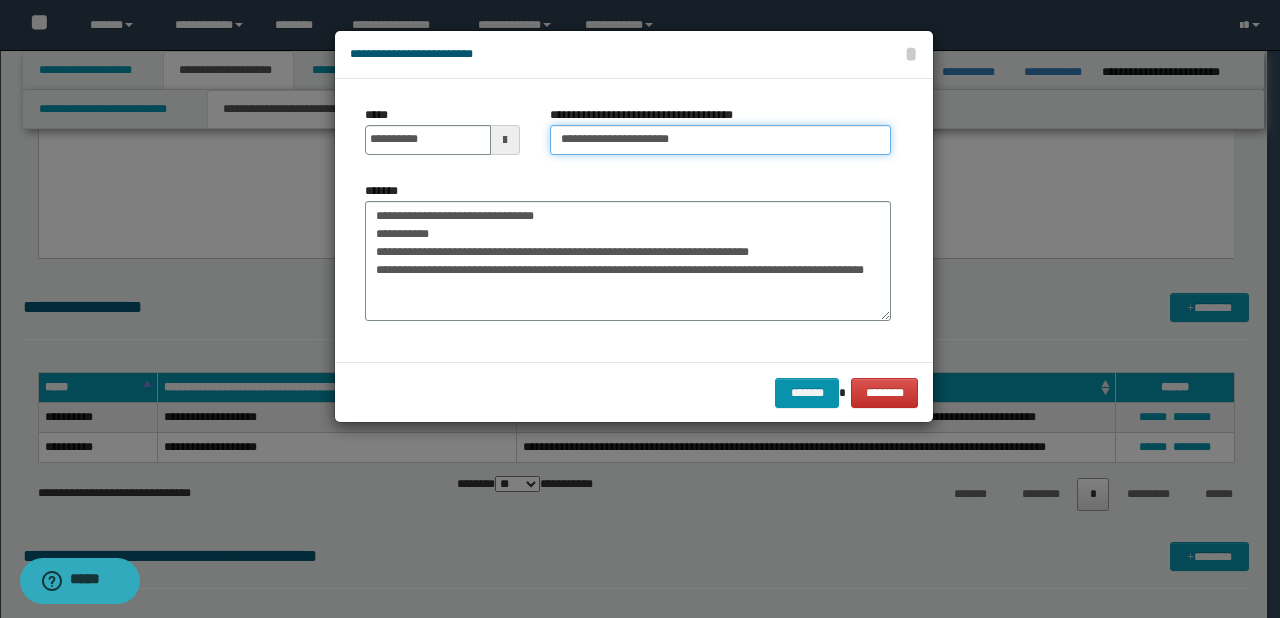 type on "**********" 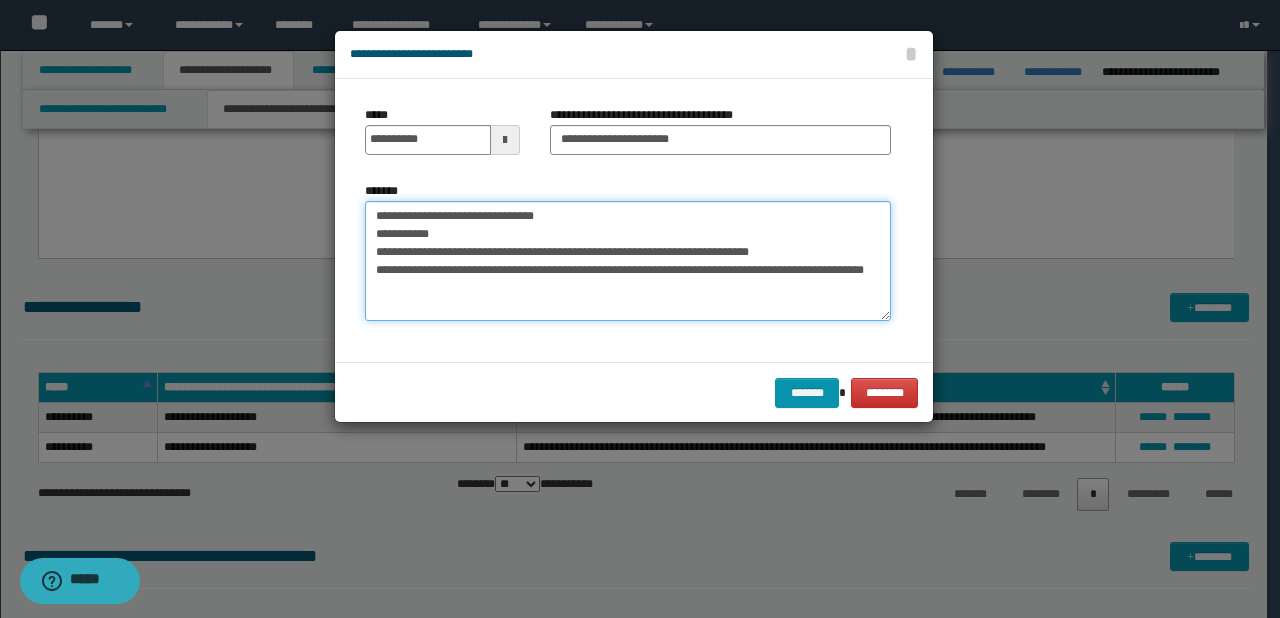 drag, startPoint x: 612, startPoint y: 204, endPoint x: 130, endPoint y: 208, distance: 482.0166 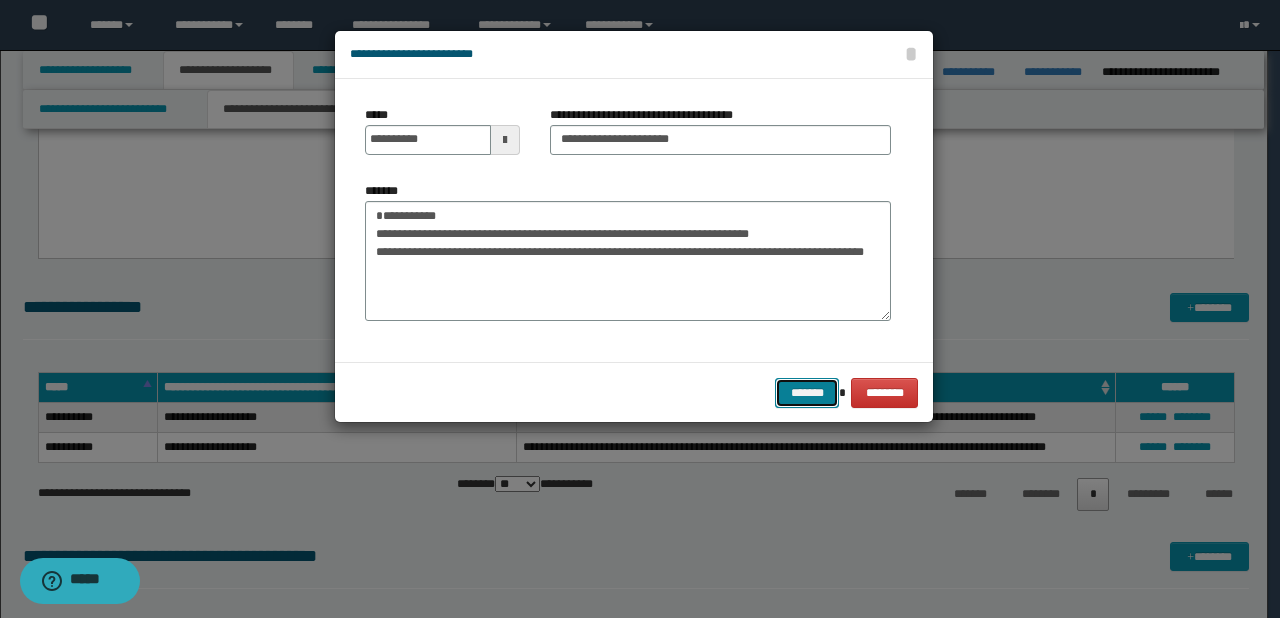 click on "*******" at bounding box center [807, 393] 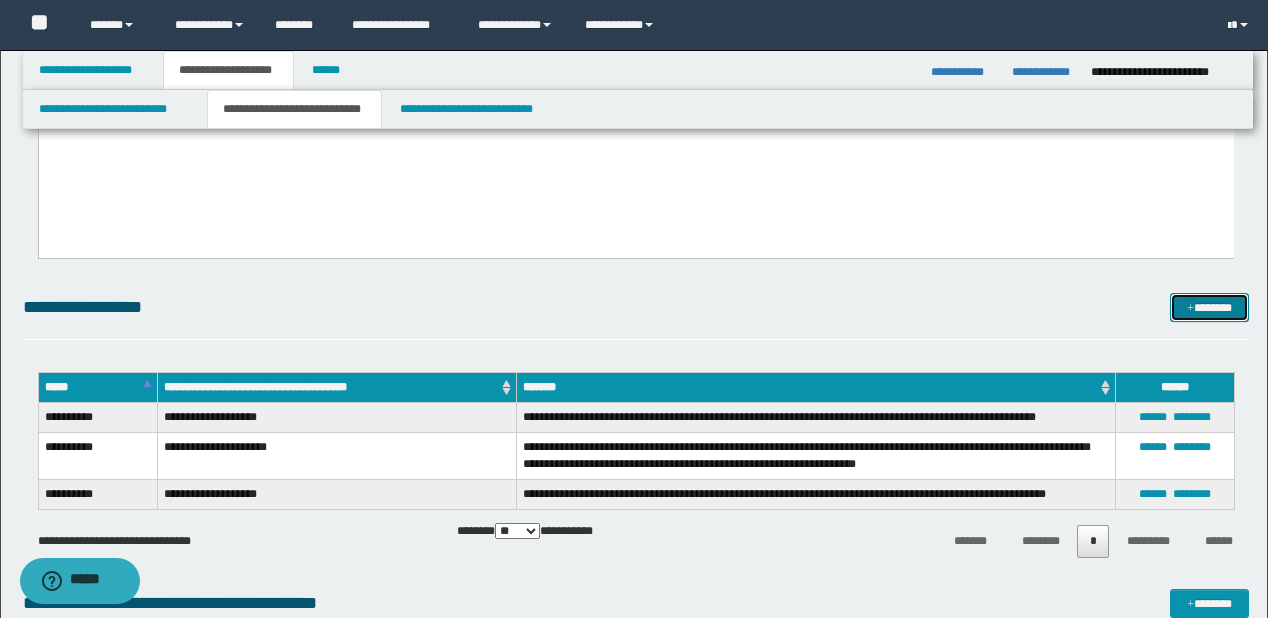 click on "*******" at bounding box center (1209, 308) 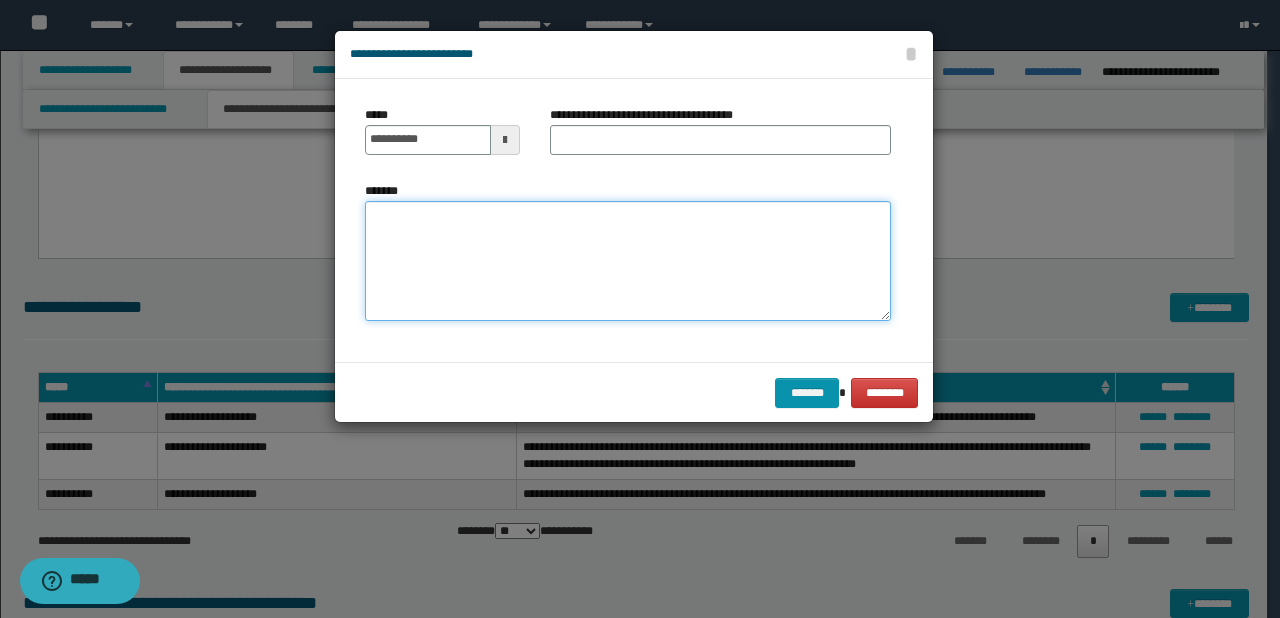 click on "*******" at bounding box center [628, 261] 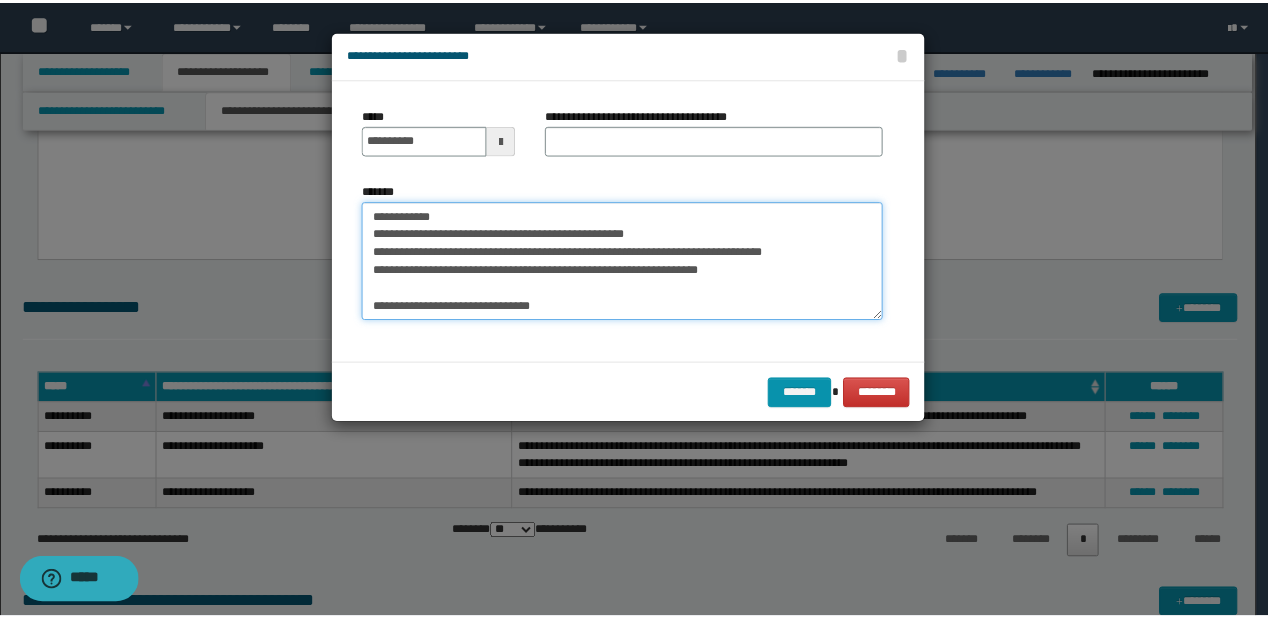scroll, scrollTop: 0, scrollLeft: 0, axis: both 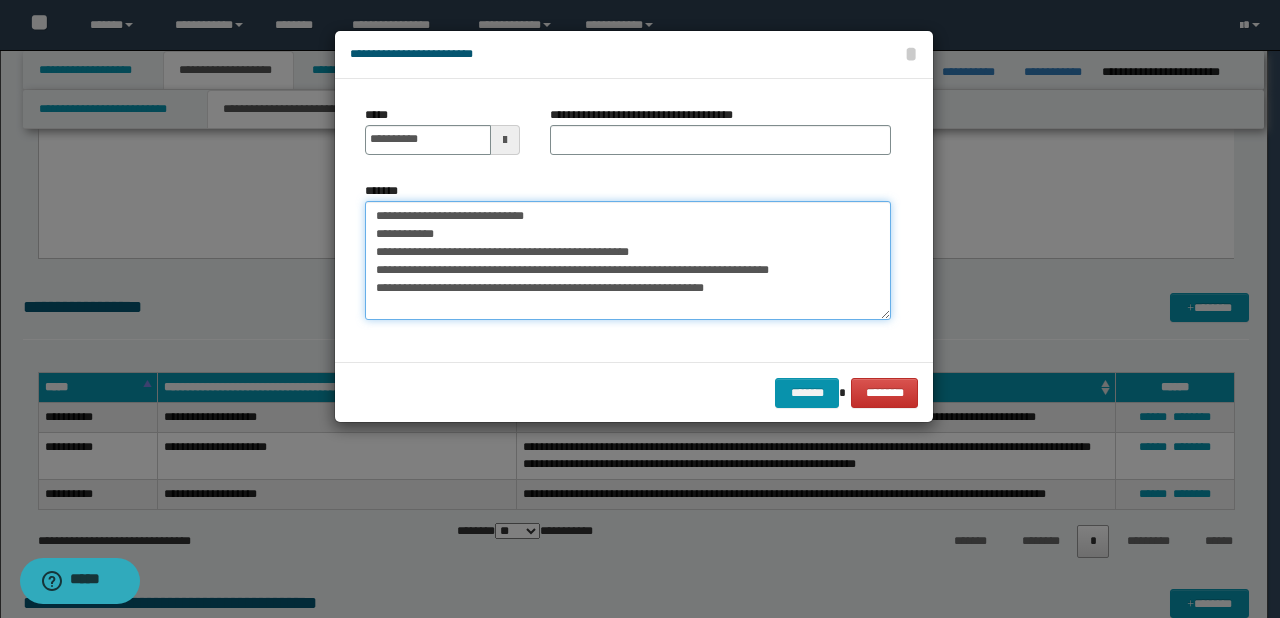 drag, startPoint x: 436, startPoint y: 214, endPoint x: 372, endPoint y: 215, distance: 64.00781 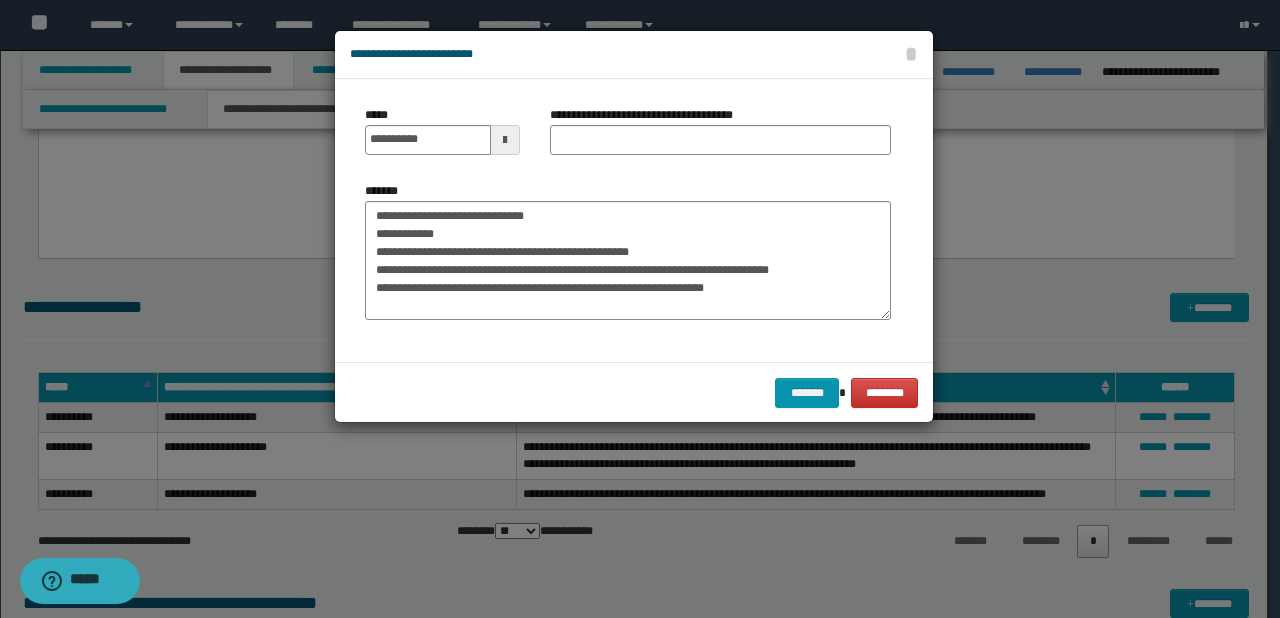 click on "**********" at bounding box center [442, 138] 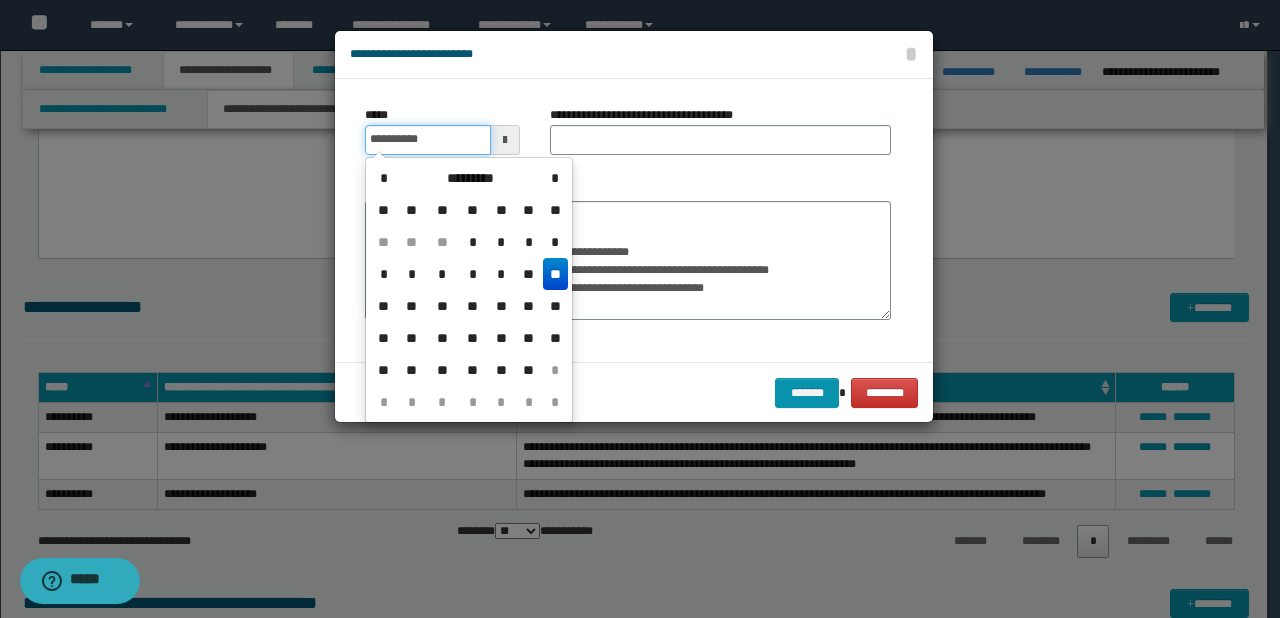 drag, startPoint x: 409, startPoint y: 140, endPoint x: 557, endPoint y: 194, distance: 157.54364 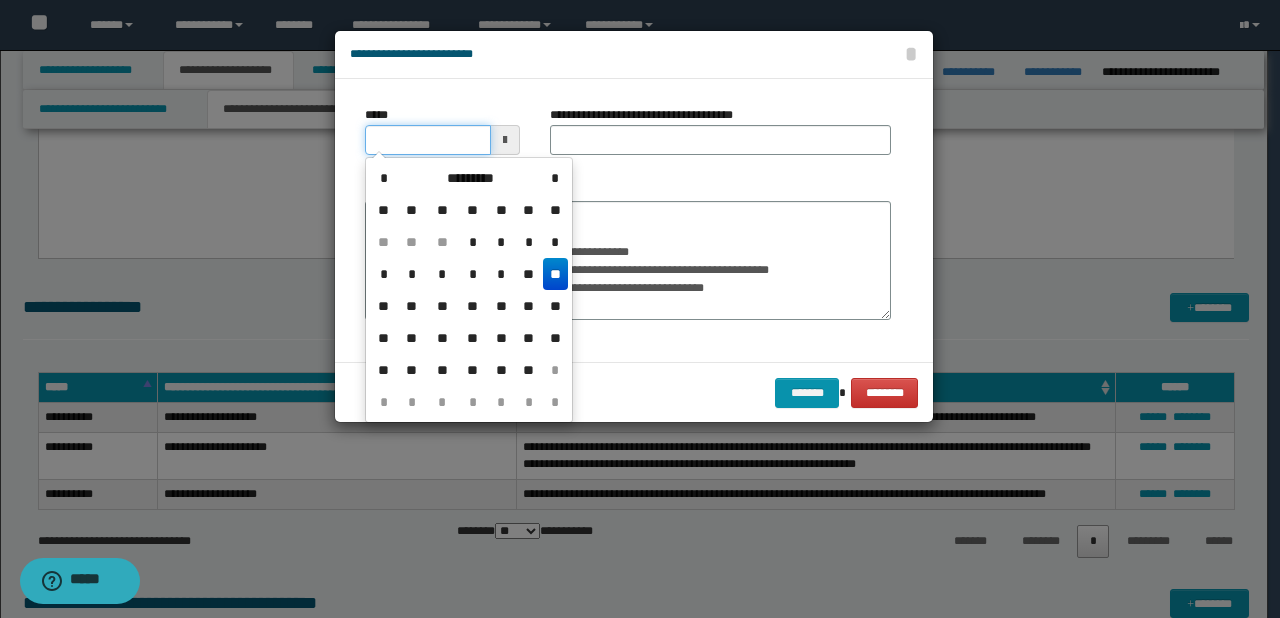 type on "**********" 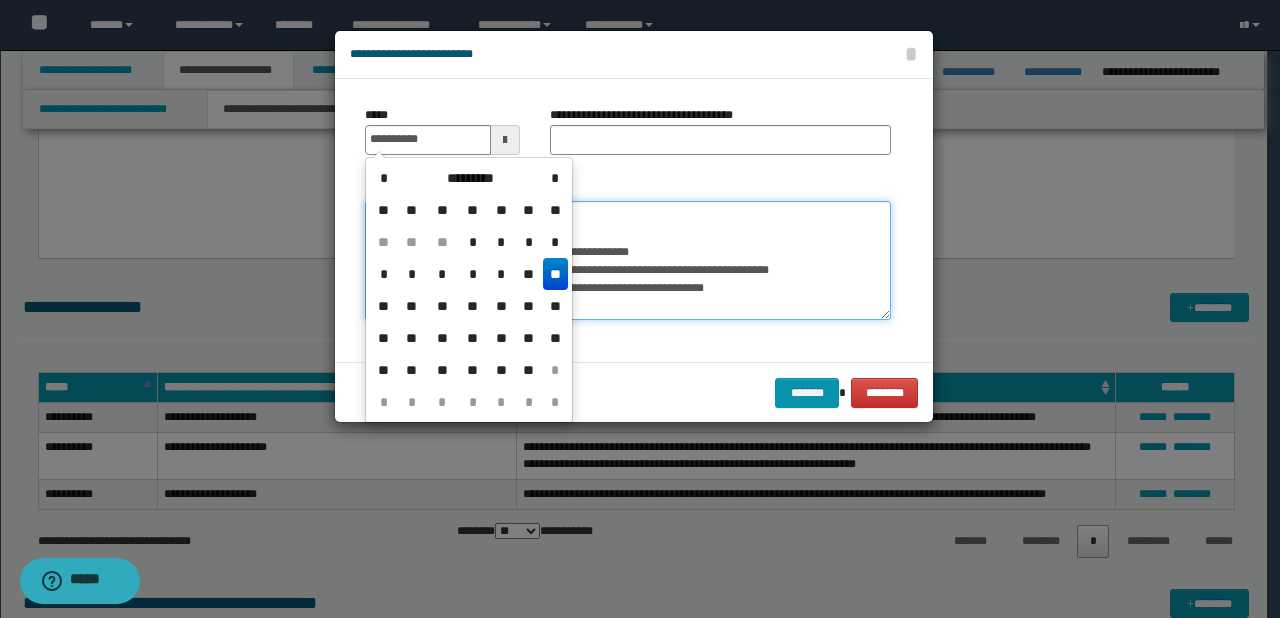 click on "**********" at bounding box center (628, 261) 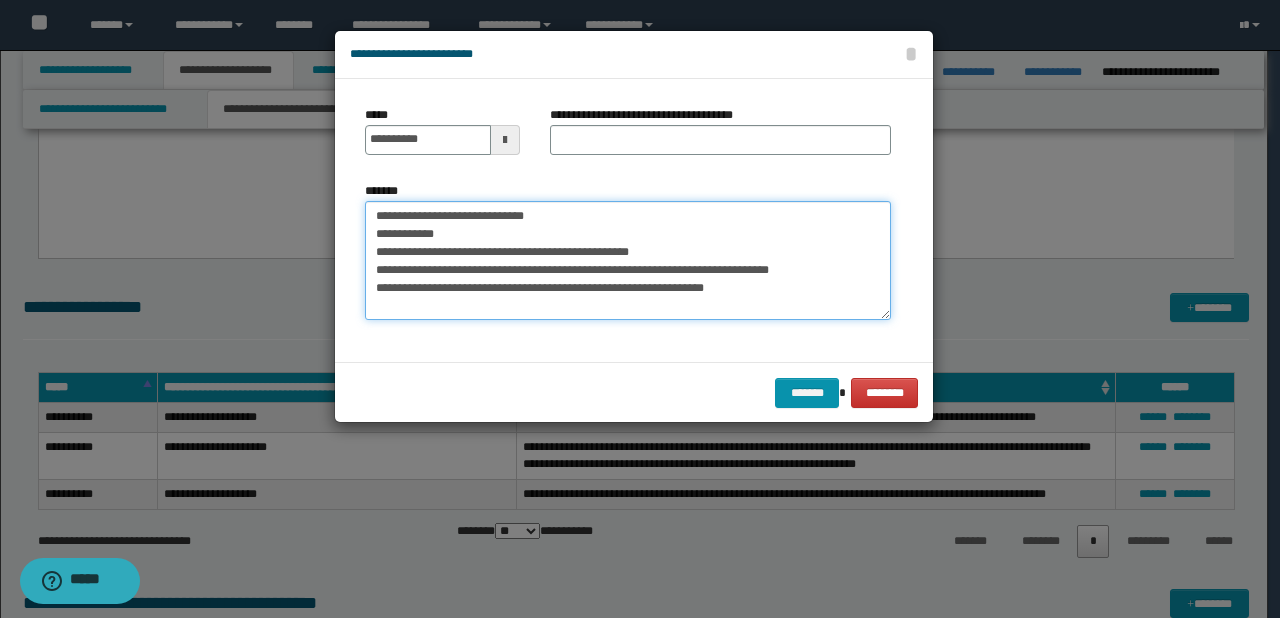drag, startPoint x: 436, startPoint y: 215, endPoint x: 589, endPoint y: 215, distance: 153 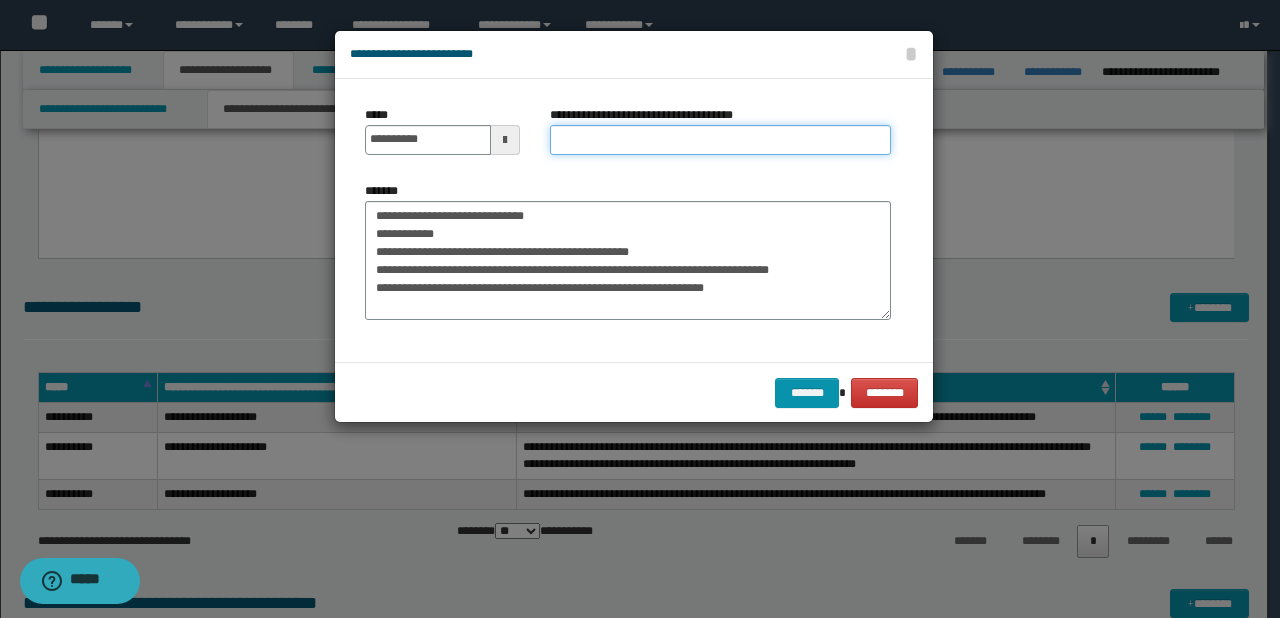 click on "**********" at bounding box center [720, 140] 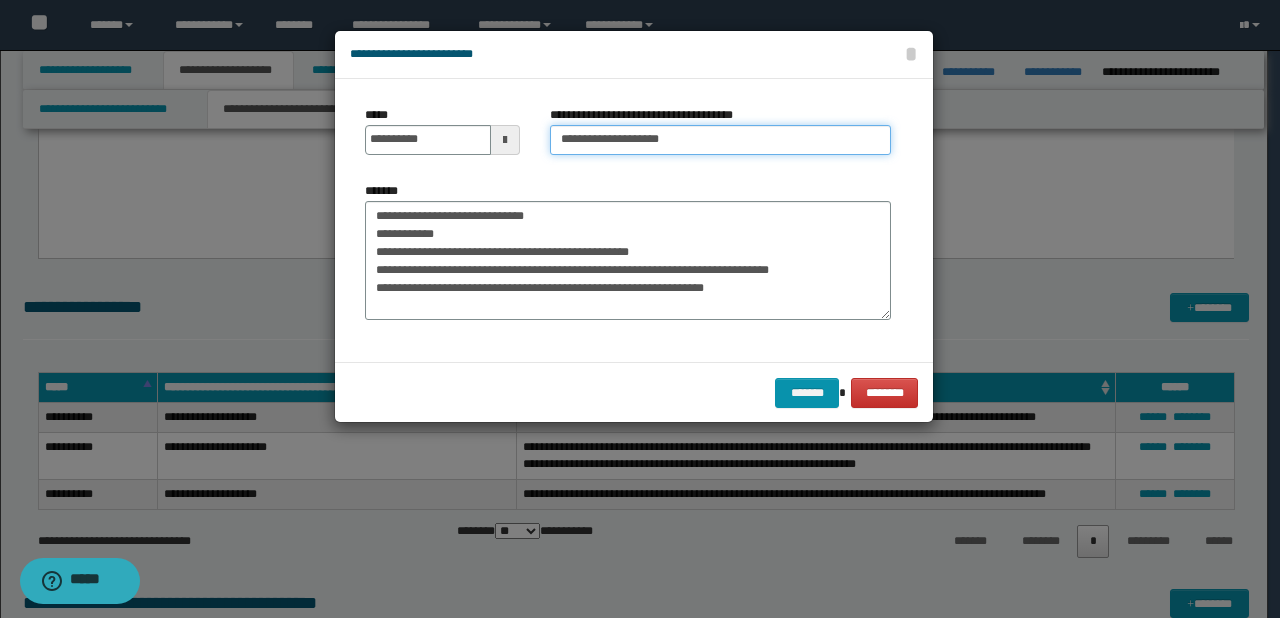 type on "**********" 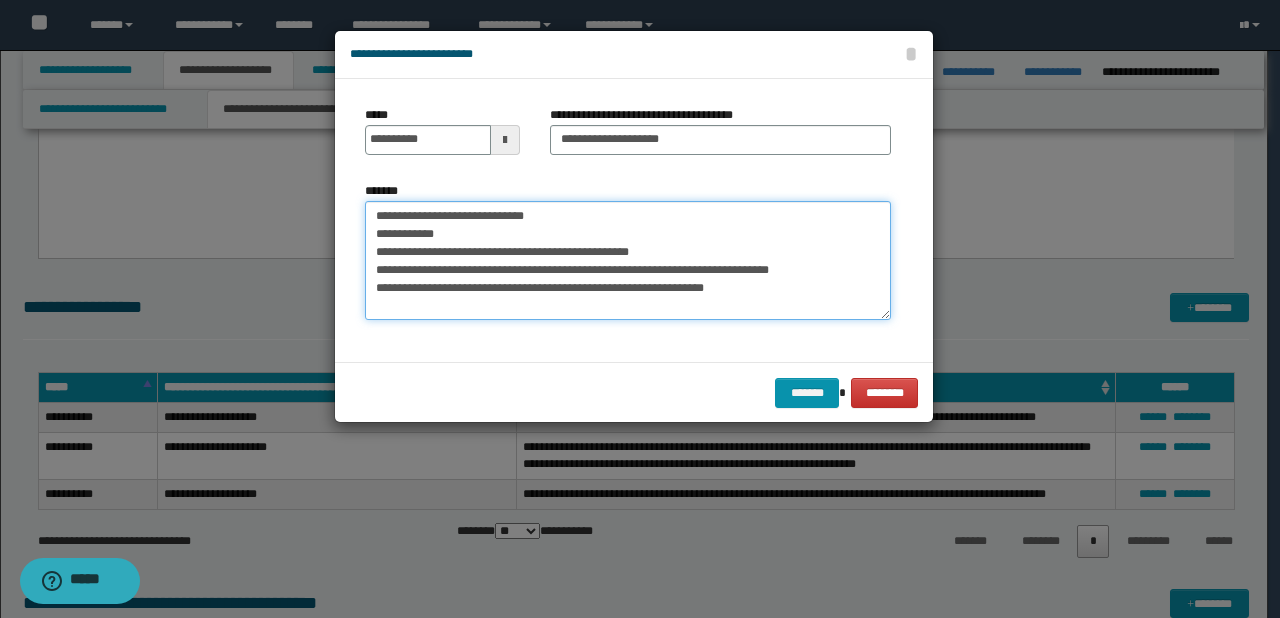 drag, startPoint x: 608, startPoint y: 215, endPoint x: 346, endPoint y: 199, distance: 262.4881 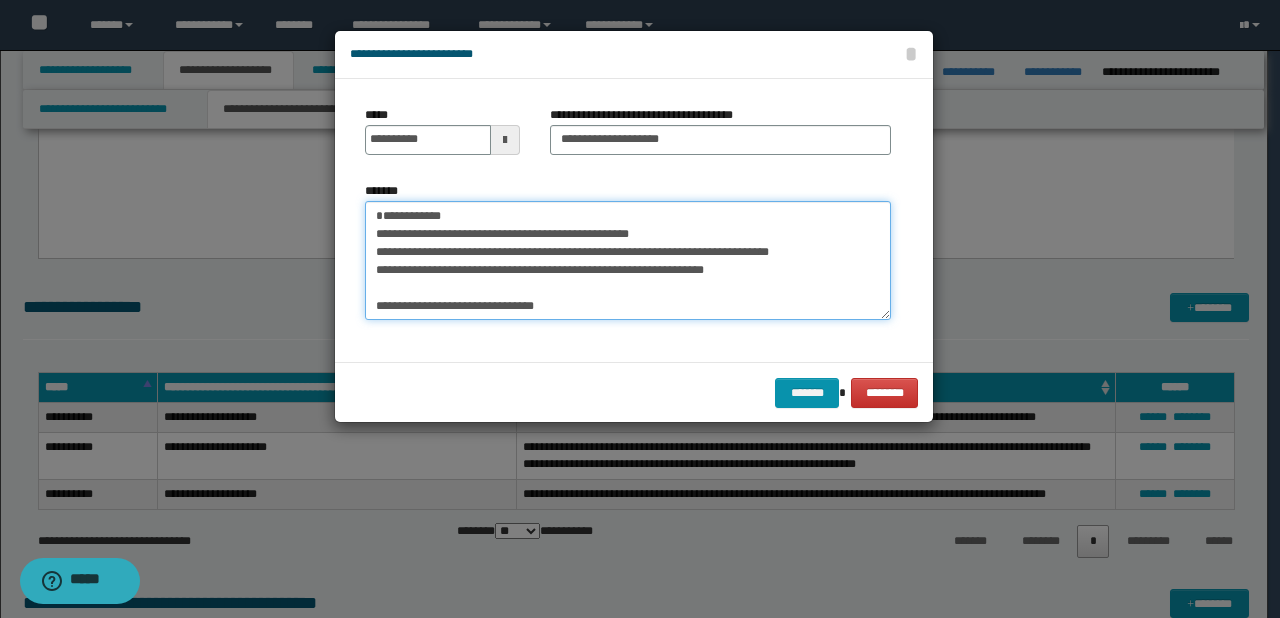 drag, startPoint x: 376, startPoint y: 252, endPoint x: 514, endPoint y: 242, distance: 138.36185 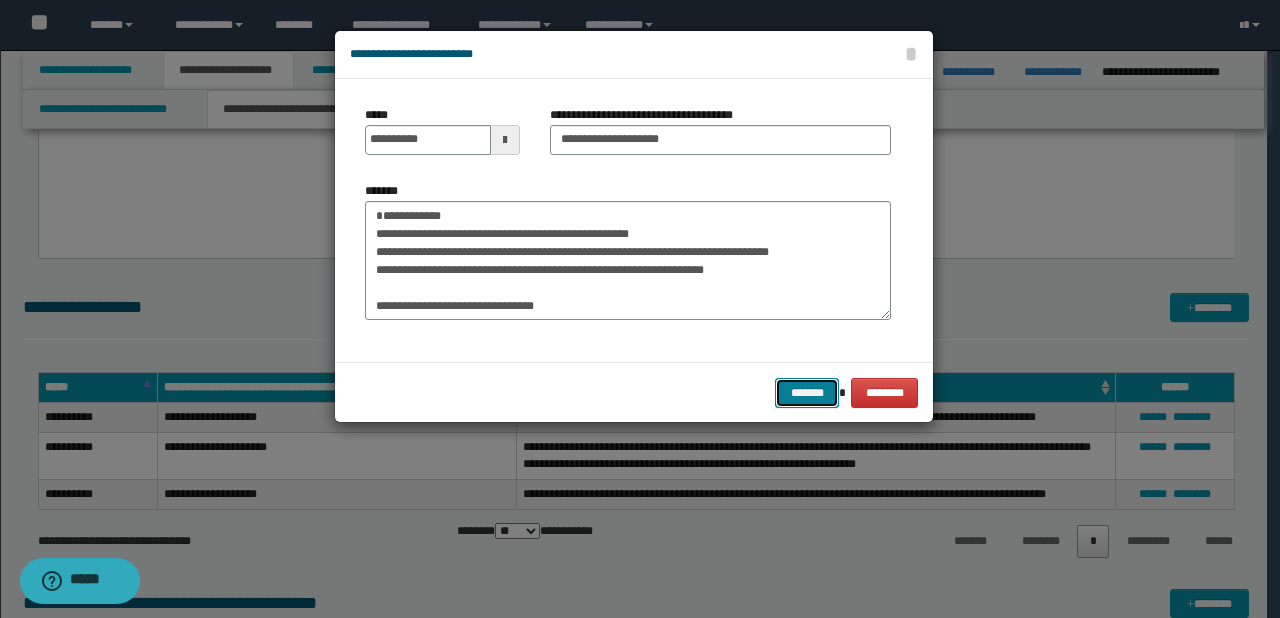 click on "*******" at bounding box center (807, 393) 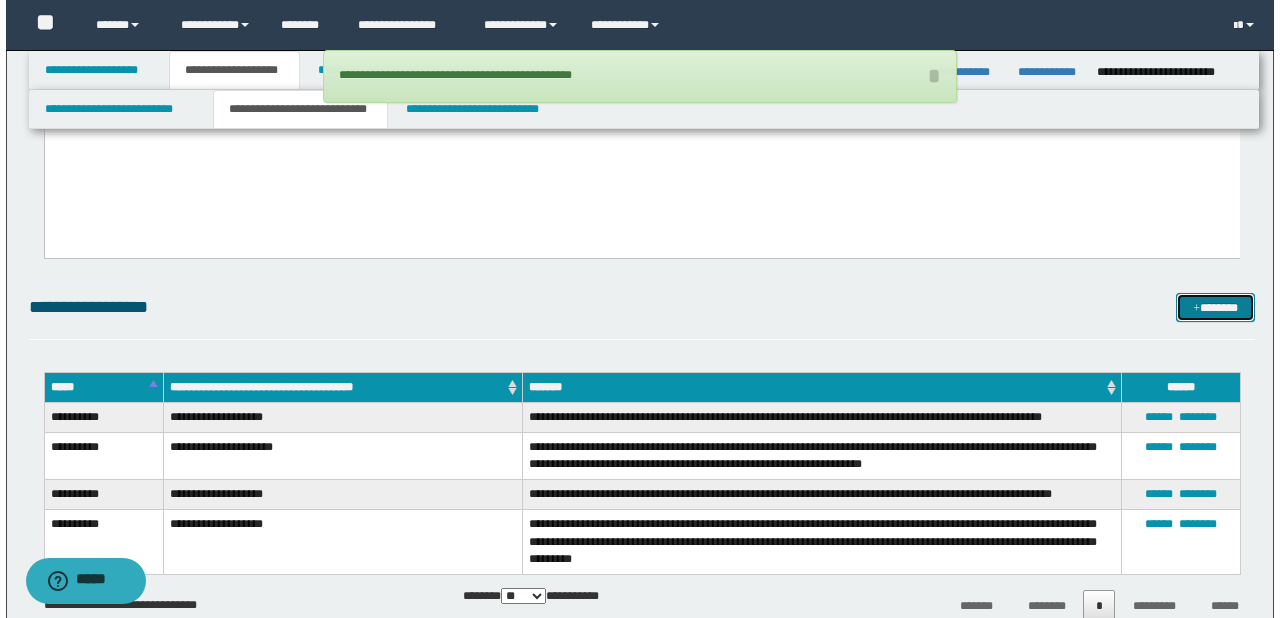 scroll, scrollTop: 2349, scrollLeft: 0, axis: vertical 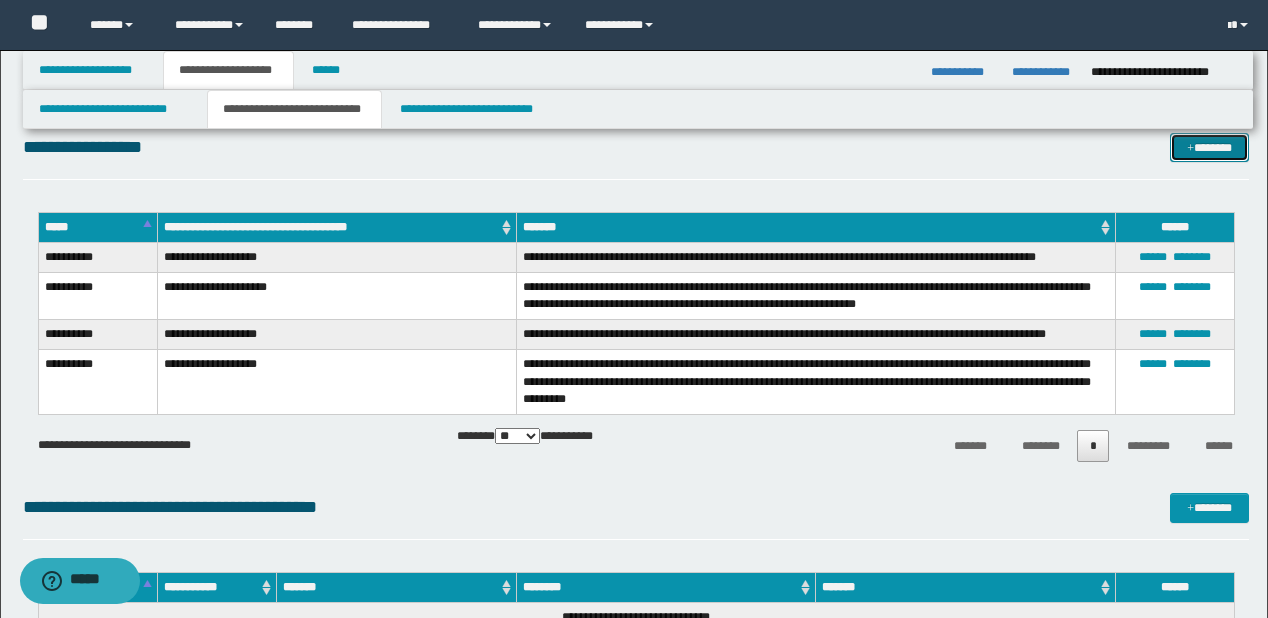 click on "*******" at bounding box center [1209, 148] 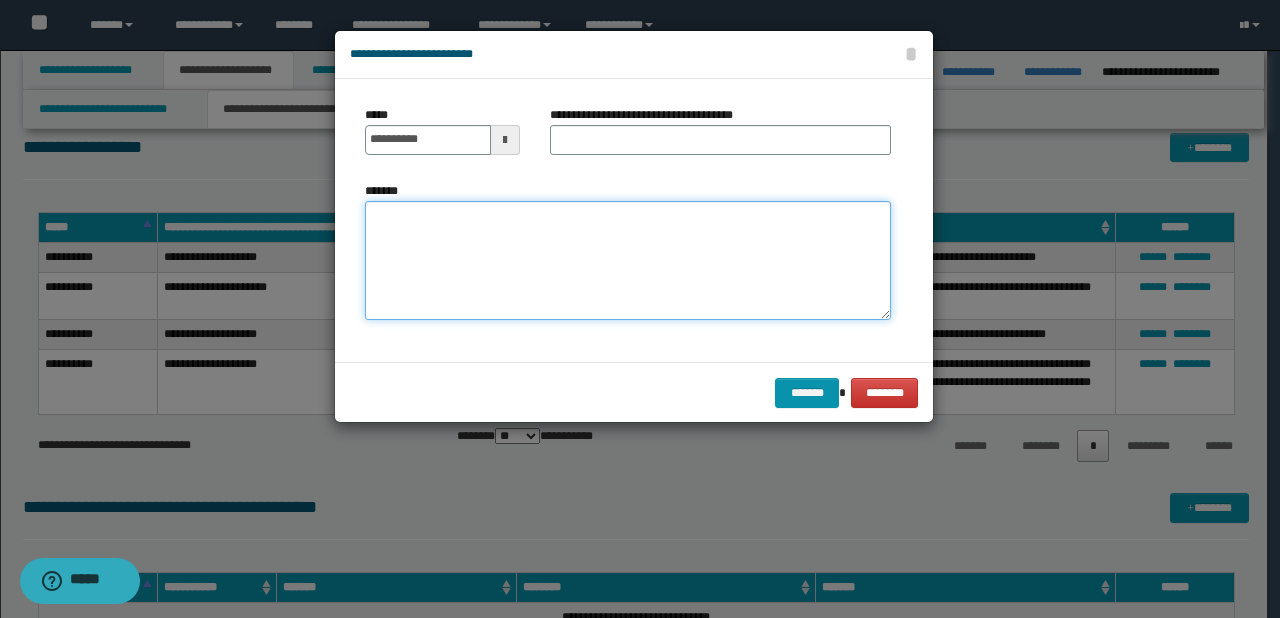 click on "*******" at bounding box center [628, 261] 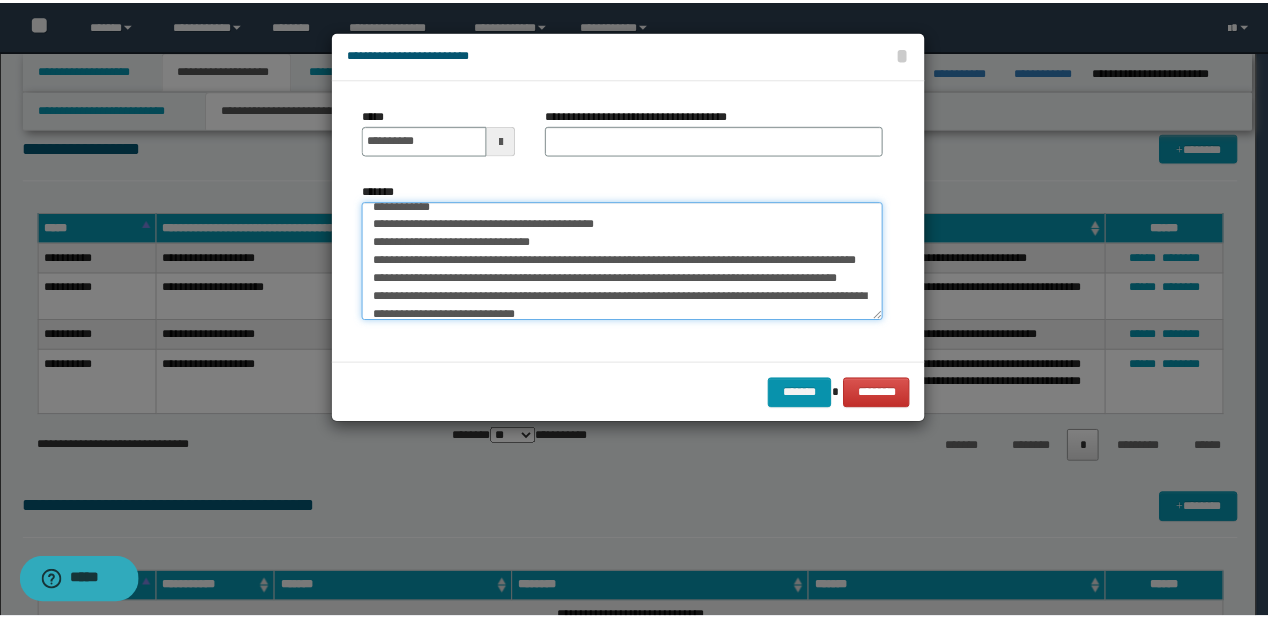 scroll, scrollTop: 0, scrollLeft: 0, axis: both 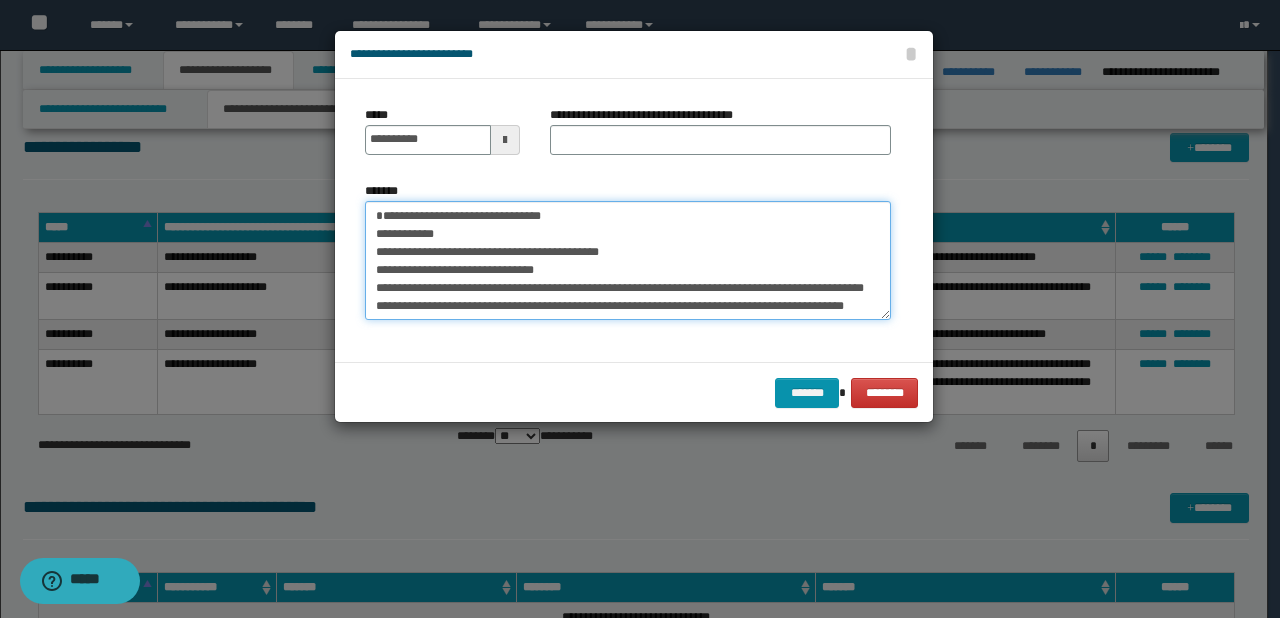 drag, startPoint x: 437, startPoint y: 230, endPoint x: 372, endPoint y: 233, distance: 65.06919 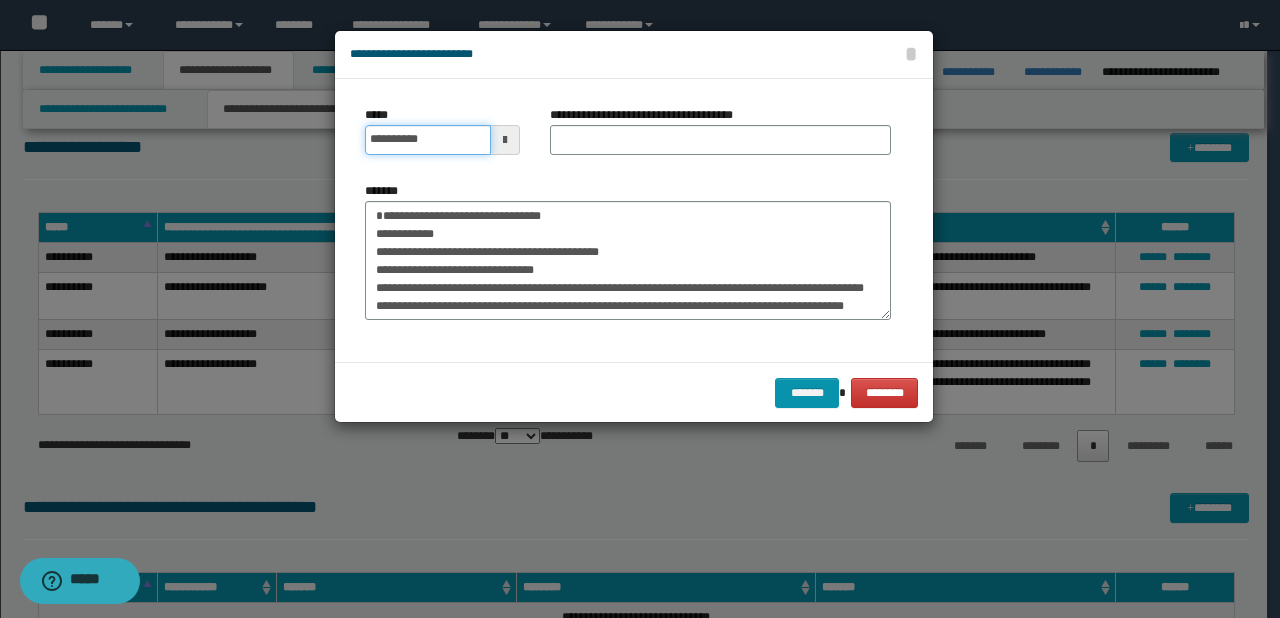 click on "**********" at bounding box center (428, 140) 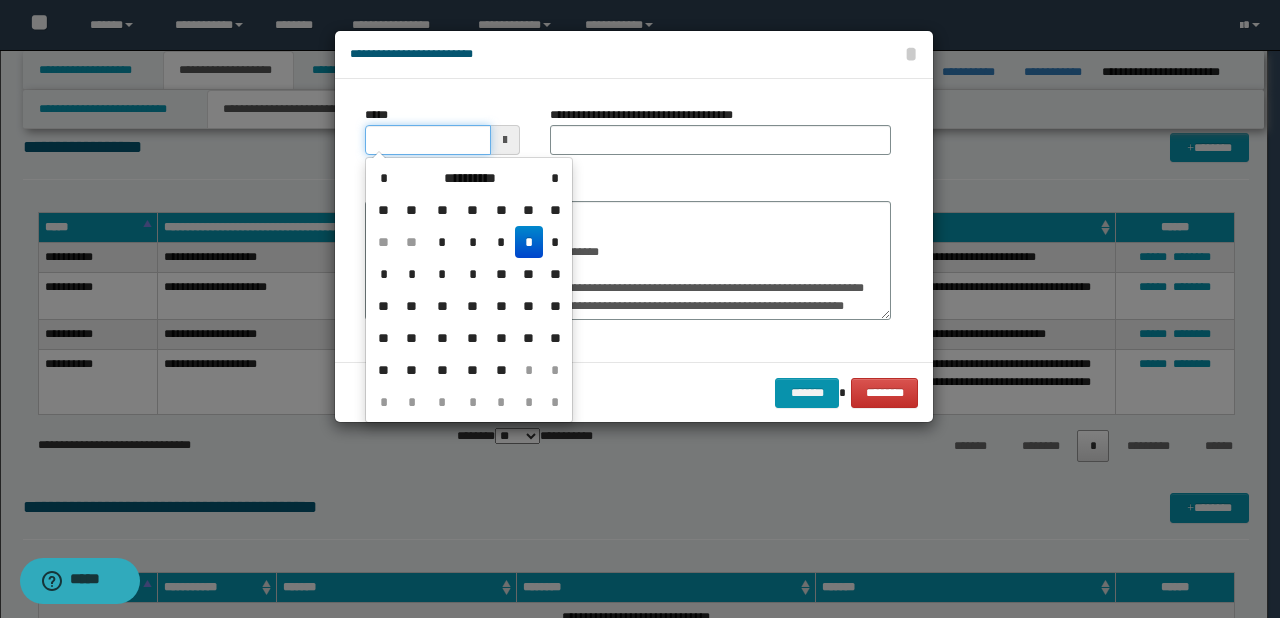 type on "**********" 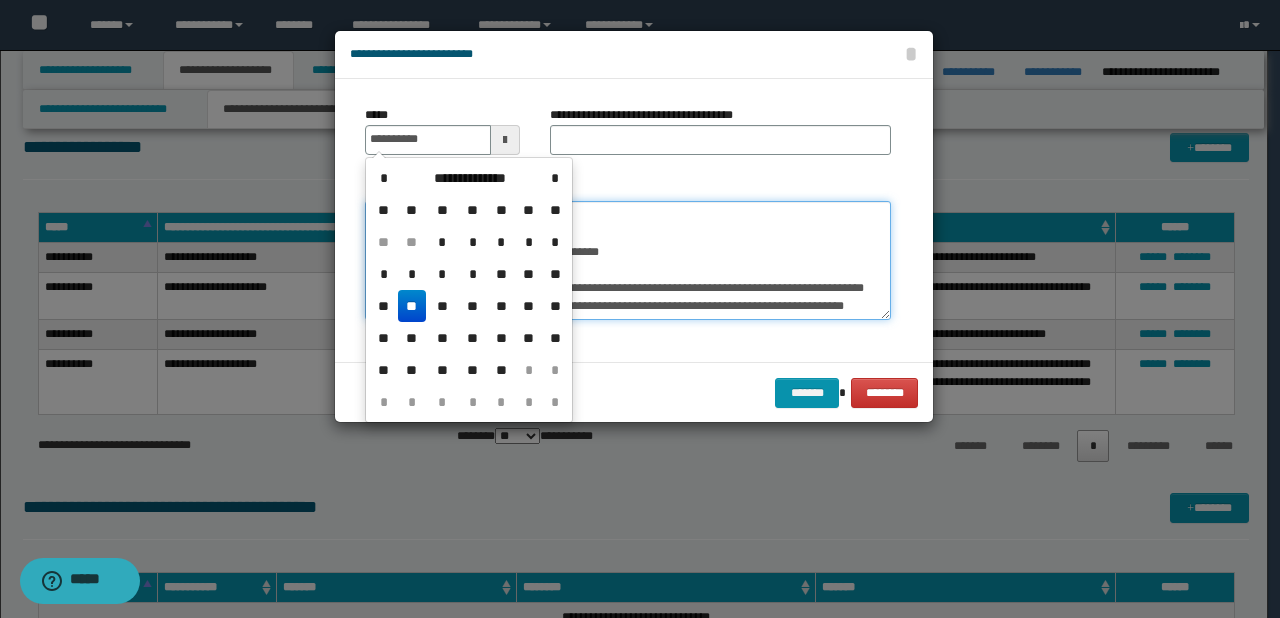 click on "**********" at bounding box center [628, 261] 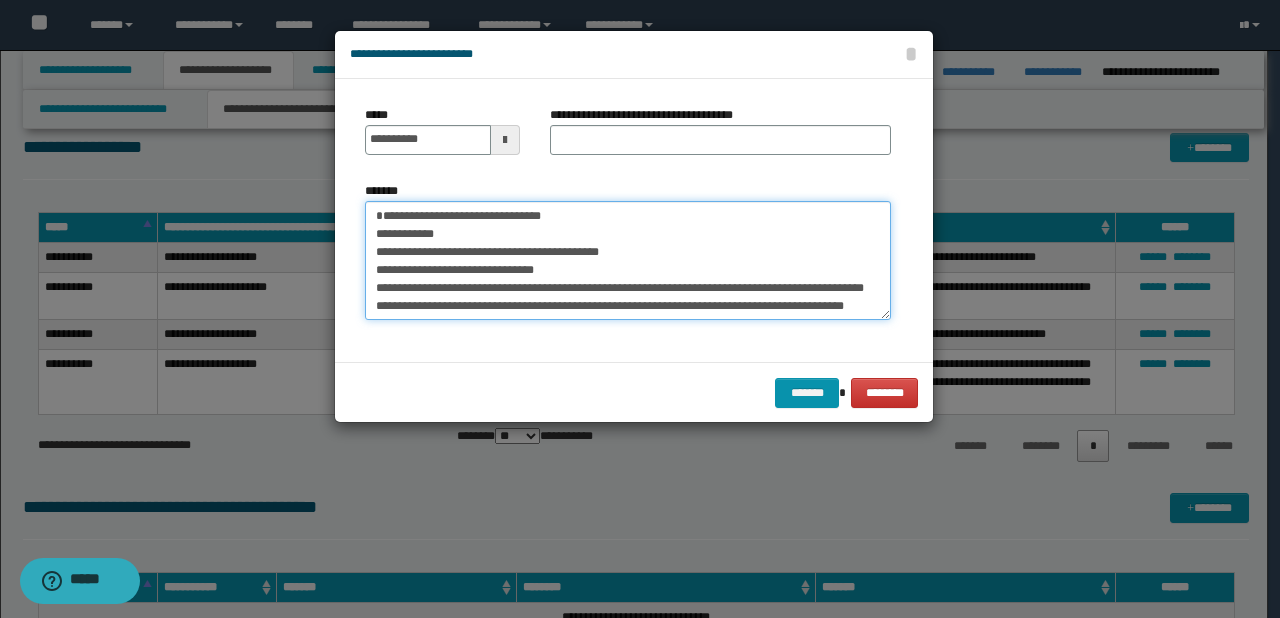 drag, startPoint x: 442, startPoint y: 233, endPoint x: 604, endPoint y: 229, distance: 162.04938 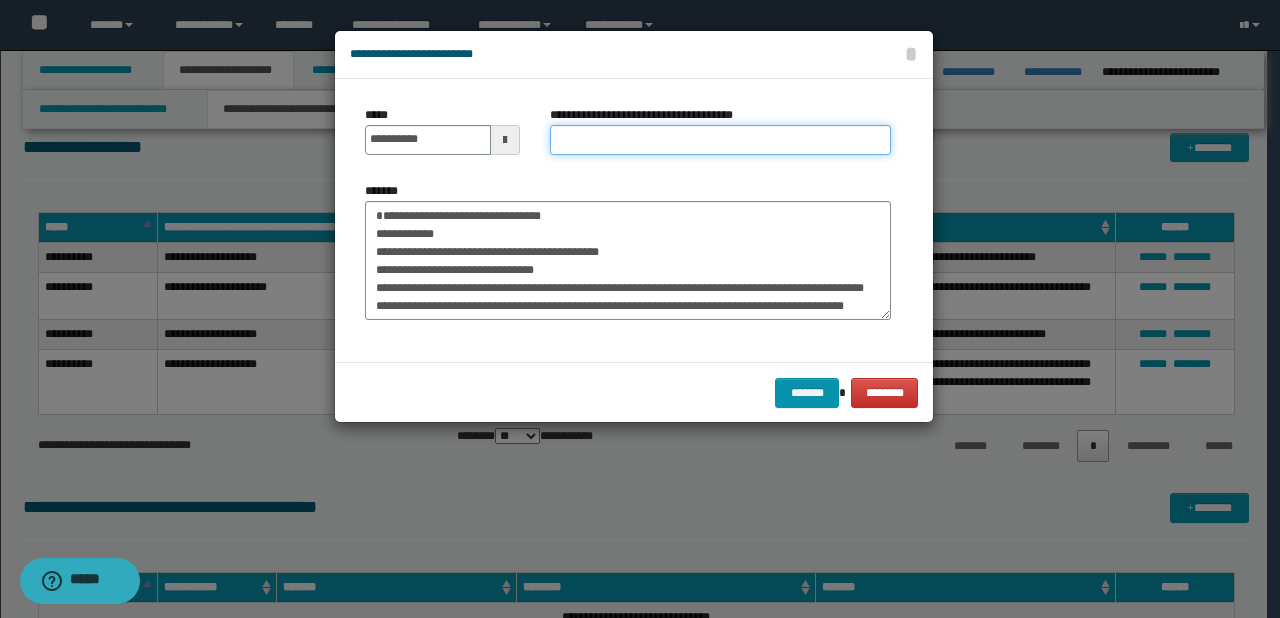 click on "**********" at bounding box center (720, 140) 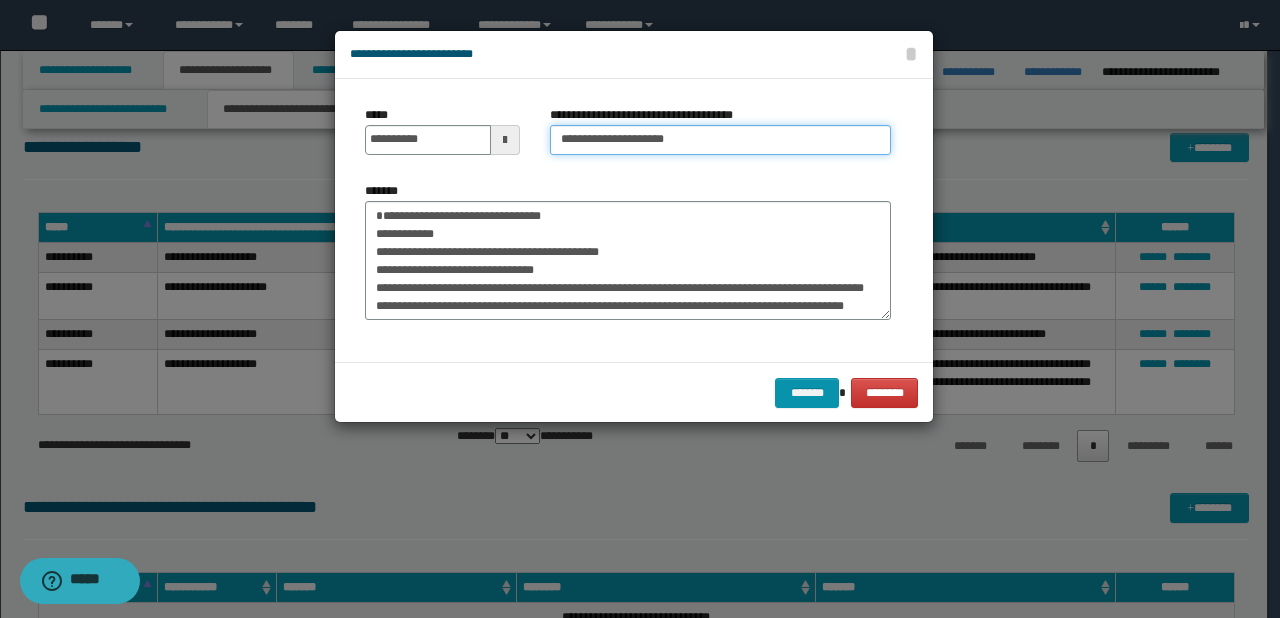 type on "**********" 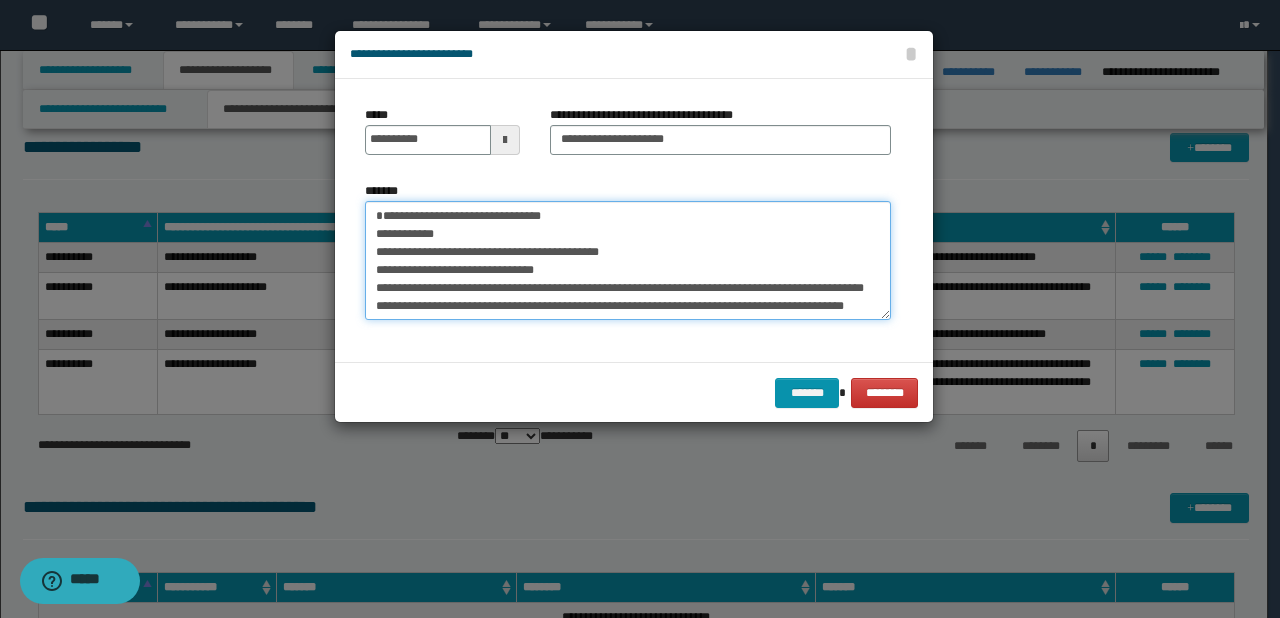 drag, startPoint x: 608, startPoint y: 236, endPoint x: 325, endPoint y: 226, distance: 283.17664 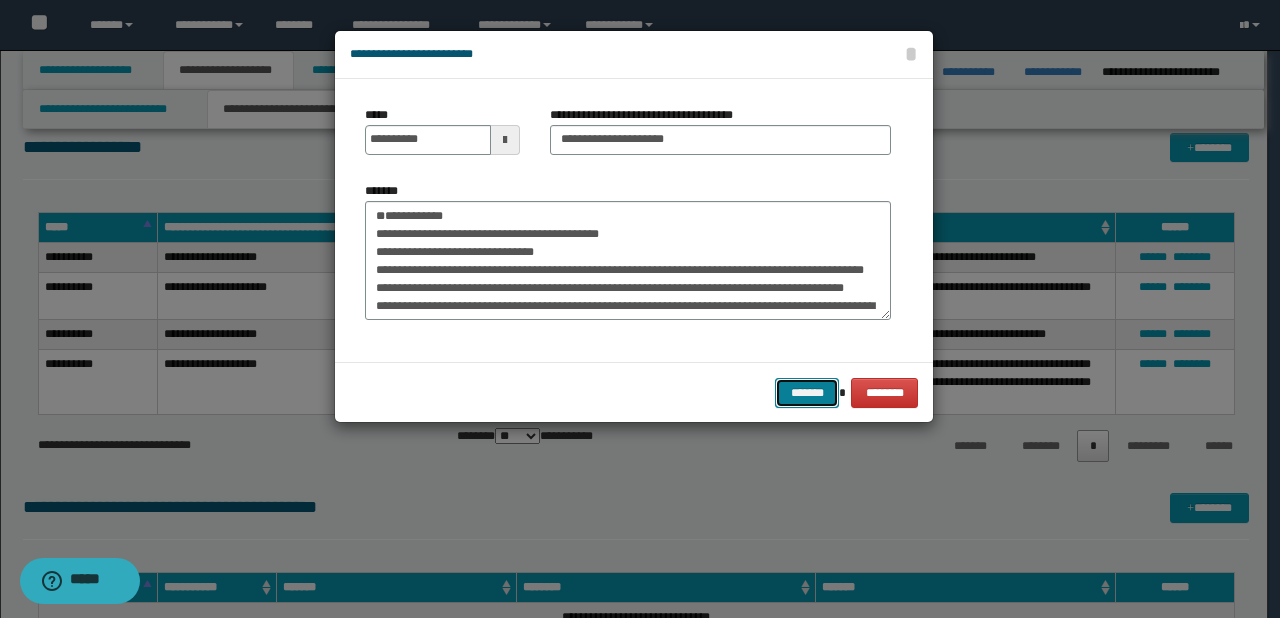 click on "*******" at bounding box center (807, 393) 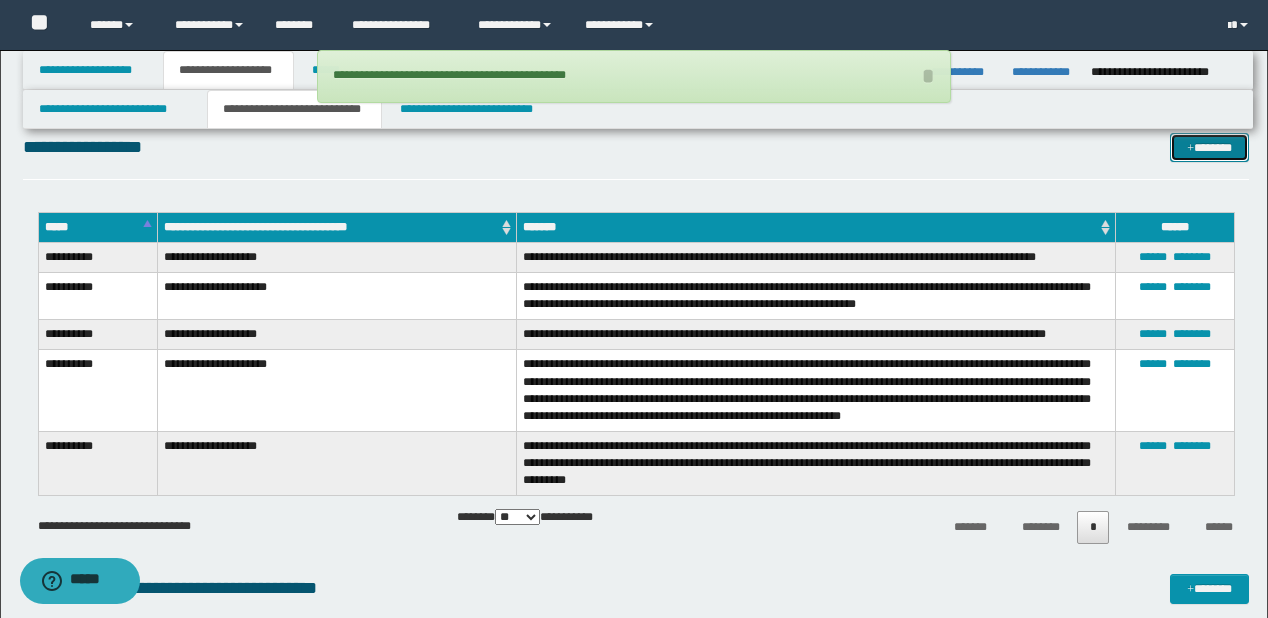 scroll, scrollTop: 2429, scrollLeft: 0, axis: vertical 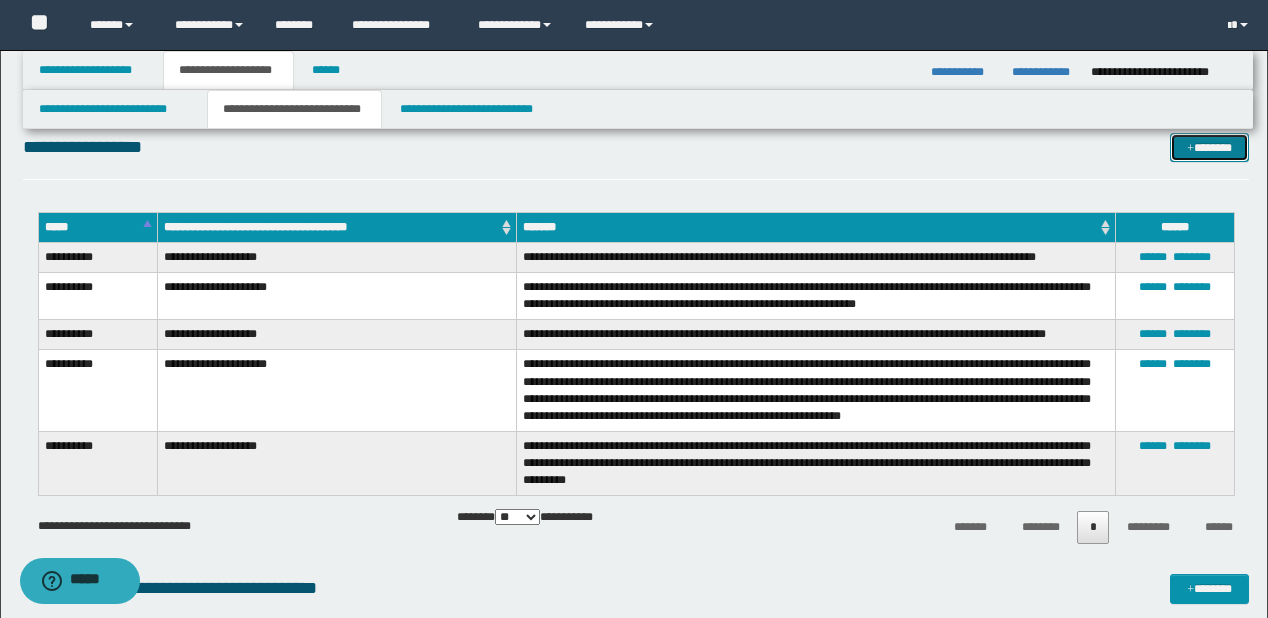 click on "*******" at bounding box center [1209, 148] 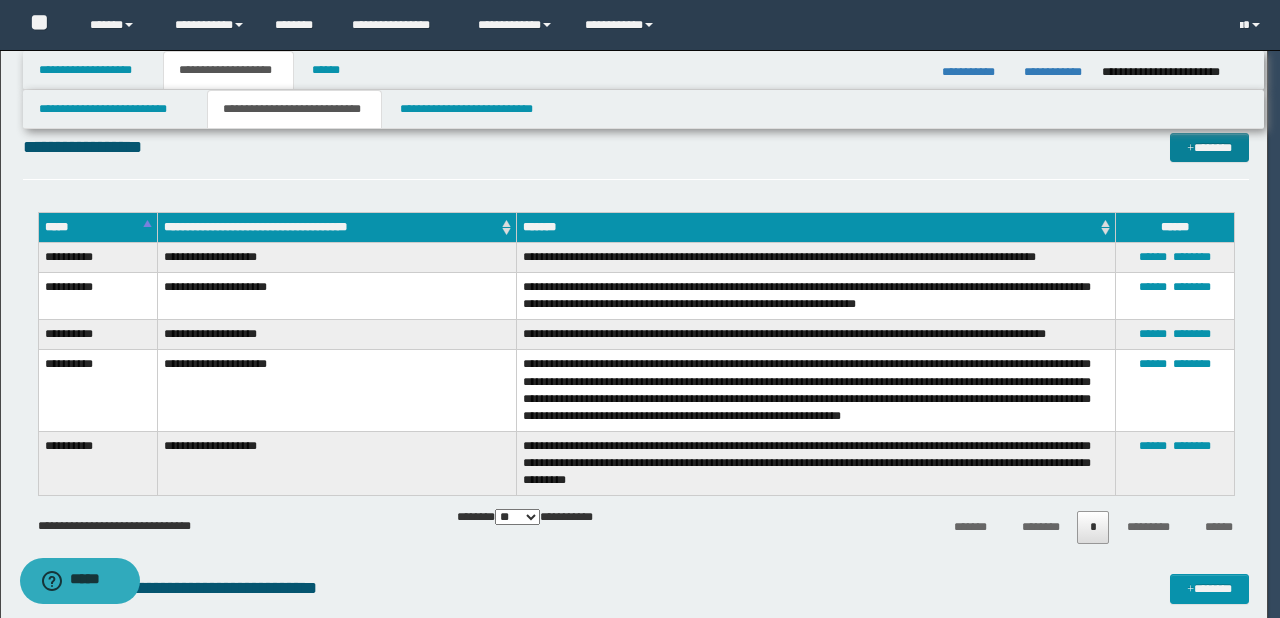 click at bounding box center [0, 0] 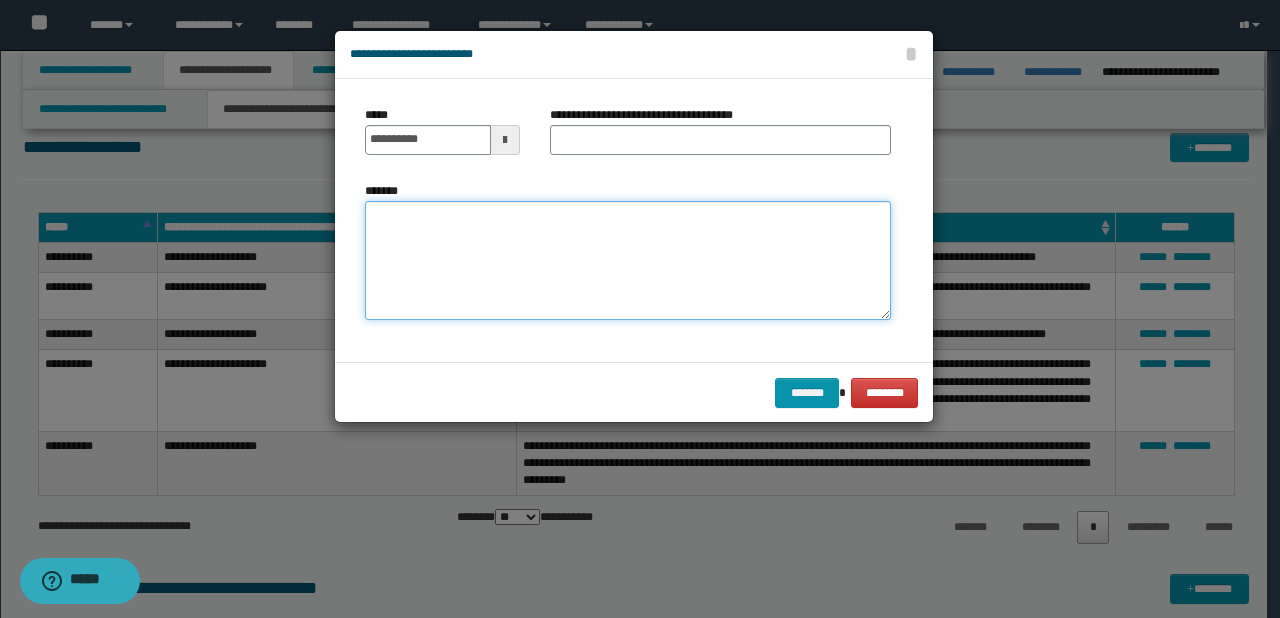 click on "*******" at bounding box center (628, 261) 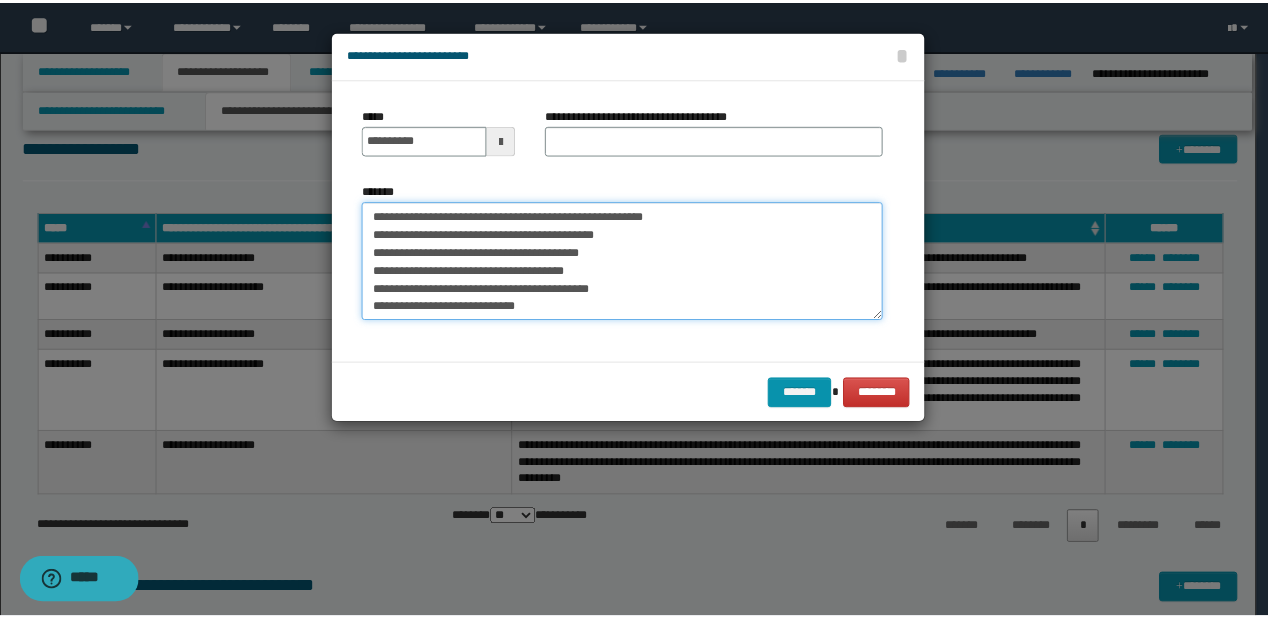 scroll, scrollTop: 0, scrollLeft: 0, axis: both 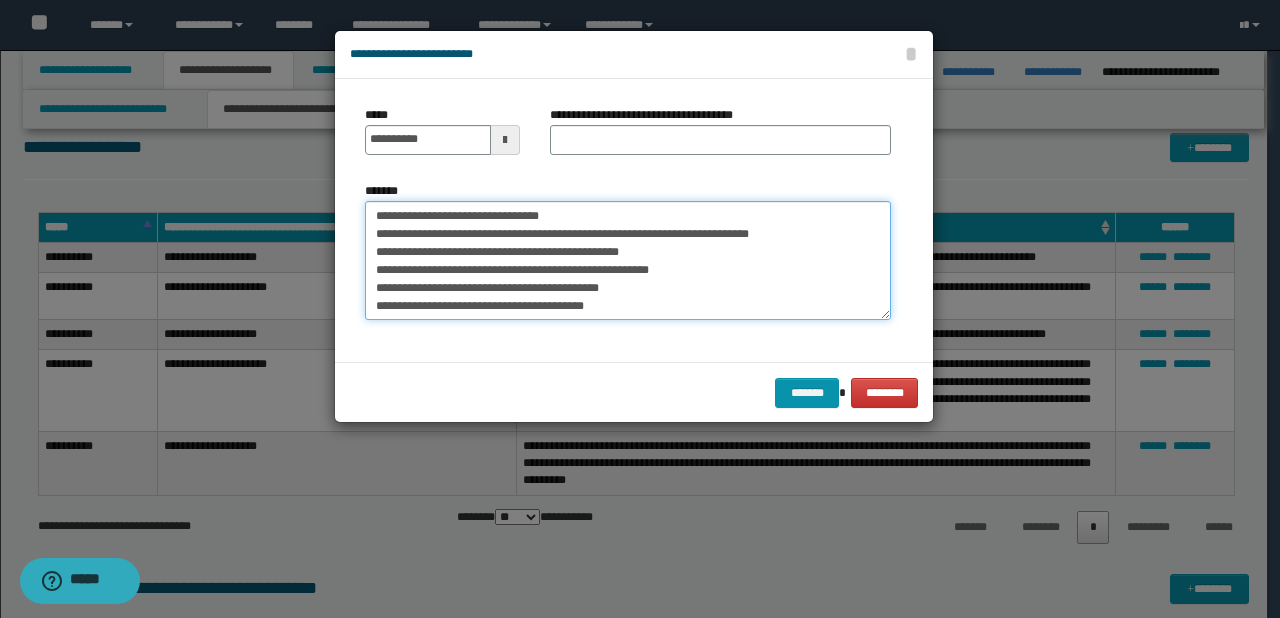 drag, startPoint x: 433, startPoint y: 215, endPoint x: 364, endPoint y: 217, distance: 69.02898 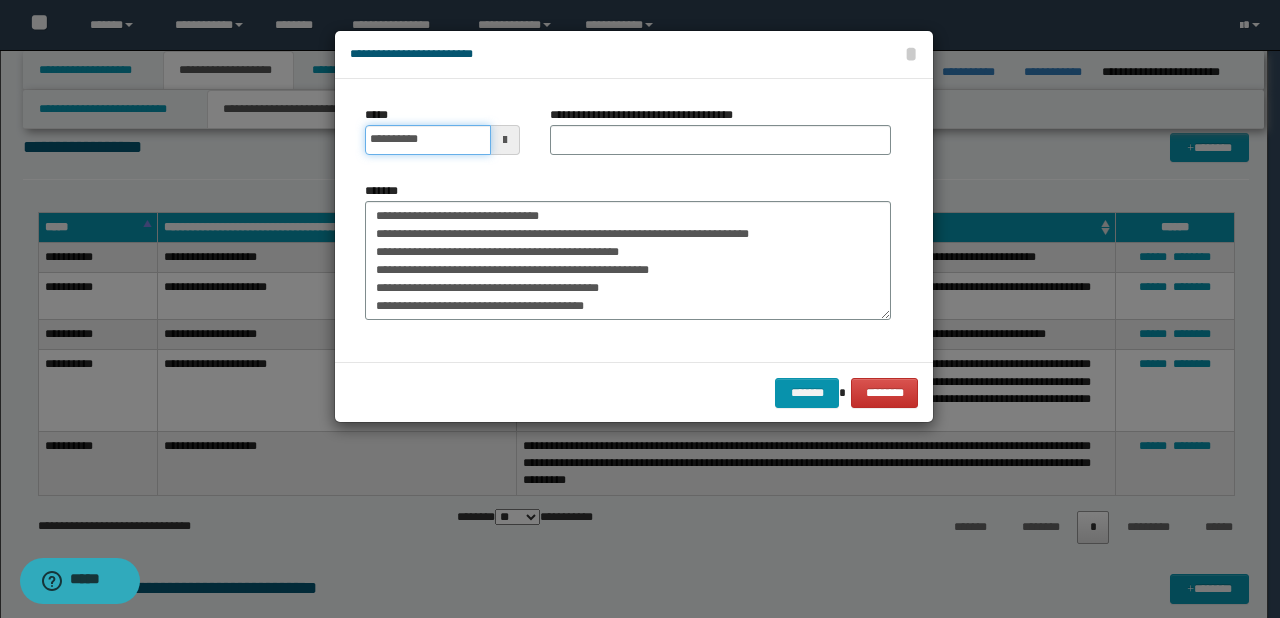 click on "**********" at bounding box center (428, 140) 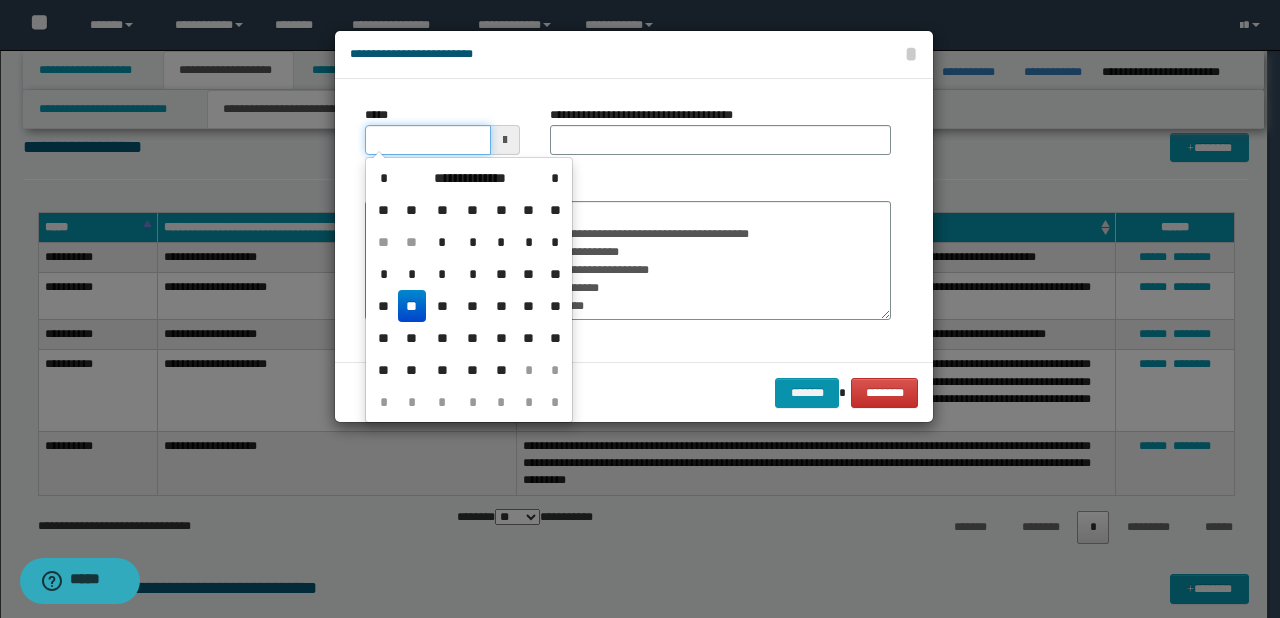 type on "**********" 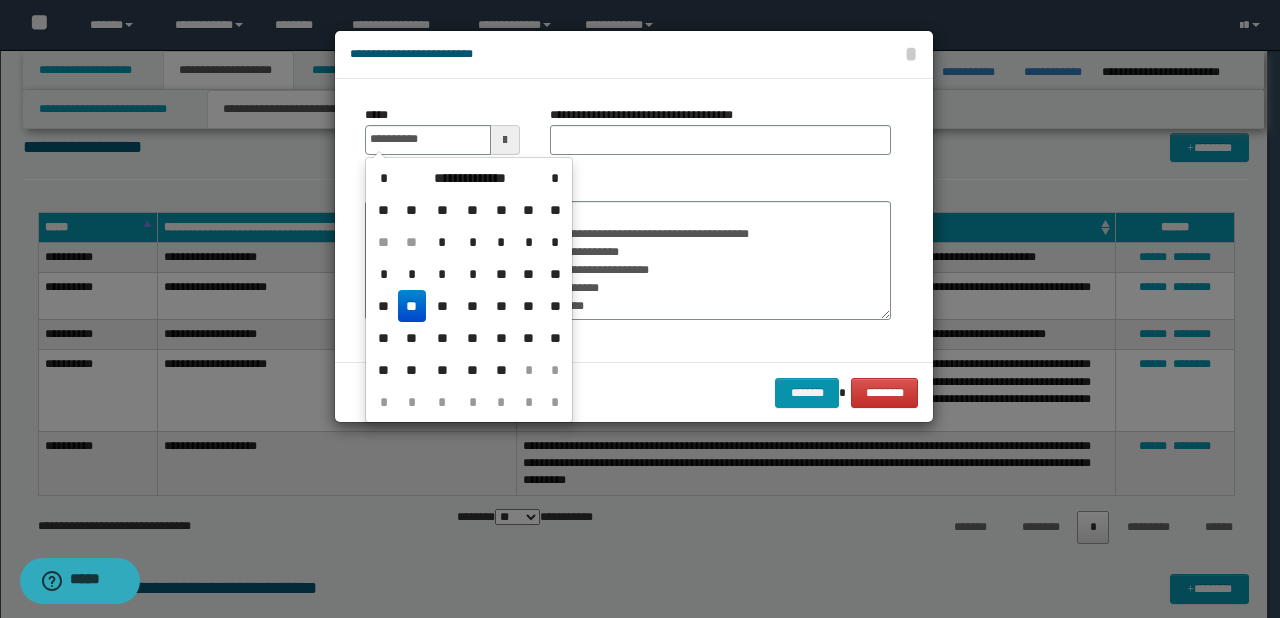 click on "**********" at bounding box center (628, 251) 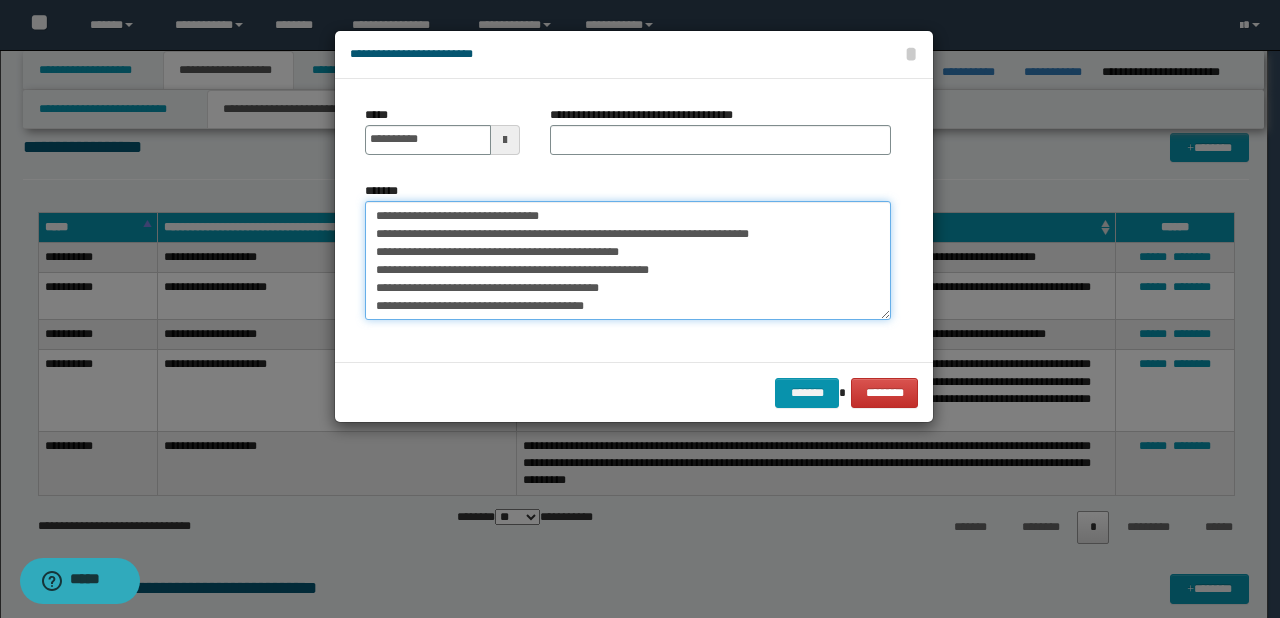 drag, startPoint x: 441, startPoint y: 211, endPoint x: 702, endPoint y: 210, distance: 261.00192 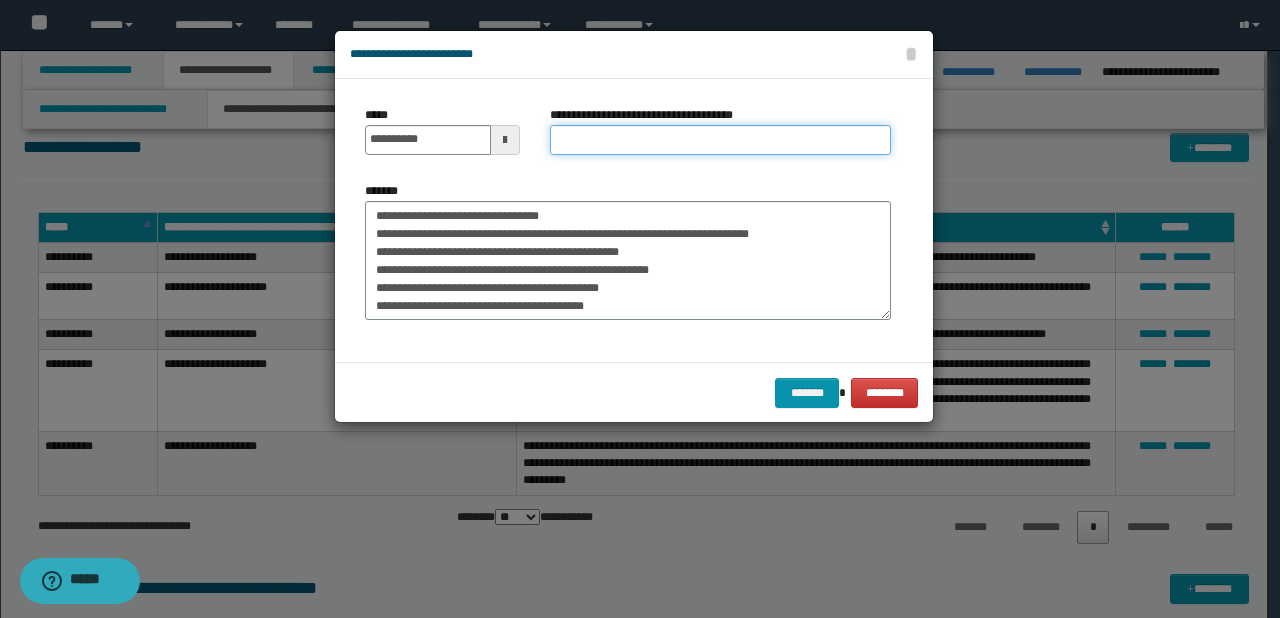 click on "**********" at bounding box center [720, 140] 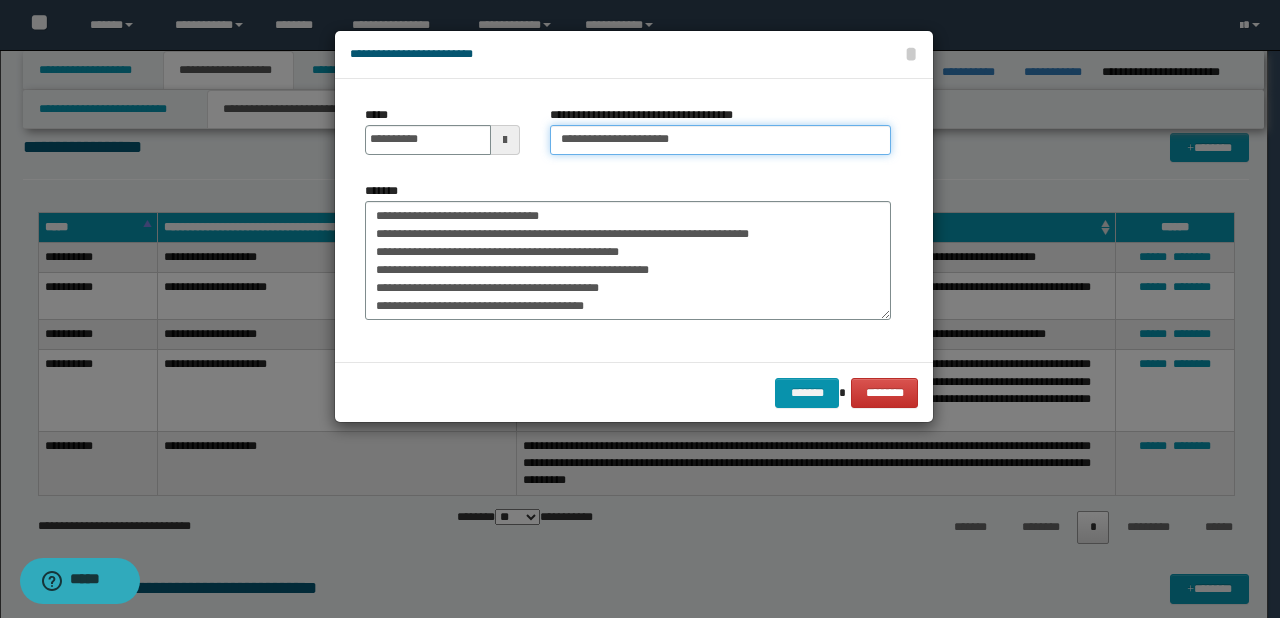 type on "**********" 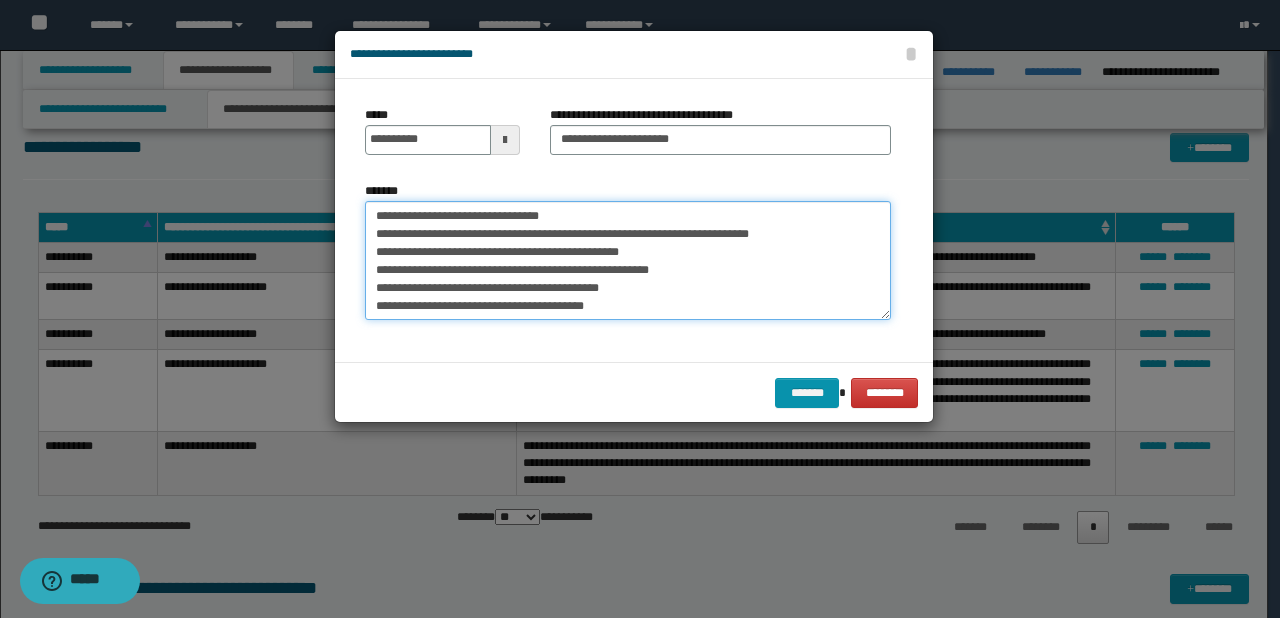 drag, startPoint x: 617, startPoint y: 212, endPoint x: 249, endPoint y: 213, distance: 368.00137 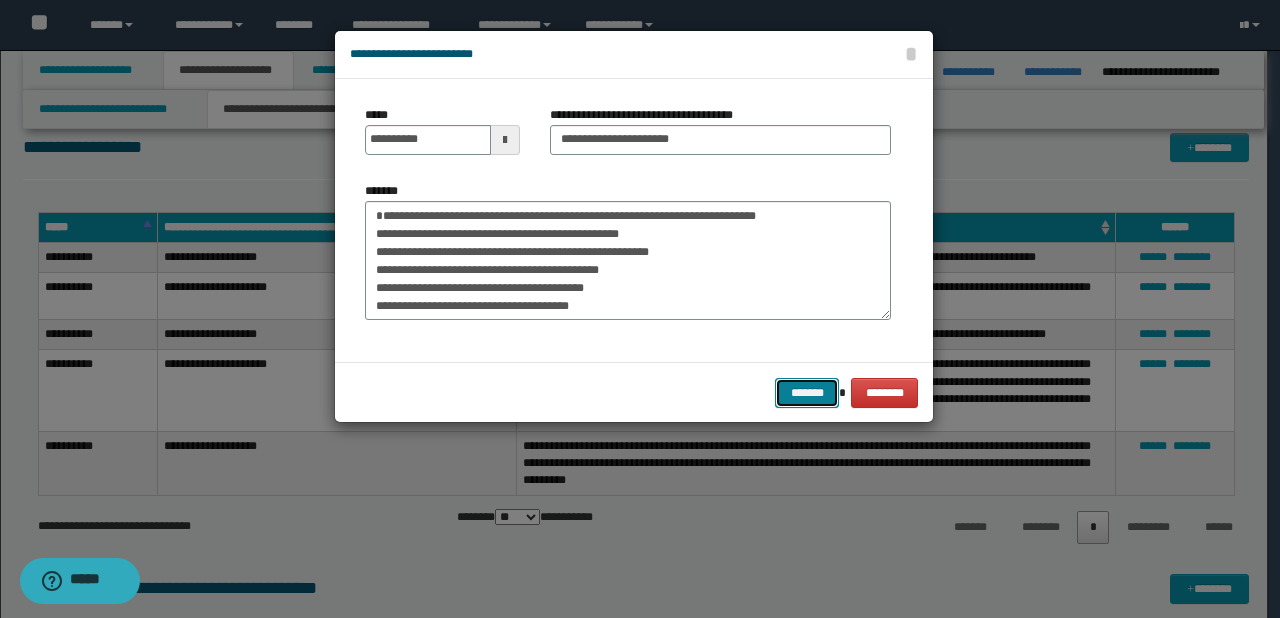 click on "*******" at bounding box center (807, 393) 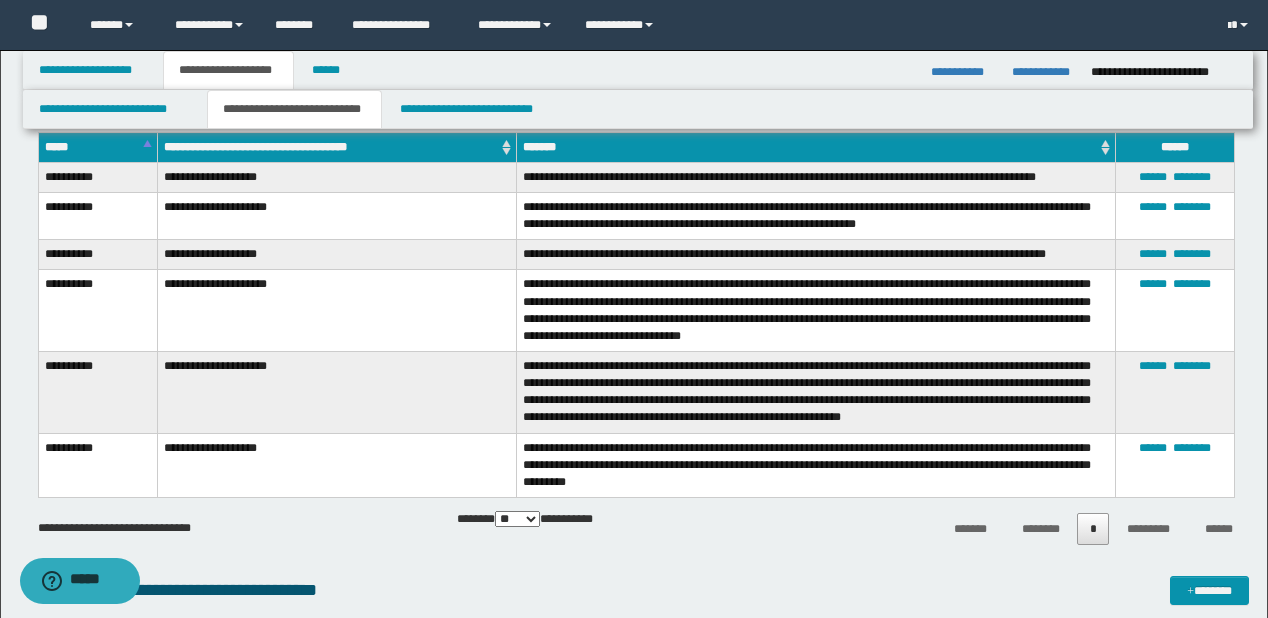 scroll, scrollTop: 2509, scrollLeft: 0, axis: vertical 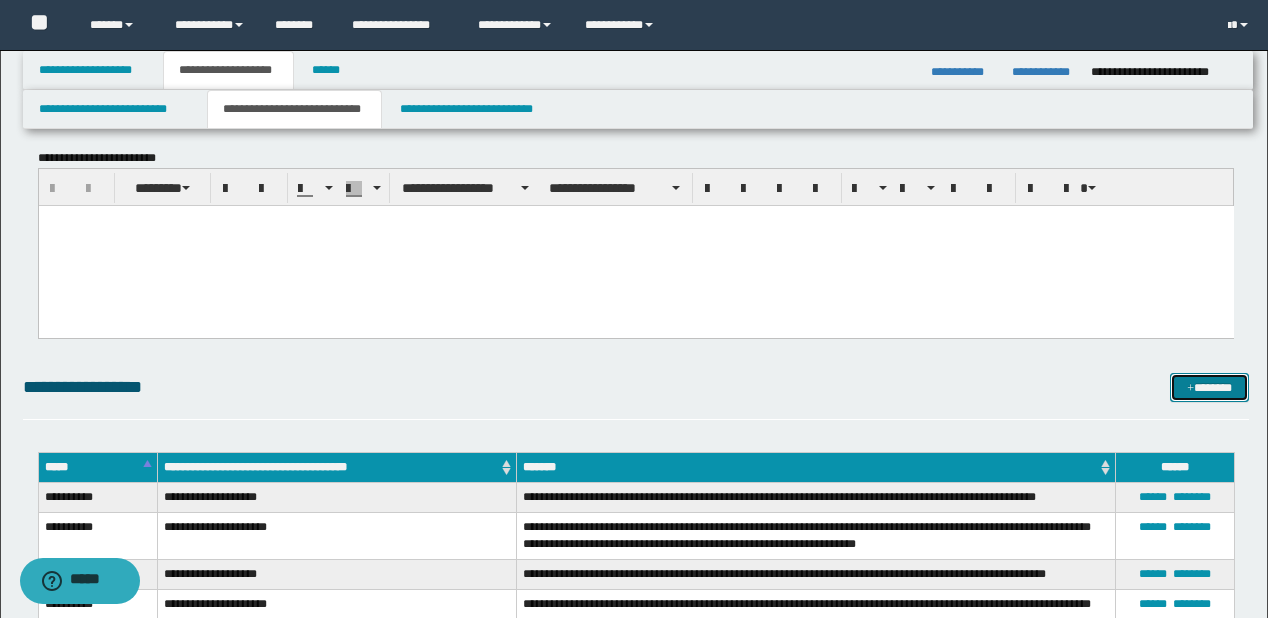 click on "*******" at bounding box center [1209, 388] 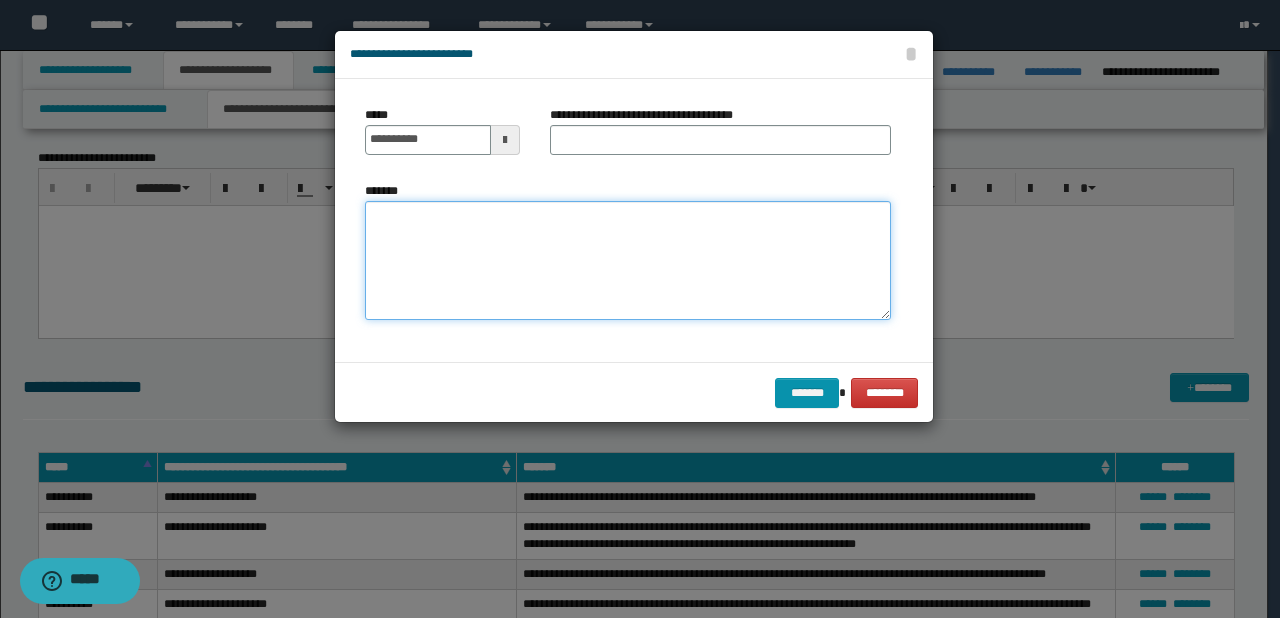 click on "*******" at bounding box center [628, 261] 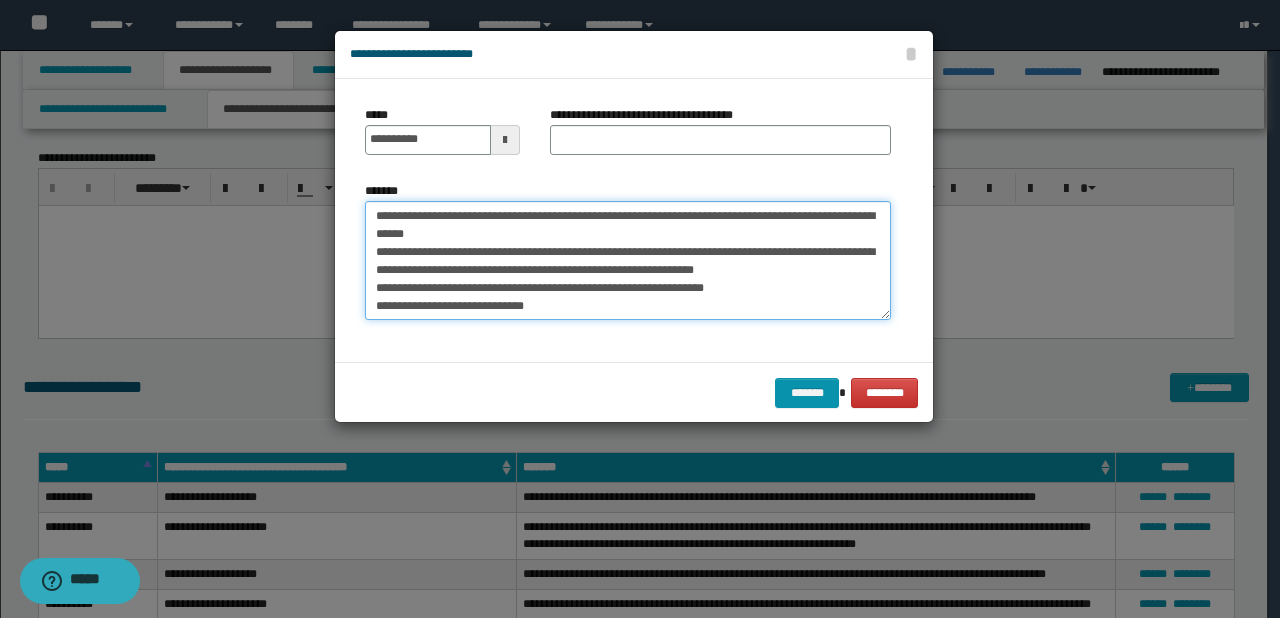 scroll, scrollTop: 0, scrollLeft: 0, axis: both 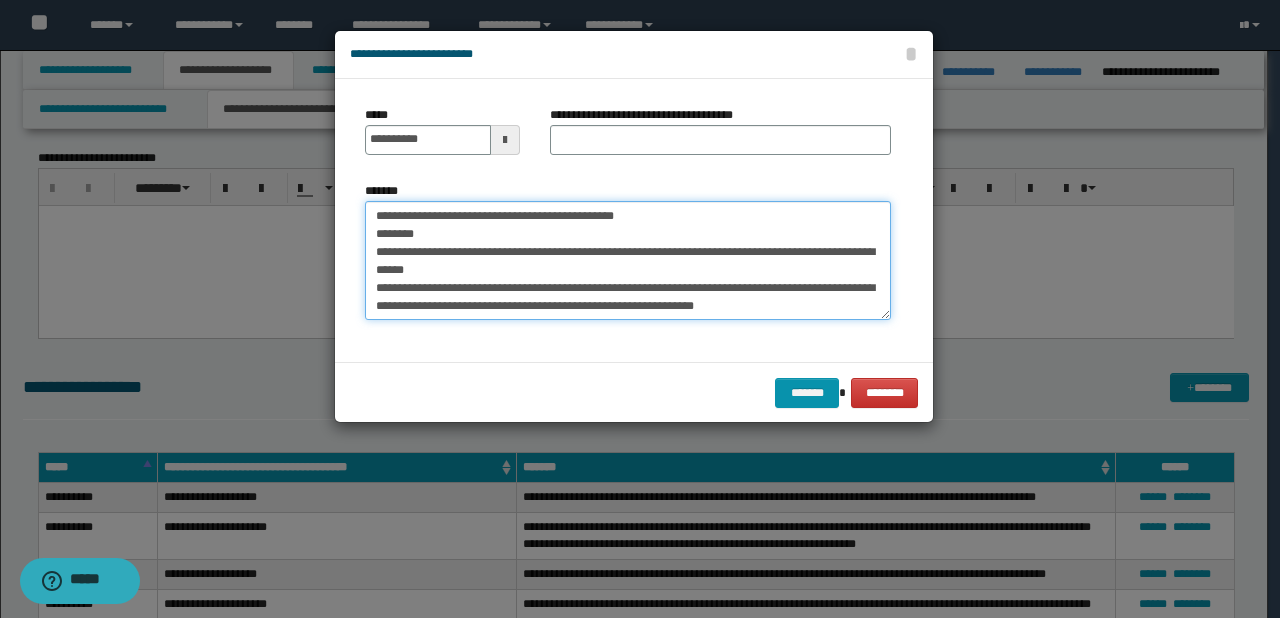 drag, startPoint x: 438, startPoint y: 221, endPoint x: 367, endPoint y: 214, distance: 71.34424 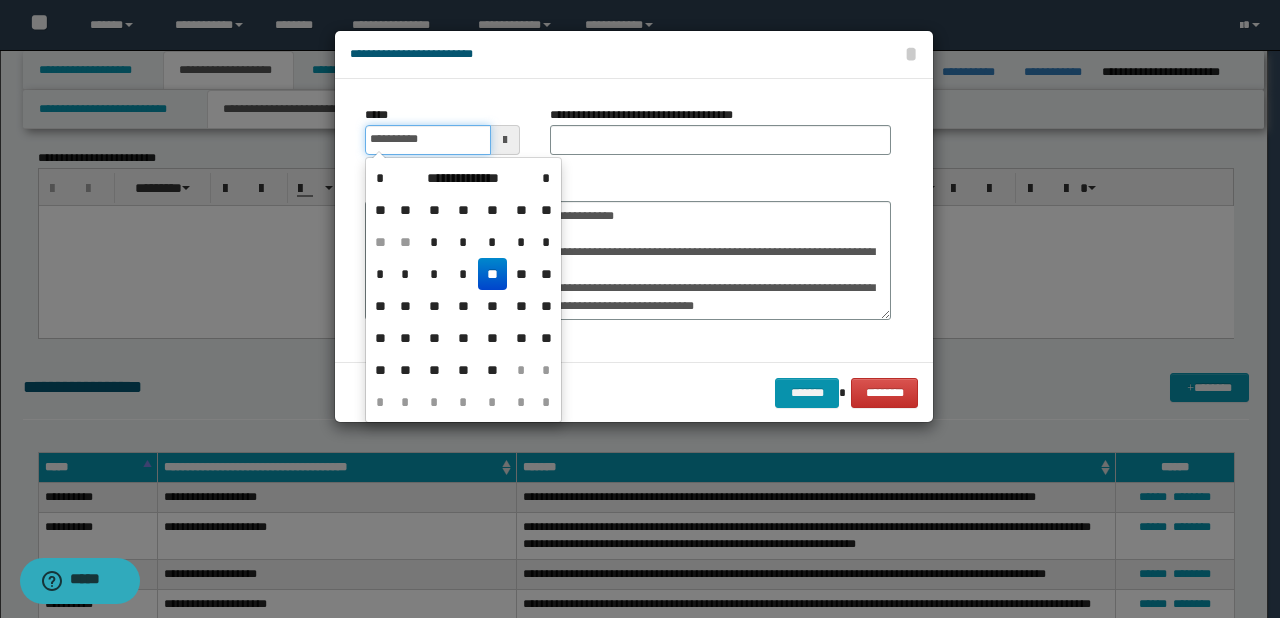 click on "**********" at bounding box center [428, 140] 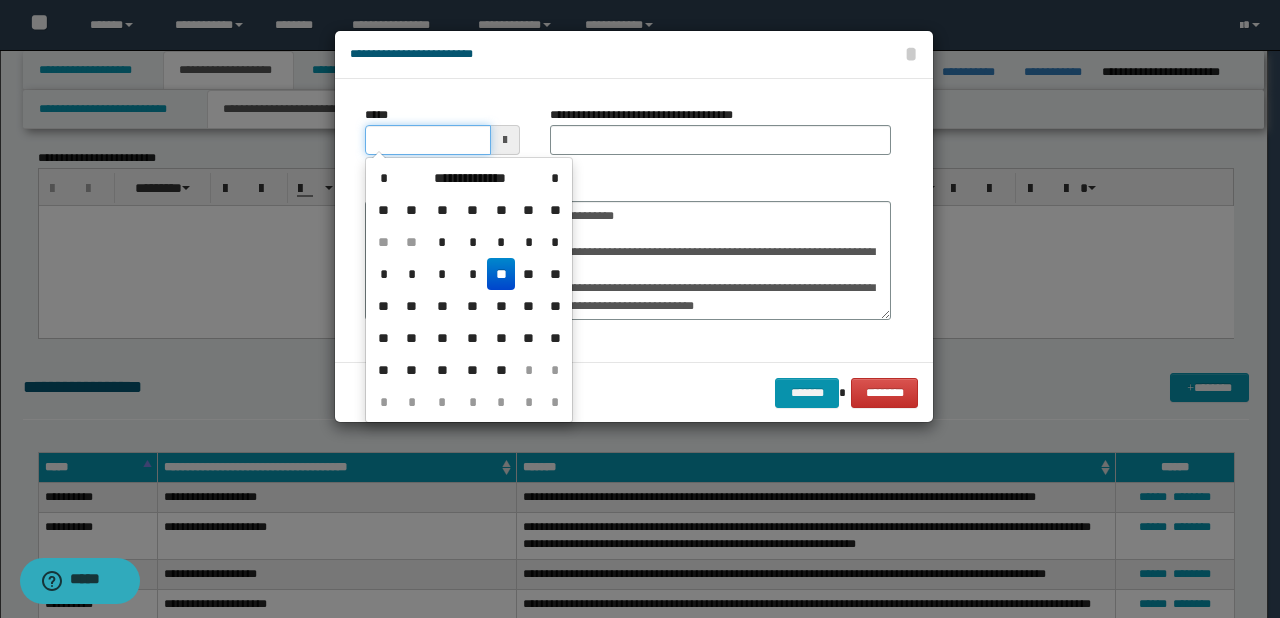 type on "**********" 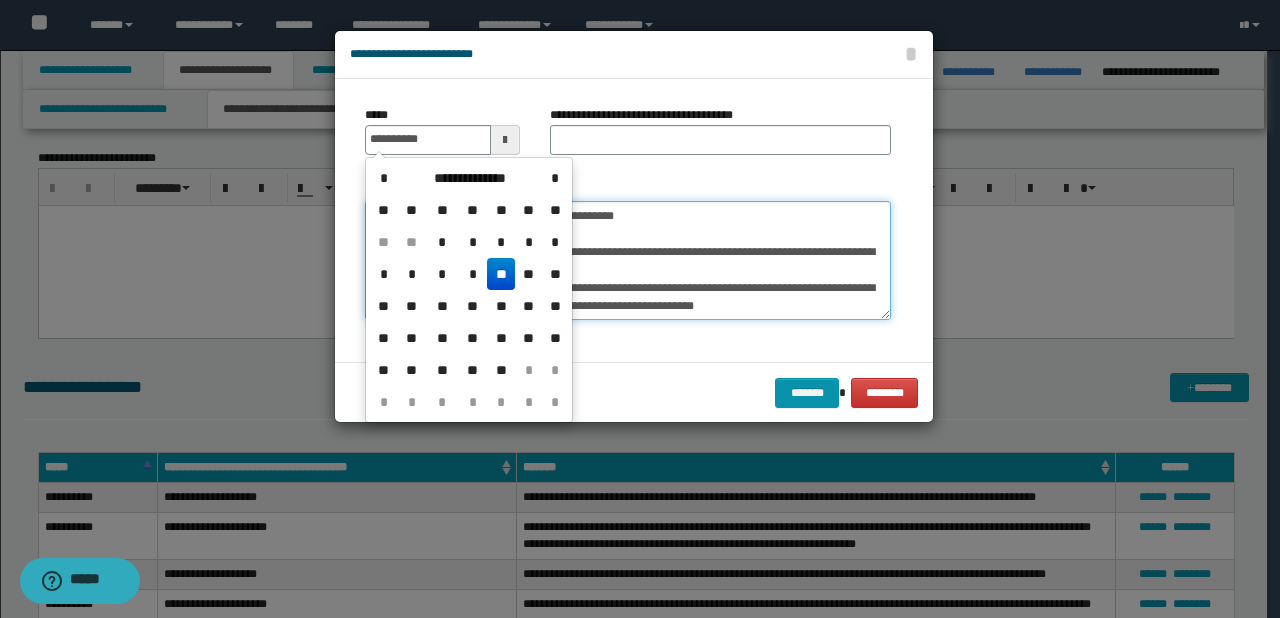 click on "**********" at bounding box center [628, 261] 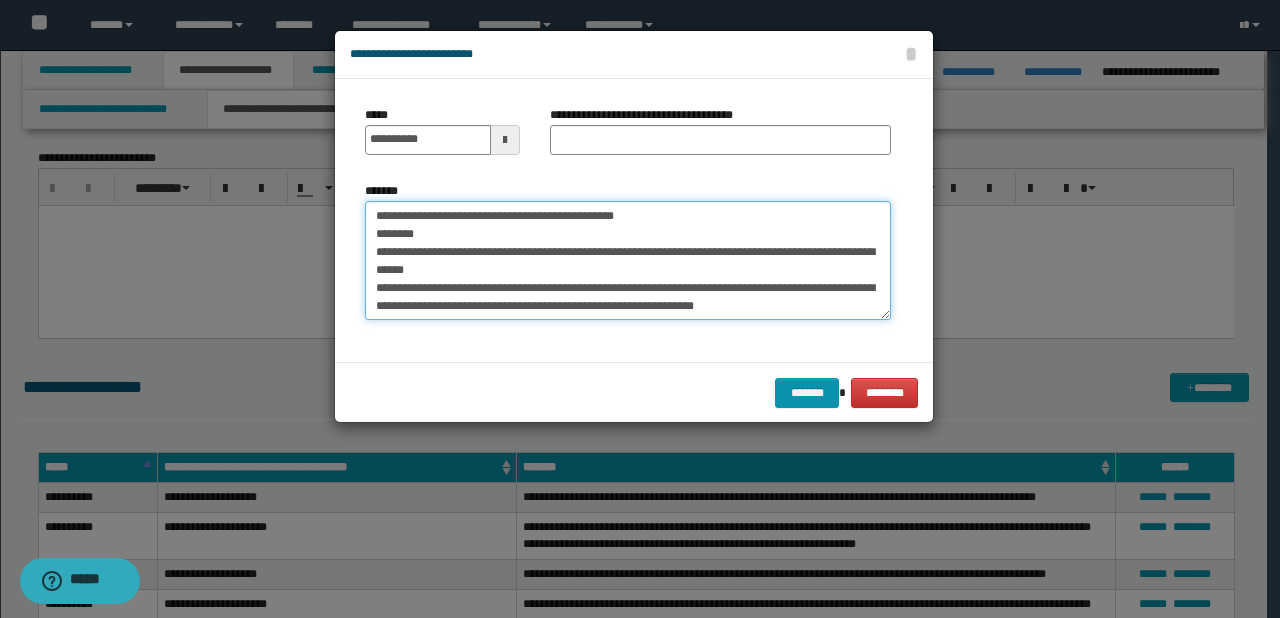 drag, startPoint x: 437, startPoint y: 210, endPoint x: 704, endPoint y: 212, distance: 267.00748 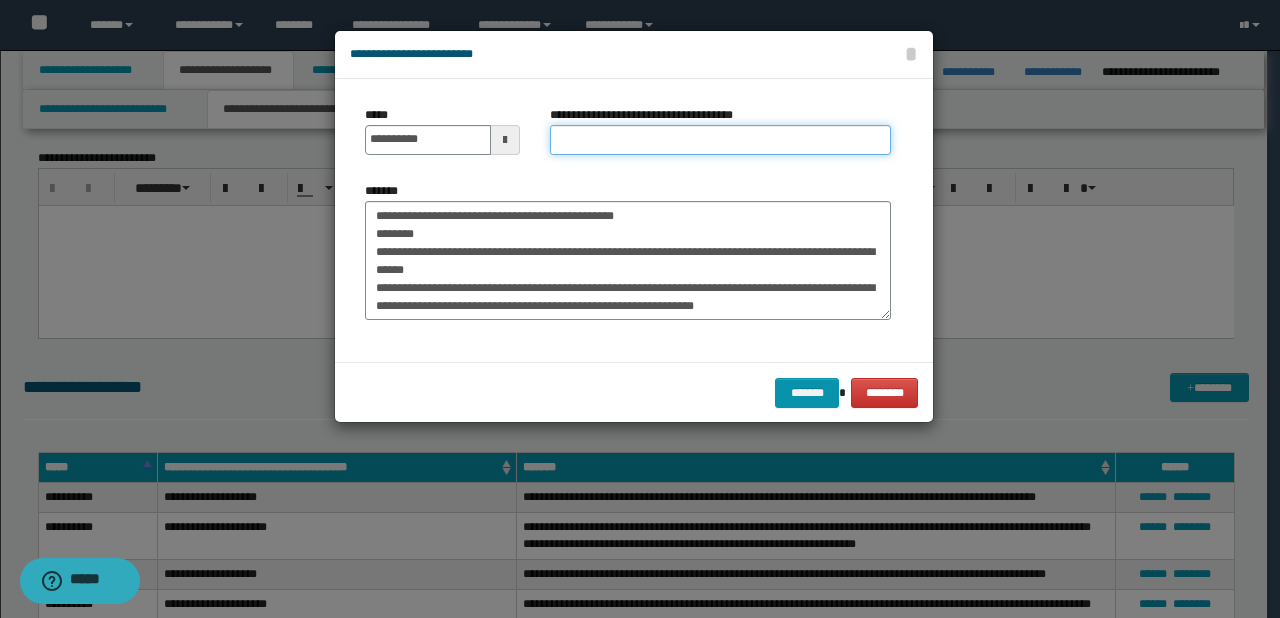 click on "**********" at bounding box center (720, 140) 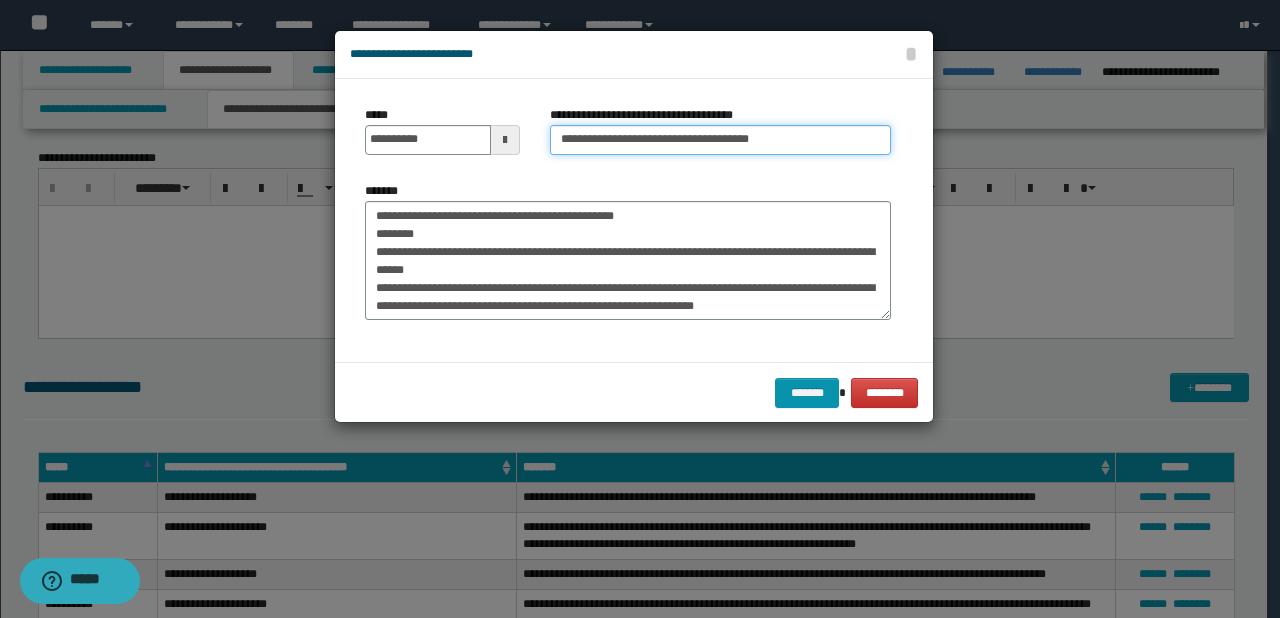 type on "**********" 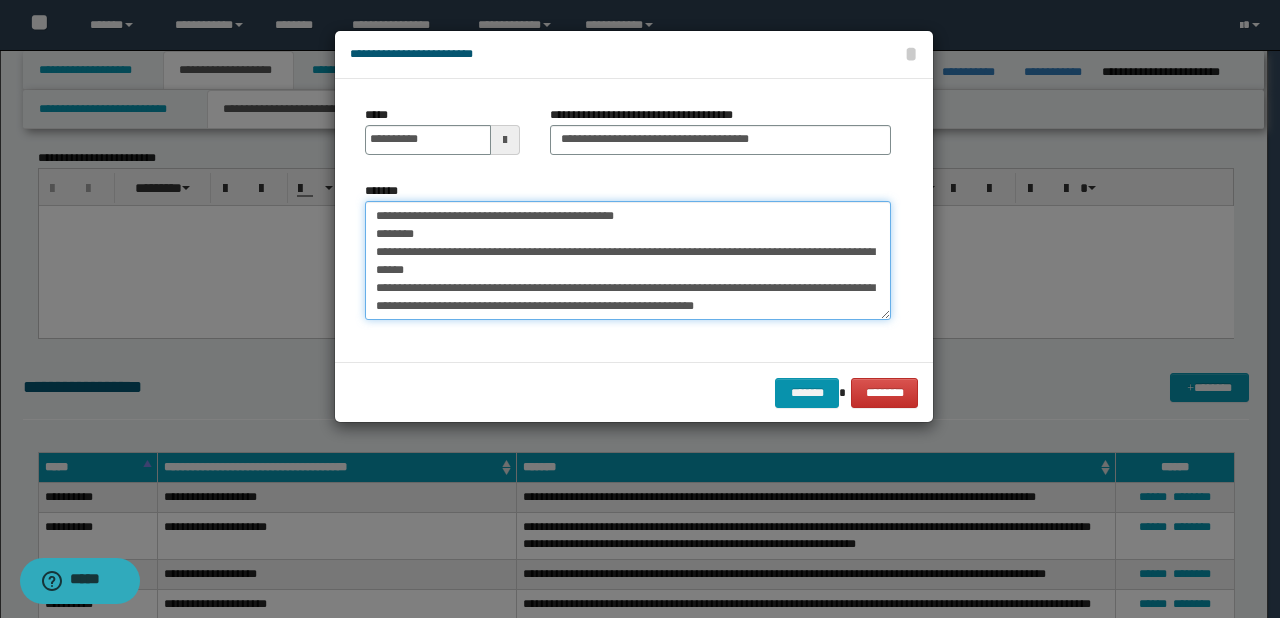 click on "**********" at bounding box center [628, 261] 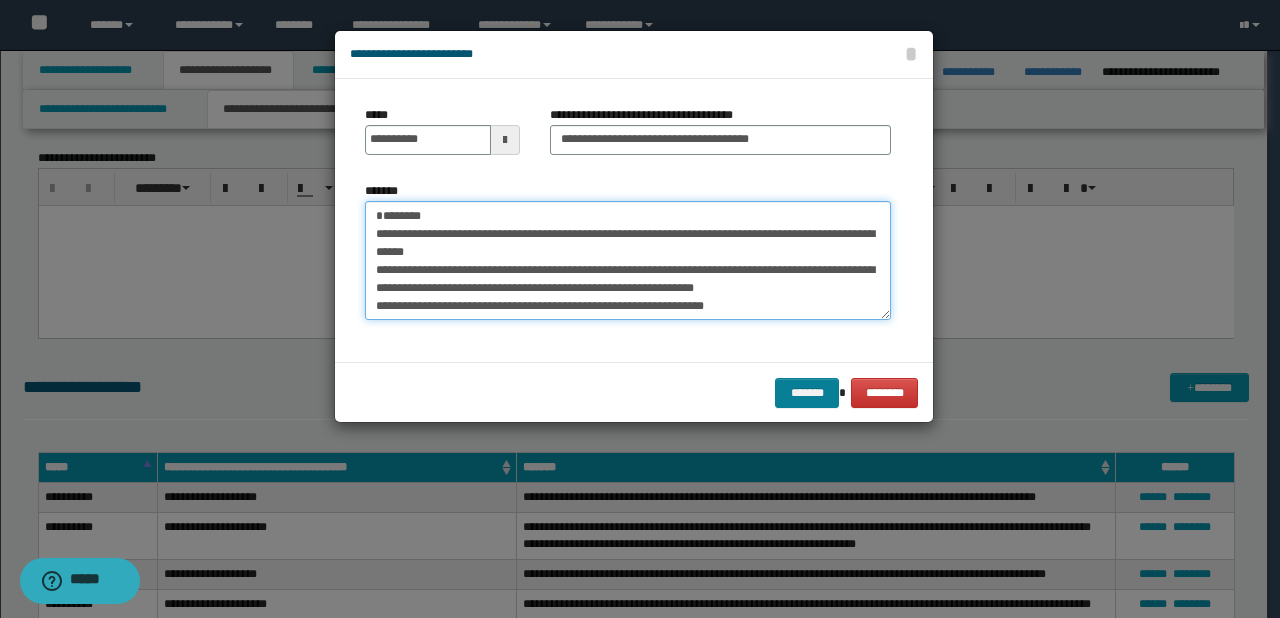 type on "**********" 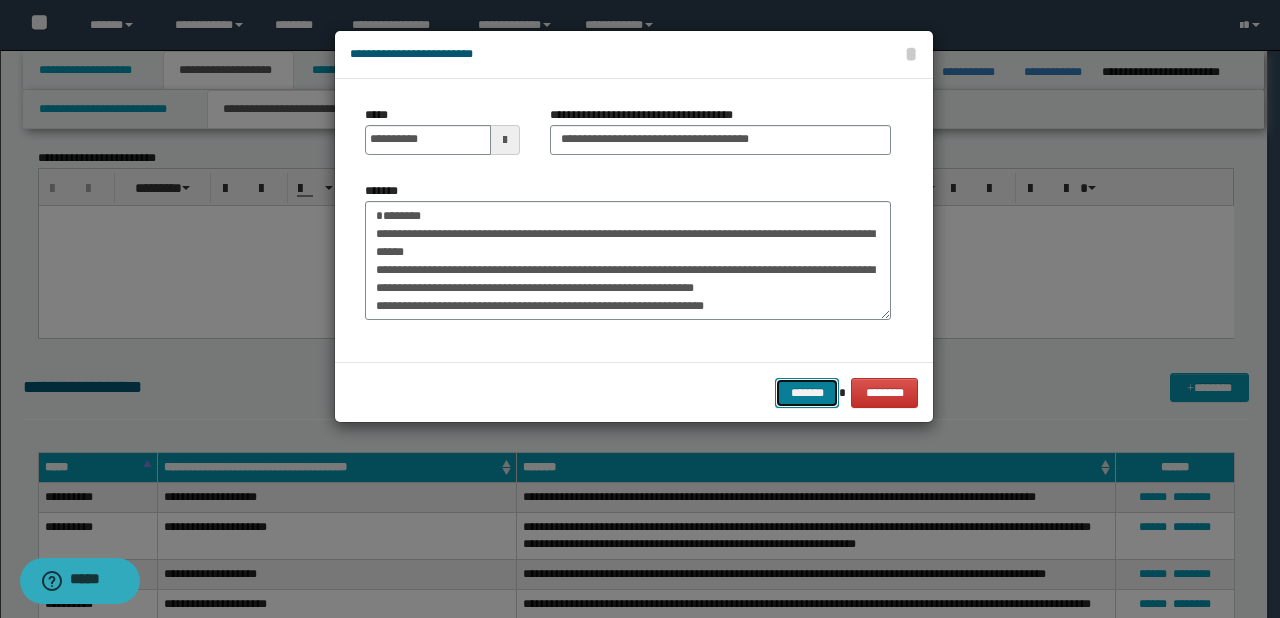 click on "*******" at bounding box center (807, 393) 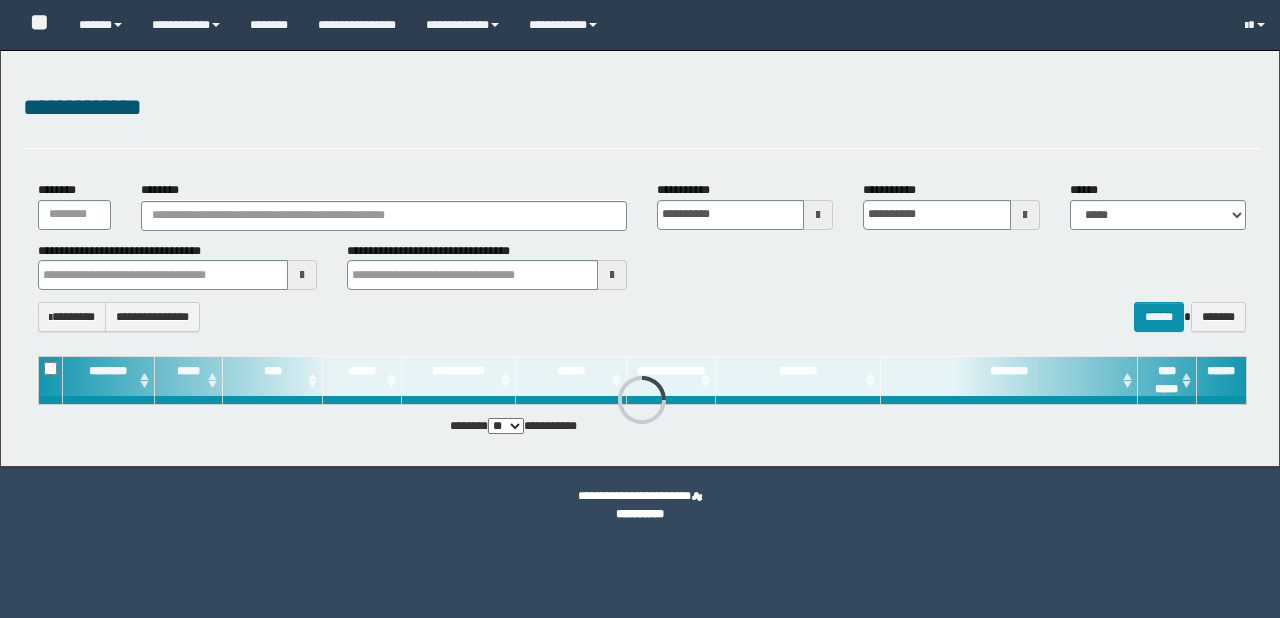 scroll, scrollTop: 0, scrollLeft: 0, axis: both 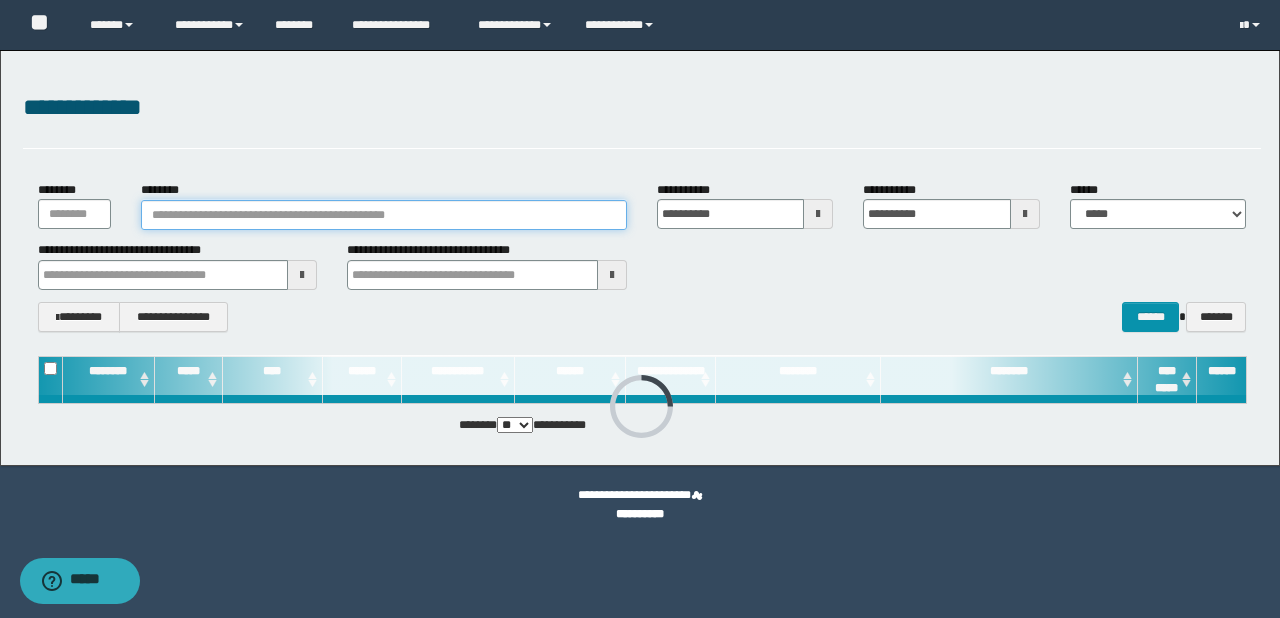 click on "********" at bounding box center [384, 215] 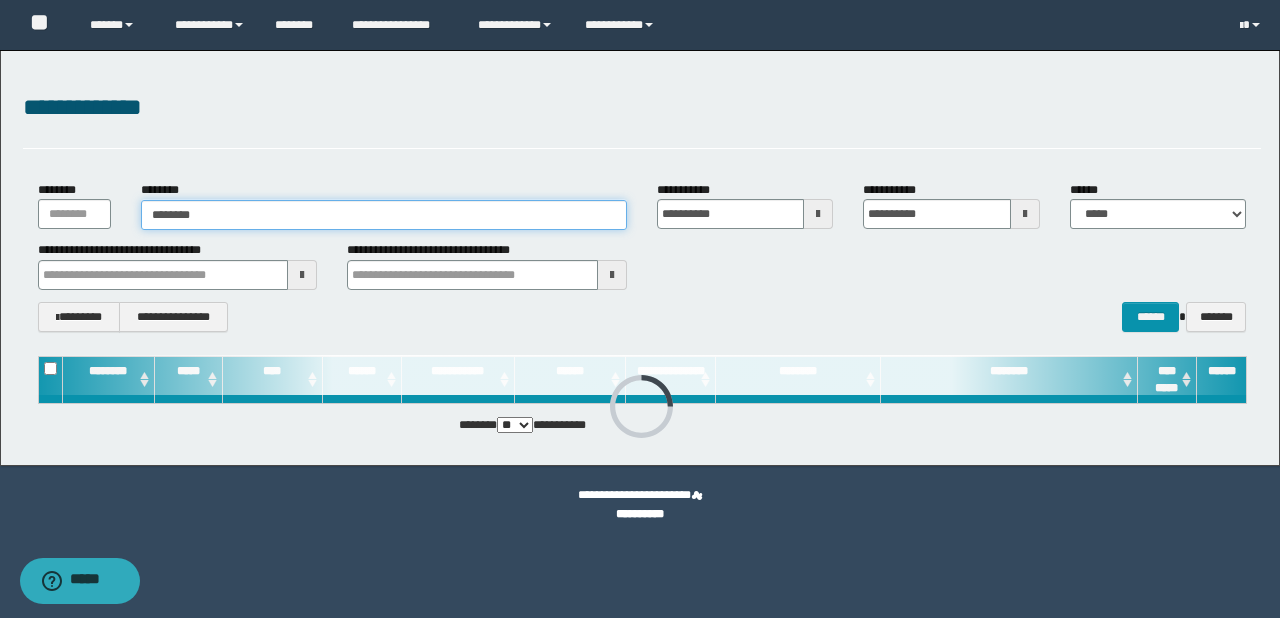 type on "********" 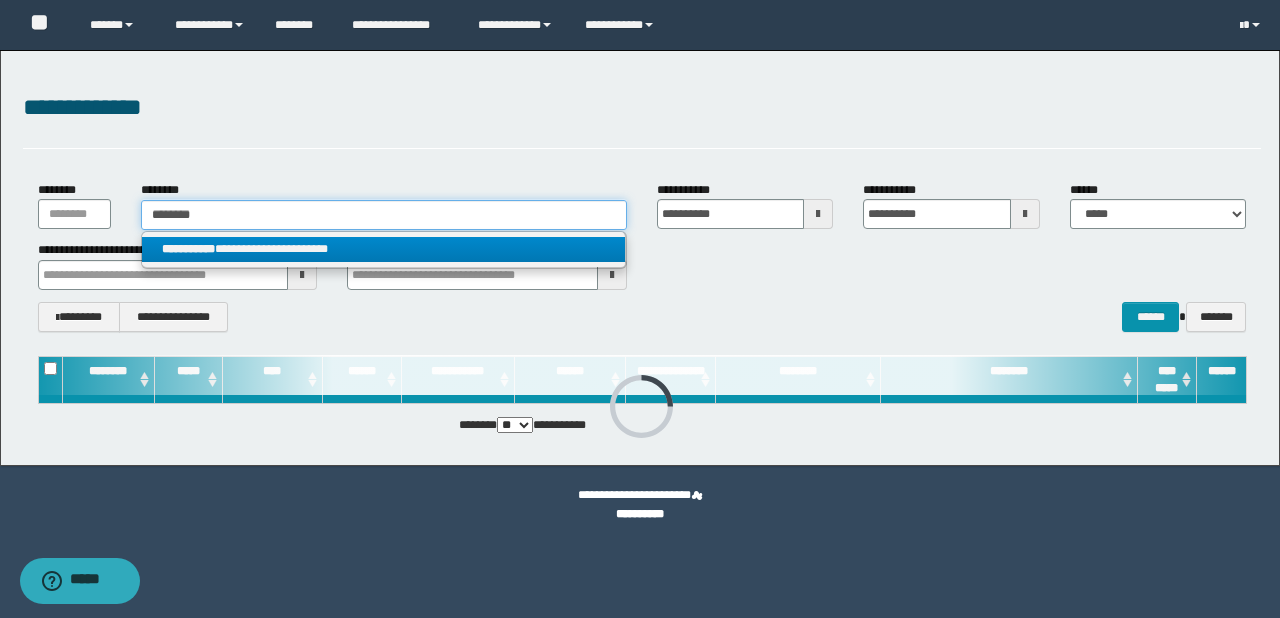 type on "********" 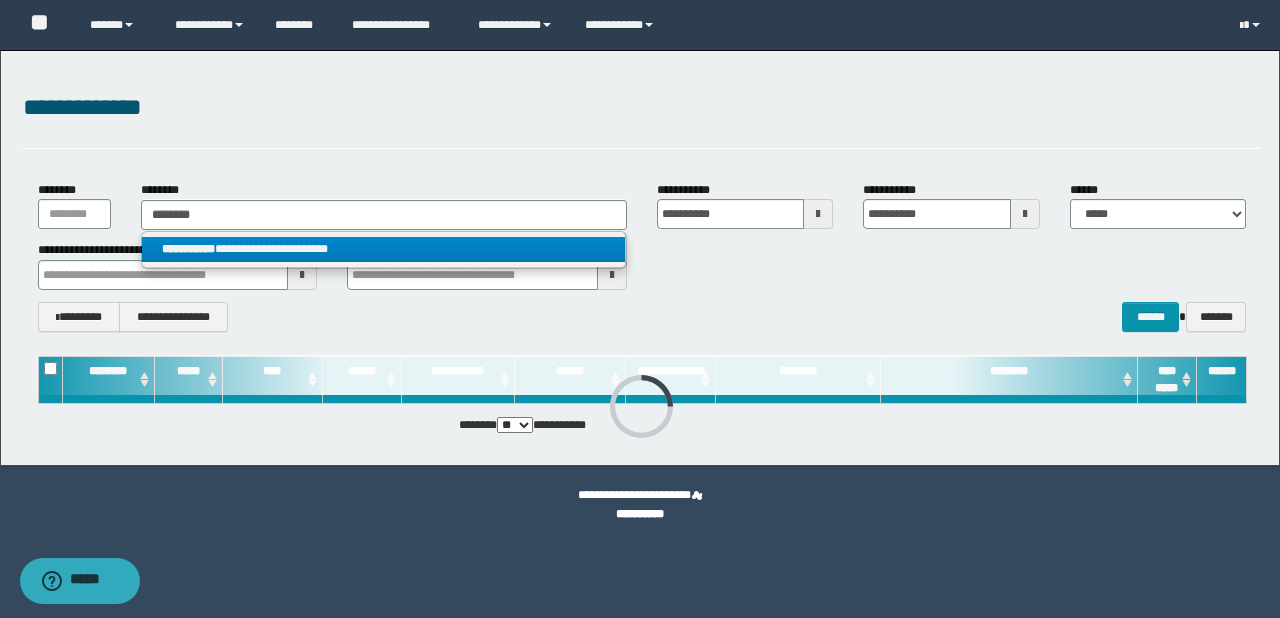 click on "**********" at bounding box center [384, 249] 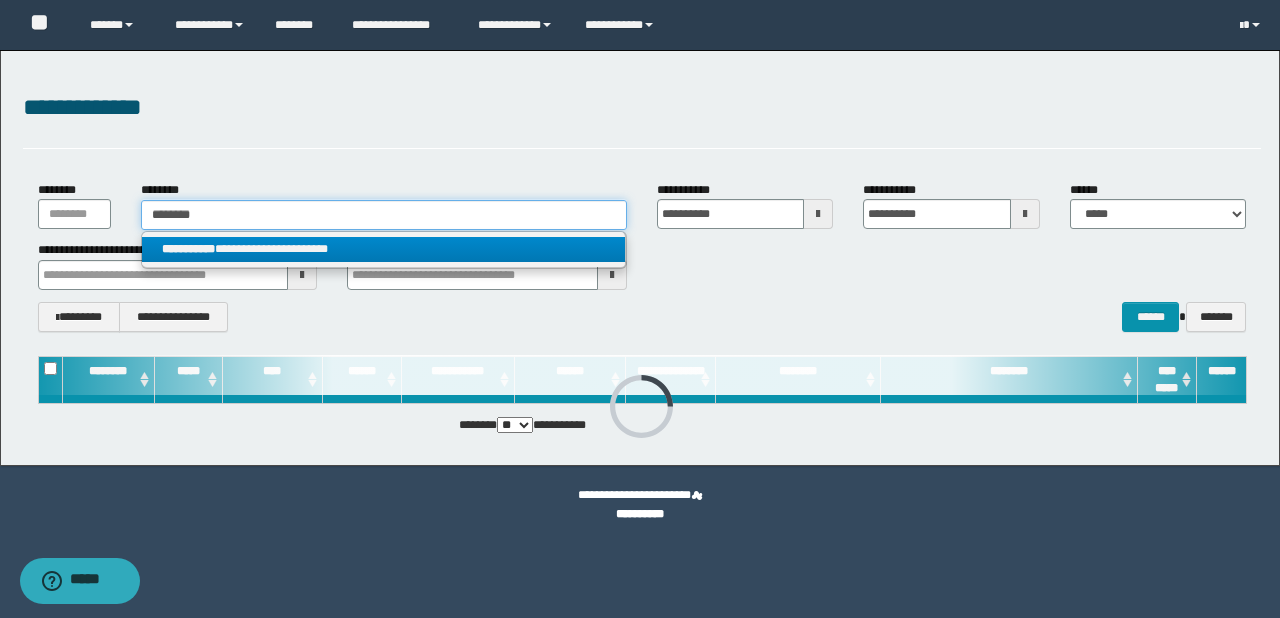 type 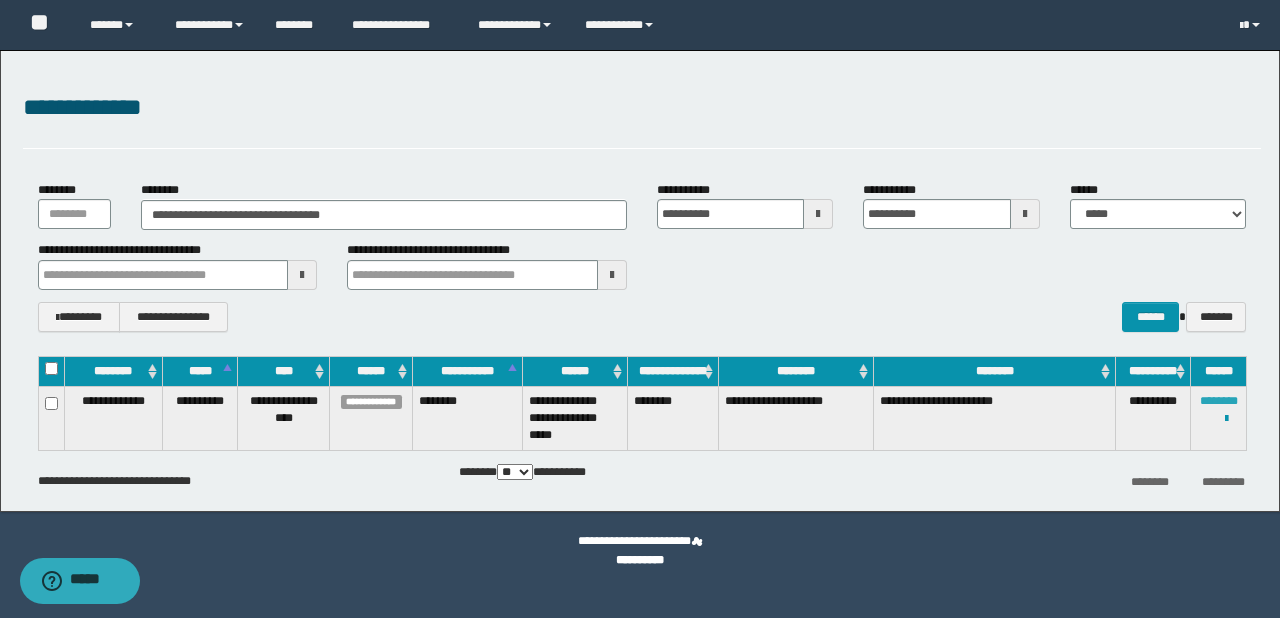 click on "********" at bounding box center [1219, 401] 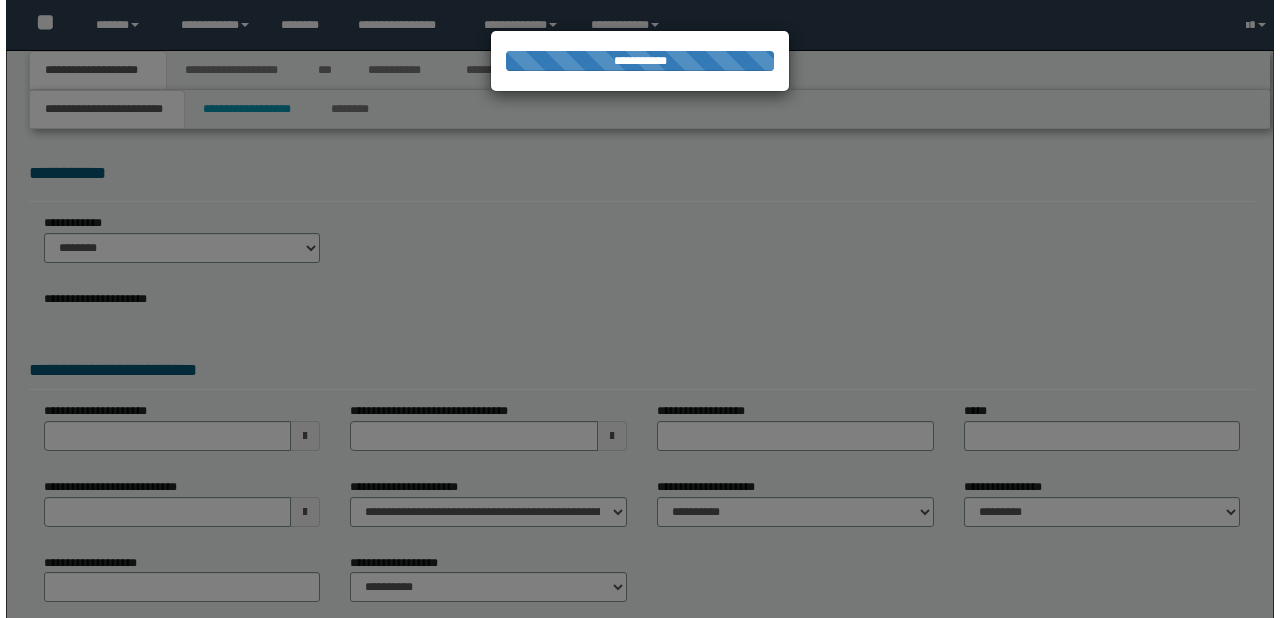 scroll, scrollTop: 0, scrollLeft: 0, axis: both 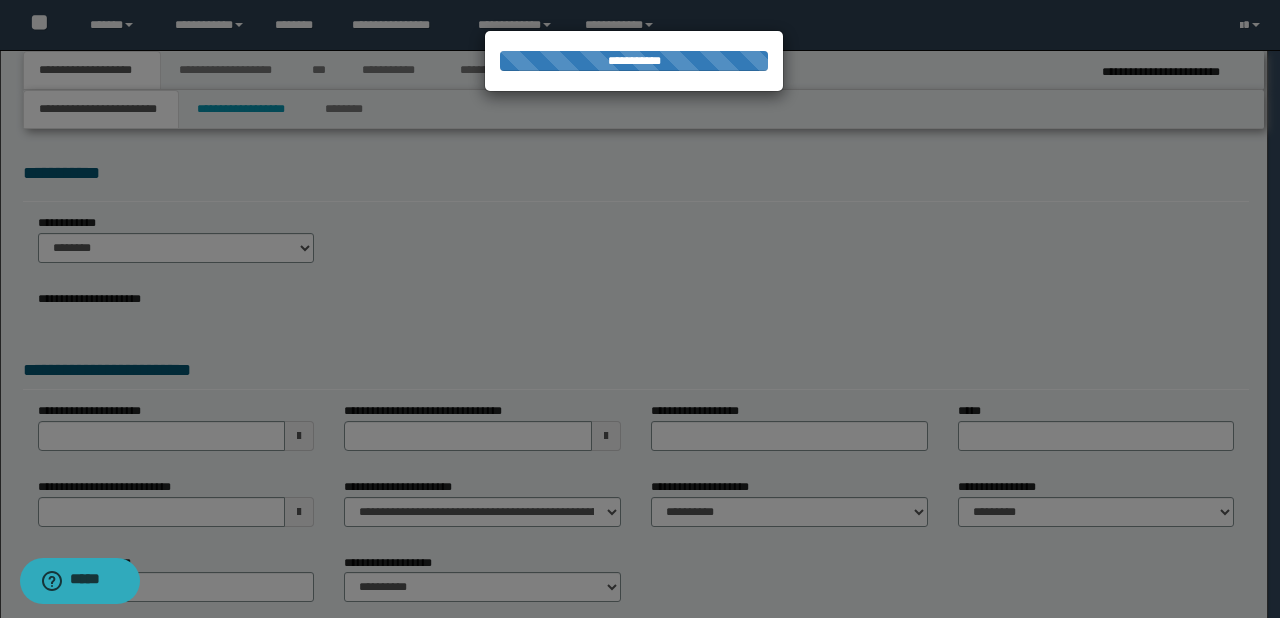 select on "*" 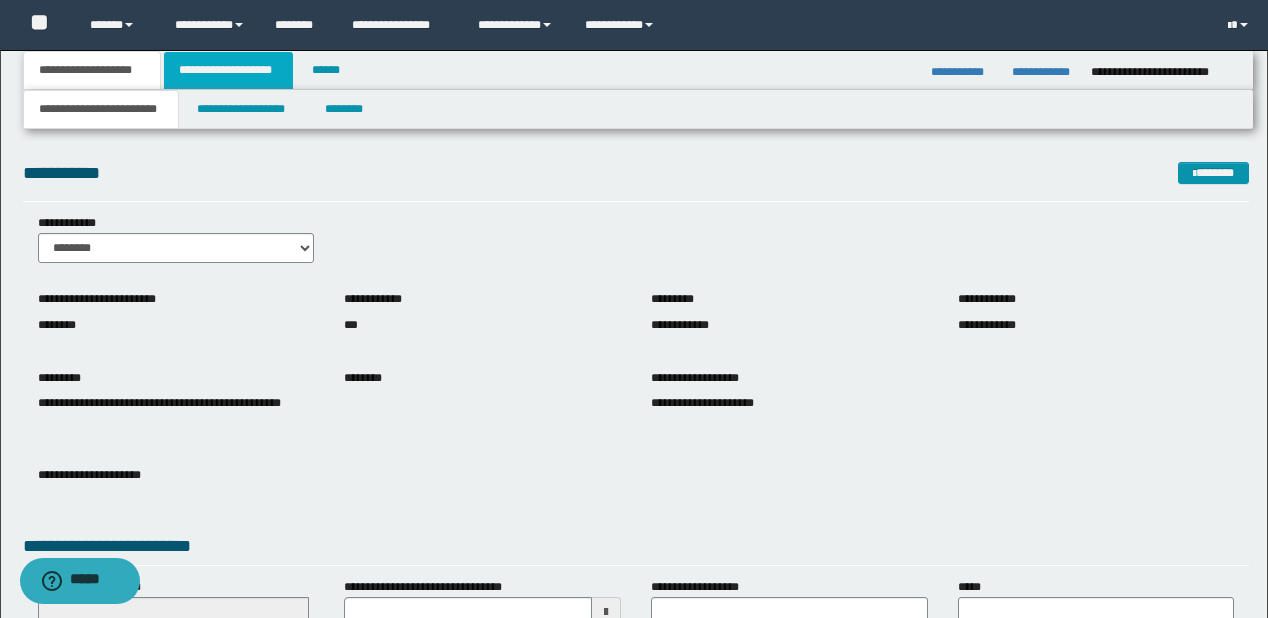 click on "**********" at bounding box center [228, 70] 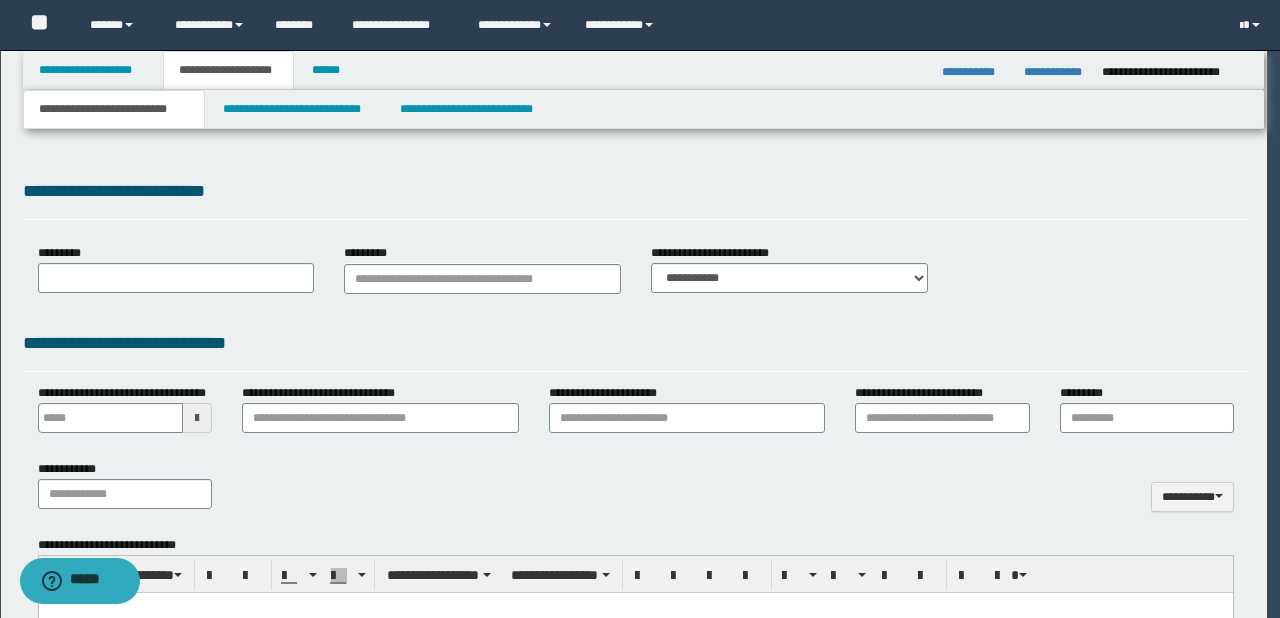 type 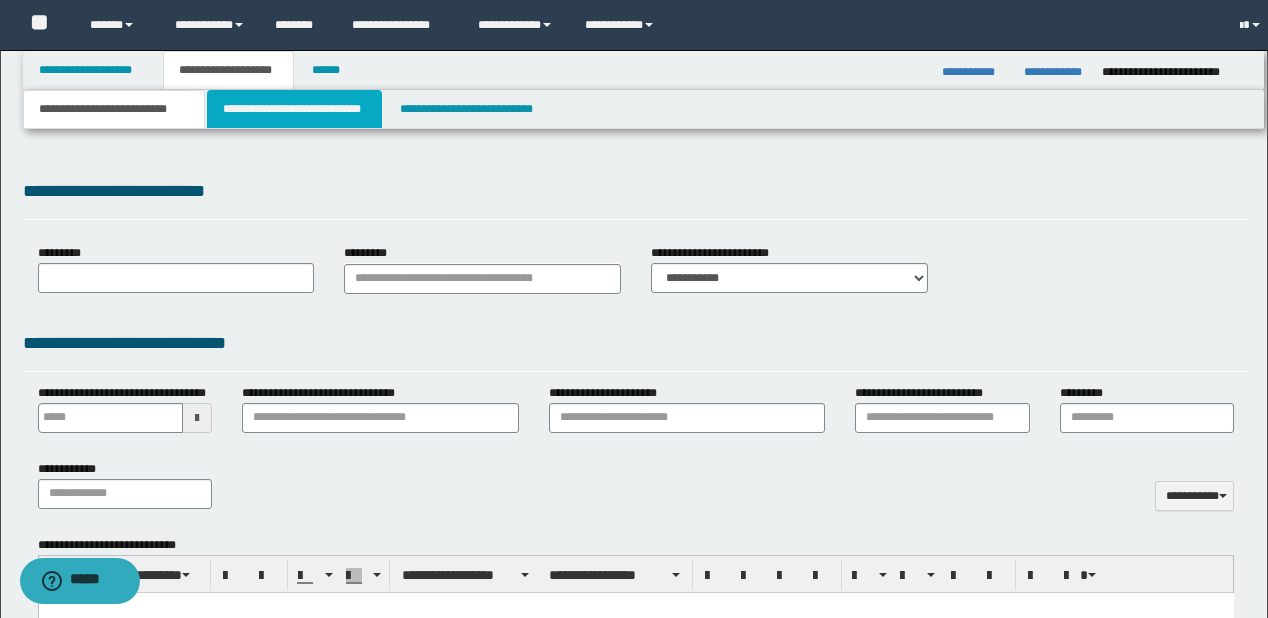type on "**********" 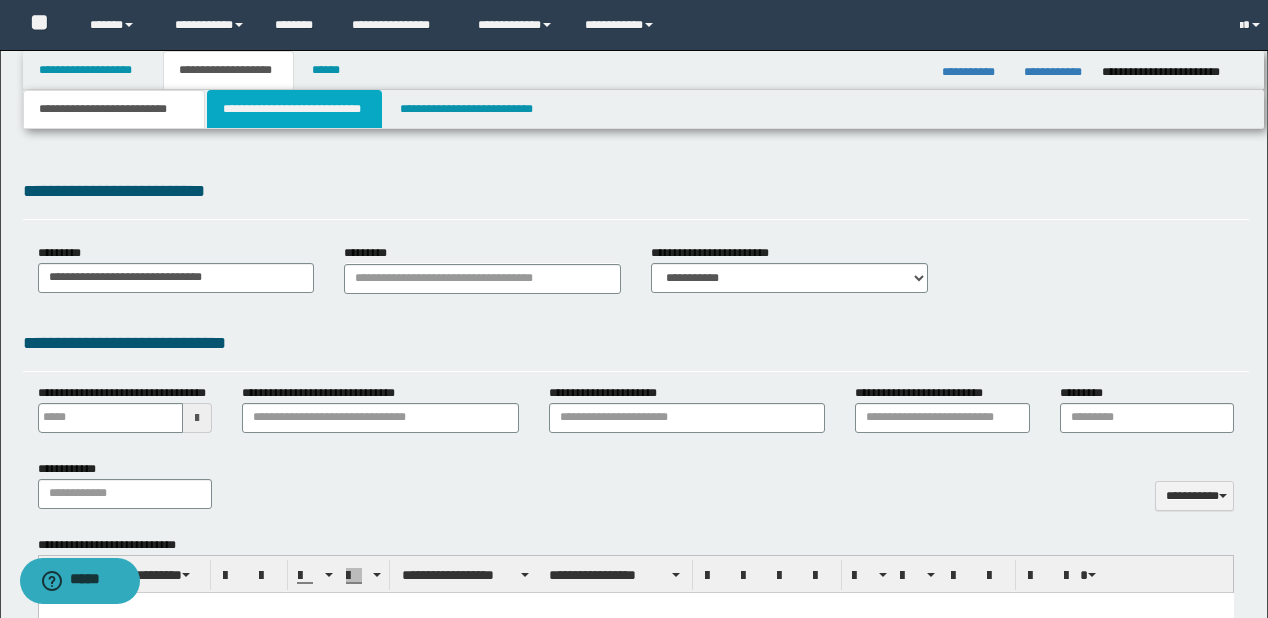 select on "*" 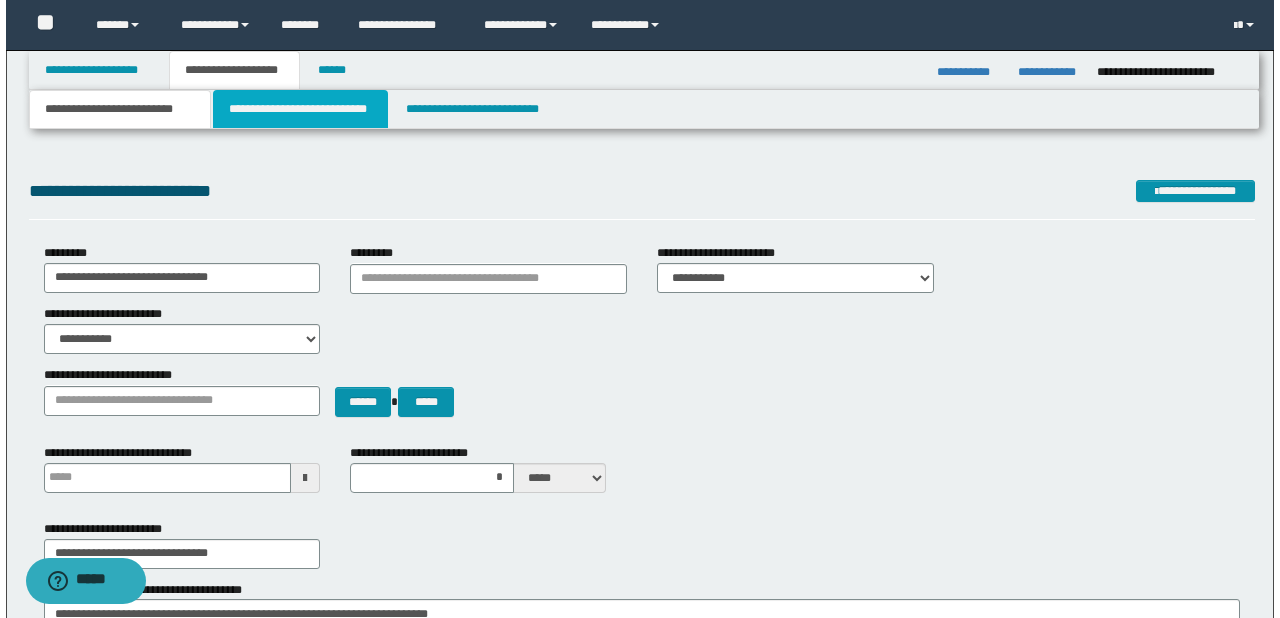 scroll, scrollTop: 0, scrollLeft: 0, axis: both 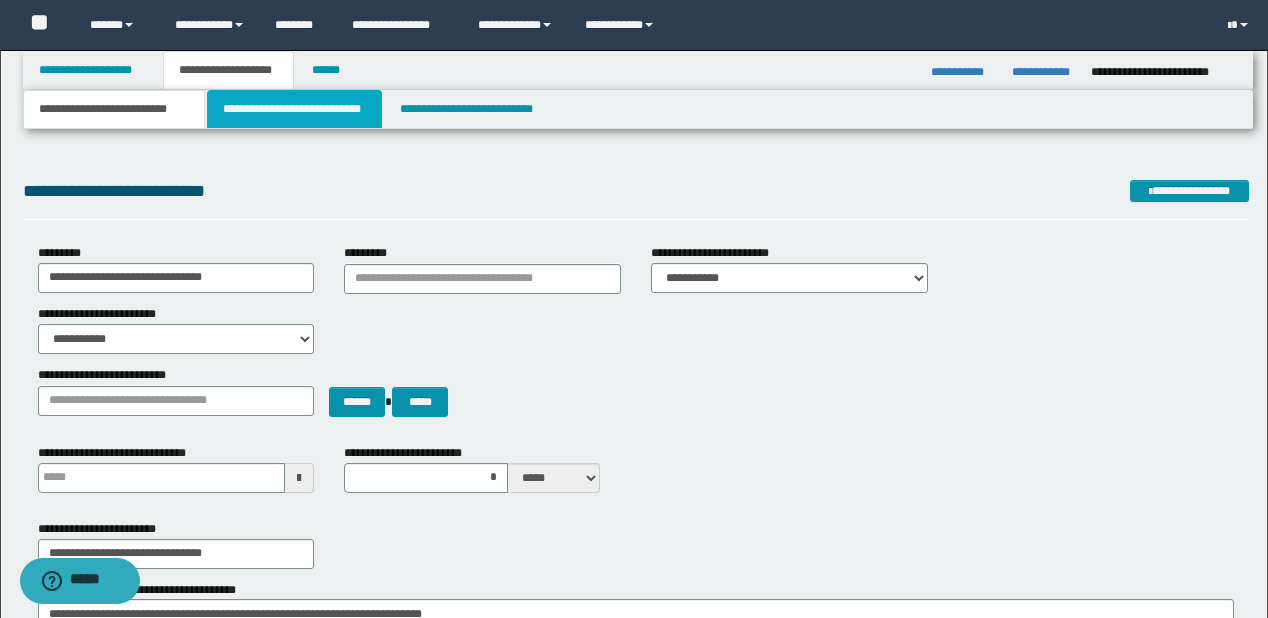click on "**********" at bounding box center [294, 109] 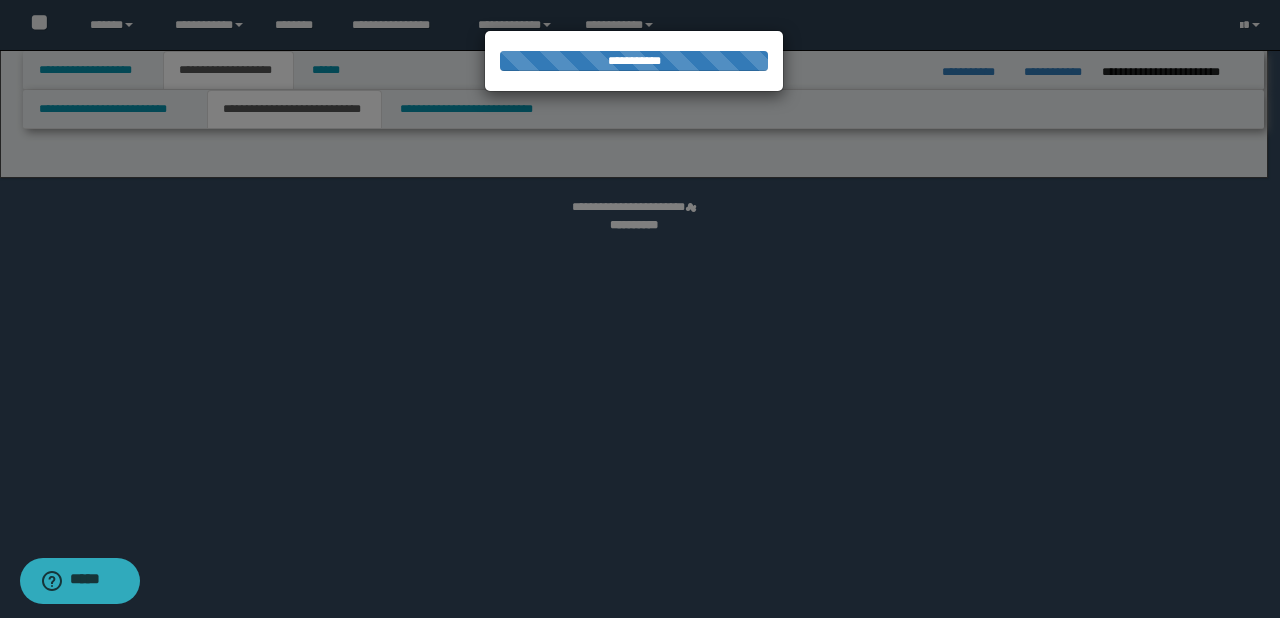 select on "*" 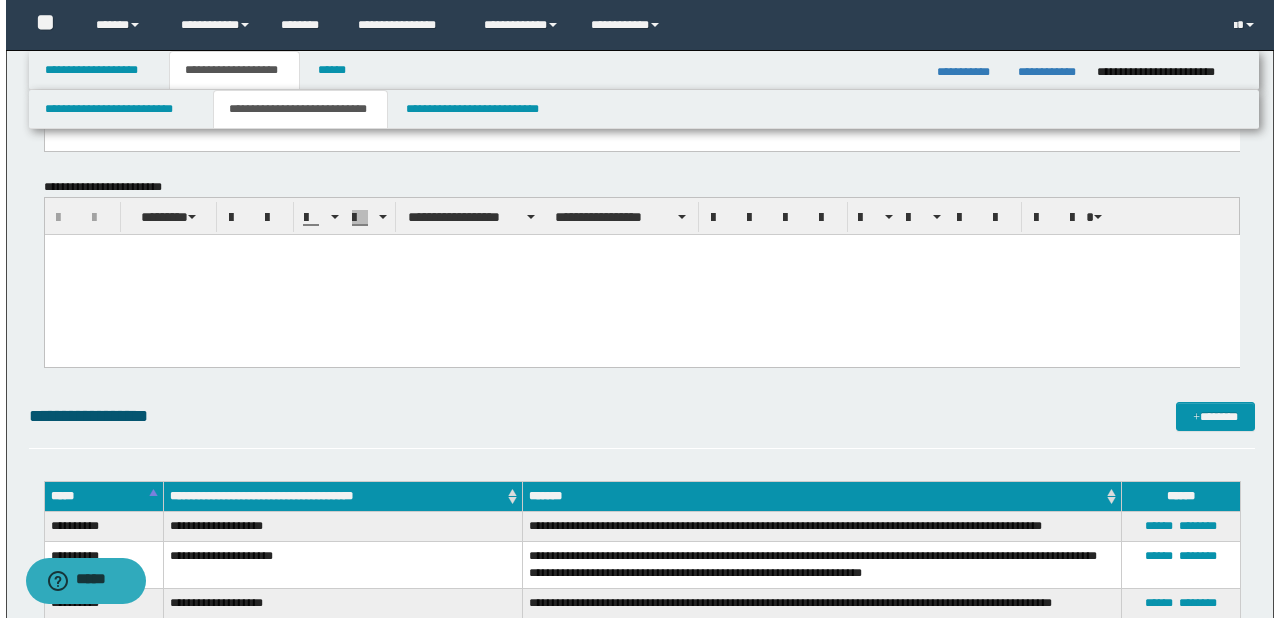 scroll, scrollTop: 2320, scrollLeft: 0, axis: vertical 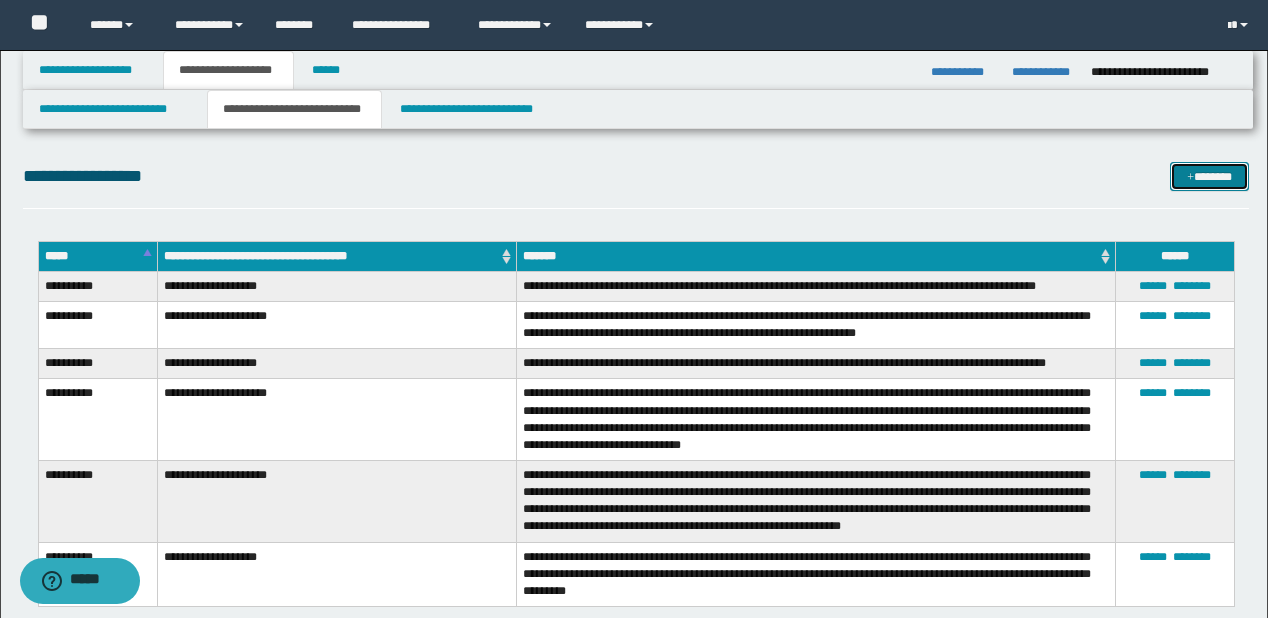 click at bounding box center [1190, 178] 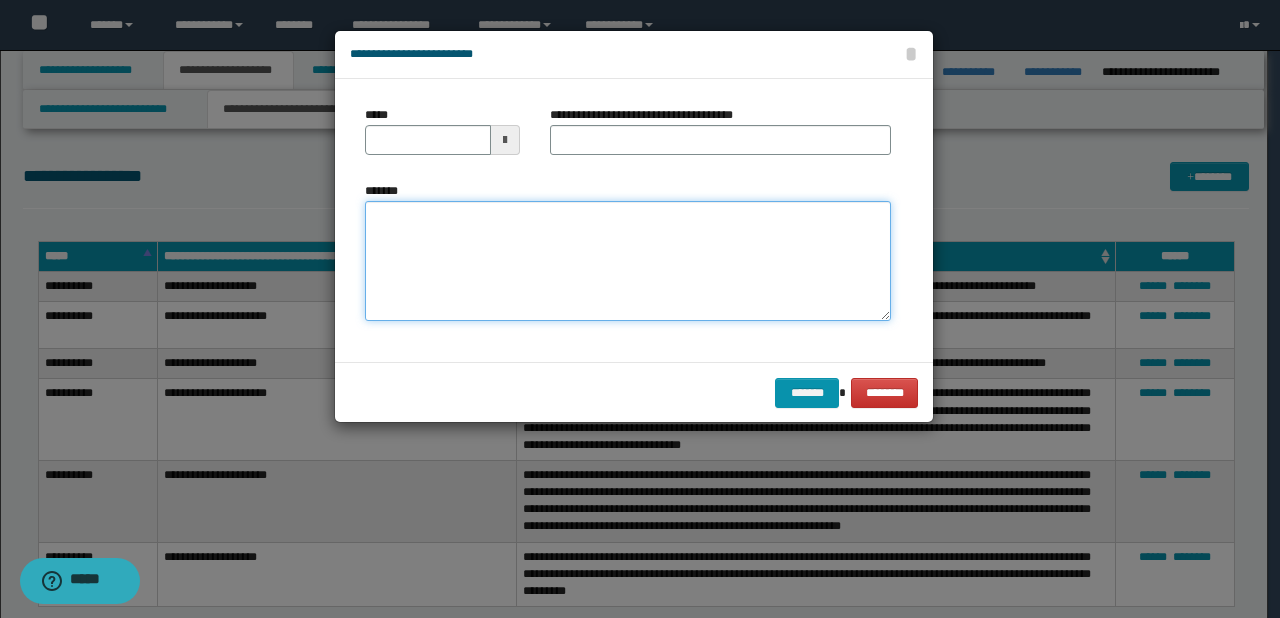click on "*******" at bounding box center (628, 261) 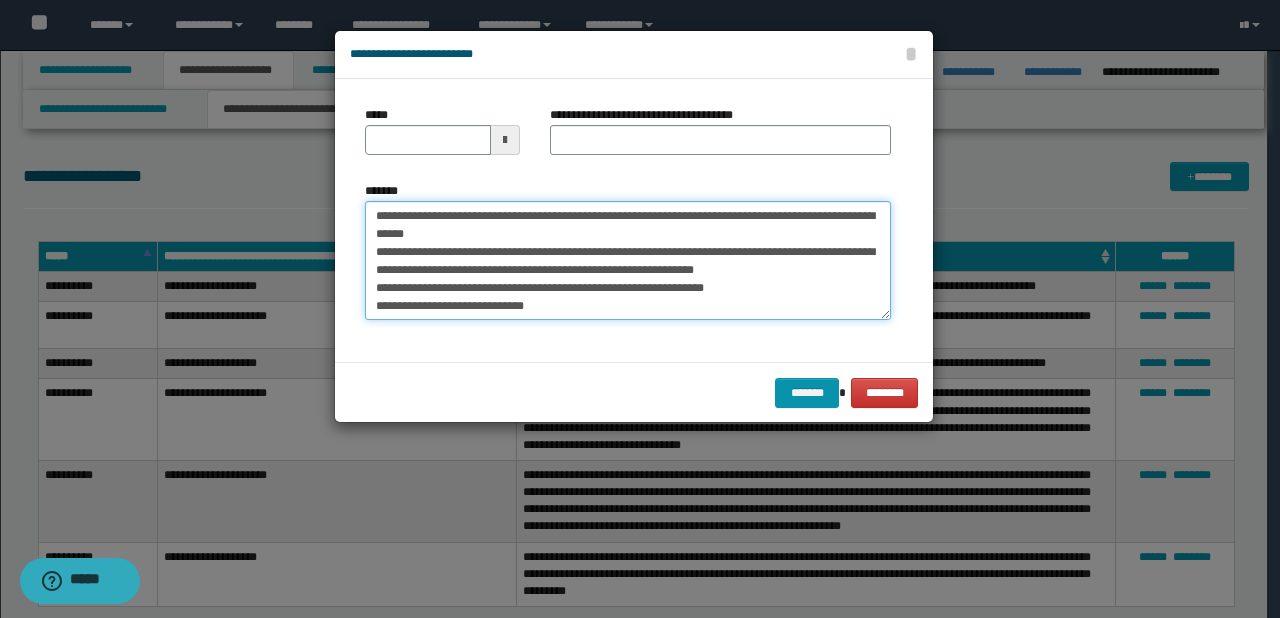 scroll, scrollTop: 0, scrollLeft: 0, axis: both 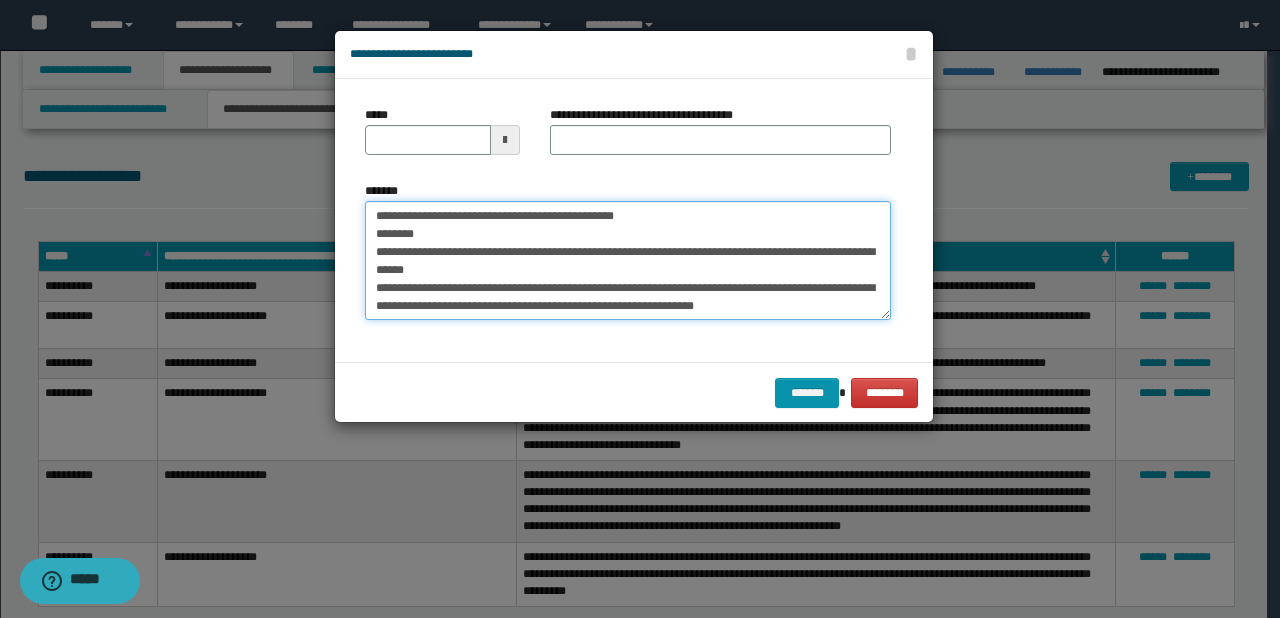 drag, startPoint x: 437, startPoint y: 219, endPoint x: 375, endPoint y: 218, distance: 62.008064 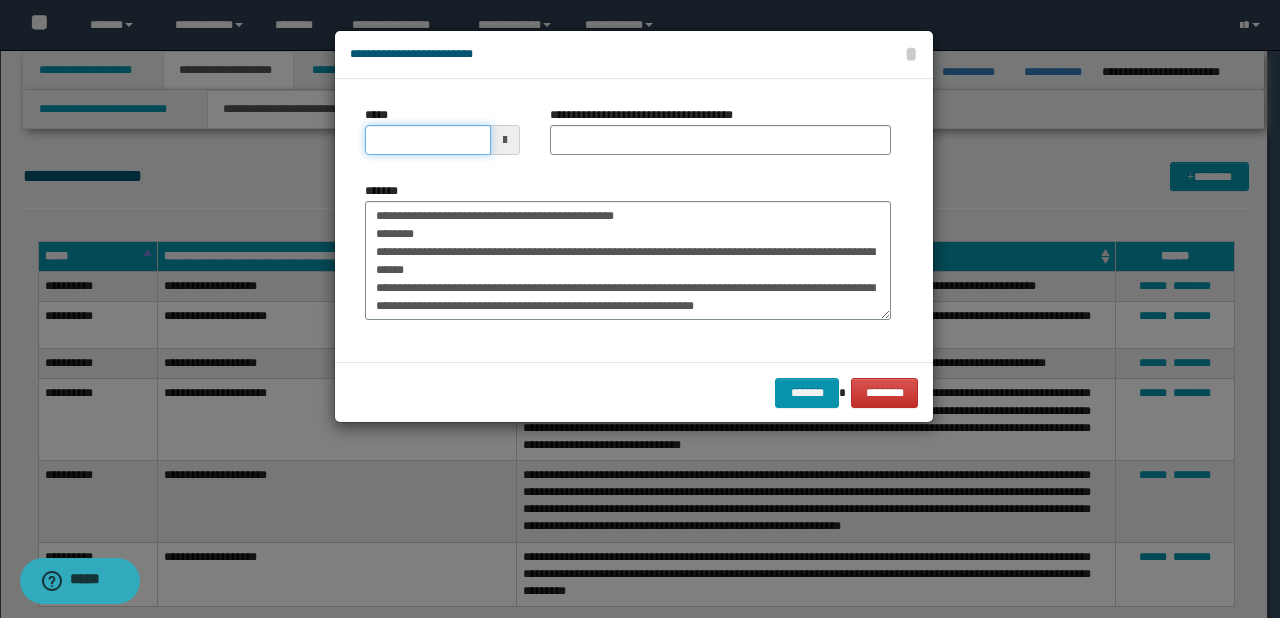 click on "*****" at bounding box center [428, 140] 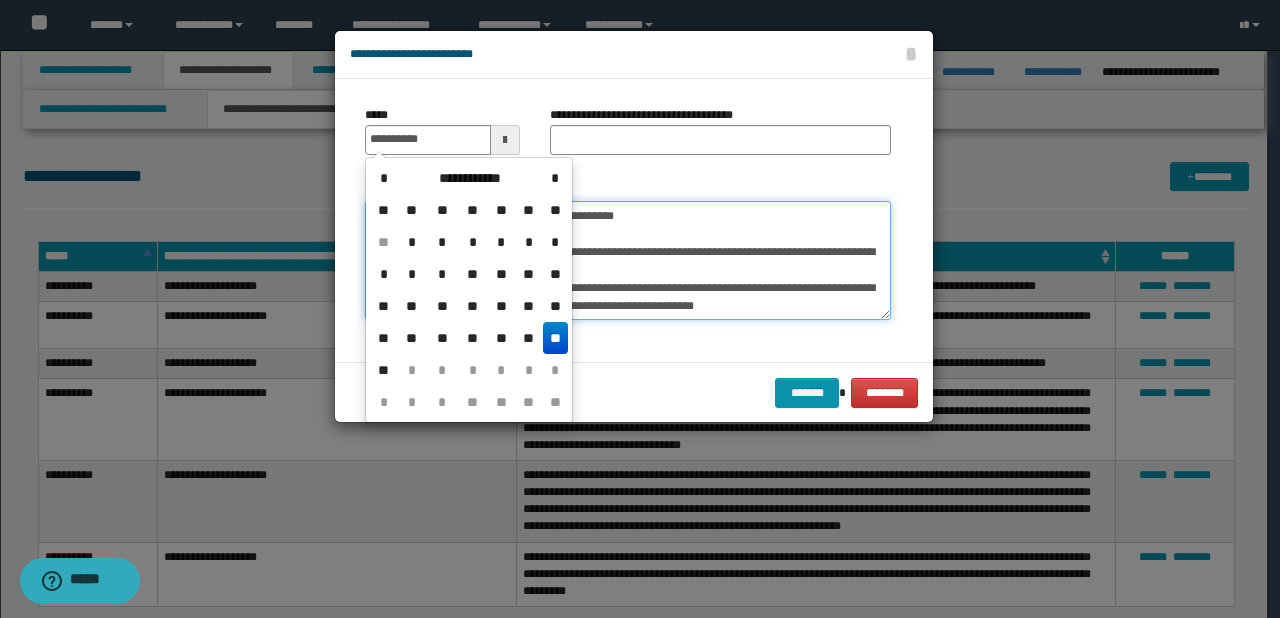 type on "**********" 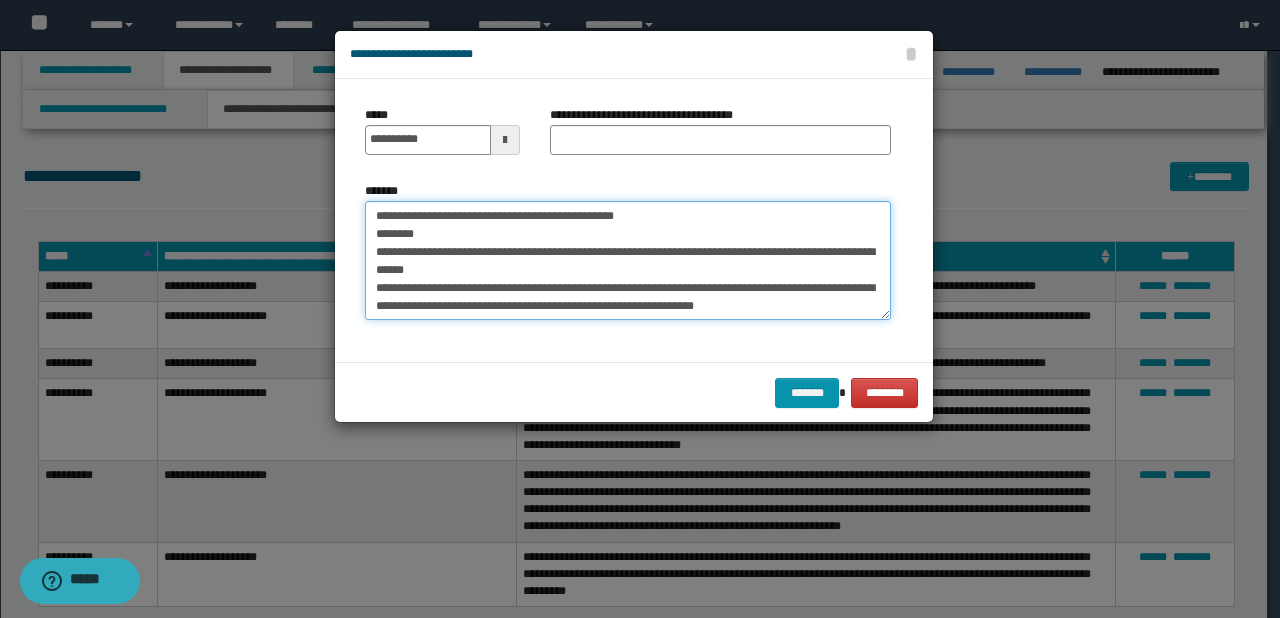 drag, startPoint x: 440, startPoint y: 217, endPoint x: 700, endPoint y: 215, distance: 260.0077 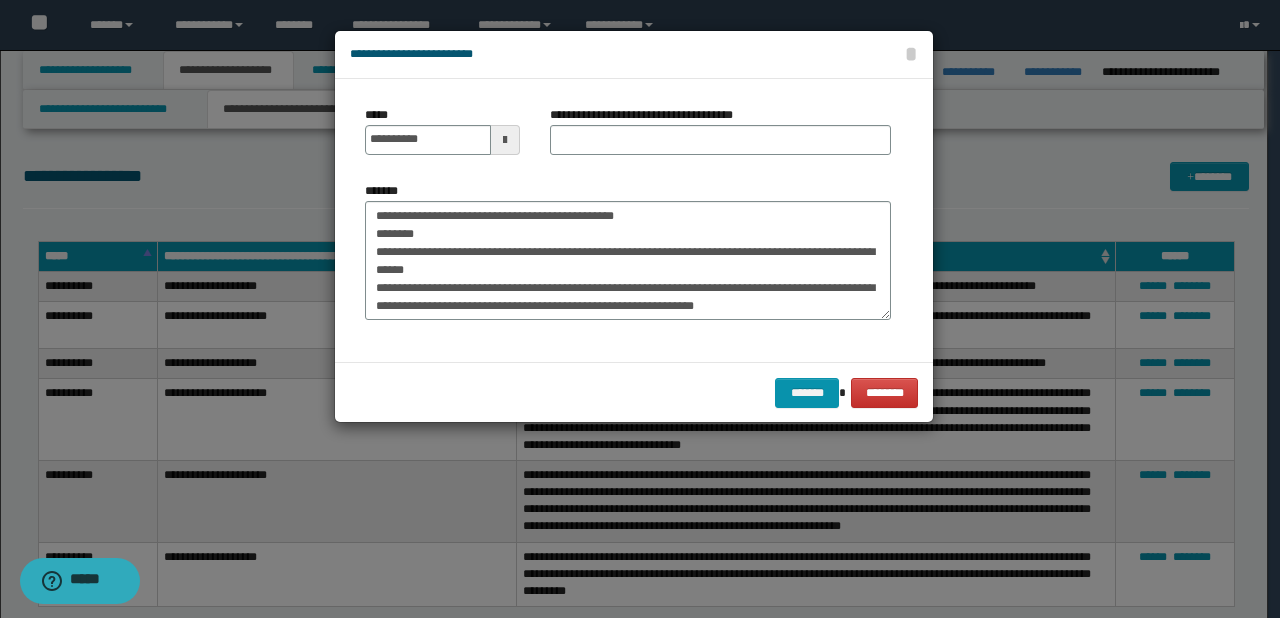 click on "**********" at bounding box center (720, 138) 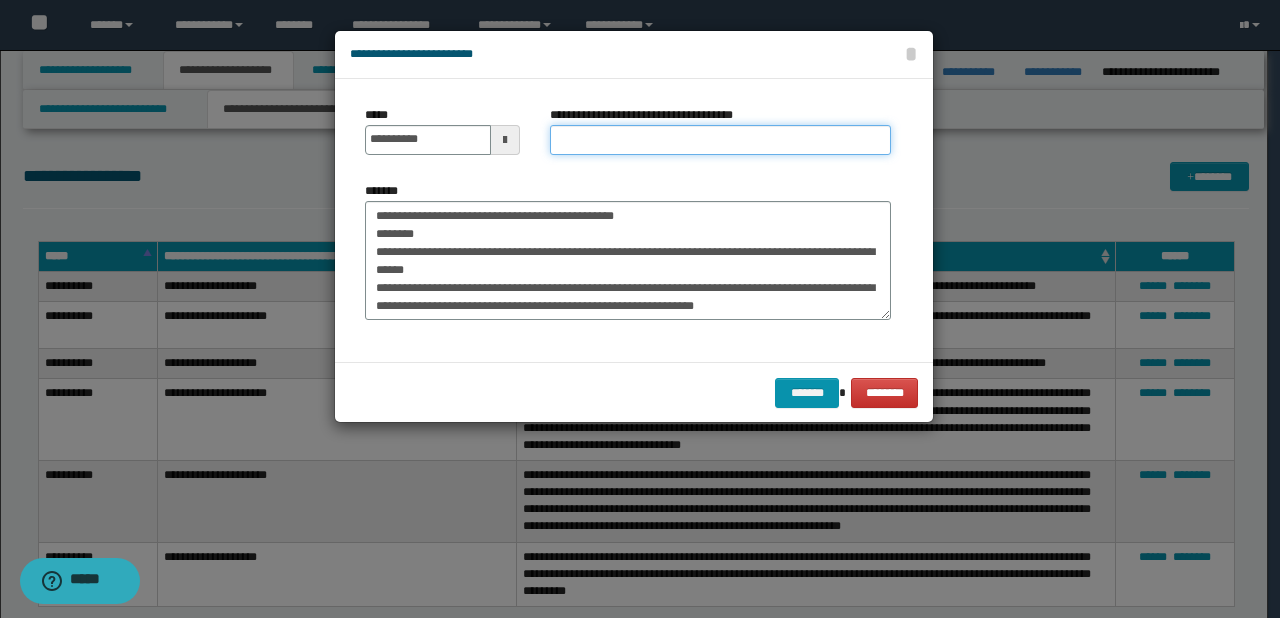 click on "**********" at bounding box center [720, 140] 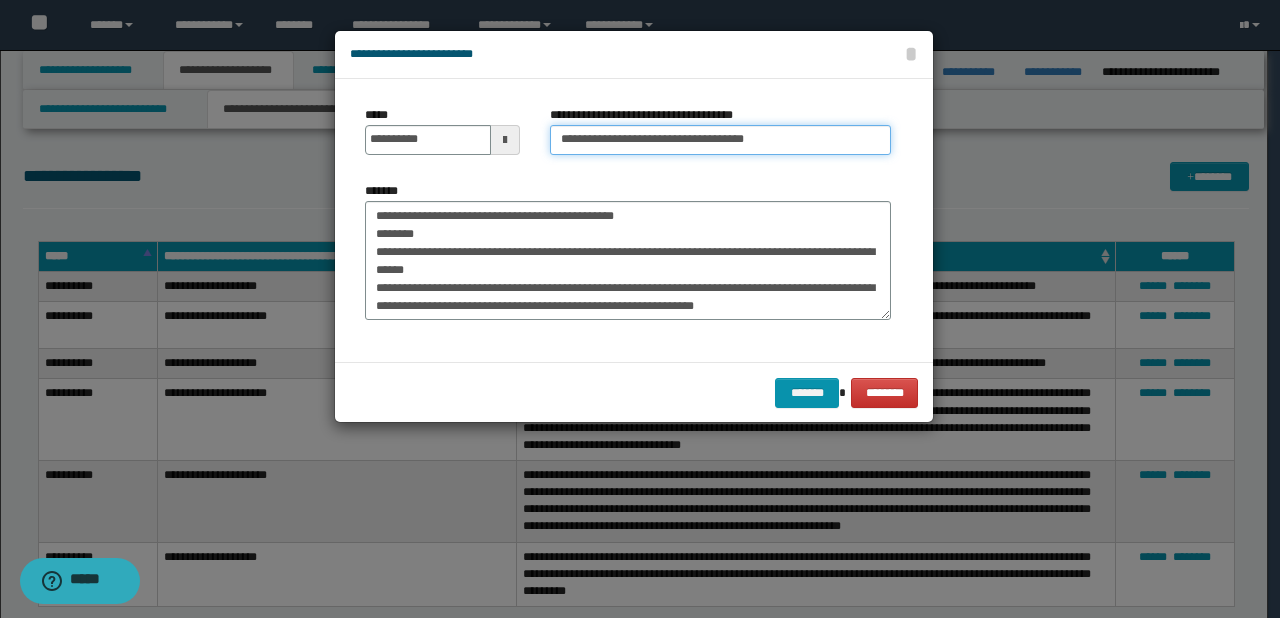 type on "**********" 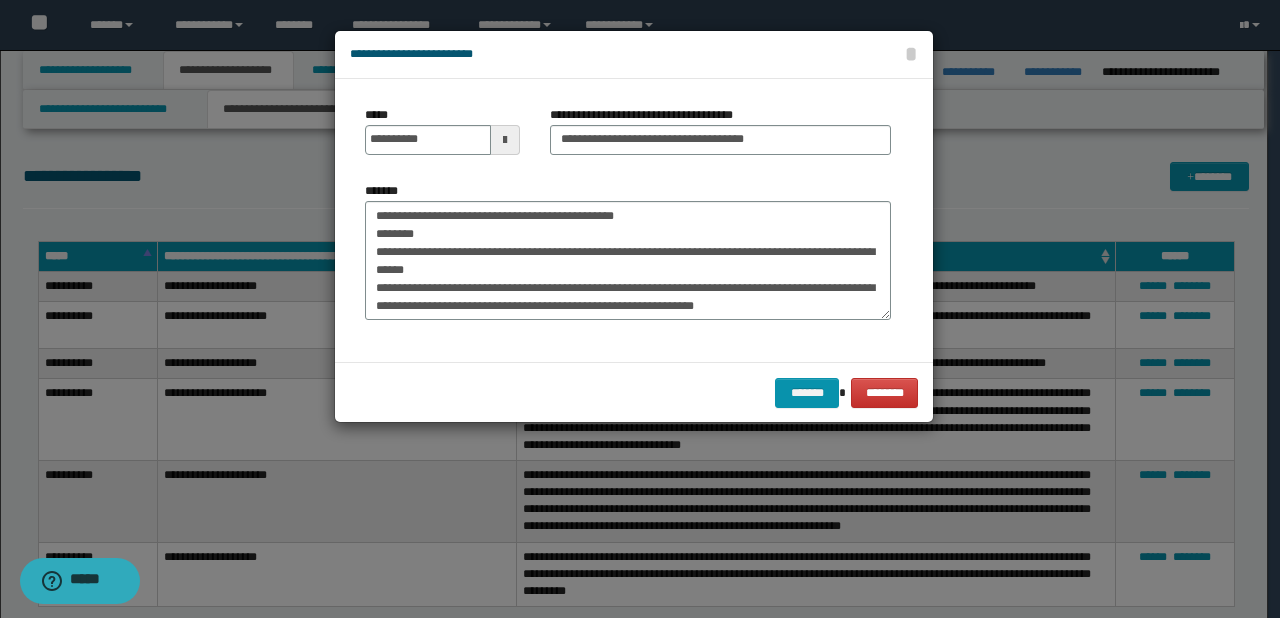 click on "**********" at bounding box center (628, 251) 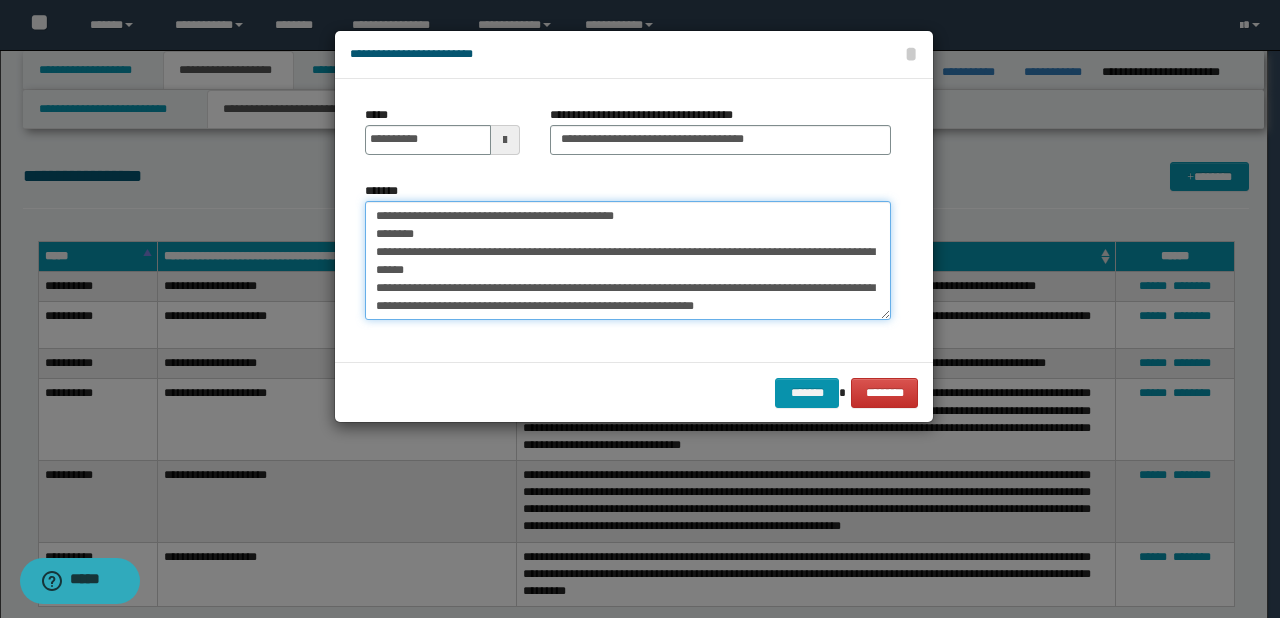 drag, startPoint x: 716, startPoint y: 205, endPoint x: 219, endPoint y: 205, distance: 497 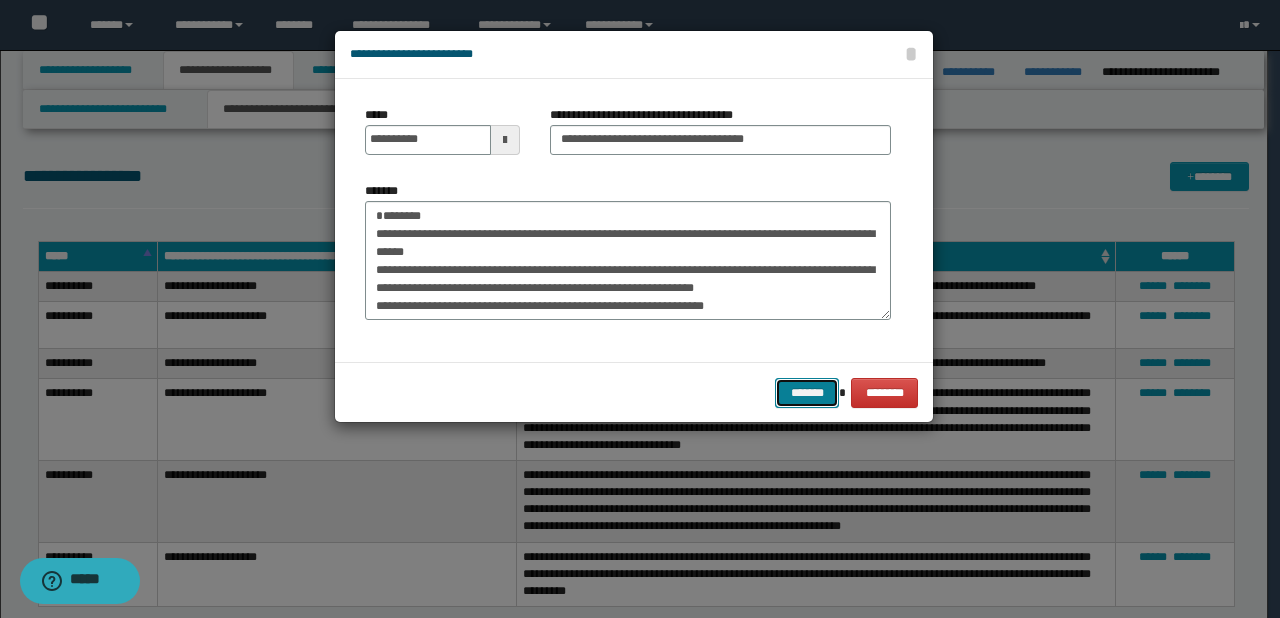 click on "*******" at bounding box center [807, 393] 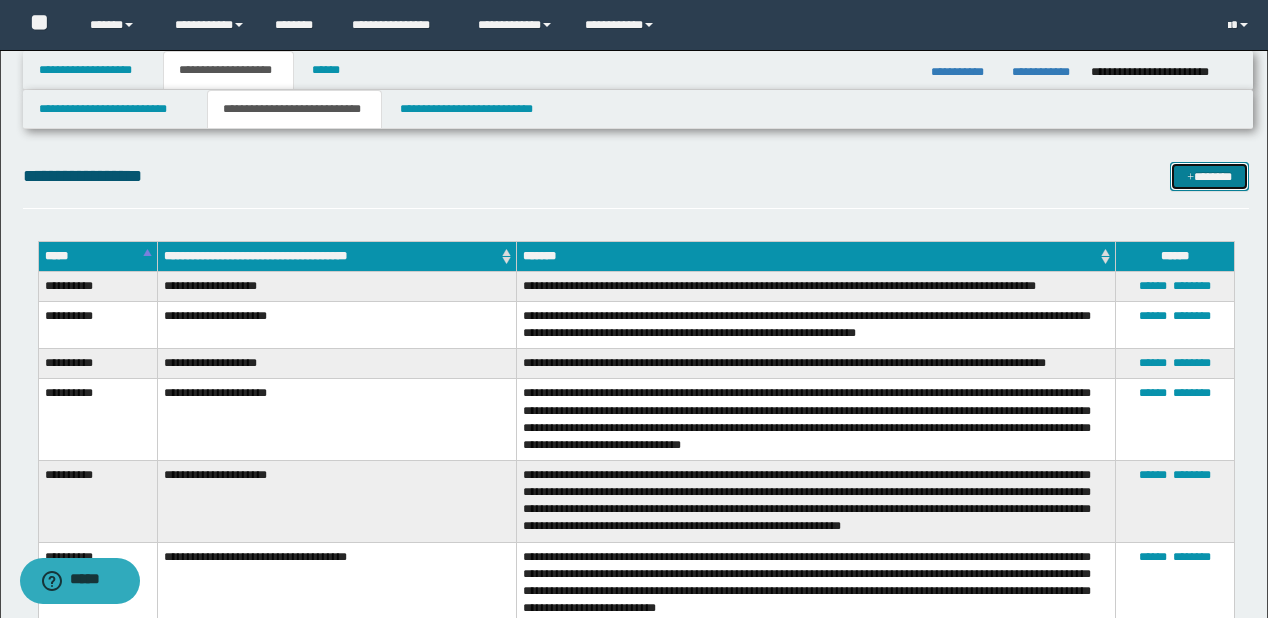 click on "*******" at bounding box center [1209, 177] 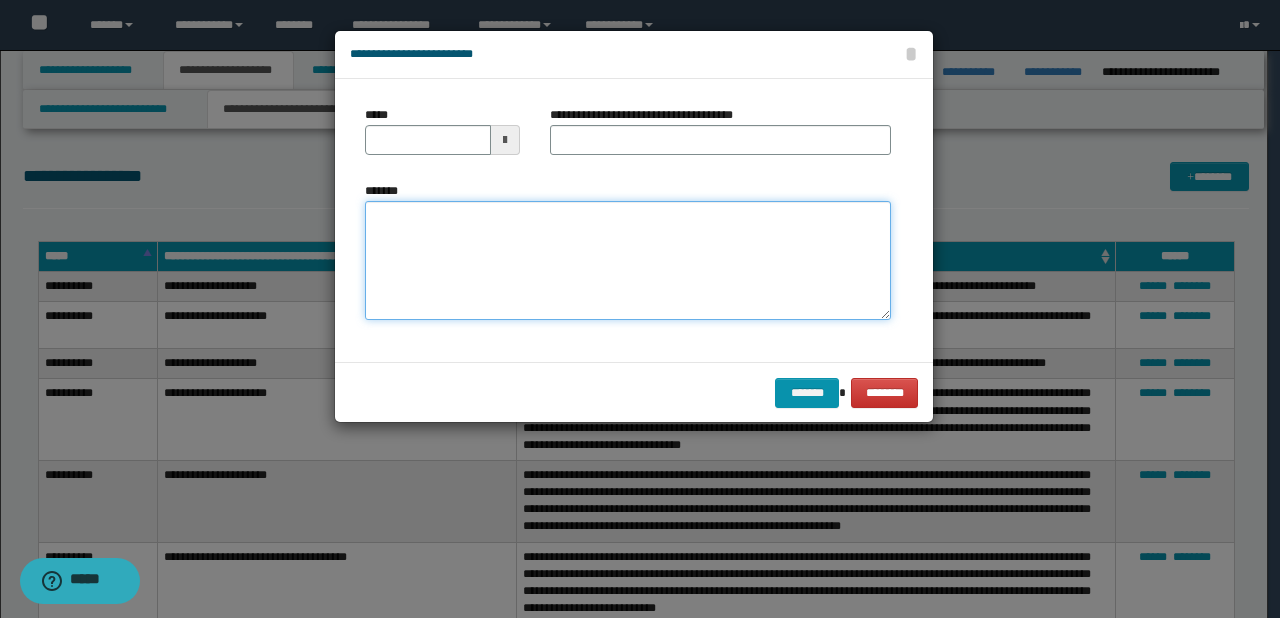 click on "*******" at bounding box center (628, 261) 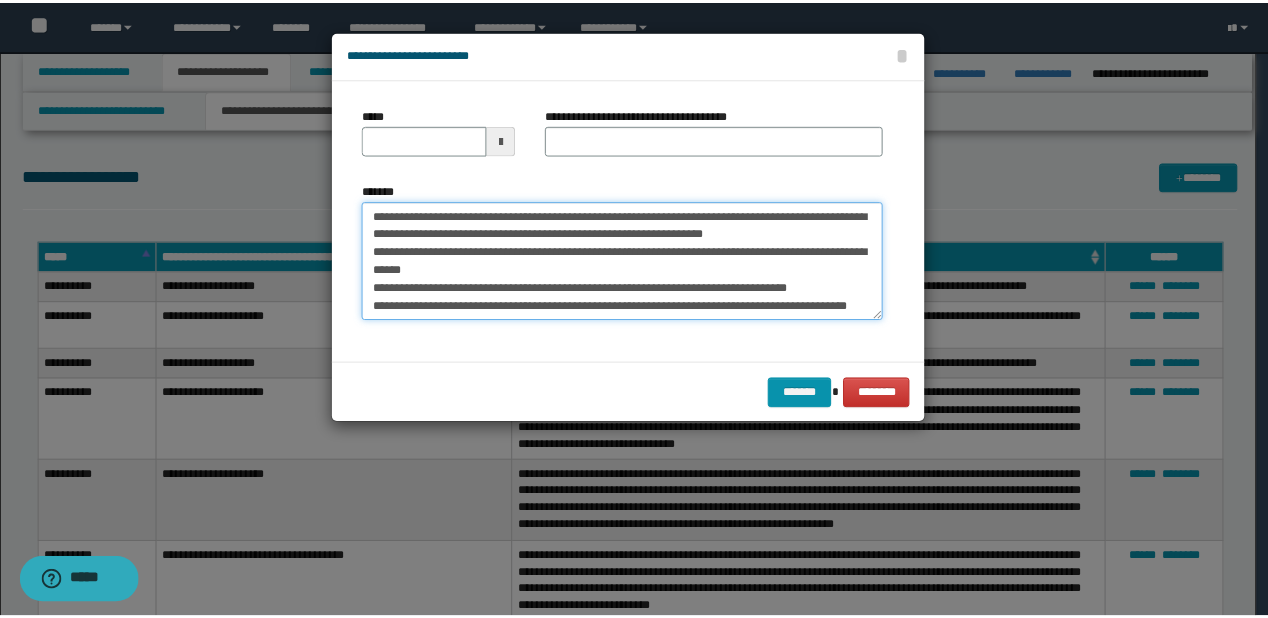 scroll, scrollTop: 0, scrollLeft: 0, axis: both 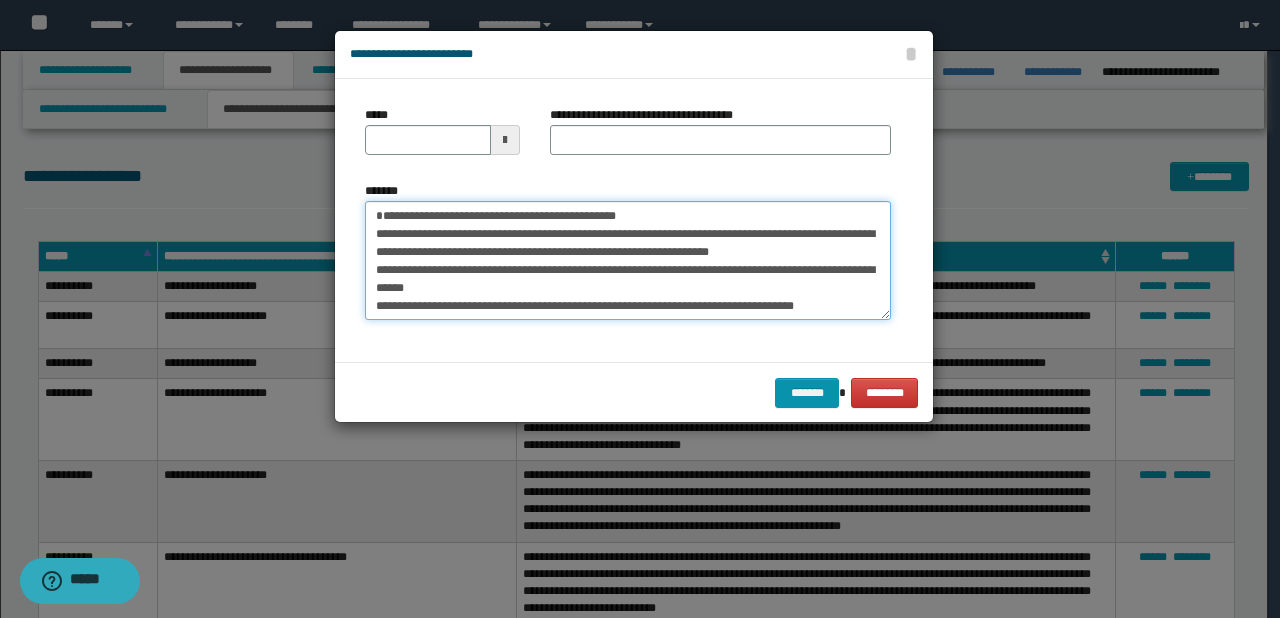 drag, startPoint x: 437, startPoint y: 234, endPoint x: 373, endPoint y: 235, distance: 64.00781 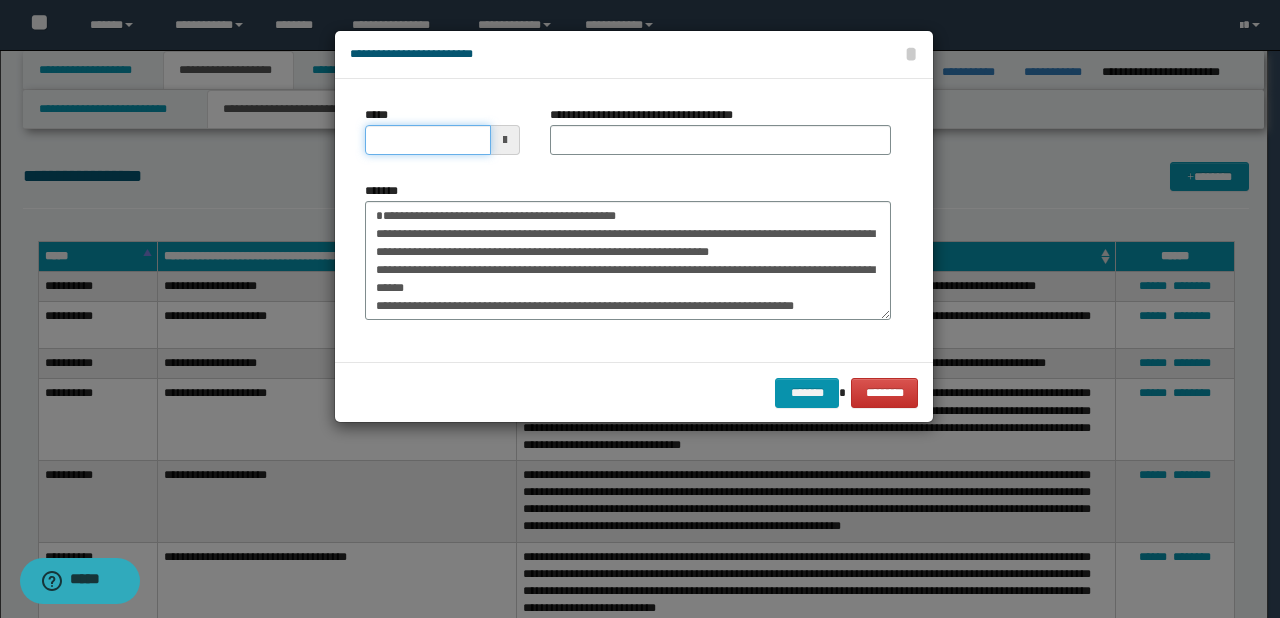 click on "*****" at bounding box center (428, 140) 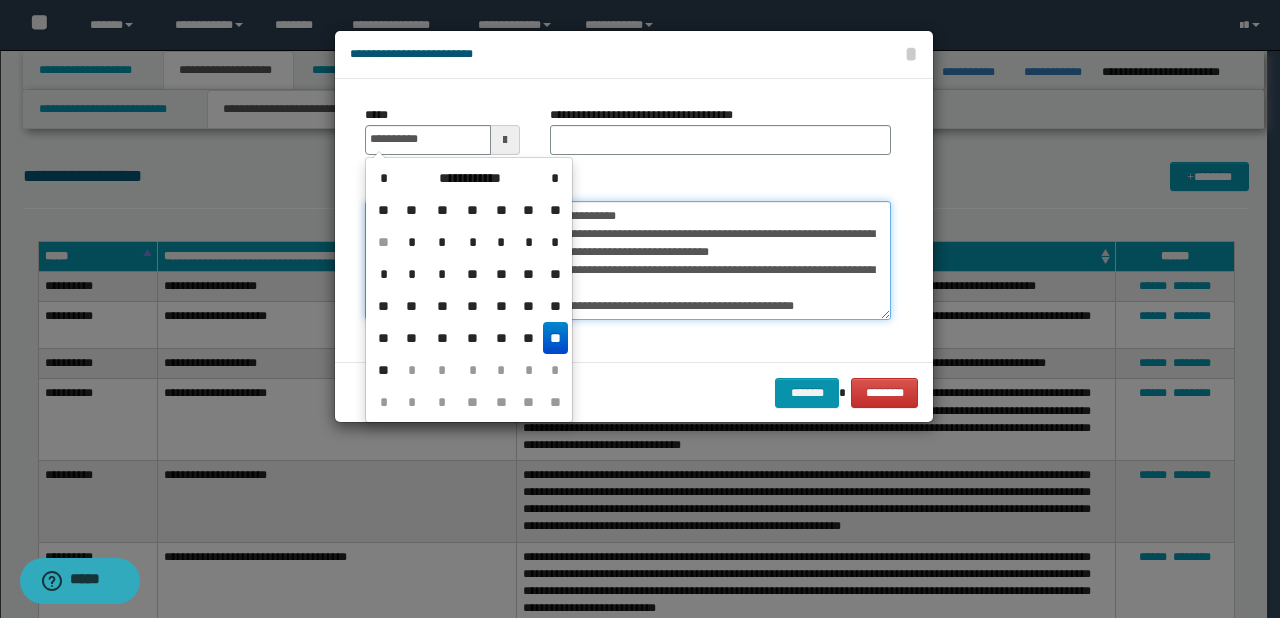 type on "**********" 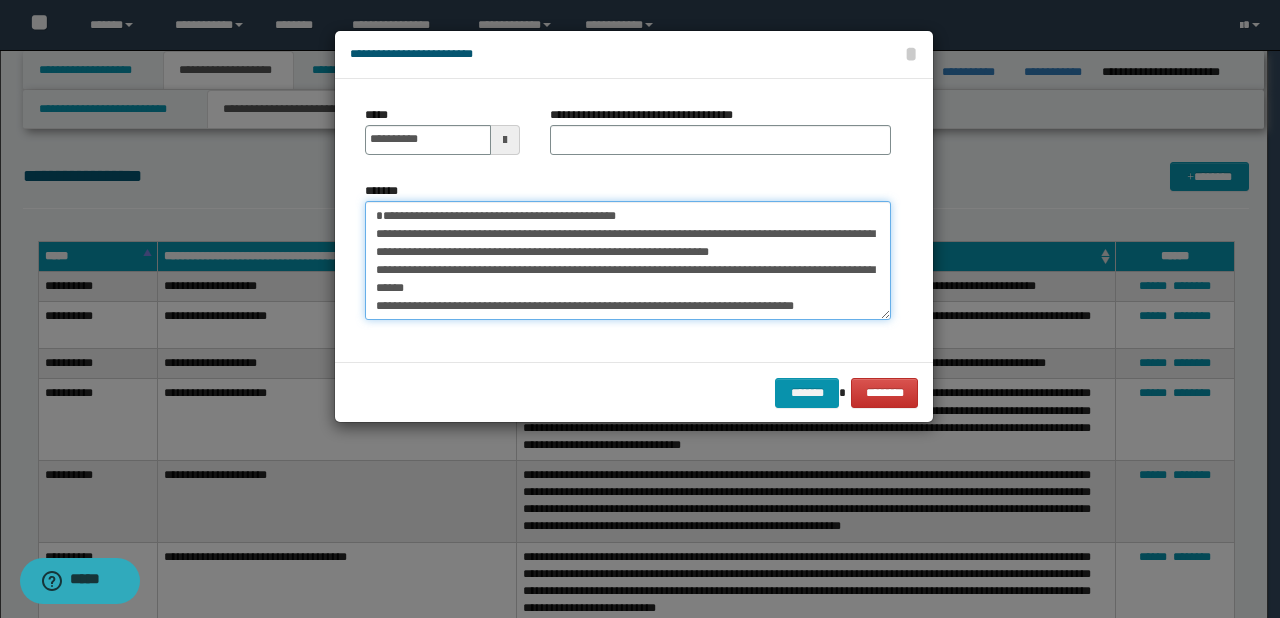 click on "**********" at bounding box center [628, 261] 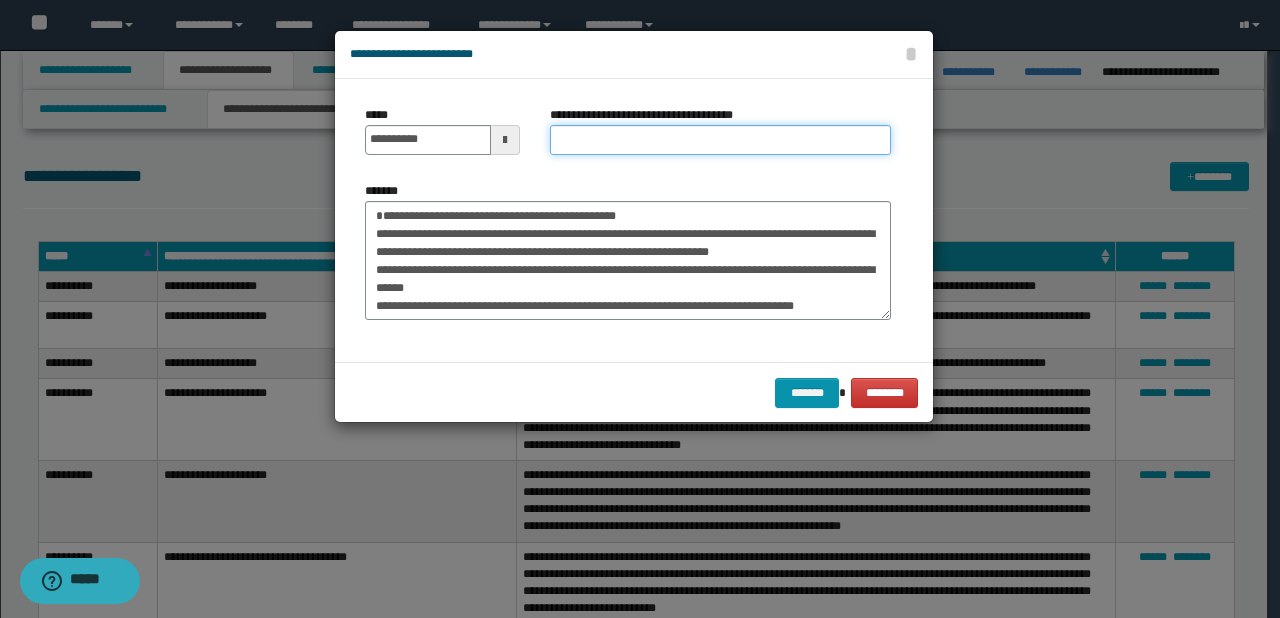 click on "**********" at bounding box center (720, 140) 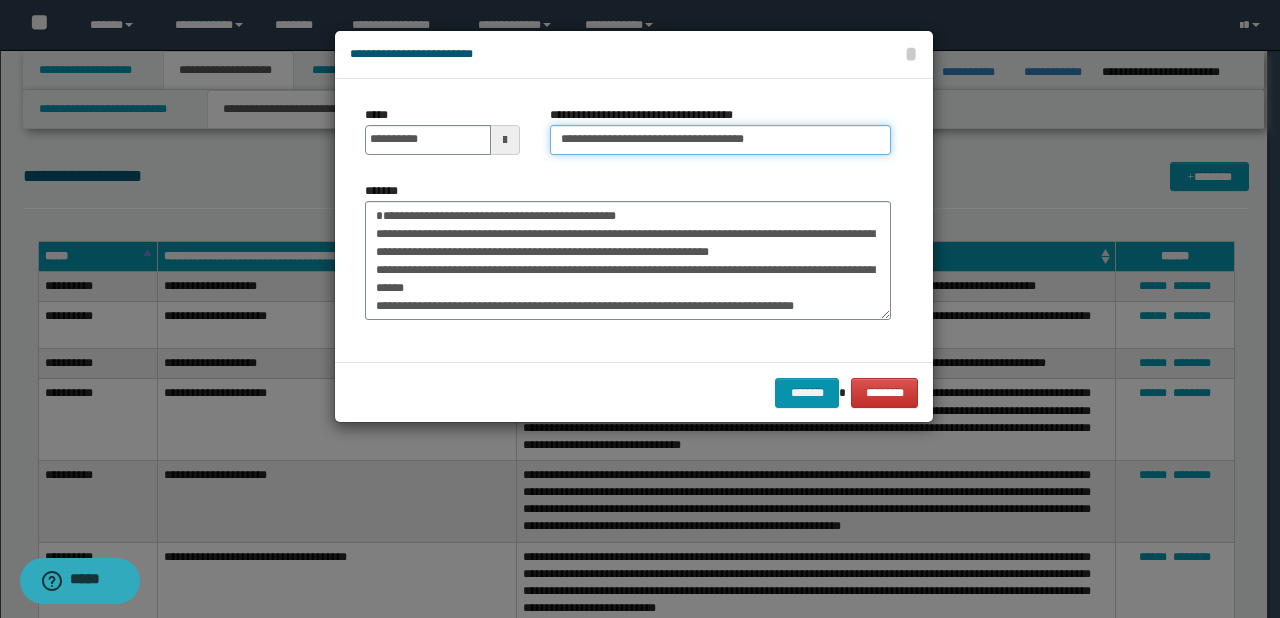 type on "**********" 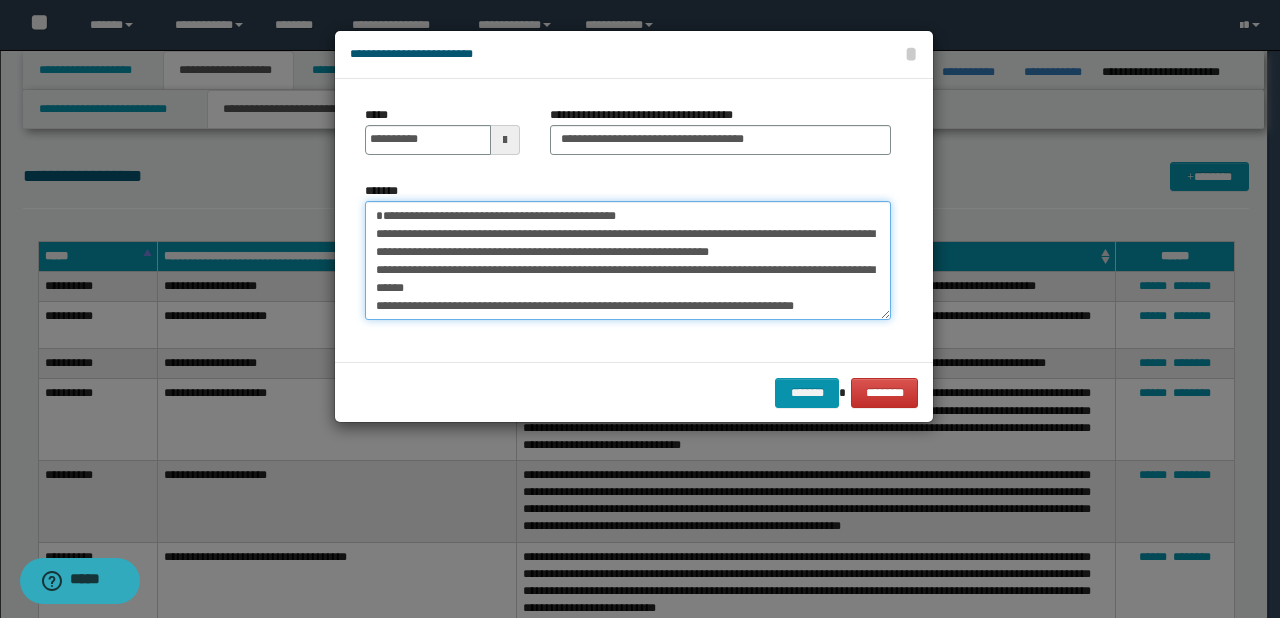 click on "**********" at bounding box center [628, 261] 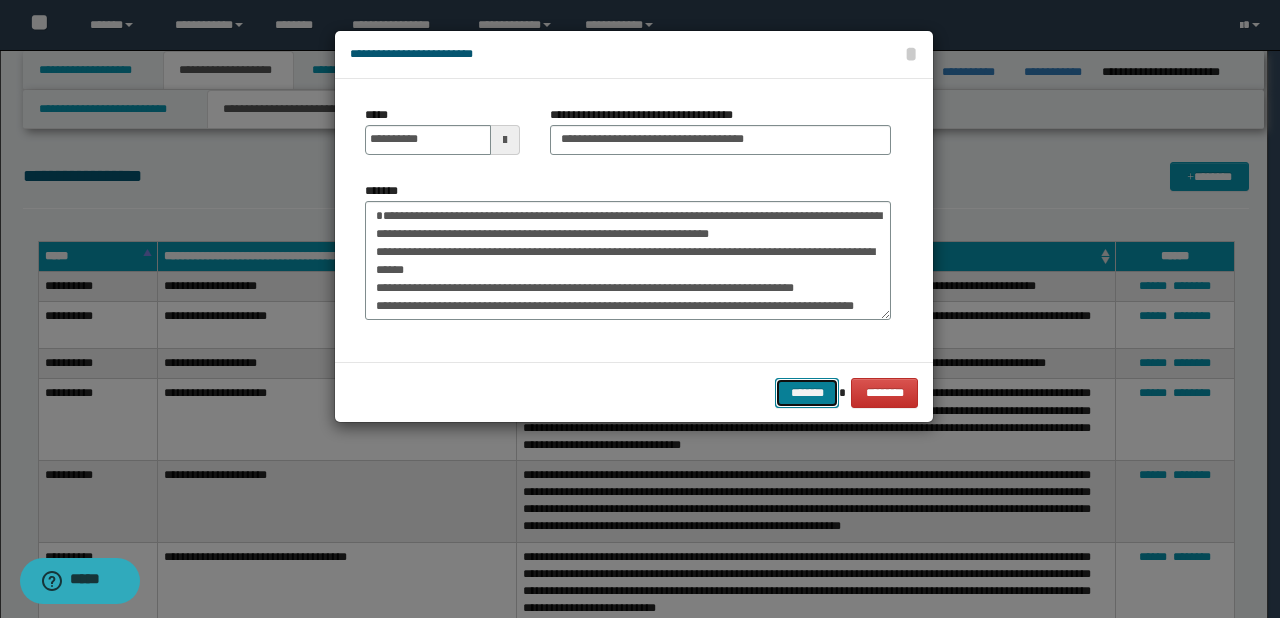 click on "*******" at bounding box center [807, 393] 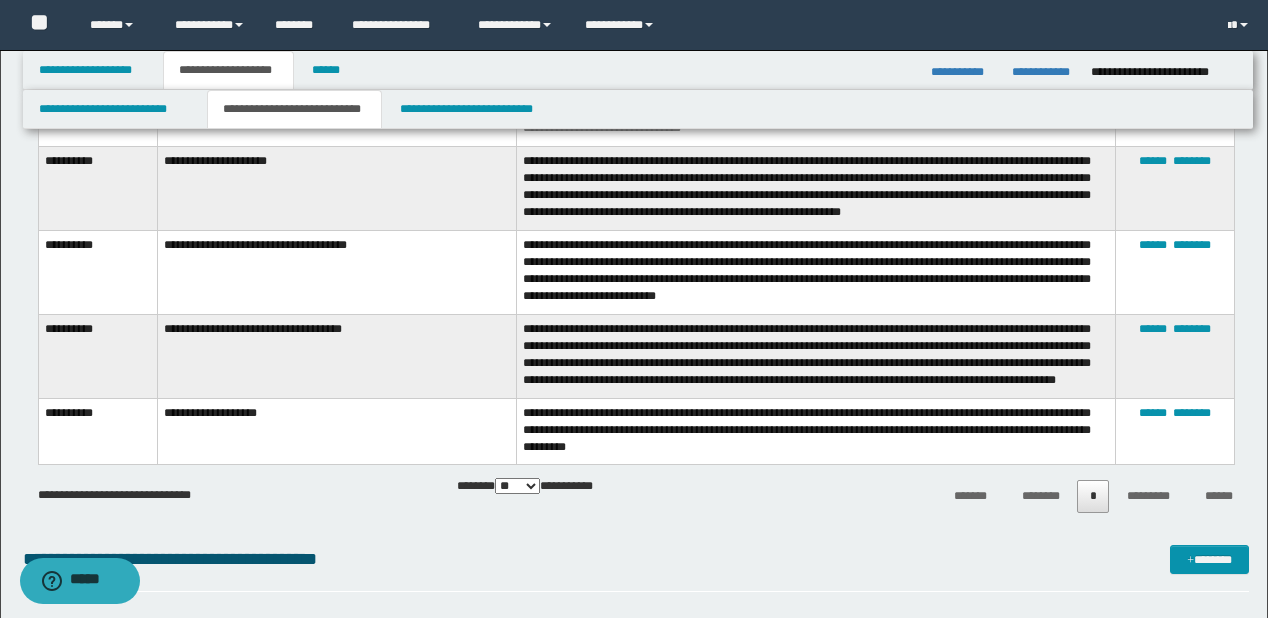scroll, scrollTop: 2720, scrollLeft: 0, axis: vertical 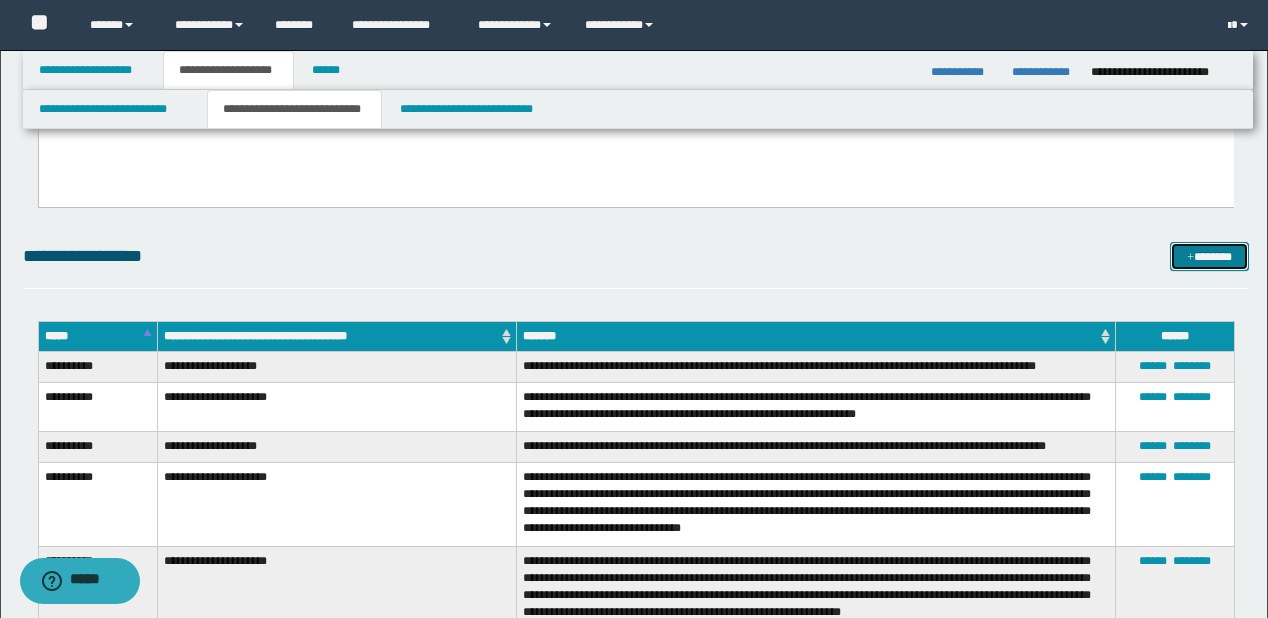 click on "*******" at bounding box center [1209, 257] 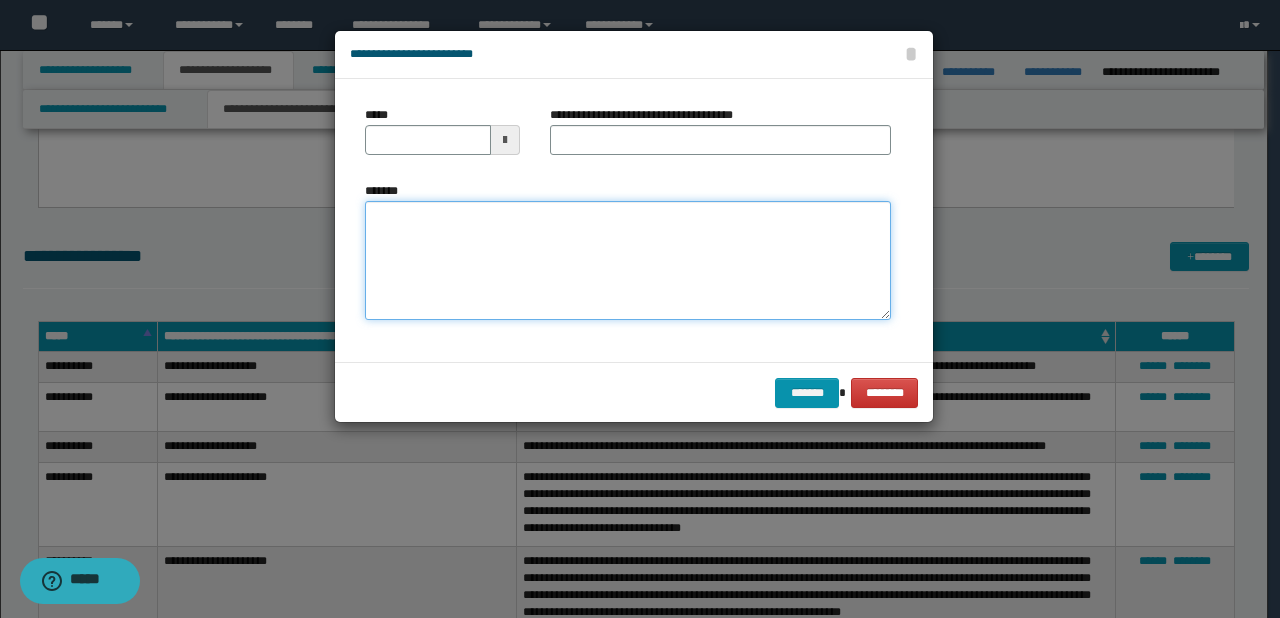 click on "*******" at bounding box center [628, 261] 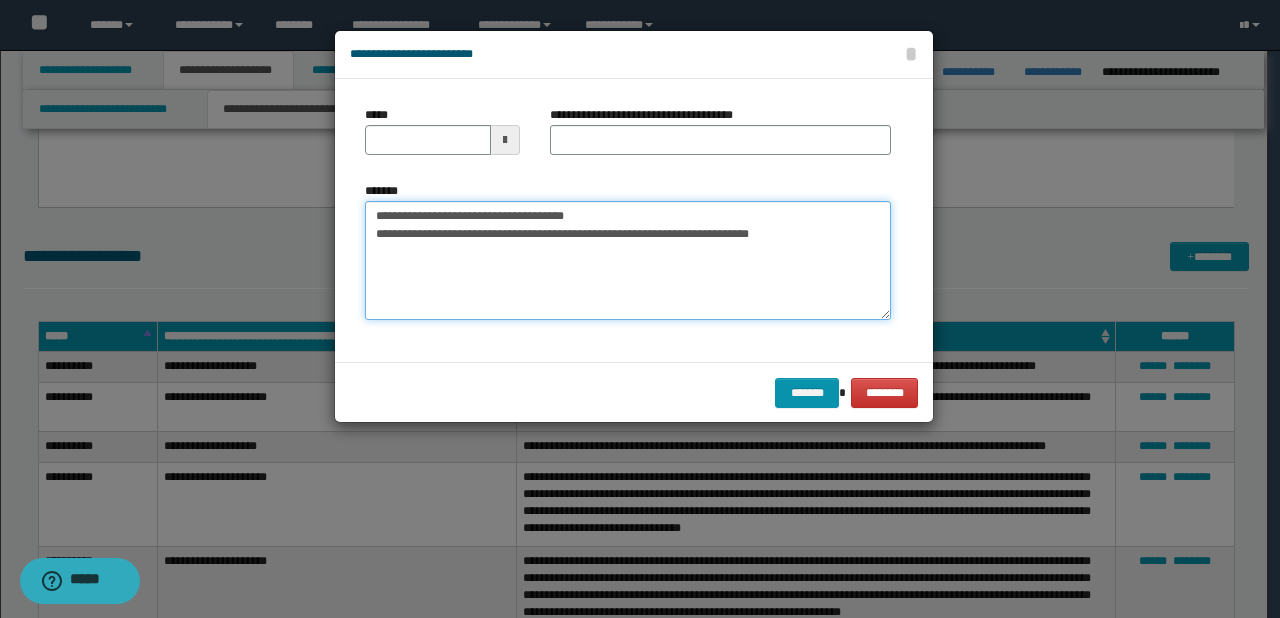 drag, startPoint x: 433, startPoint y: 214, endPoint x: 372, endPoint y: 220, distance: 61.294373 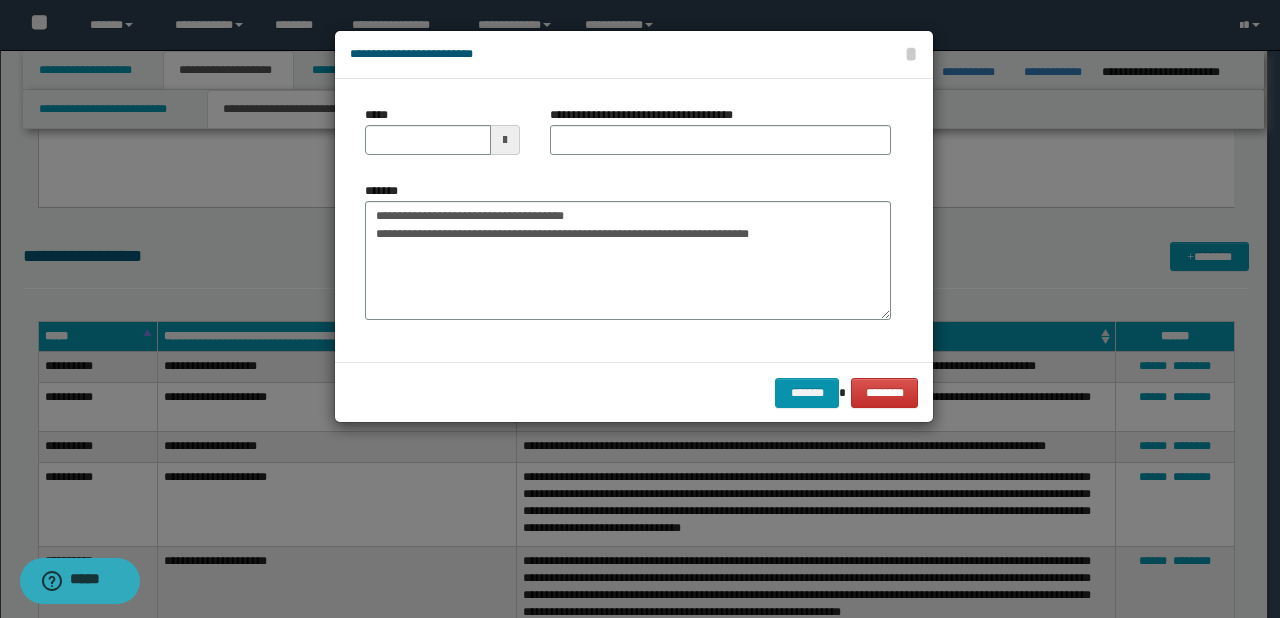click on "*****" at bounding box center (442, 138) 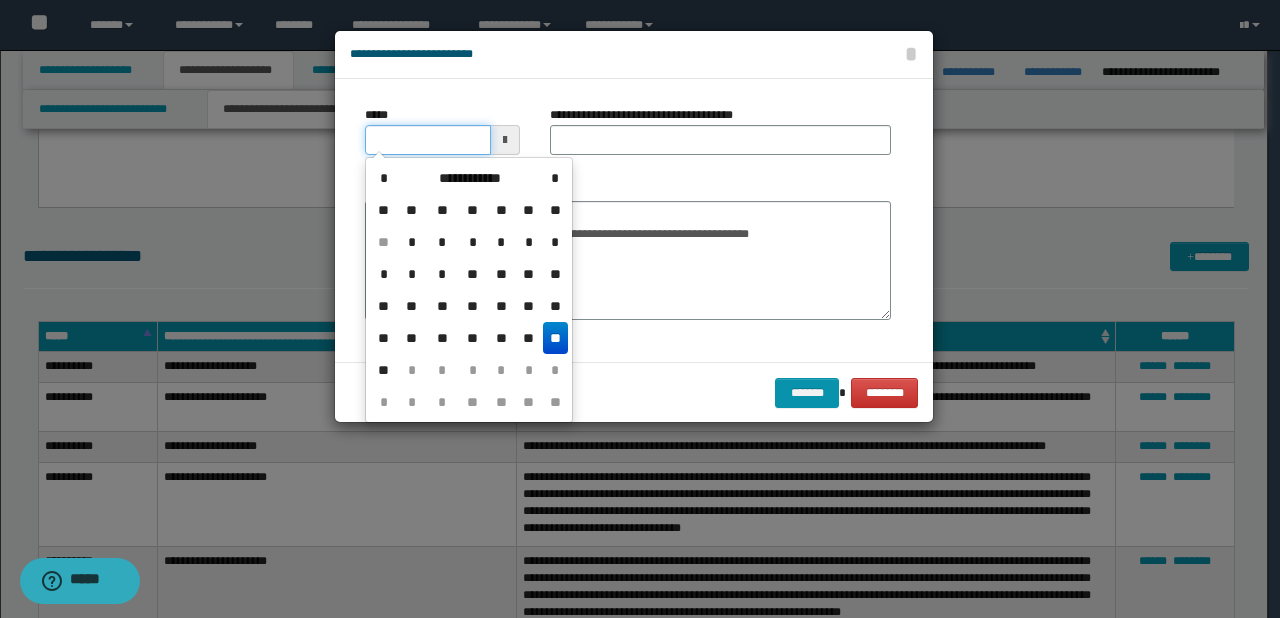 click on "*****" at bounding box center (428, 140) 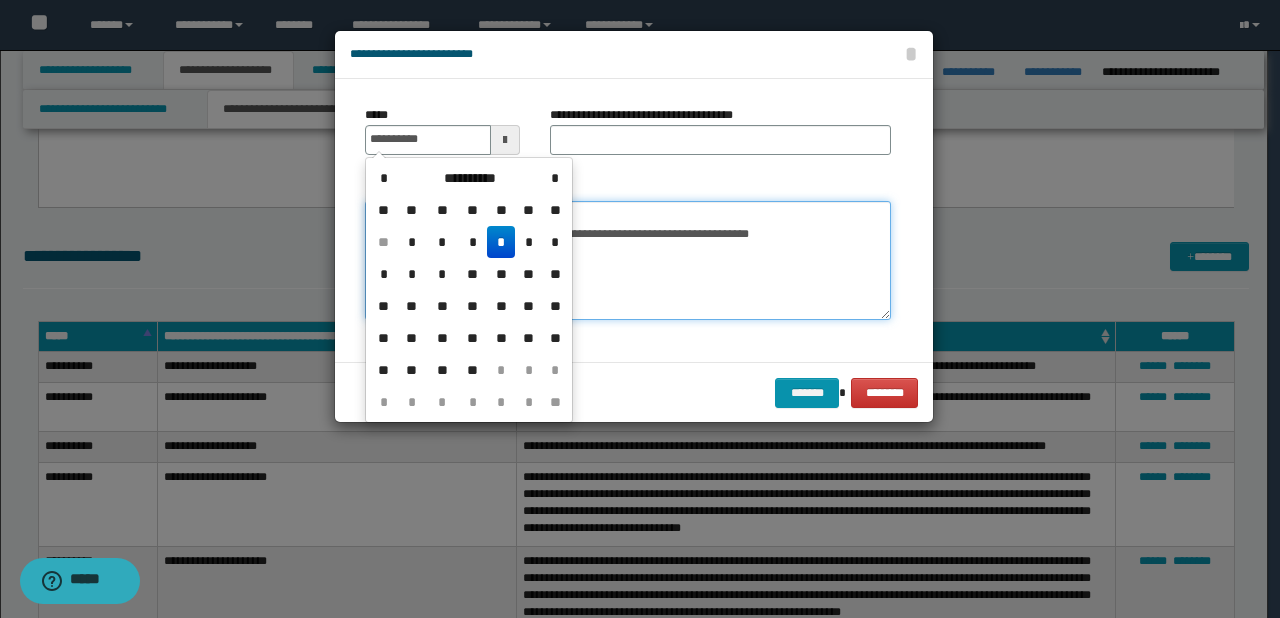 type on "**********" 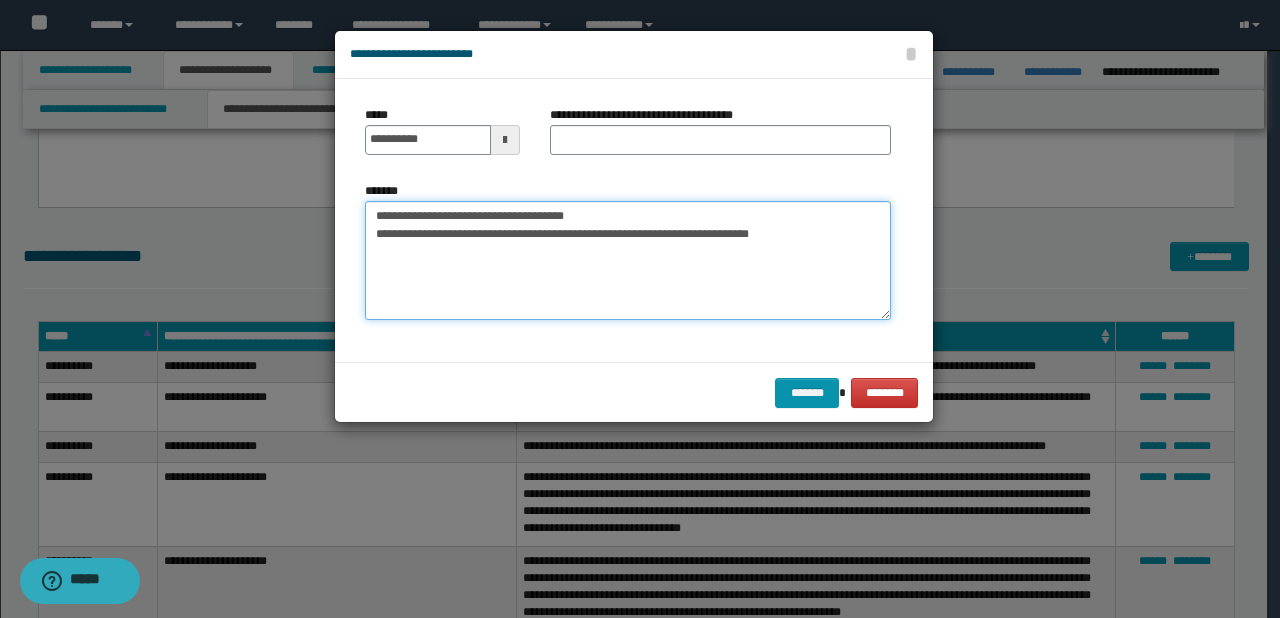 click on "**********" at bounding box center (628, 261) 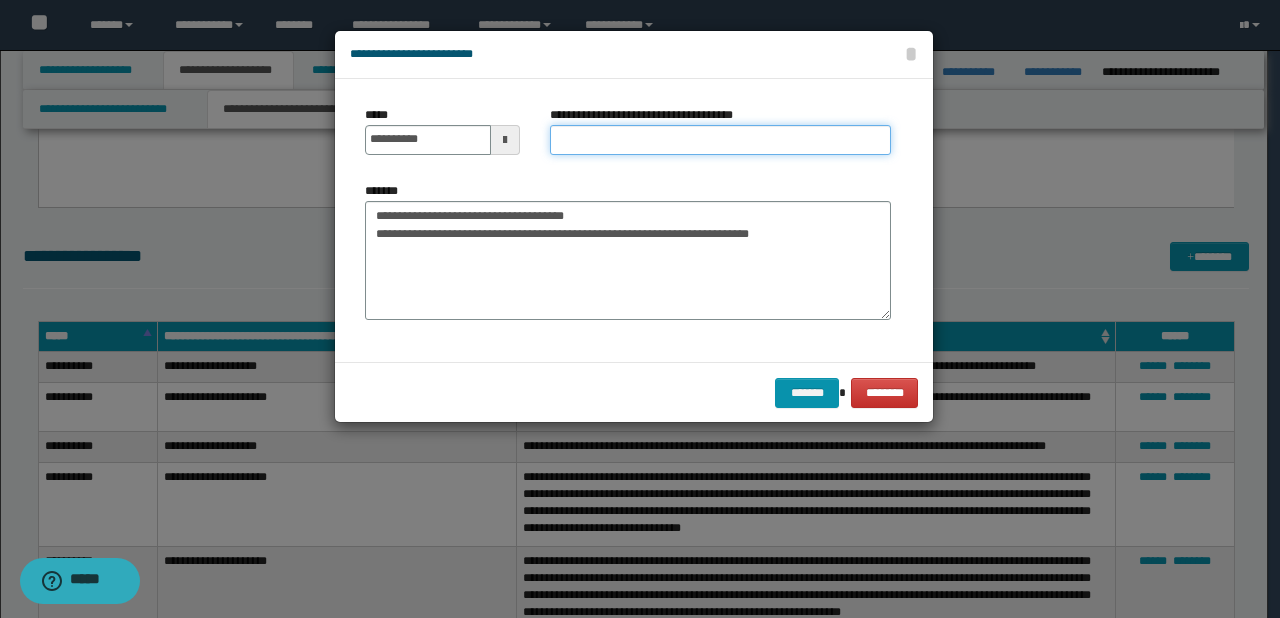 click on "**********" at bounding box center [720, 140] 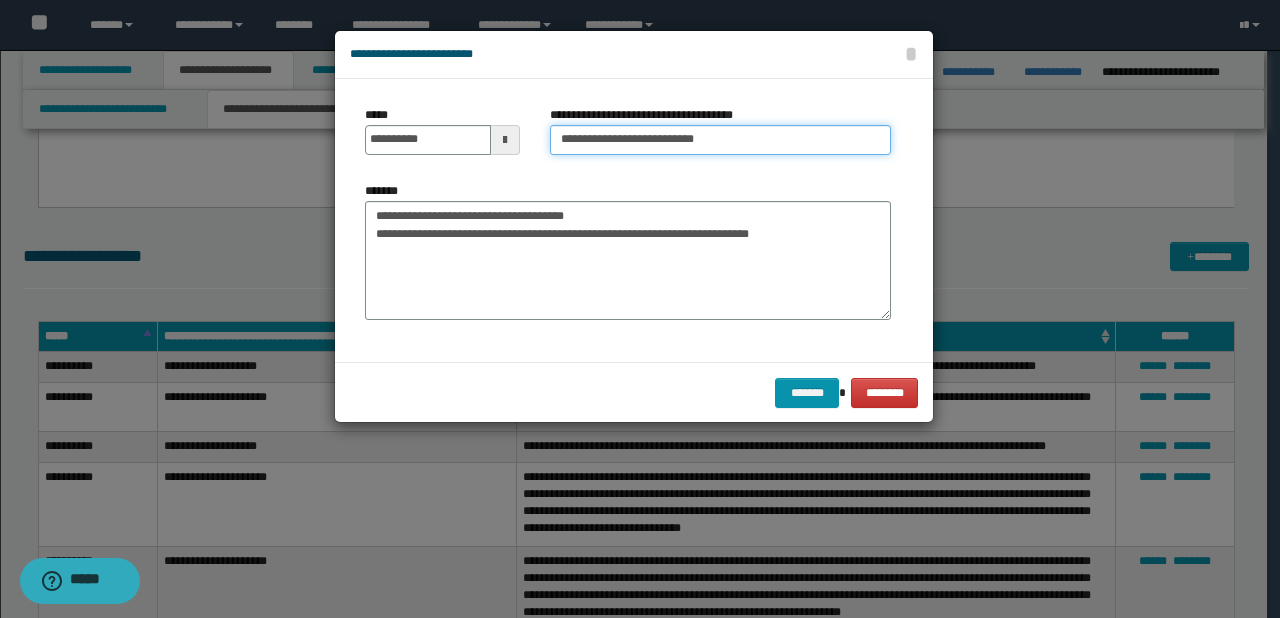 type on "**********" 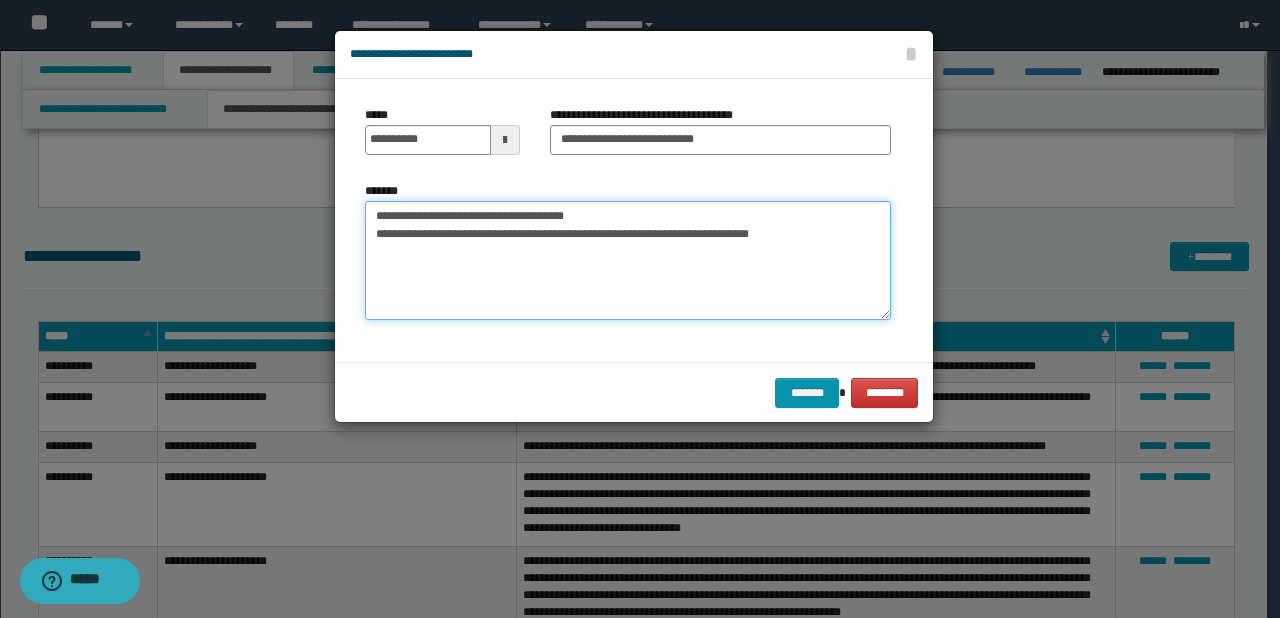 drag, startPoint x: 574, startPoint y: 213, endPoint x: 611, endPoint y: 213, distance: 37 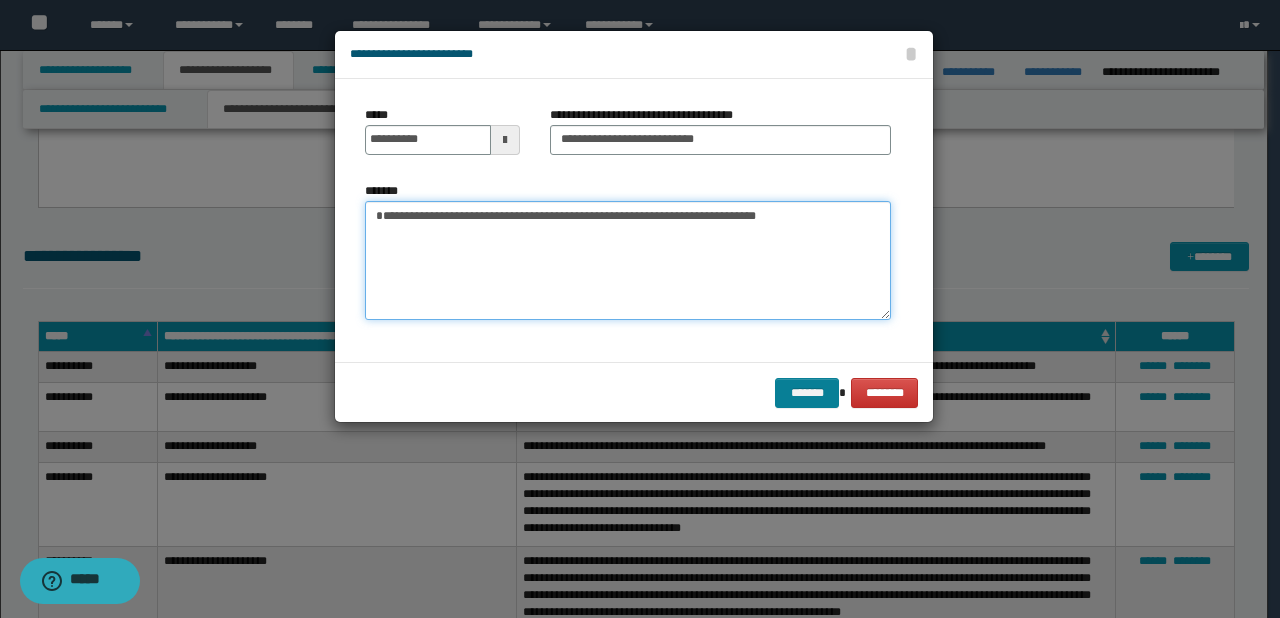 type on "**********" 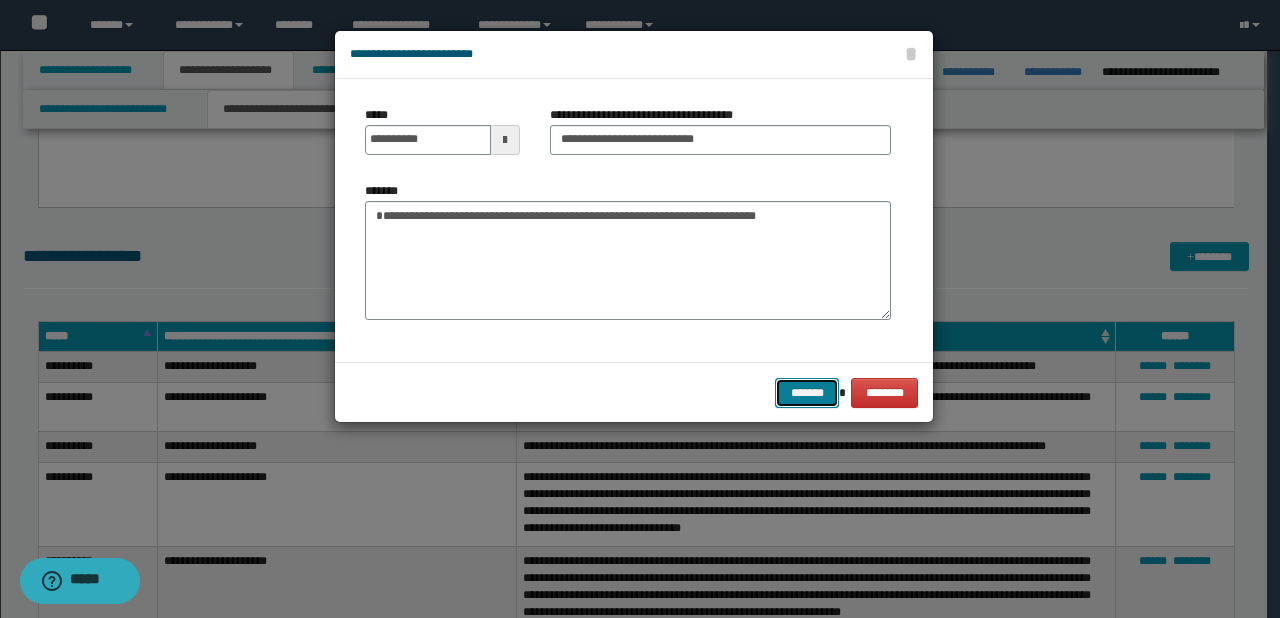 click on "*******" at bounding box center [807, 393] 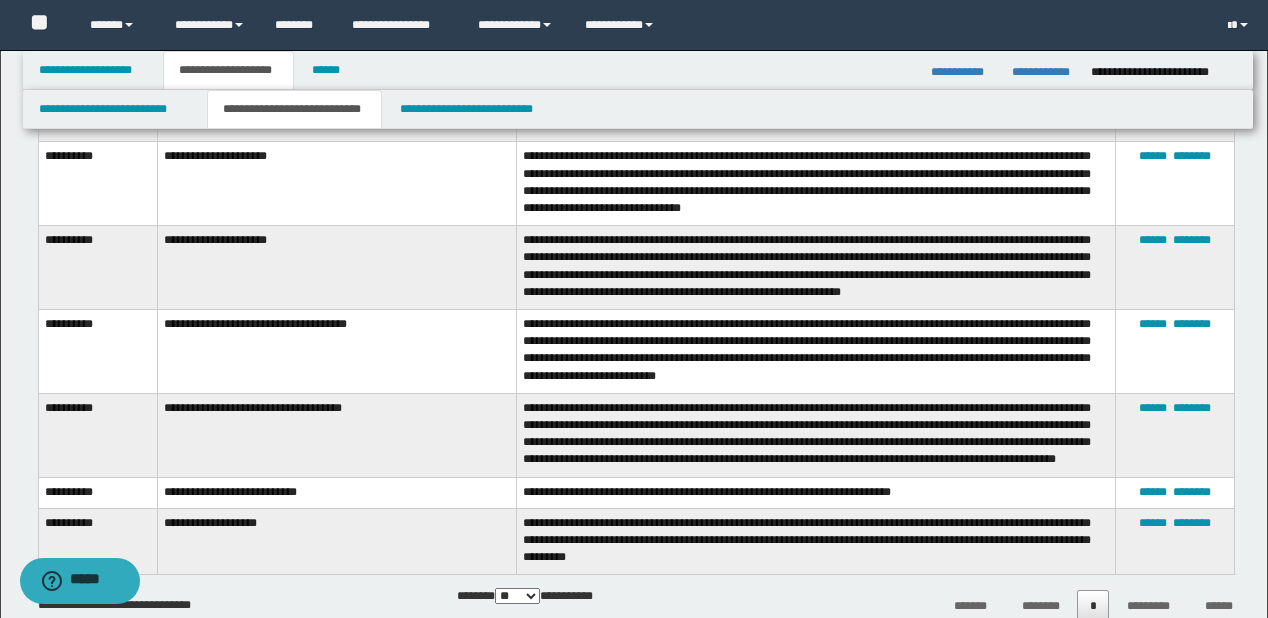 scroll, scrollTop: 2640, scrollLeft: 0, axis: vertical 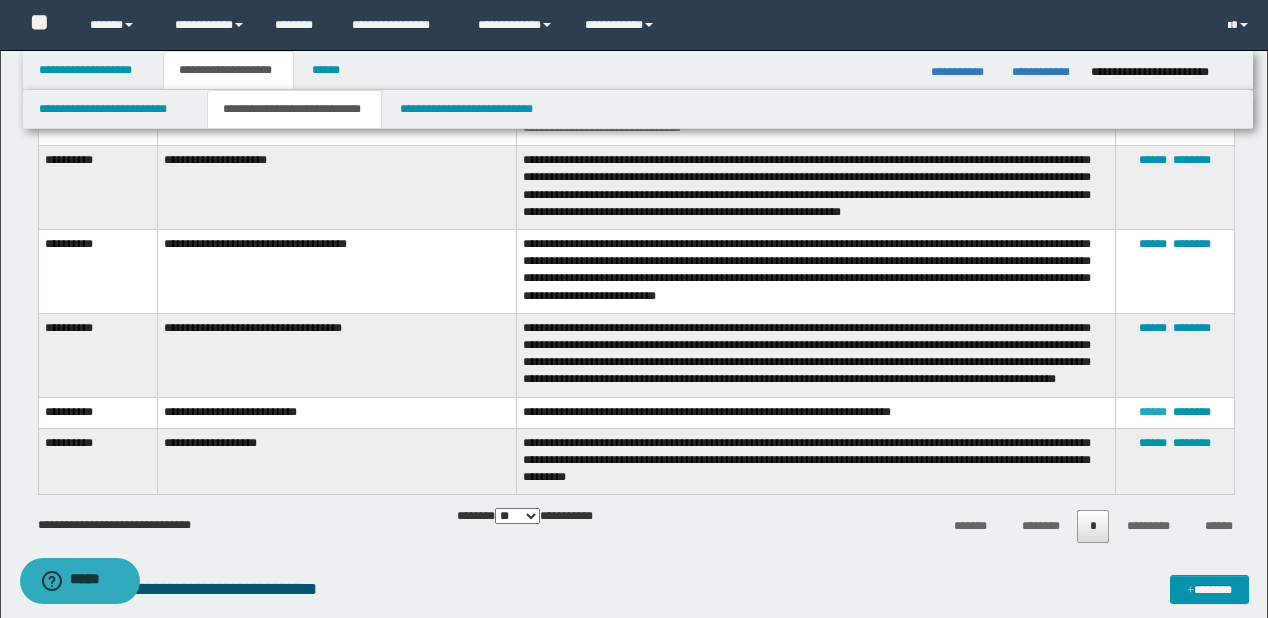 click on "******" at bounding box center (1153, 412) 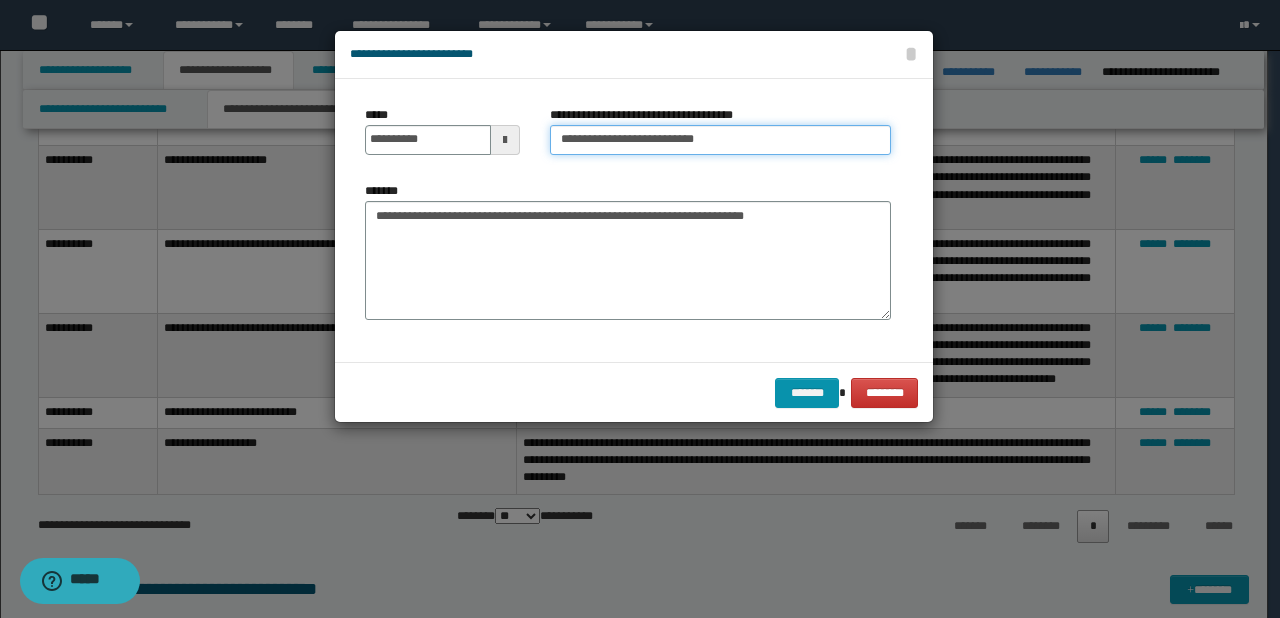 click on "**********" at bounding box center (720, 140) 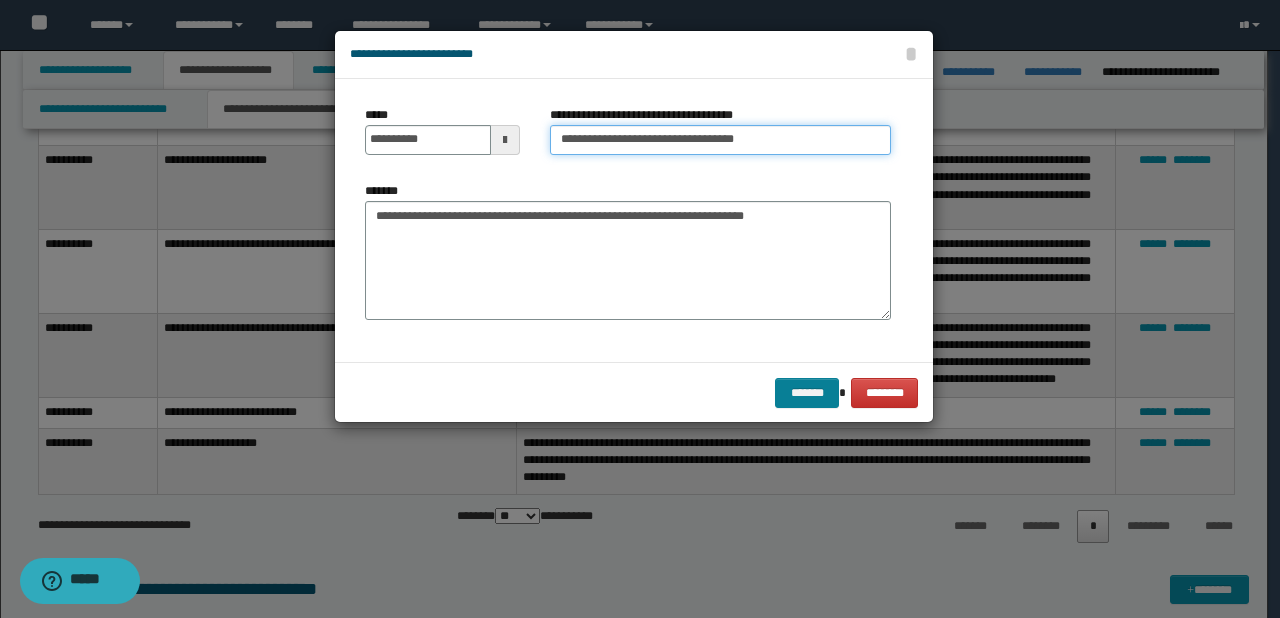 type on "**********" 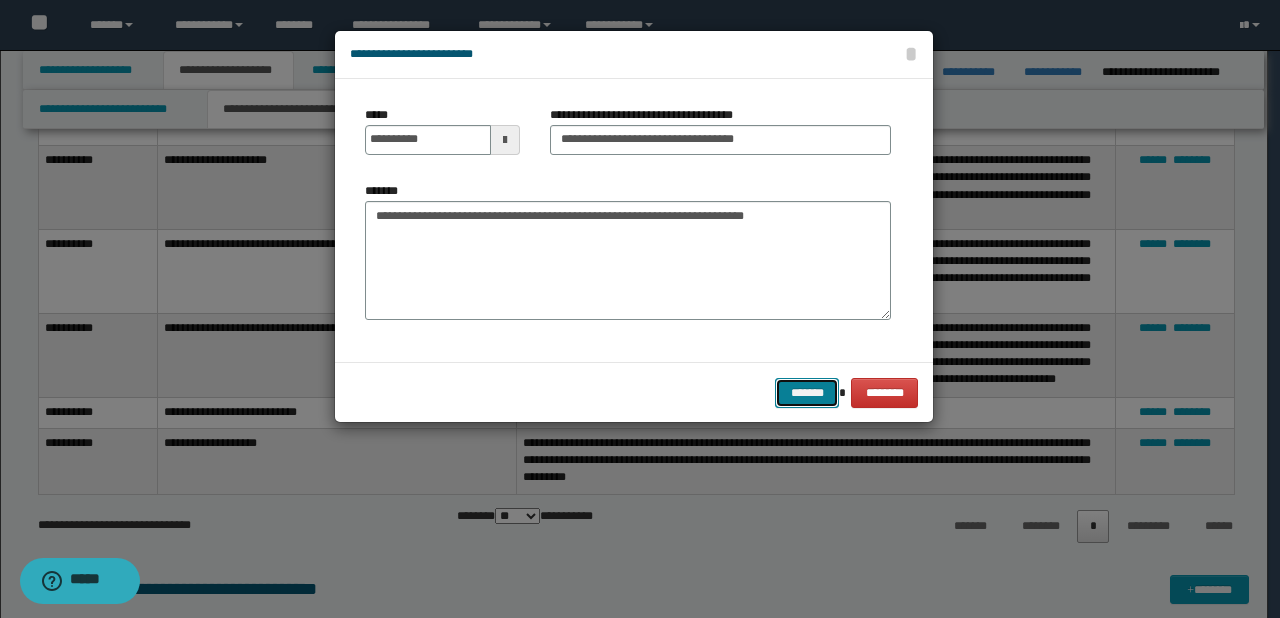 click on "*******" at bounding box center (807, 393) 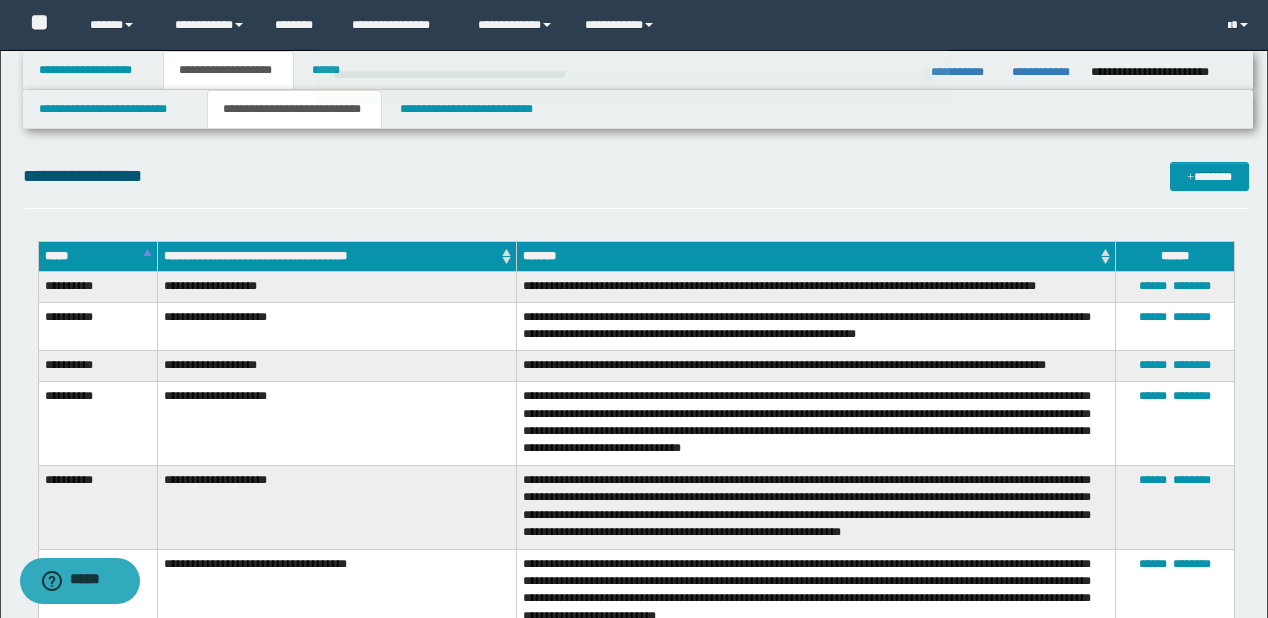 scroll, scrollTop: 2240, scrollLeft: 0, axis: vertical 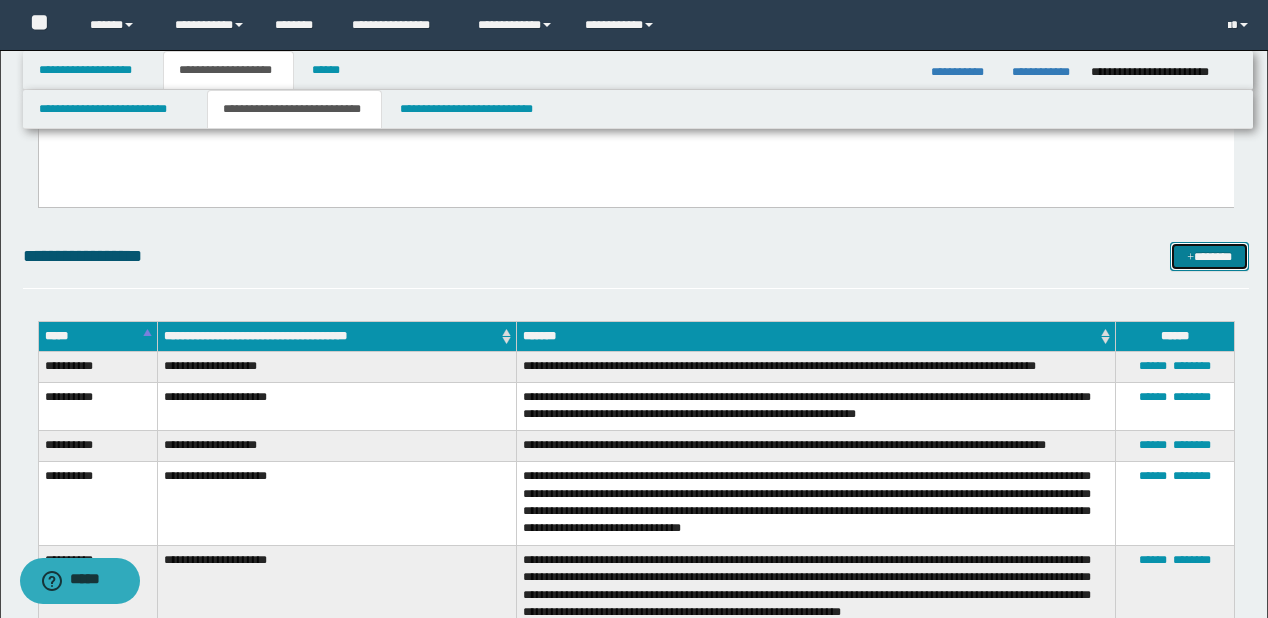 click on "*******" at bounding box center [1209, 257] 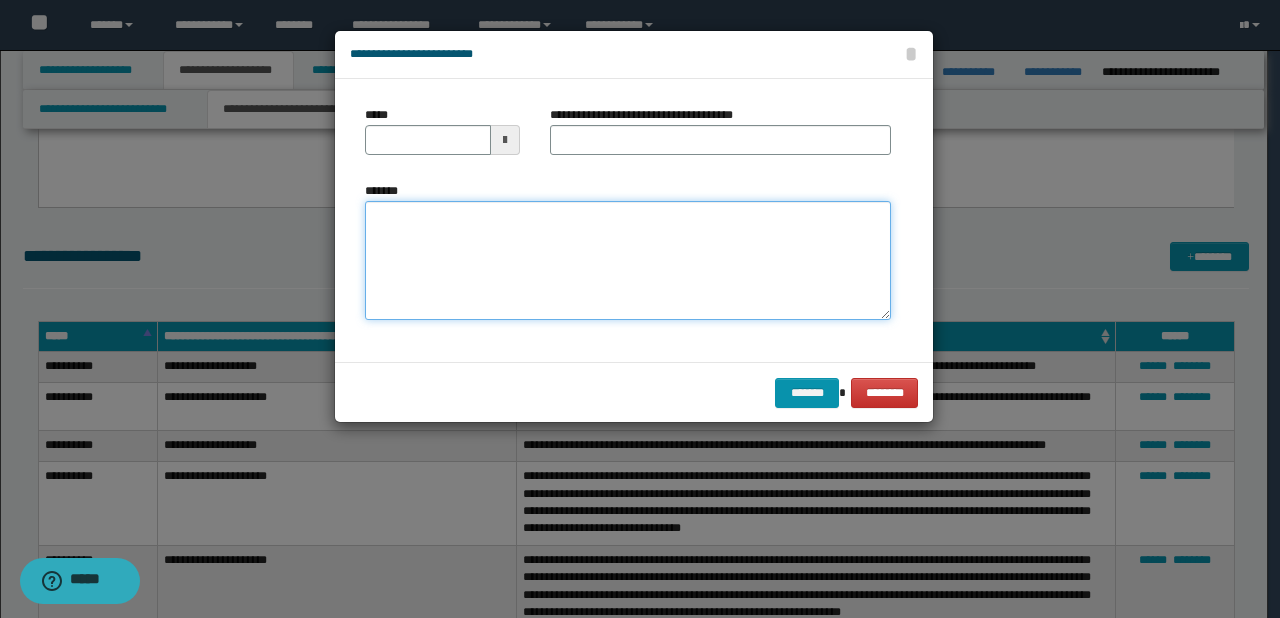click on "*******" at bounding box center [628, 261] 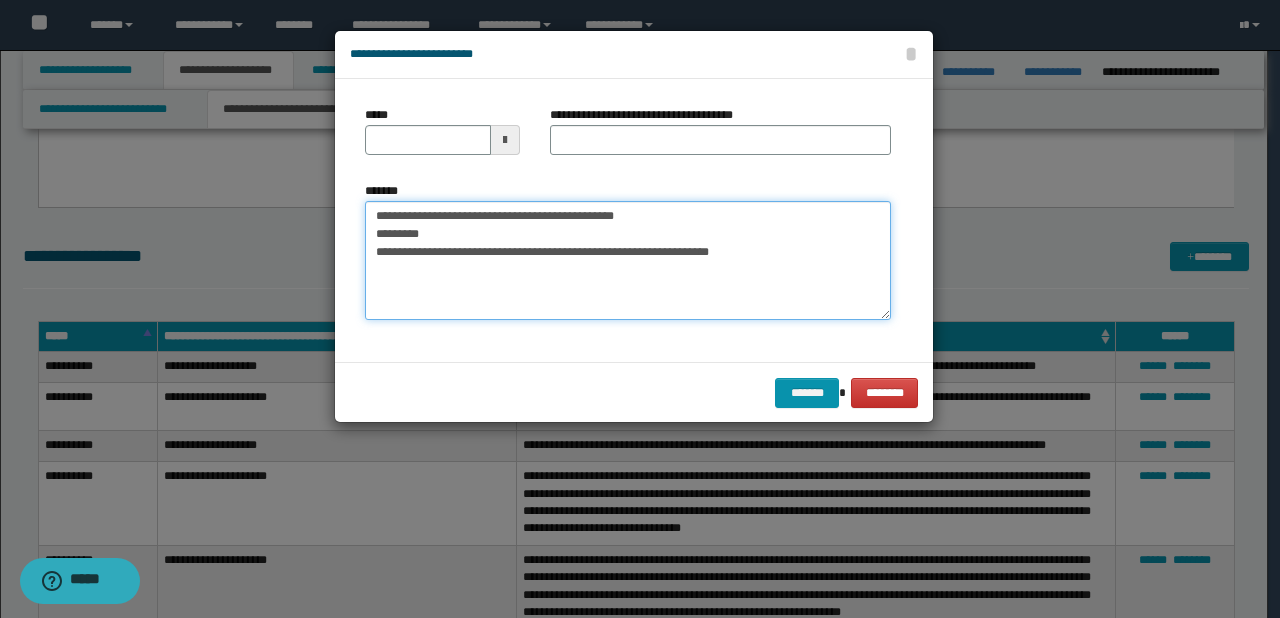 drag, startPoint x: 434, startPoint y: 216, endPoint x: 372, endPoint y: 213, distance: 62.072536 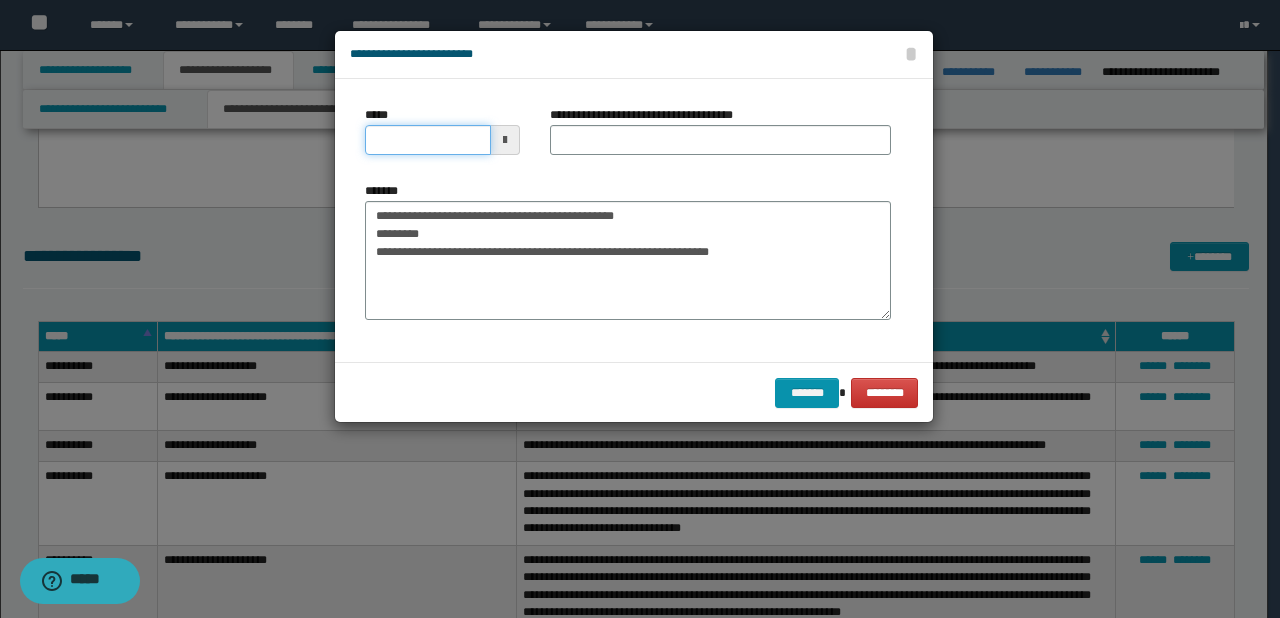 click on "*****" at bounding box center (428, 140) 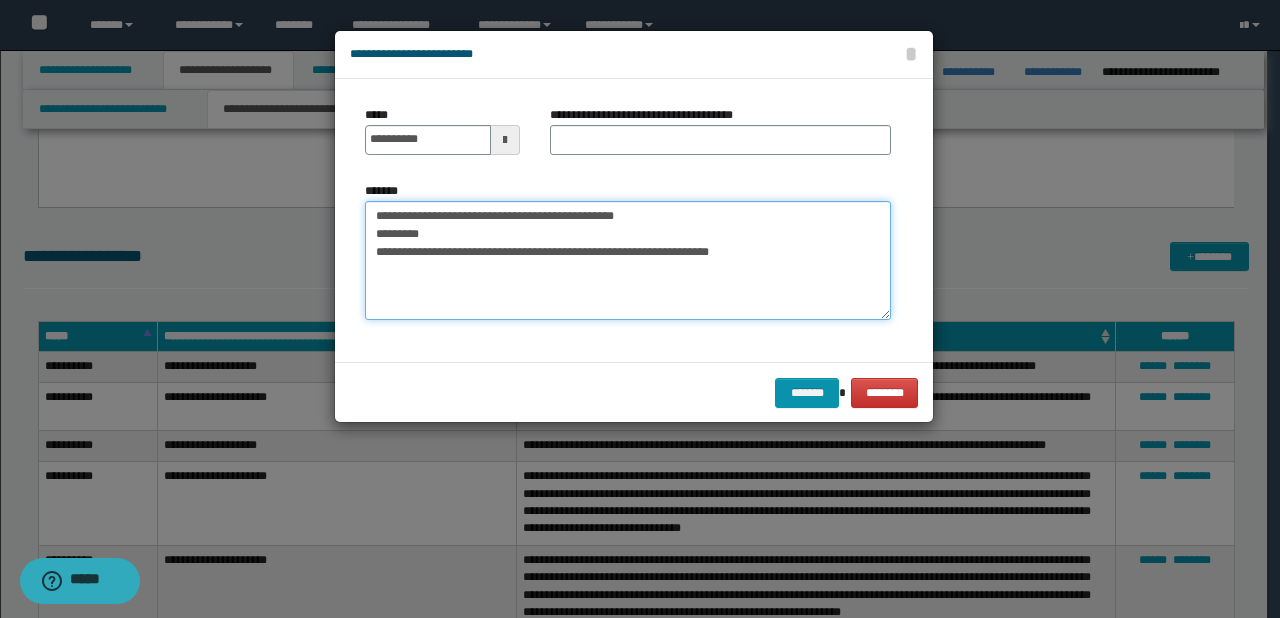 type on "**********" 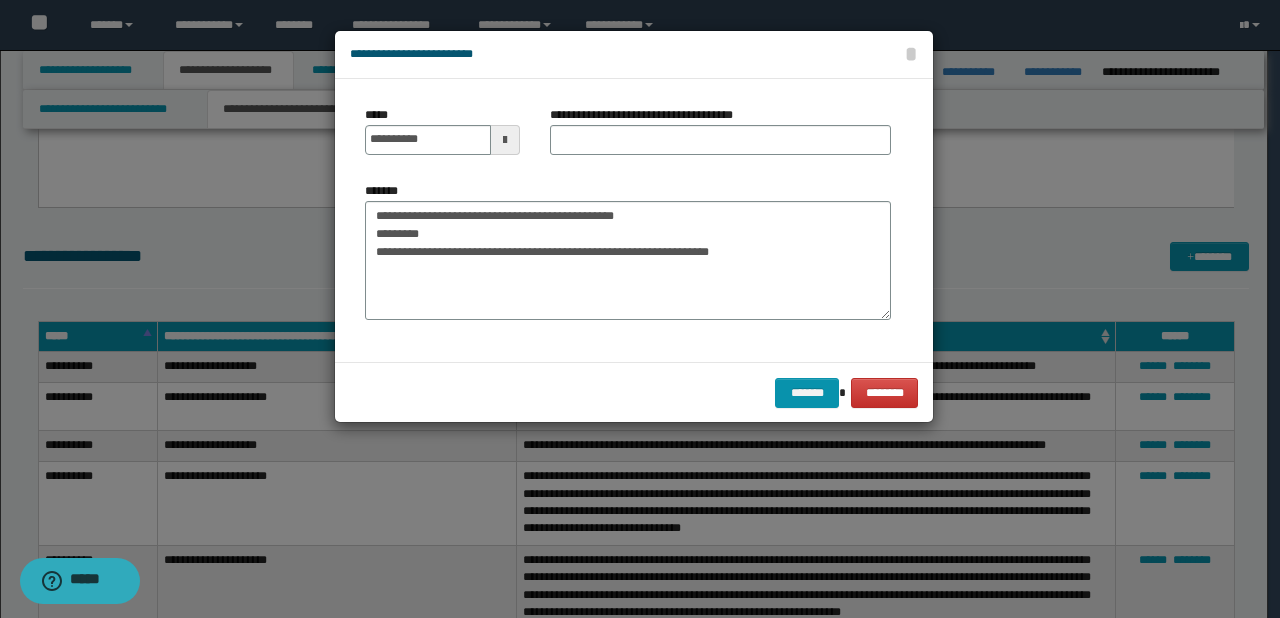 click on "**********" at bounding box center [649, 115] 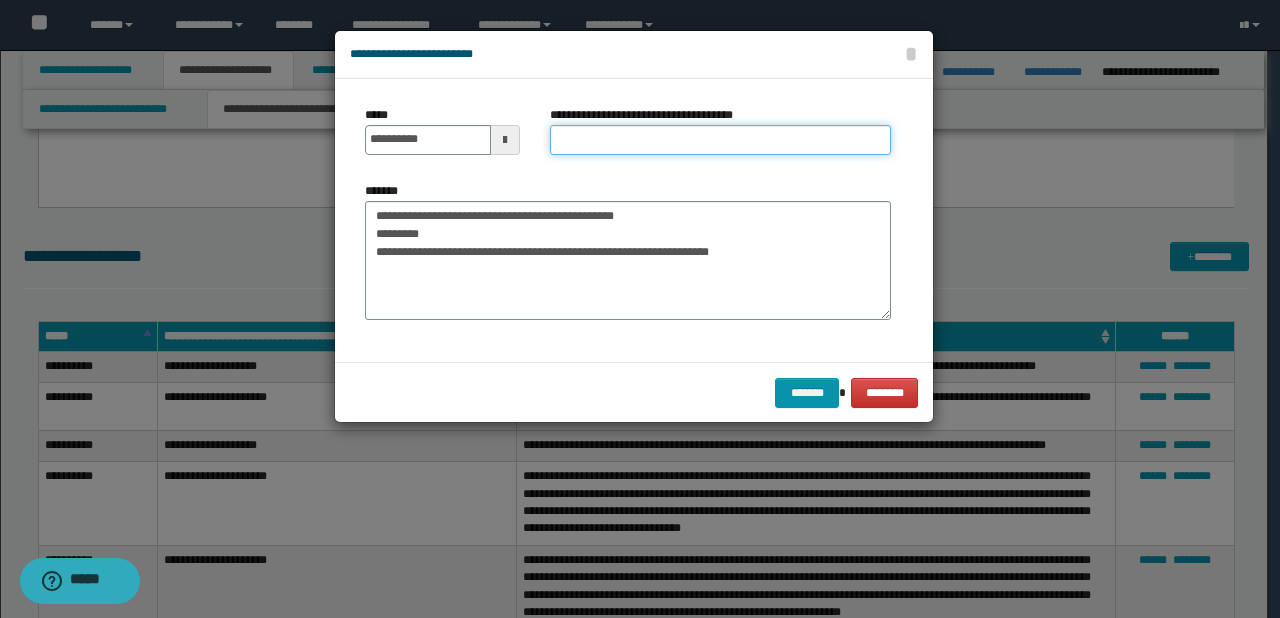 click on "**********" at bounding box center (720, 140) 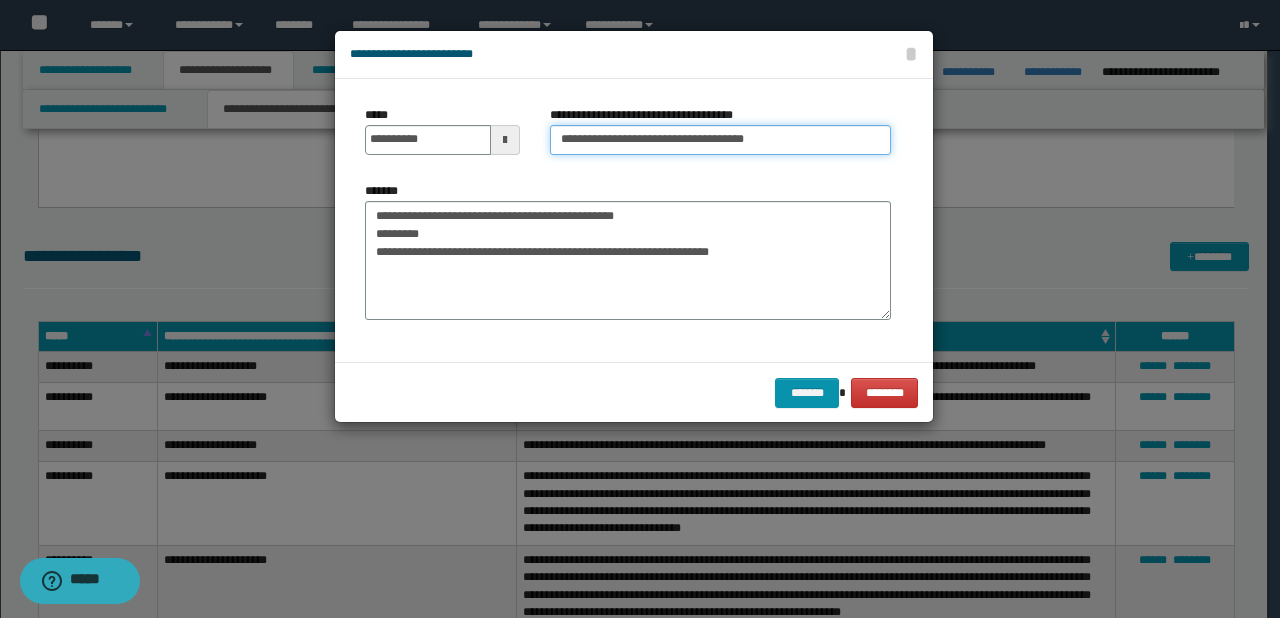 type on "**********" 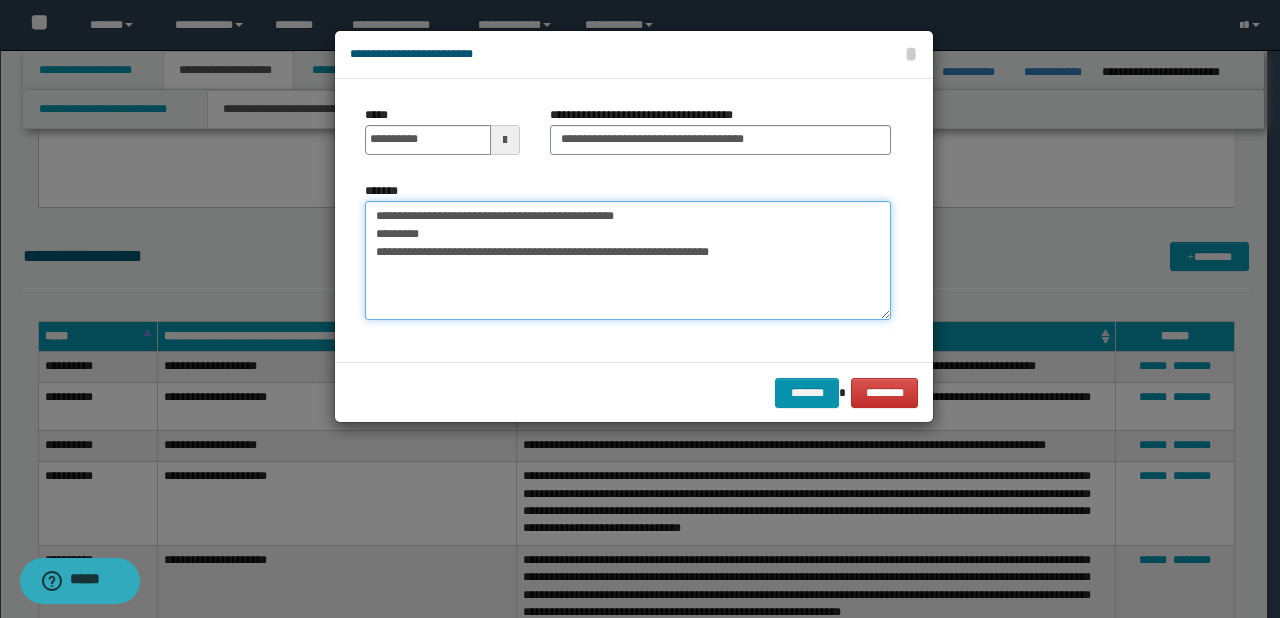 click on "**********" at bounding box center [628, 261] 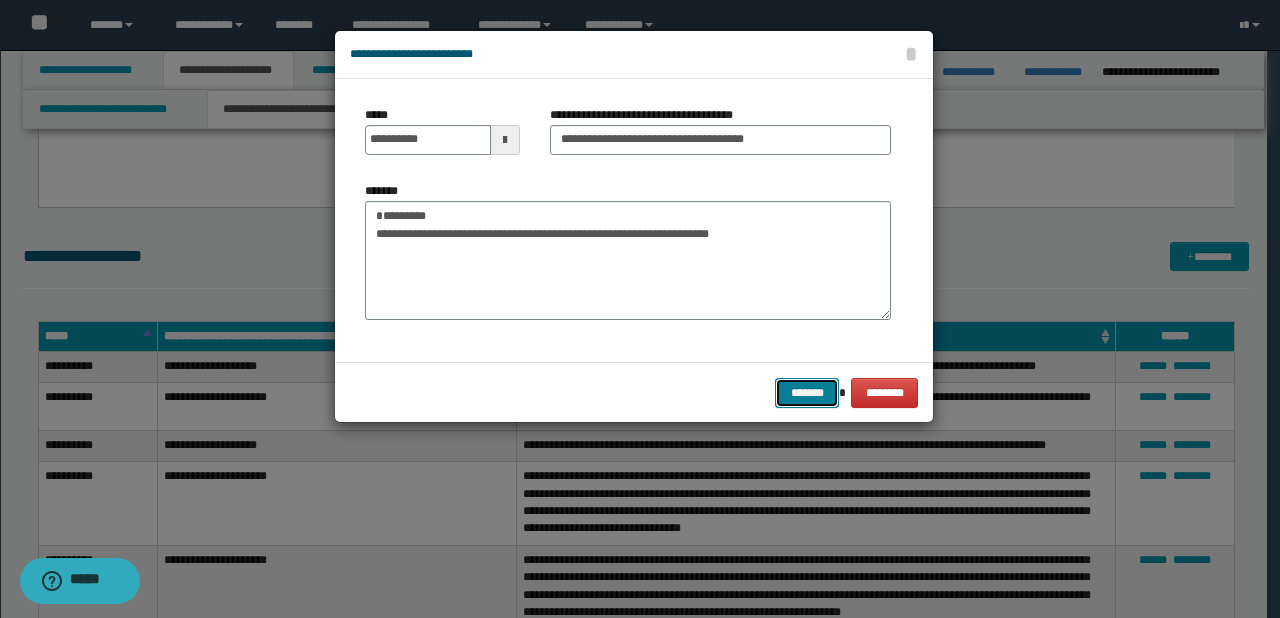 click on "*******" at bounding box center (807, 393) 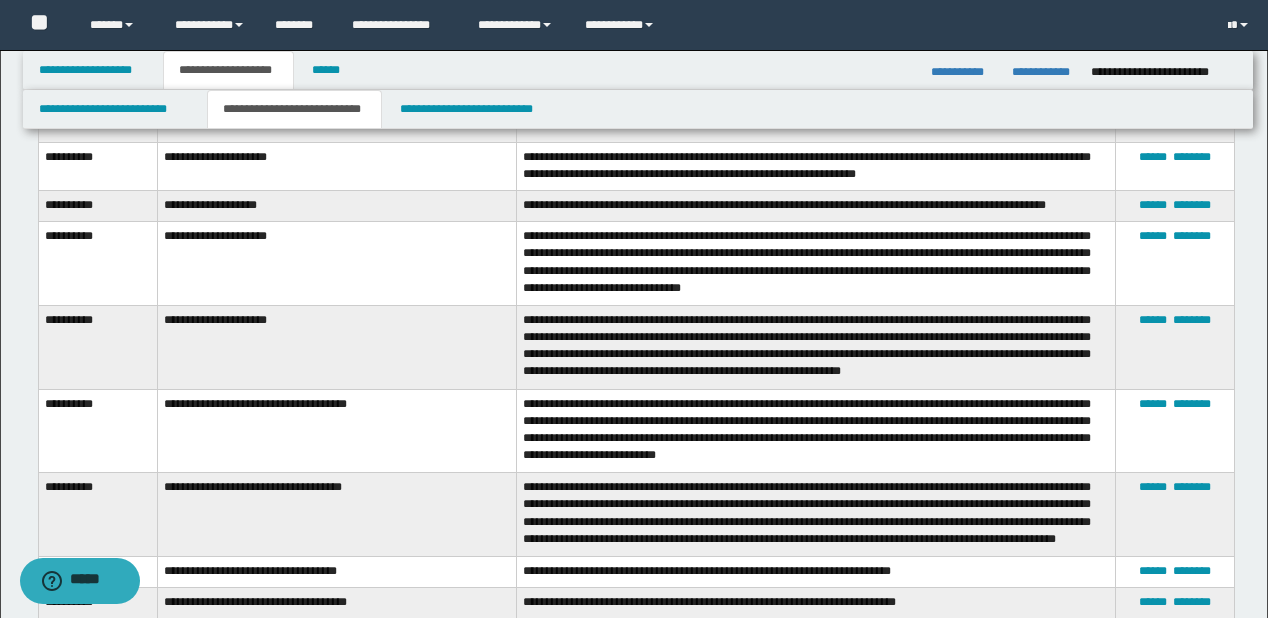 scroll, scrollTop: 2640, scrollLeft: 0, axis: vertical 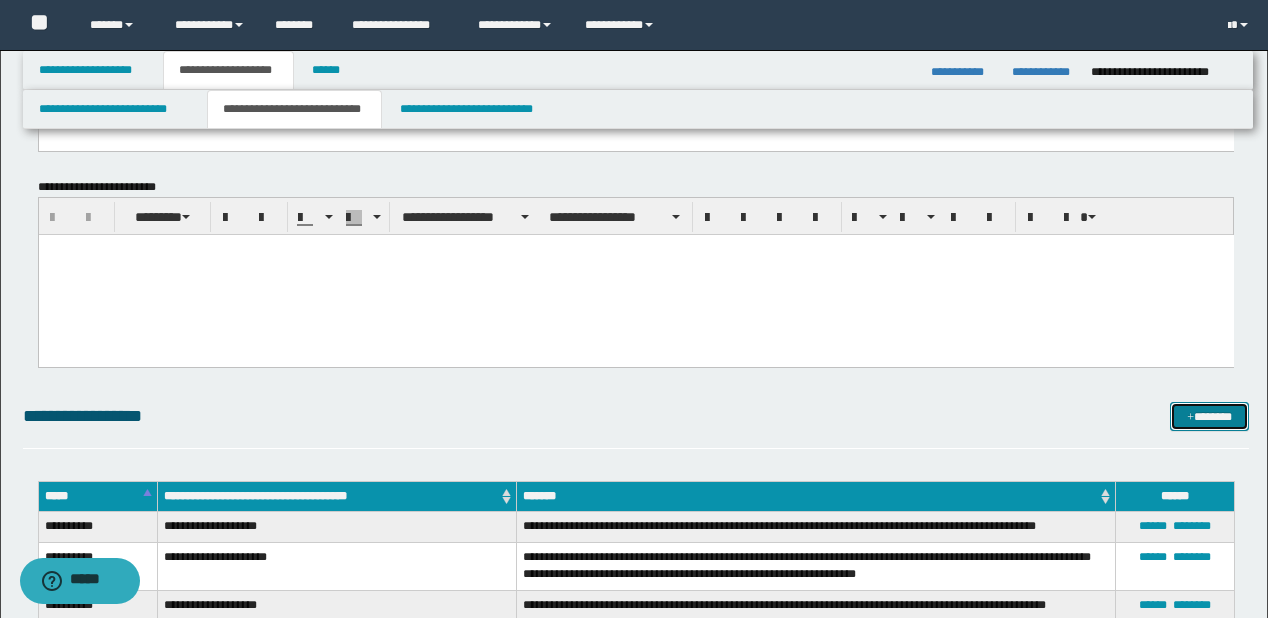 click on "*******" at bounding box center [1209, 417] 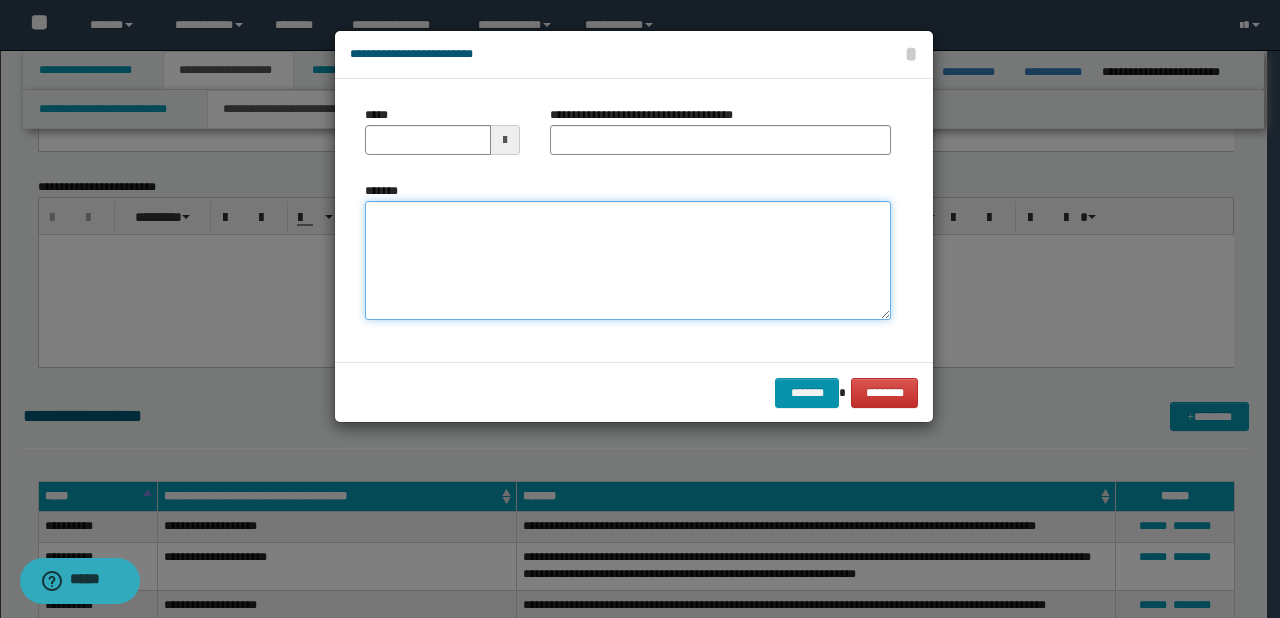 click on "*******" at bounding box center [628, 261] 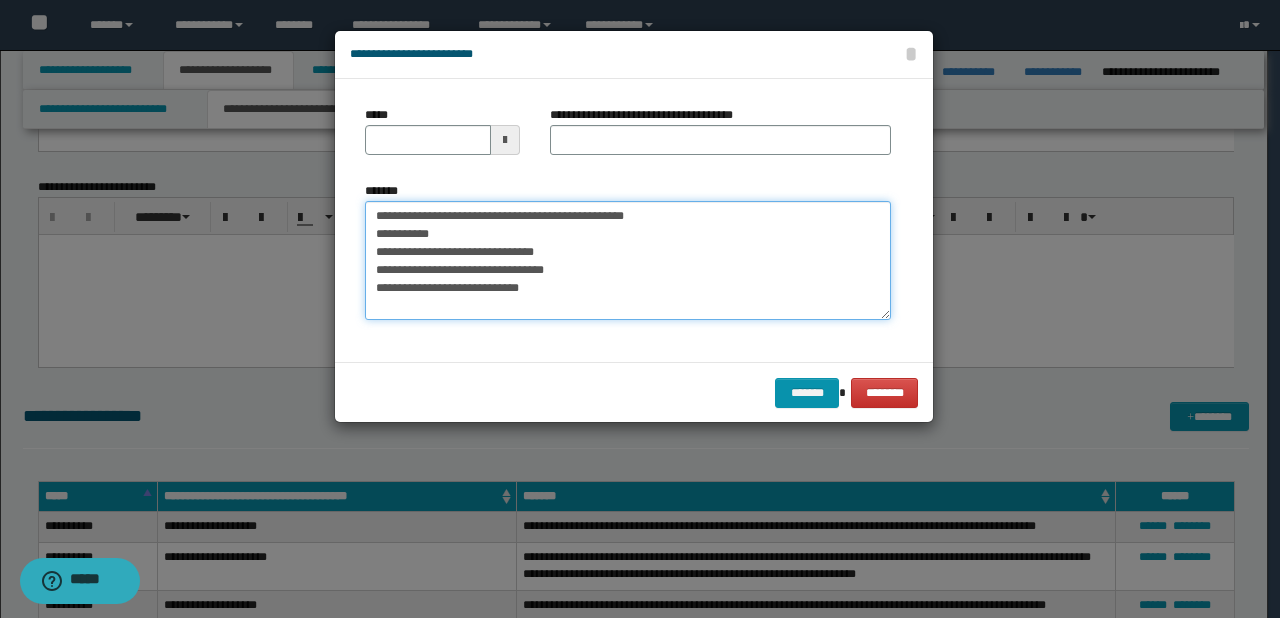 drag, startPoint x: 438, startPoint y: 219, endPoint x: 368, endPoint y: 209, distance: 70.71068 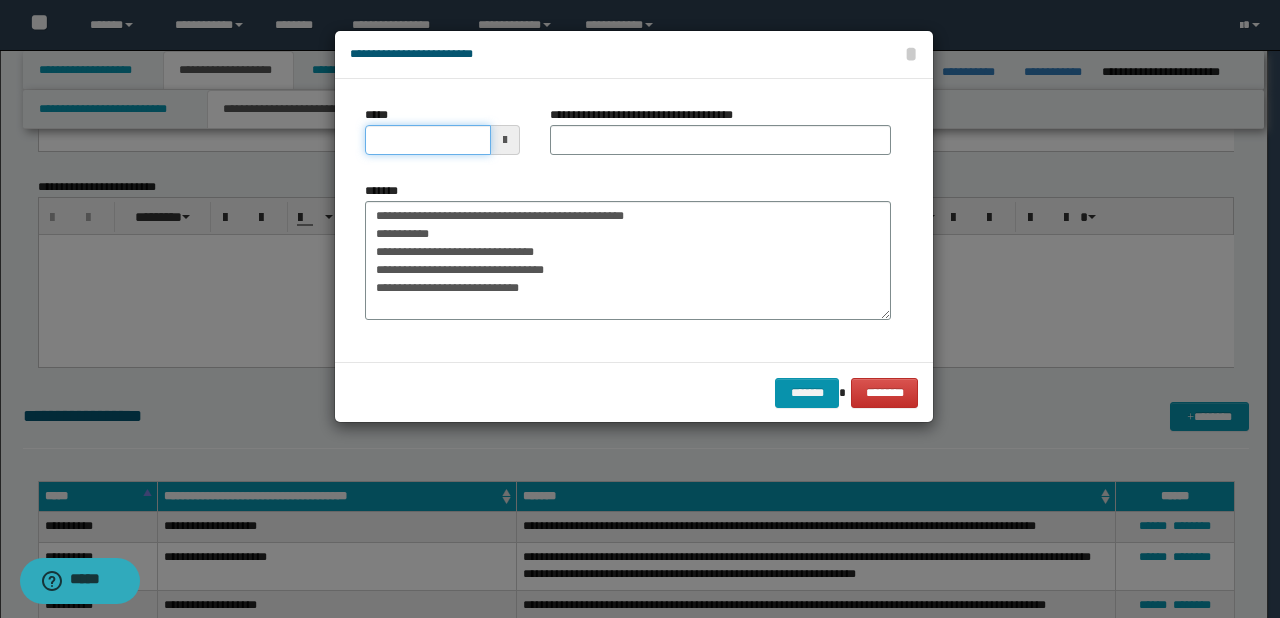 click on "*****" at bounding box center [428, 140] 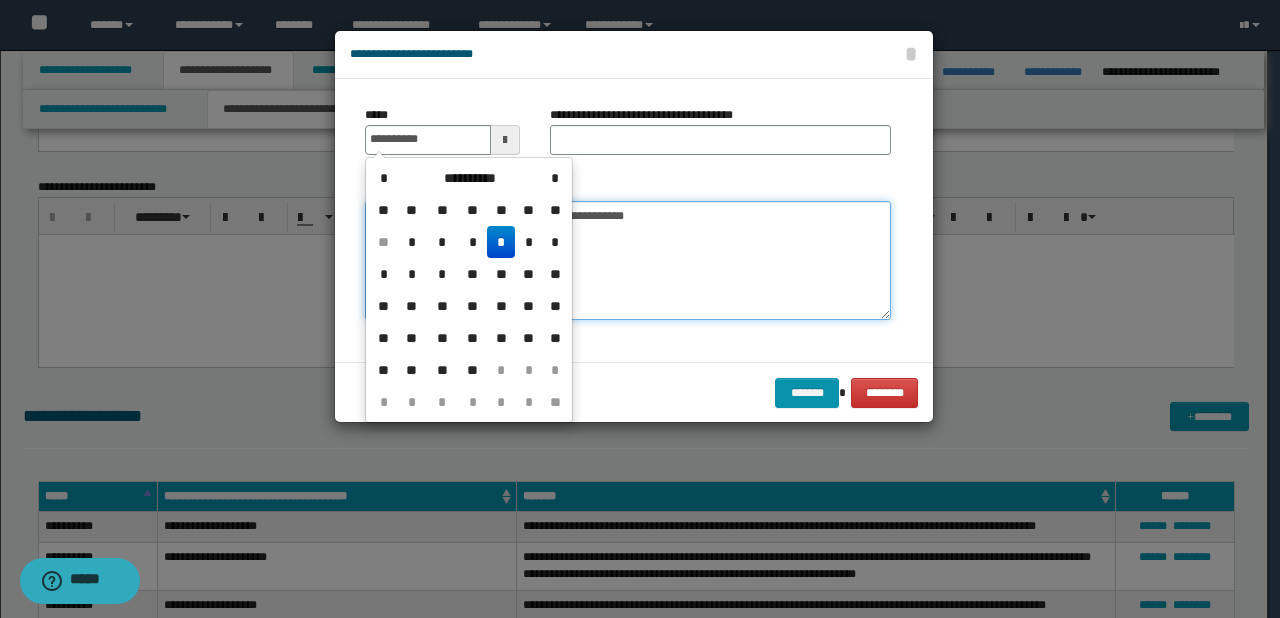 type on "**********" 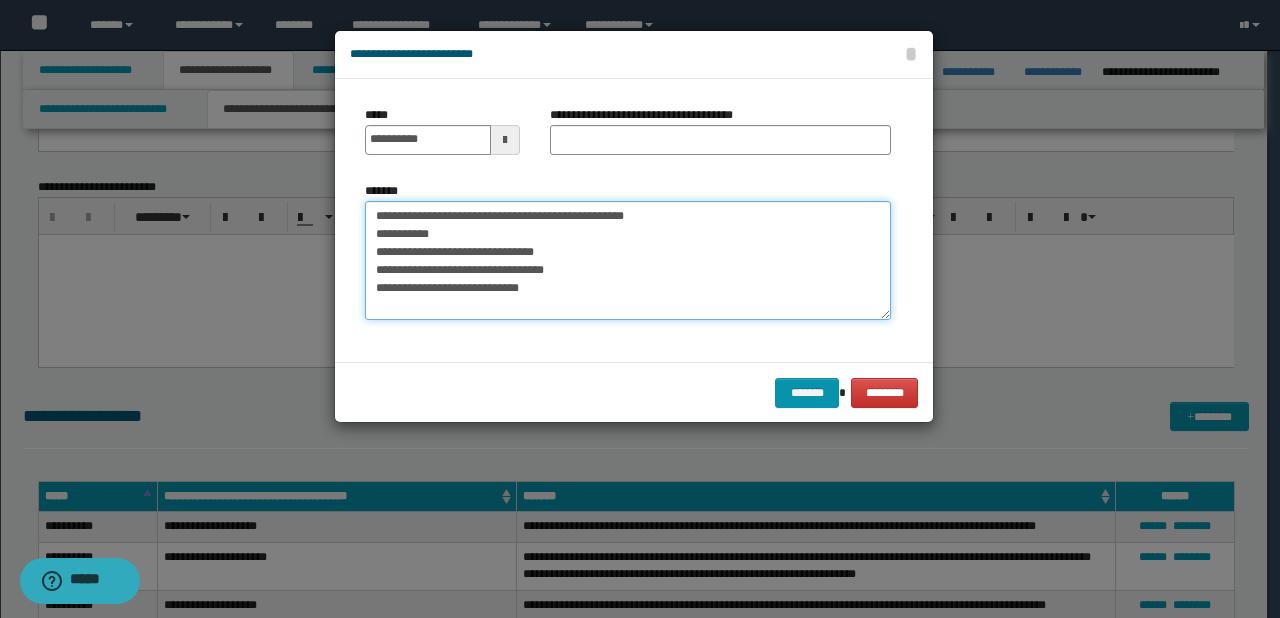 drag, startPoint x: 438, startPoint y: 214, endPoint x: 711, endPoint y: 214, distance: 273 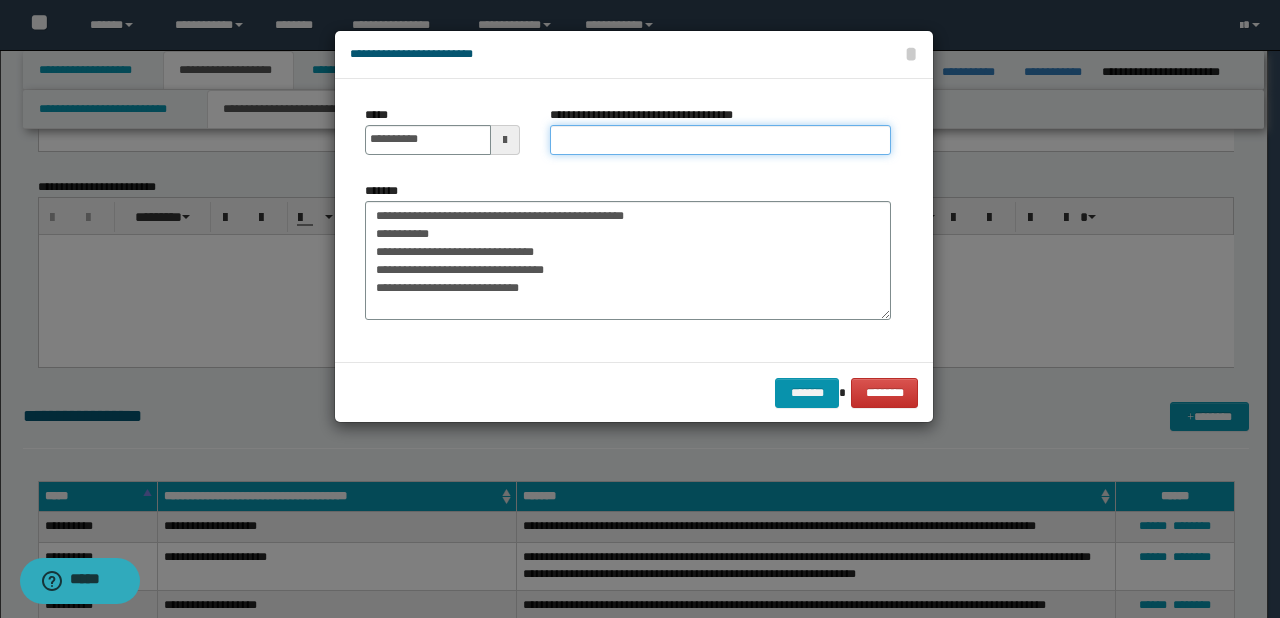 click on "**********" at bounding box center [720, 140] 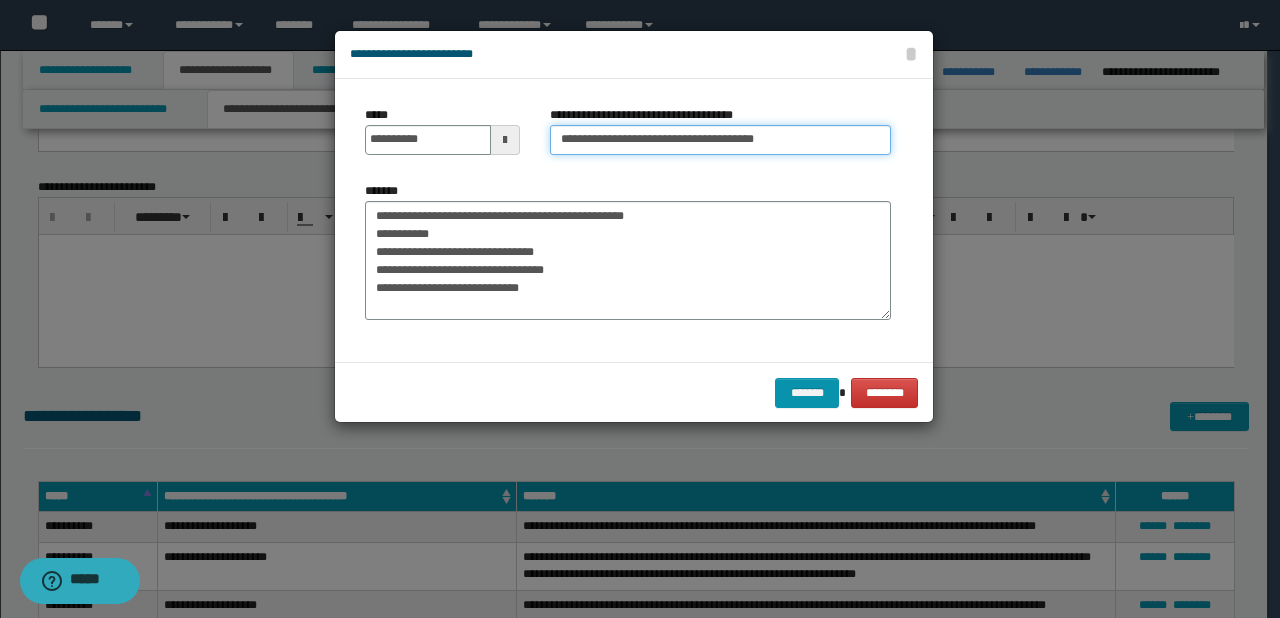 type on "**********" 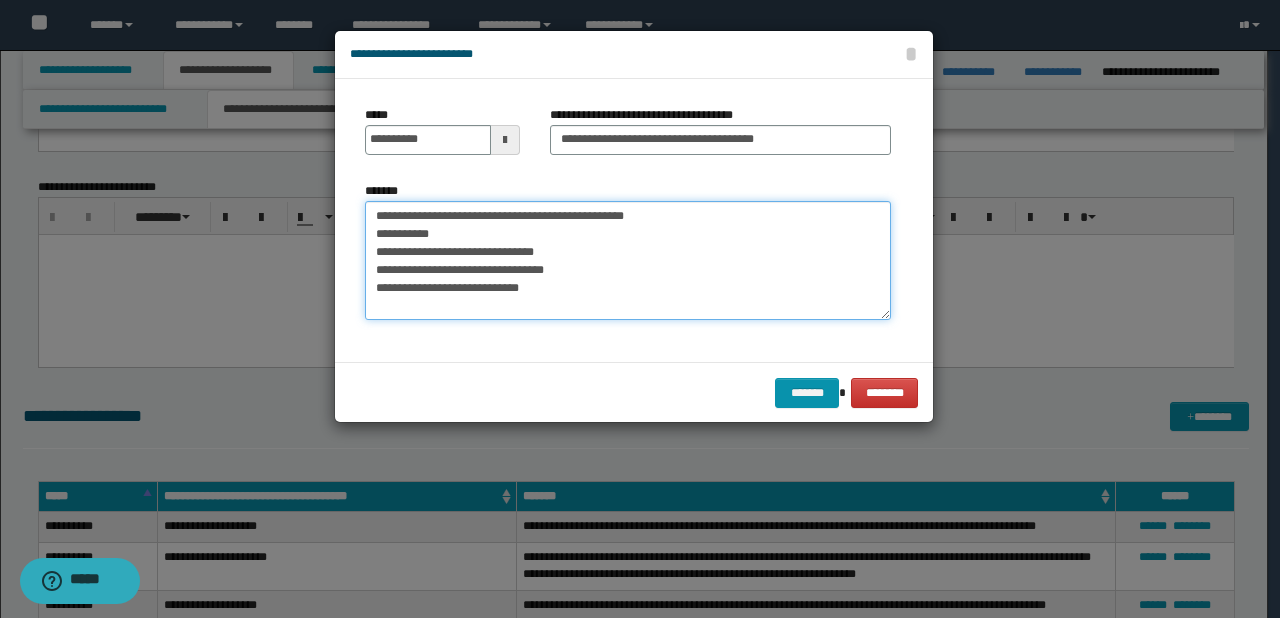 drag, startPoint x: 554, startPoint y: 209, endPoint x: 620, endPoint y: 209, distance: 66 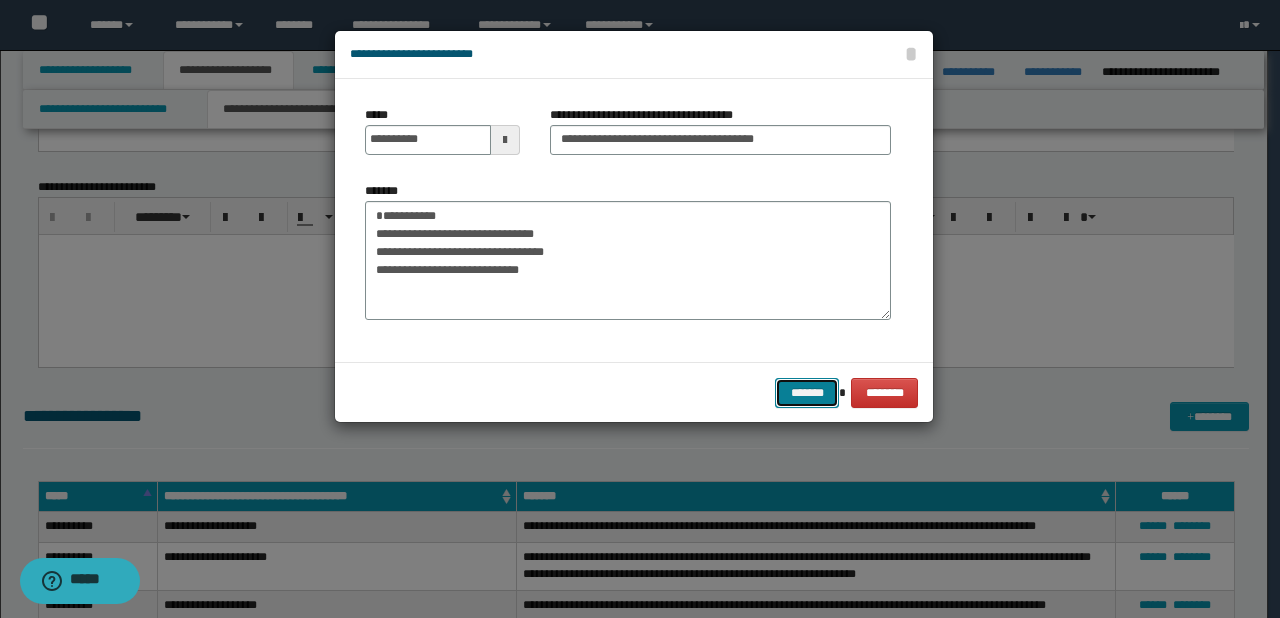 click on "*******" at bounding box center (807, 393) 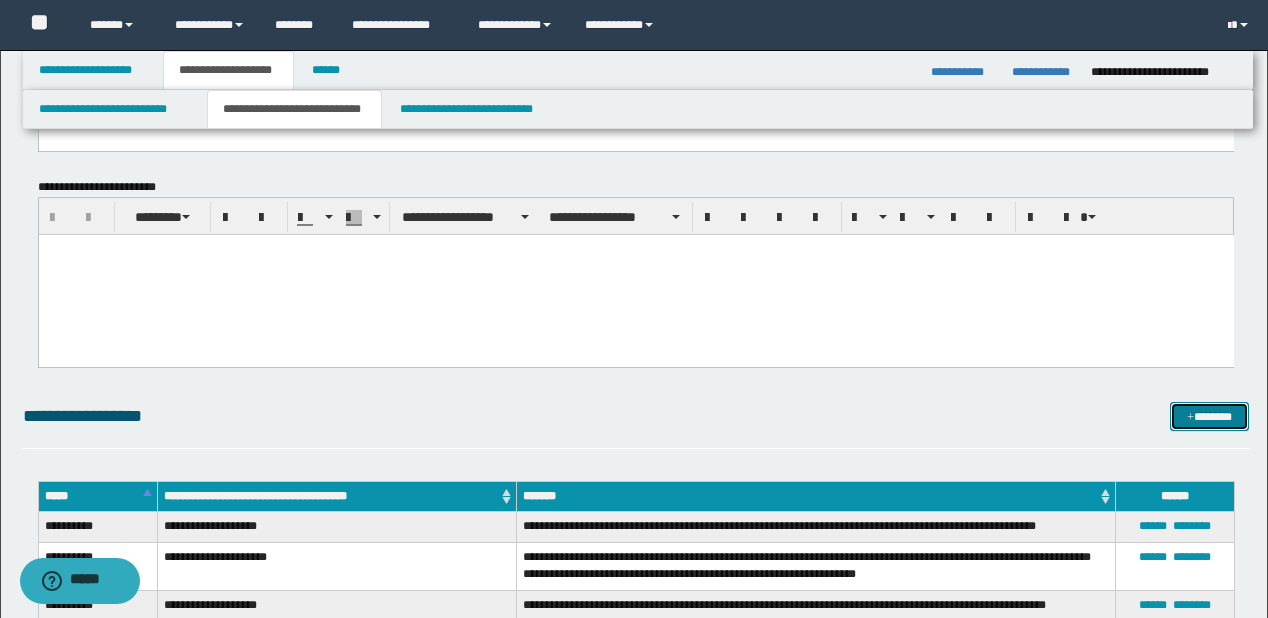 click on "*******" at bounding box center [1209, 417] 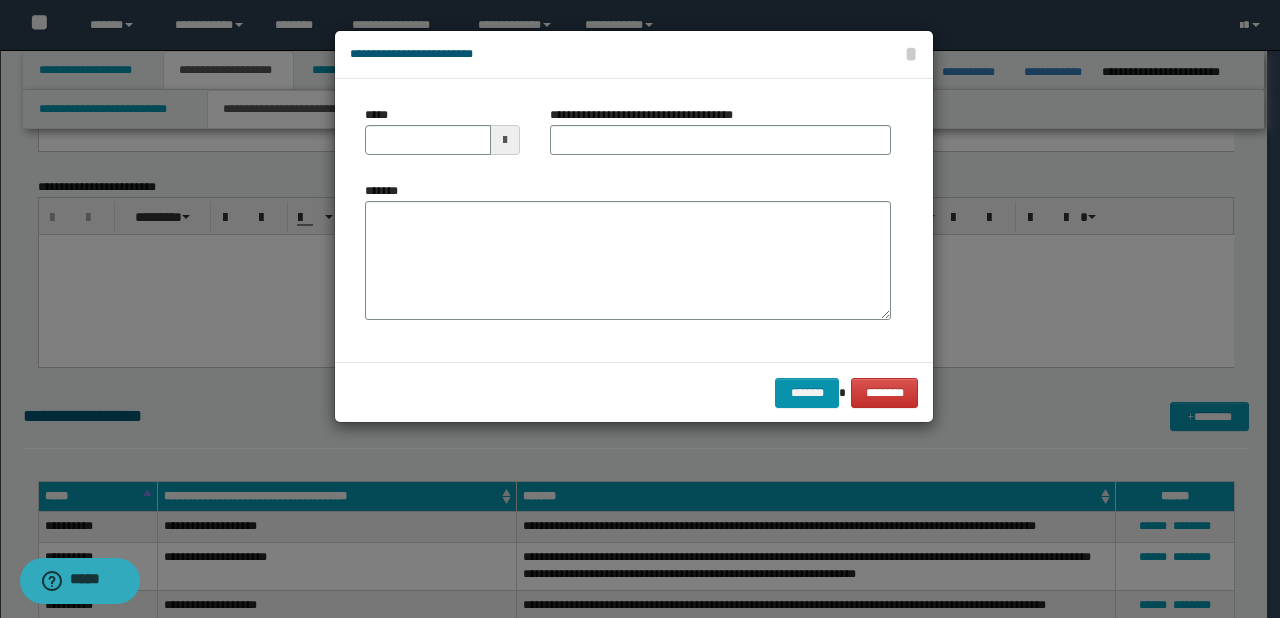 click on "*******" at bounding box center (628, 258) 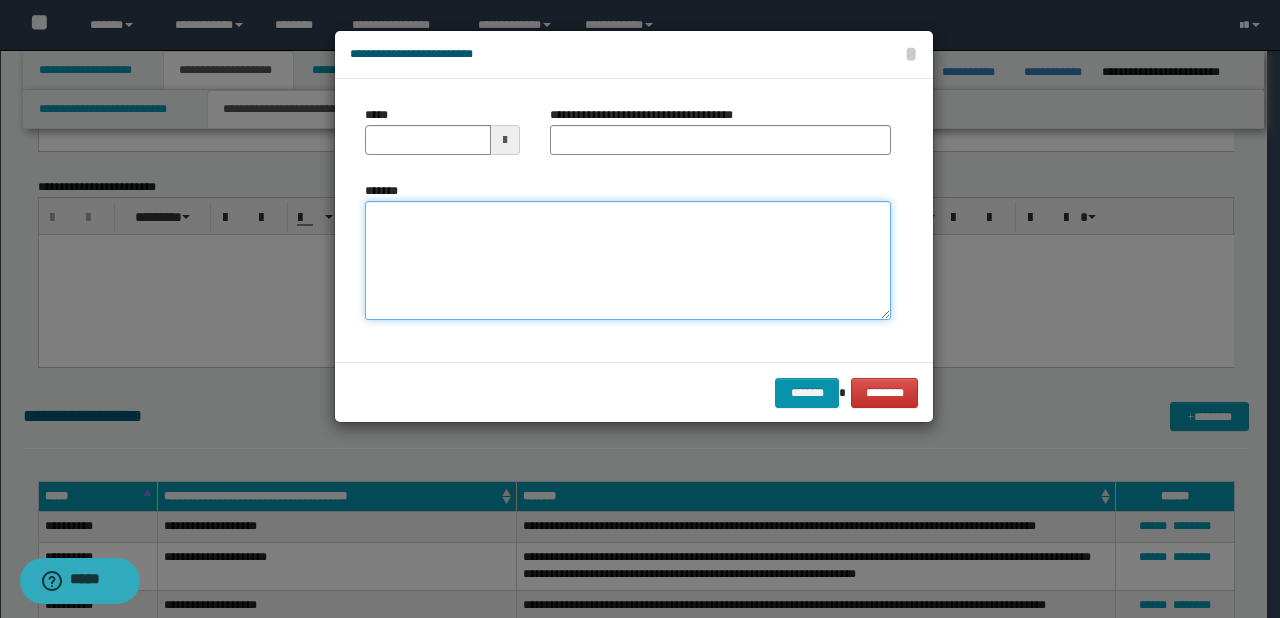 click on "*******" at bounding box center [628, 261] 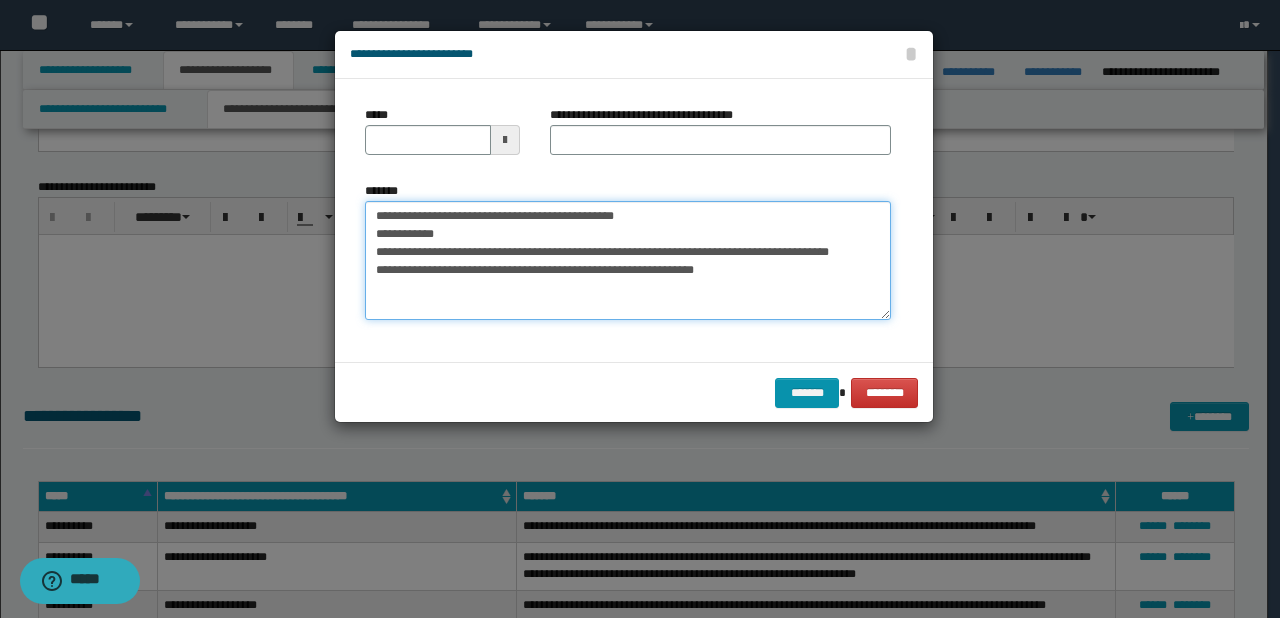 drag, startPoint x: 438, startPoint y: 212, endPoint x: 373, endPoint y: 216, distance: 65.12296 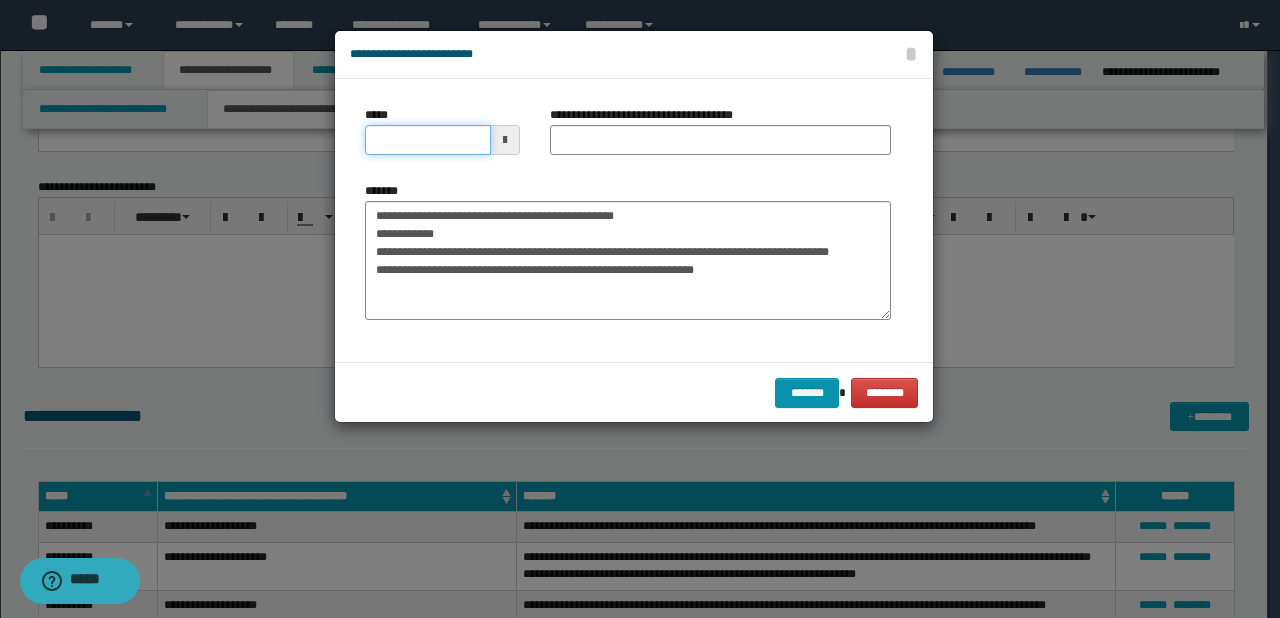 click on "*****" at bounding box center (428, 140) 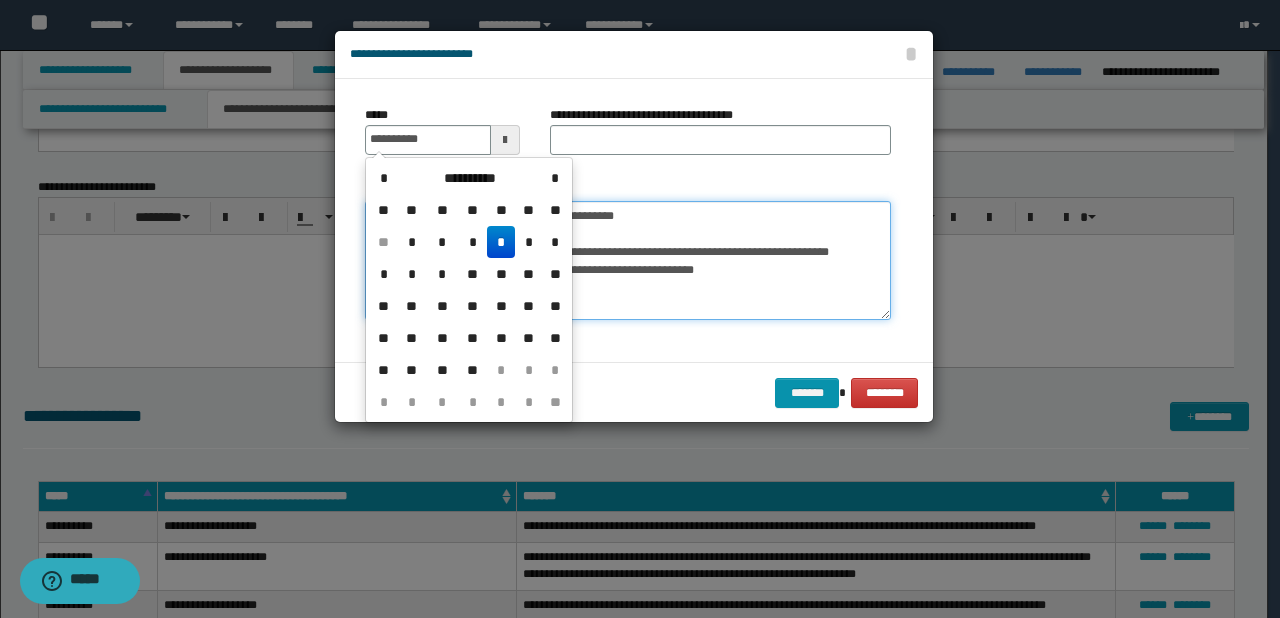 type on "**********" 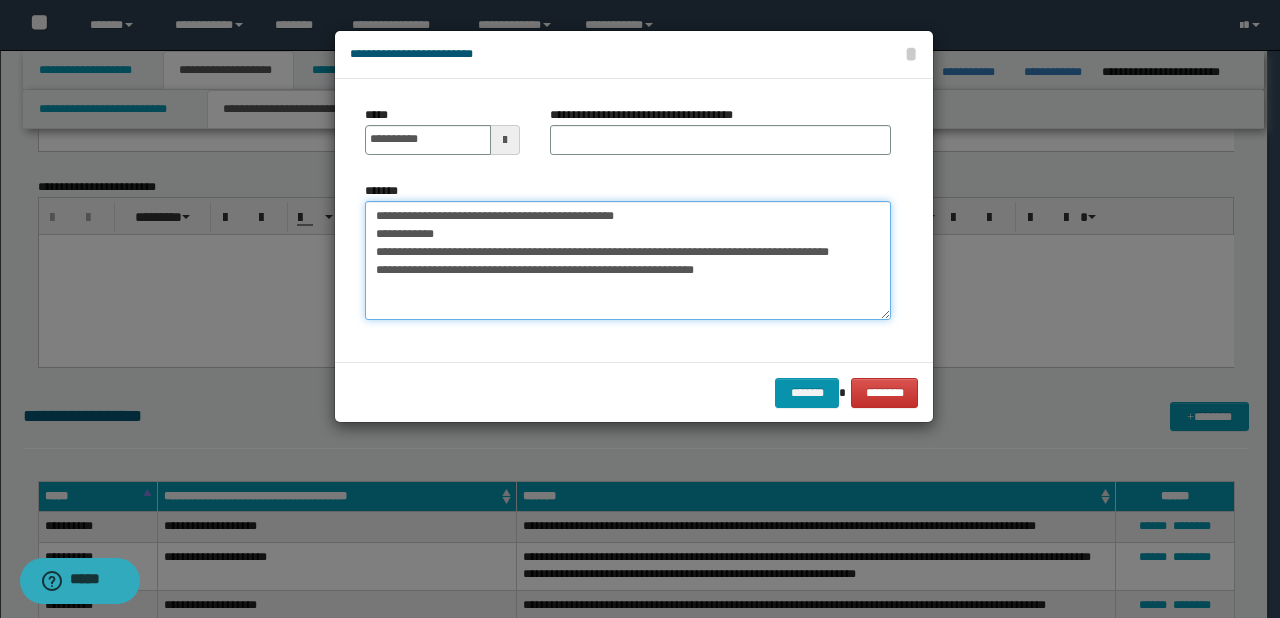 drag, startPoint x: 438, startPoint y: 219, endPoint x: 729, endPoint y: 217, distance: 291.00687 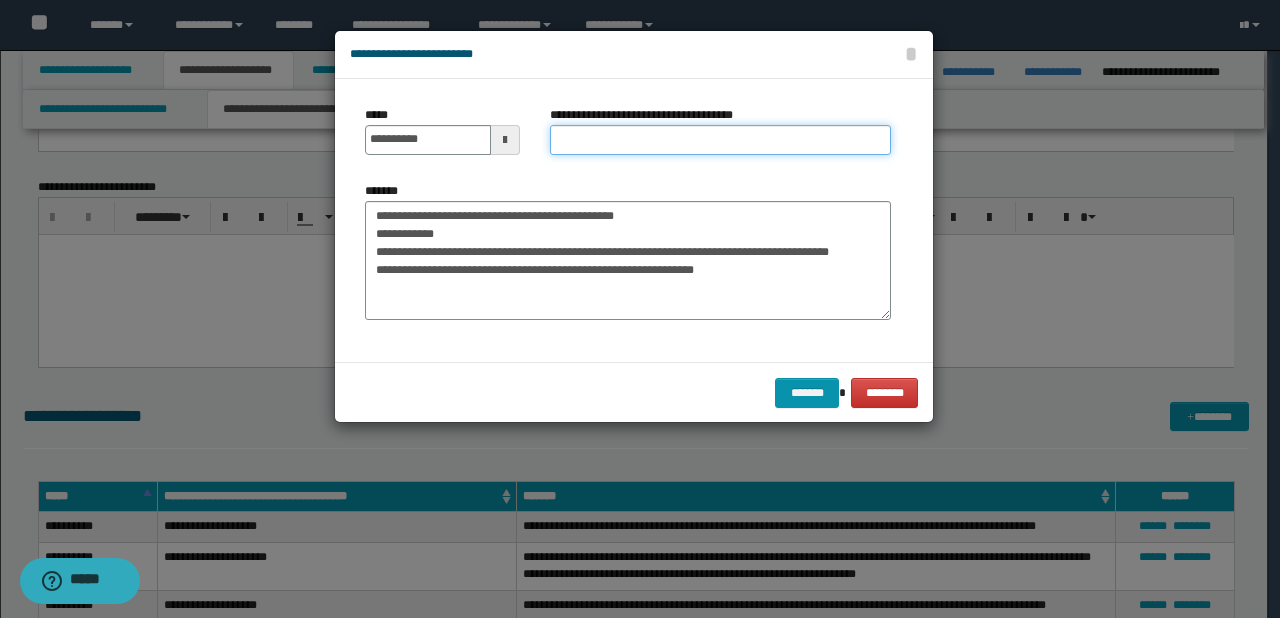 click on "**********" at bounding box center (720, 140) 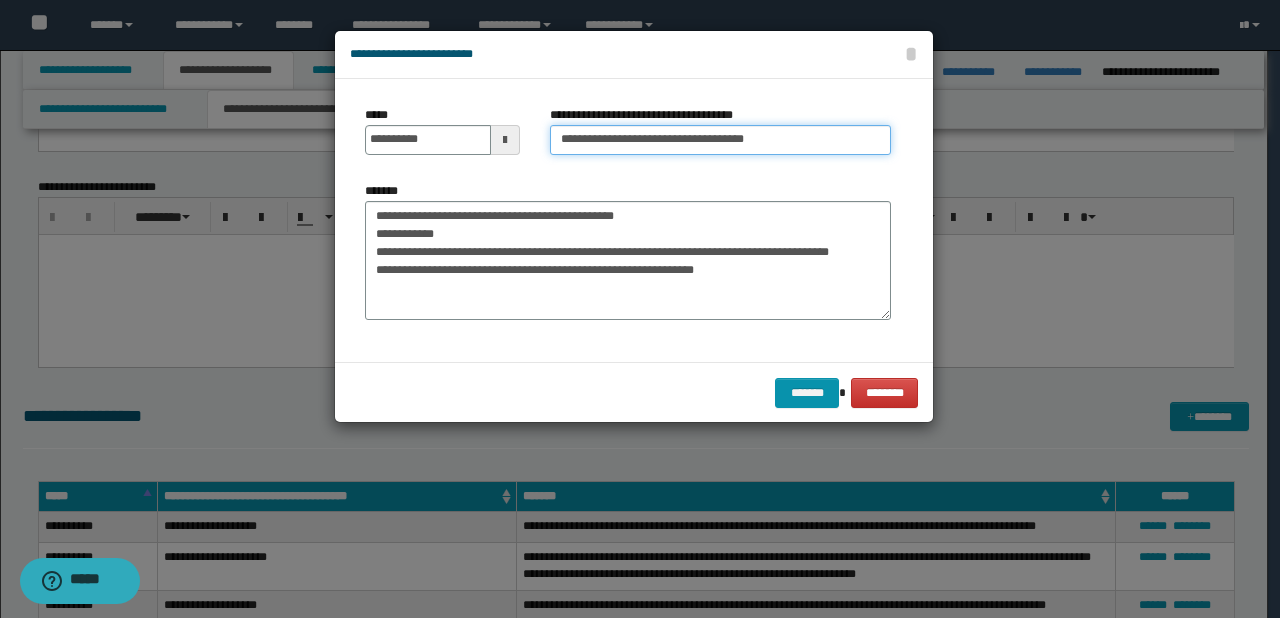 type on "**********" 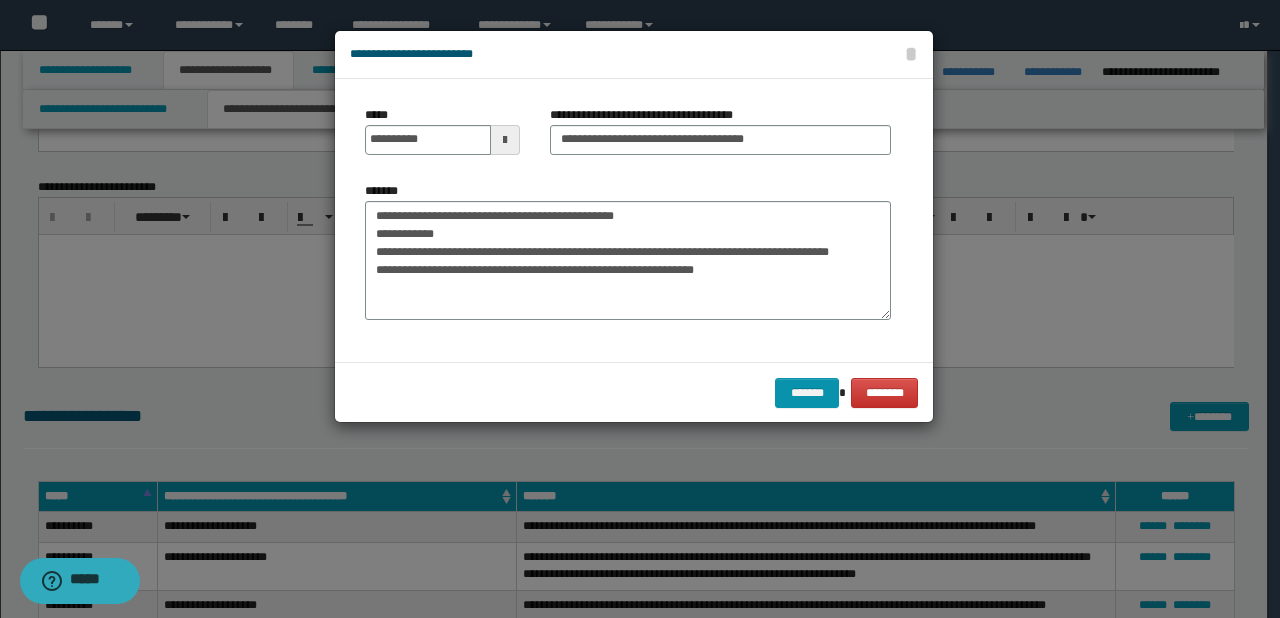 drag, startPoint x: 592, startPoint y: 196, endPoint x: 631, endPoint y: 200, distance: 39.20459 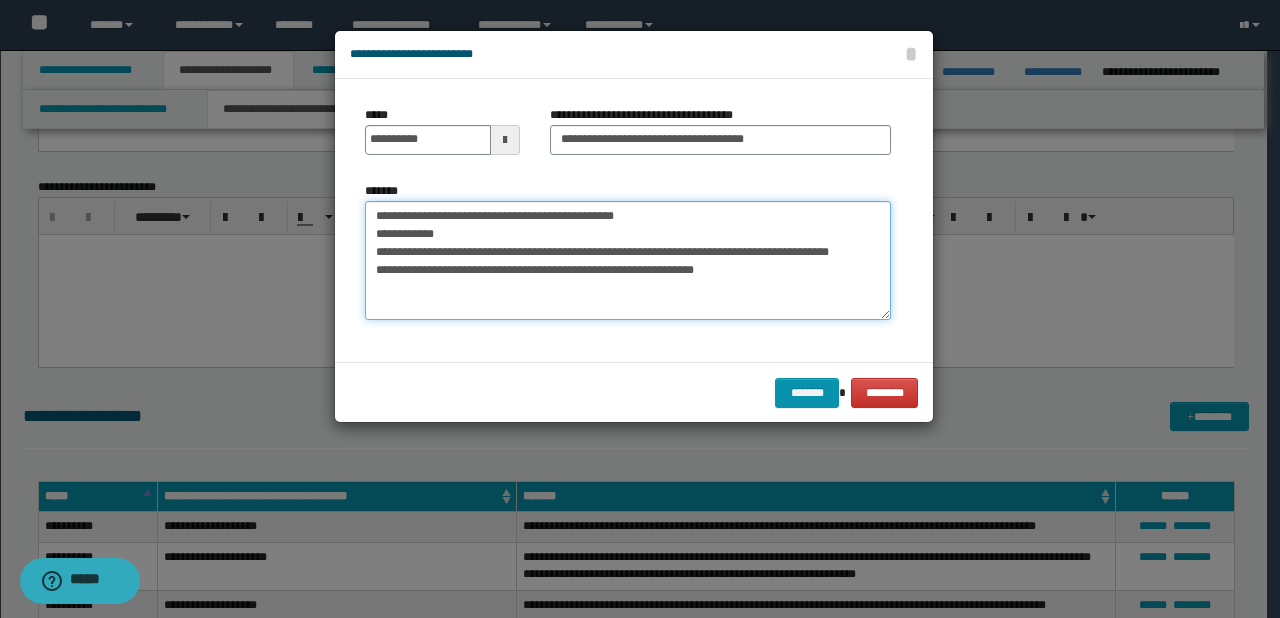 drag, startPoint x: 705, startPoint y: 211, endPoint x: 304, endPoint y: 211, distance: 401 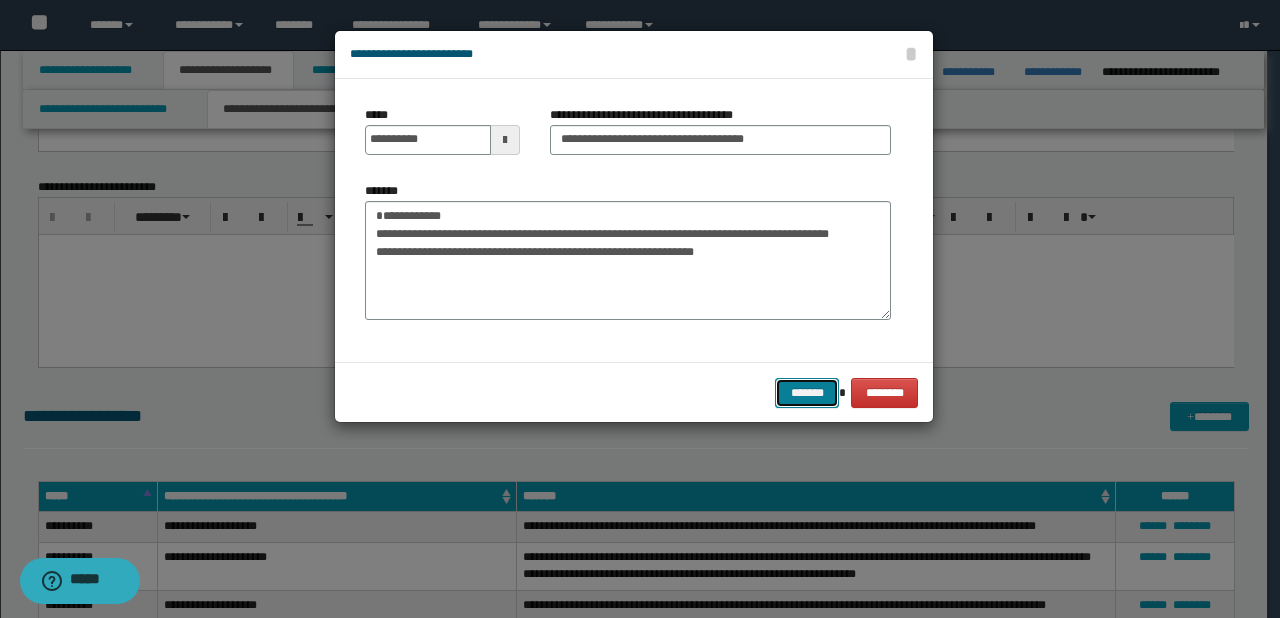 click on "*******" at bounding box center [807, 393] 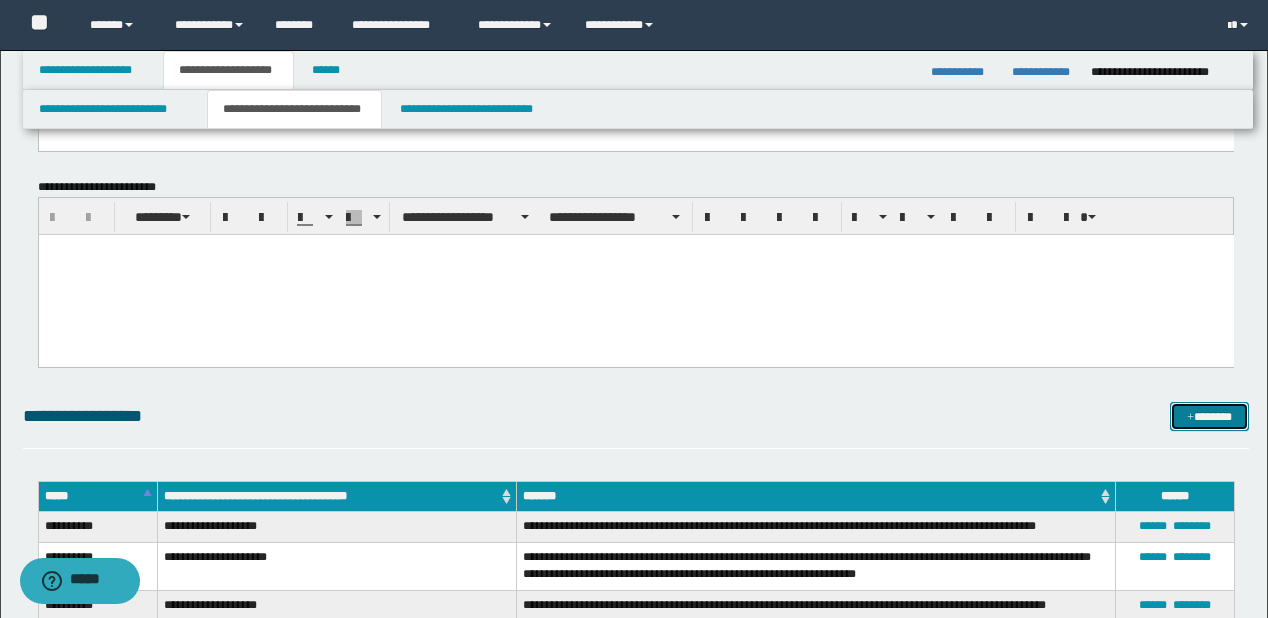click on "*******" at bounding box center [1209, 417] 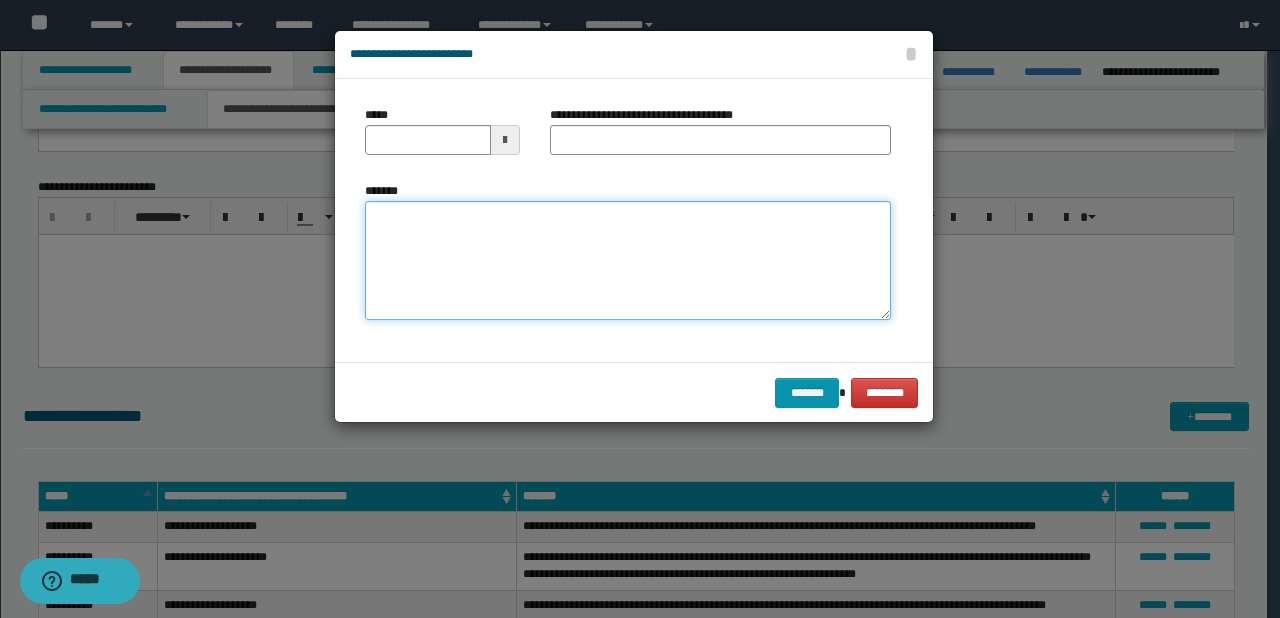 click on "*******" at bounding box center [628, 261] 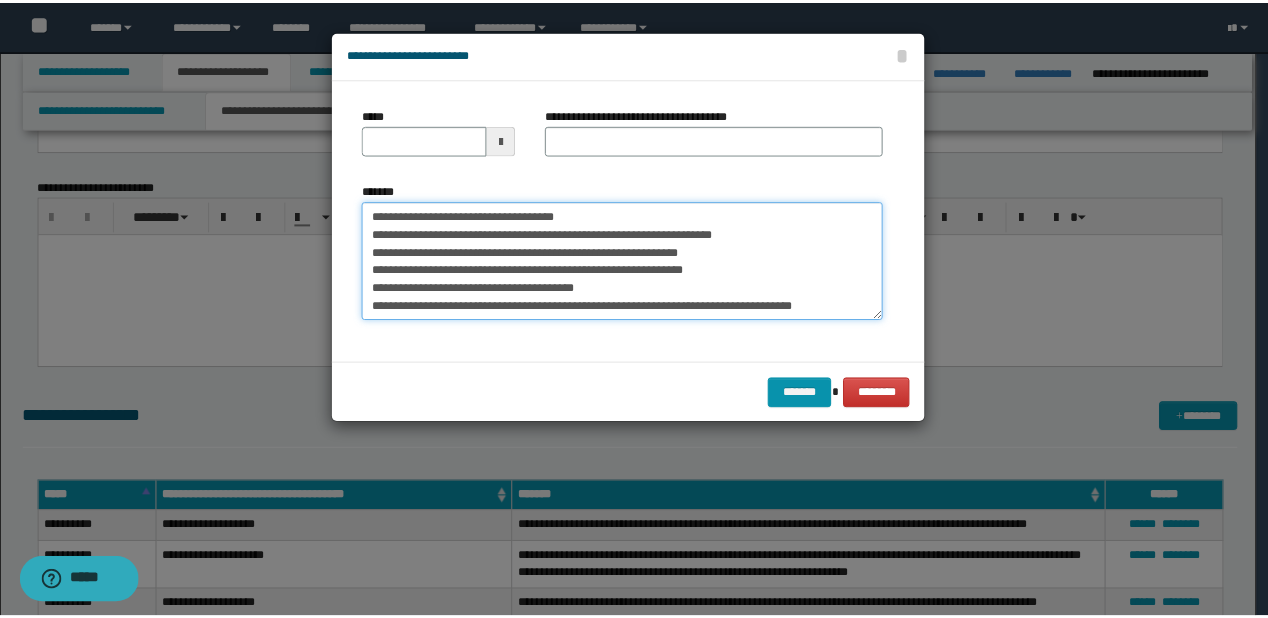scroll, scrollTop: 0, scrollLeft: 0, axis: both 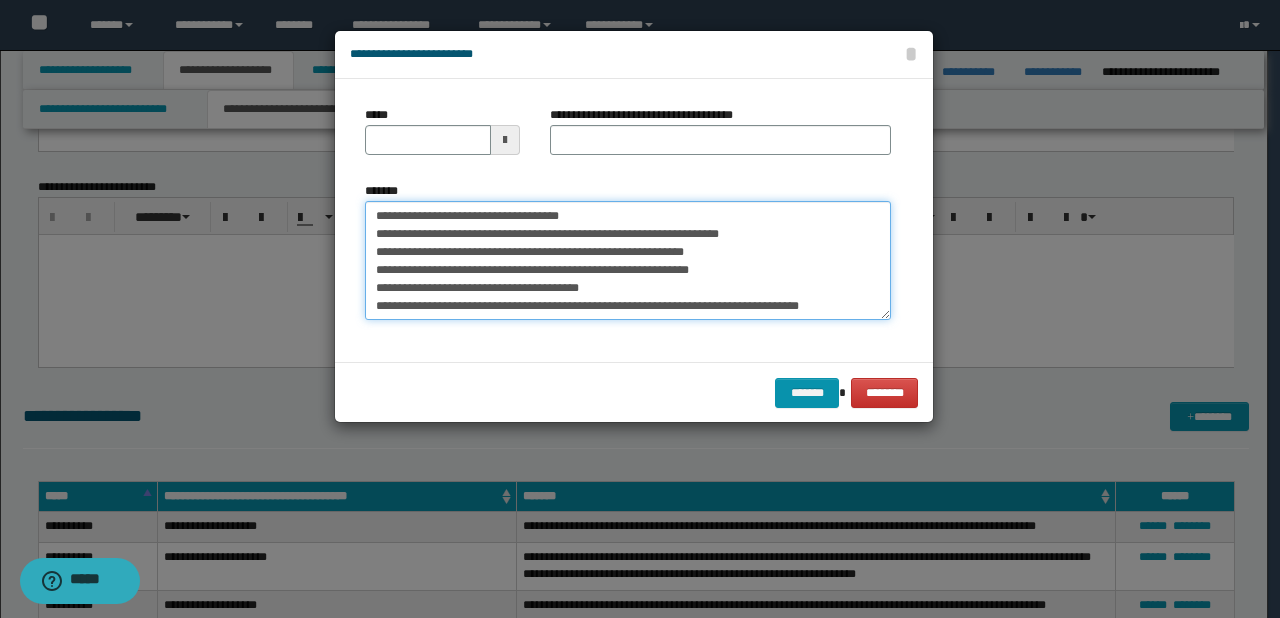drag, startPoint x: 438, startPoint y: 216, endPoint x: 369, endPoint y: 220, distance: 69.115845 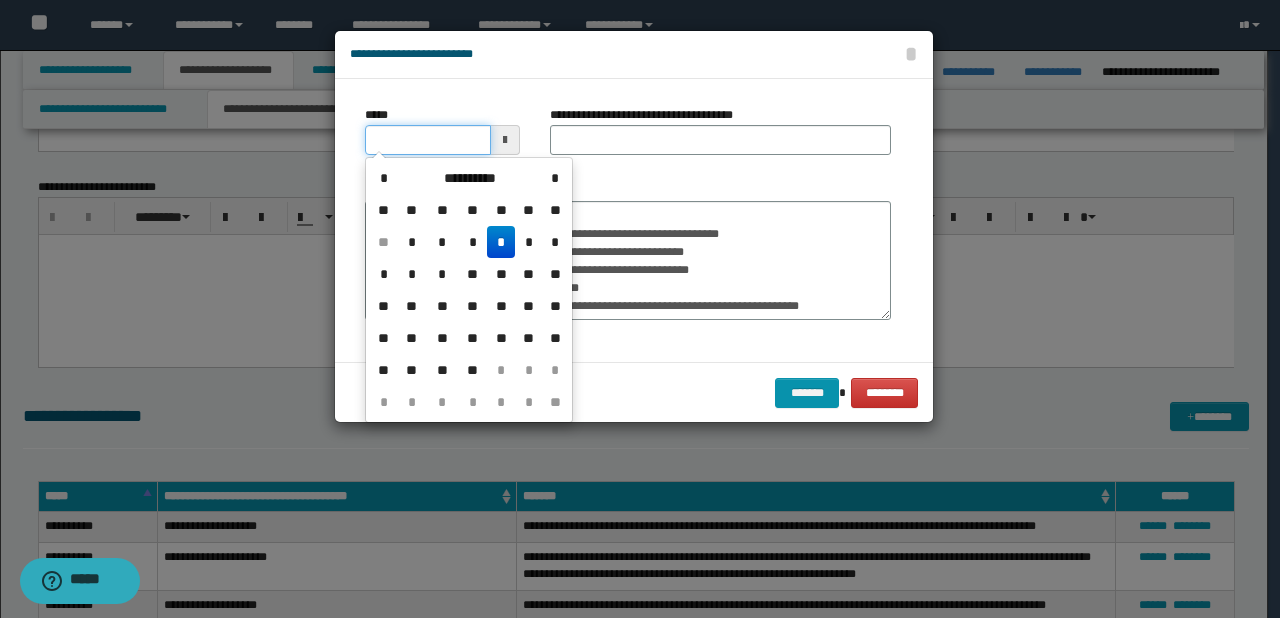 click on "*****" at bounding box center [428, 140] 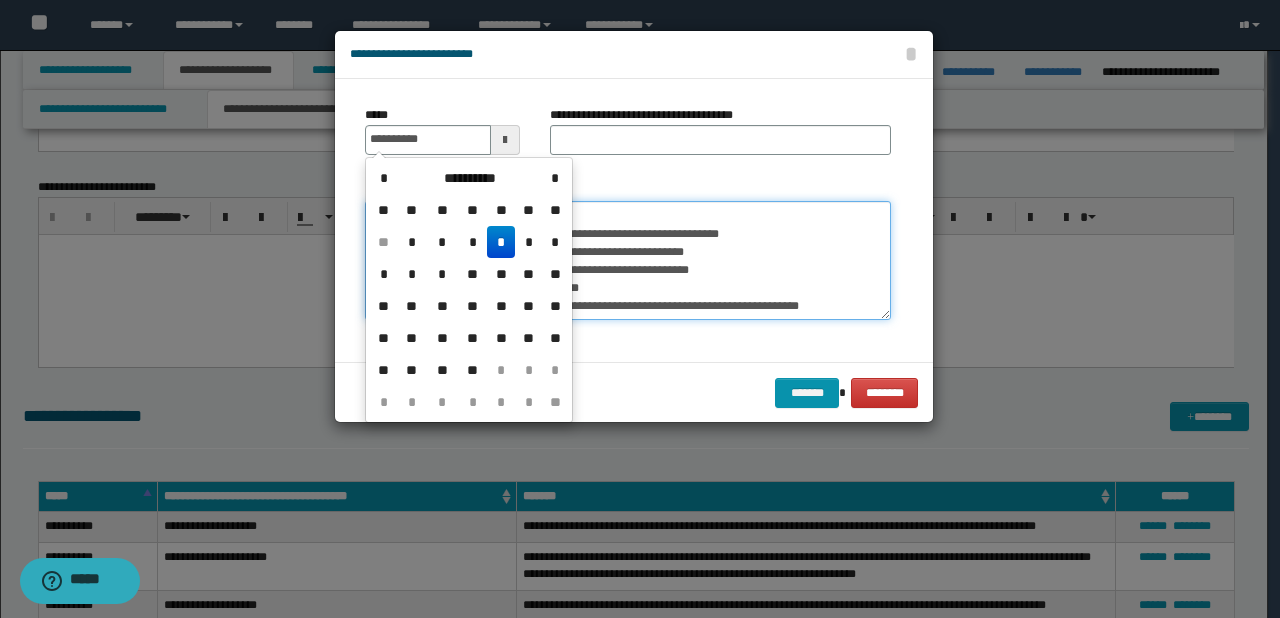 type on "**********" 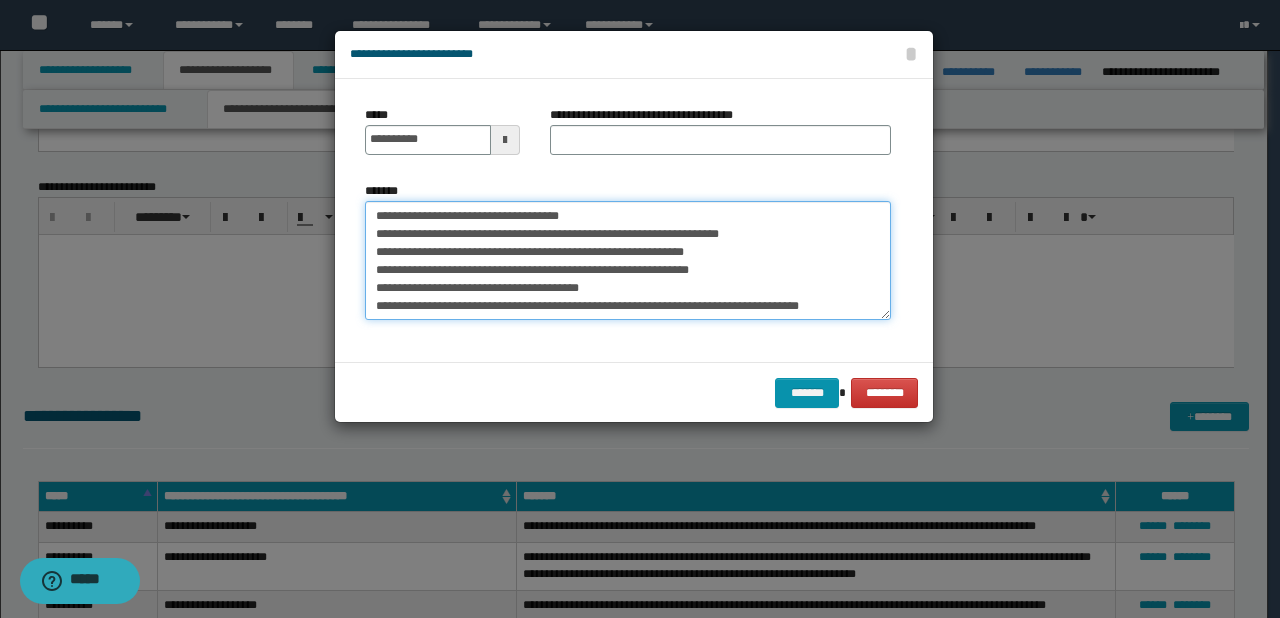 click on "**********" at bounding box center [628, 261] 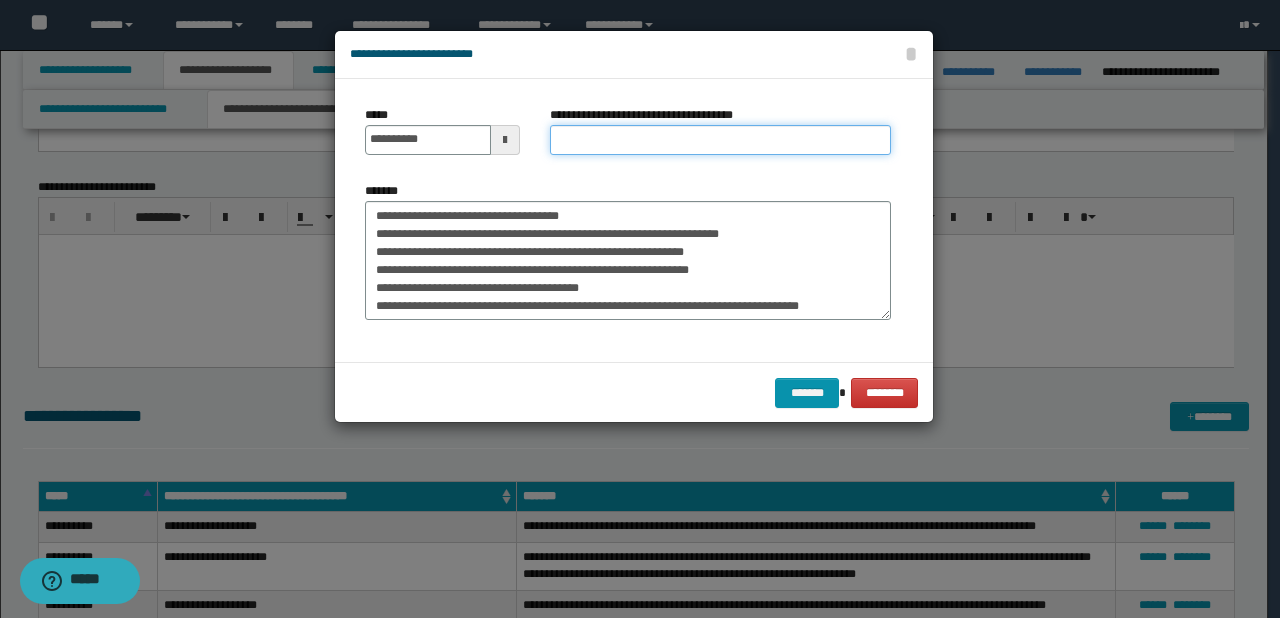 click on "**********" at bounding box center (720, 140) 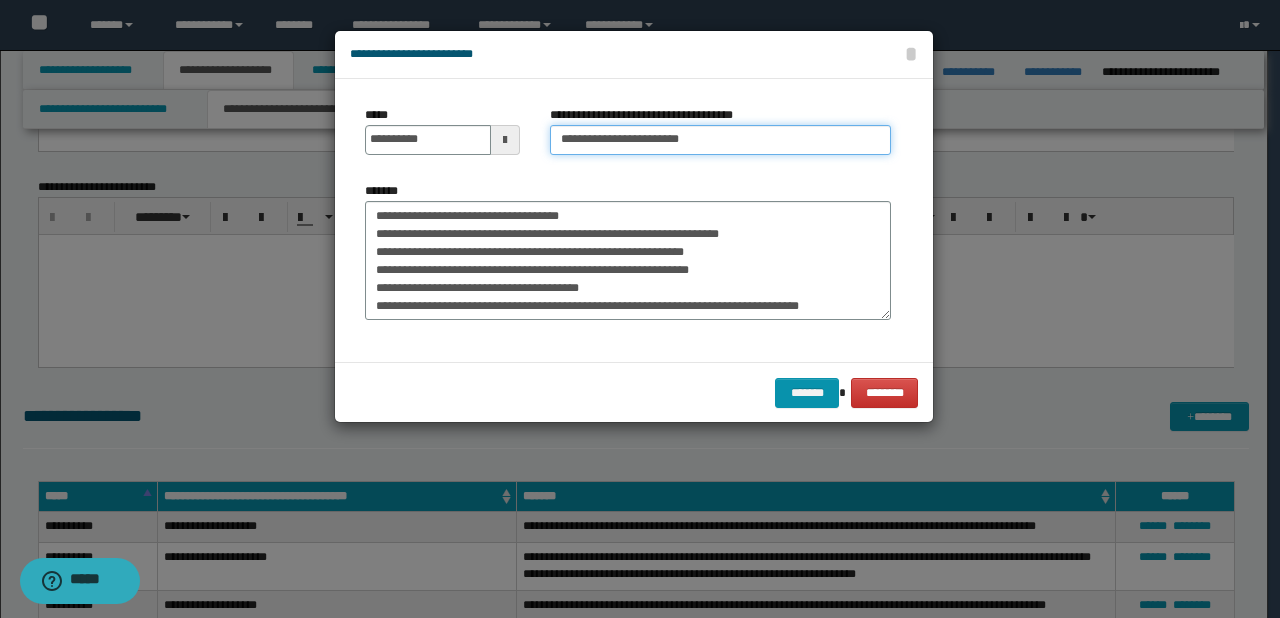 type on "**********" 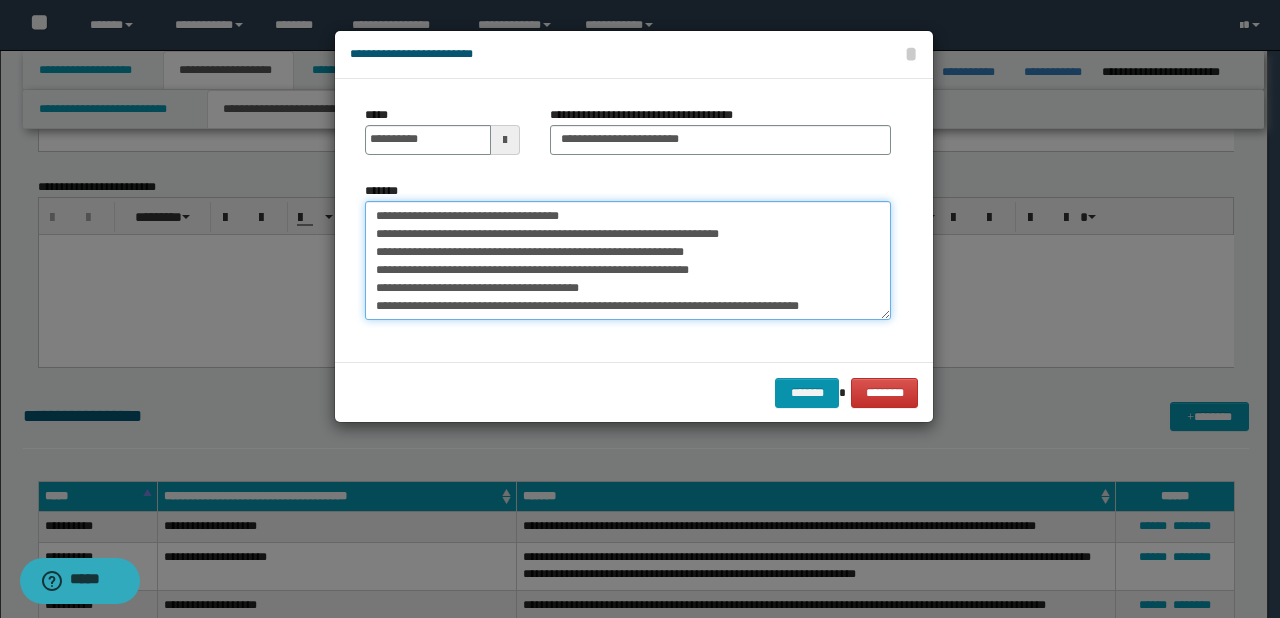 click on "**********" at bounding box center (628, 261) 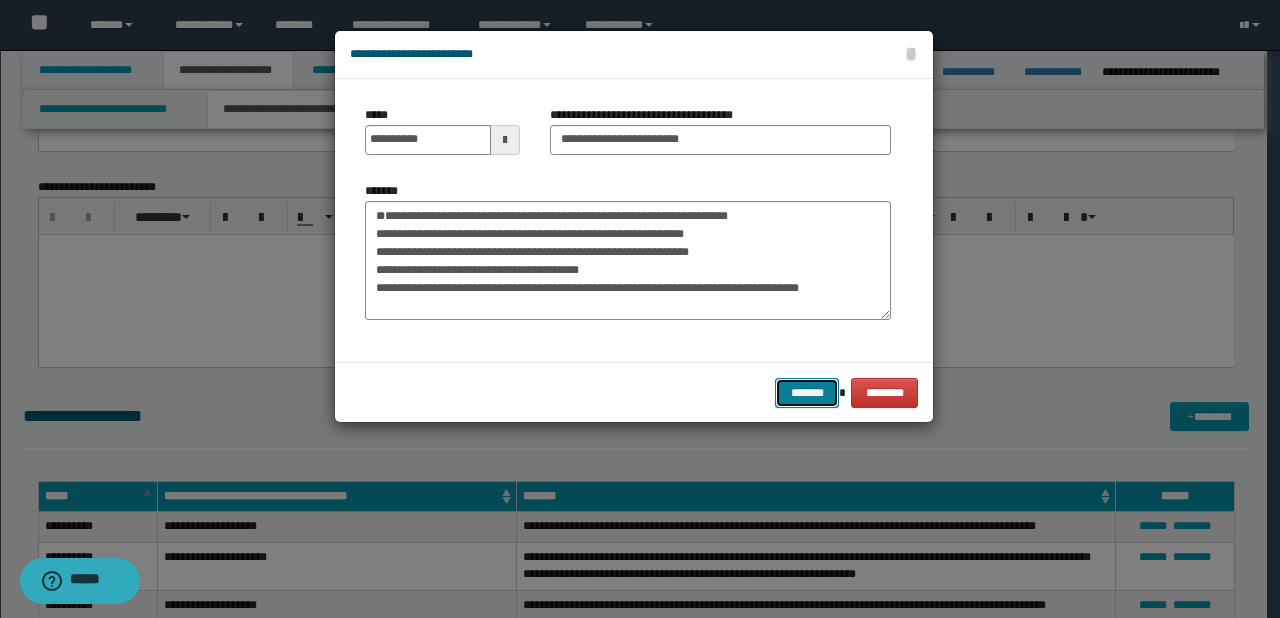 click on "*******" at bounding box center (807, 393) 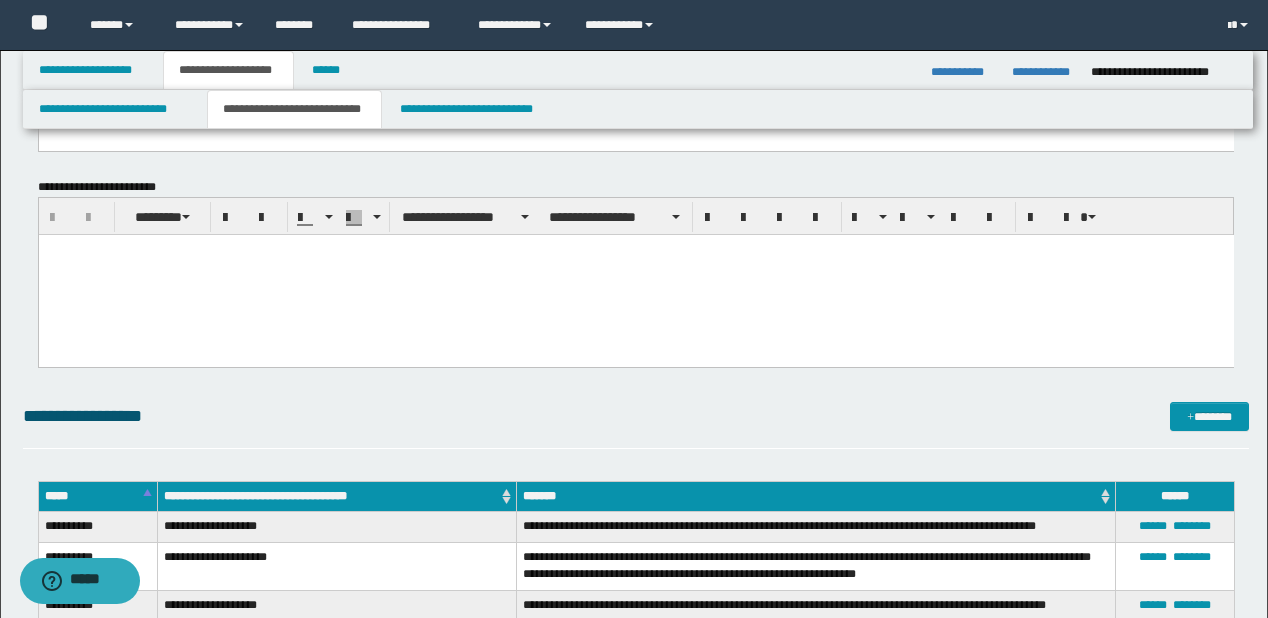 click on "**********" at bounding box center (636, 425) 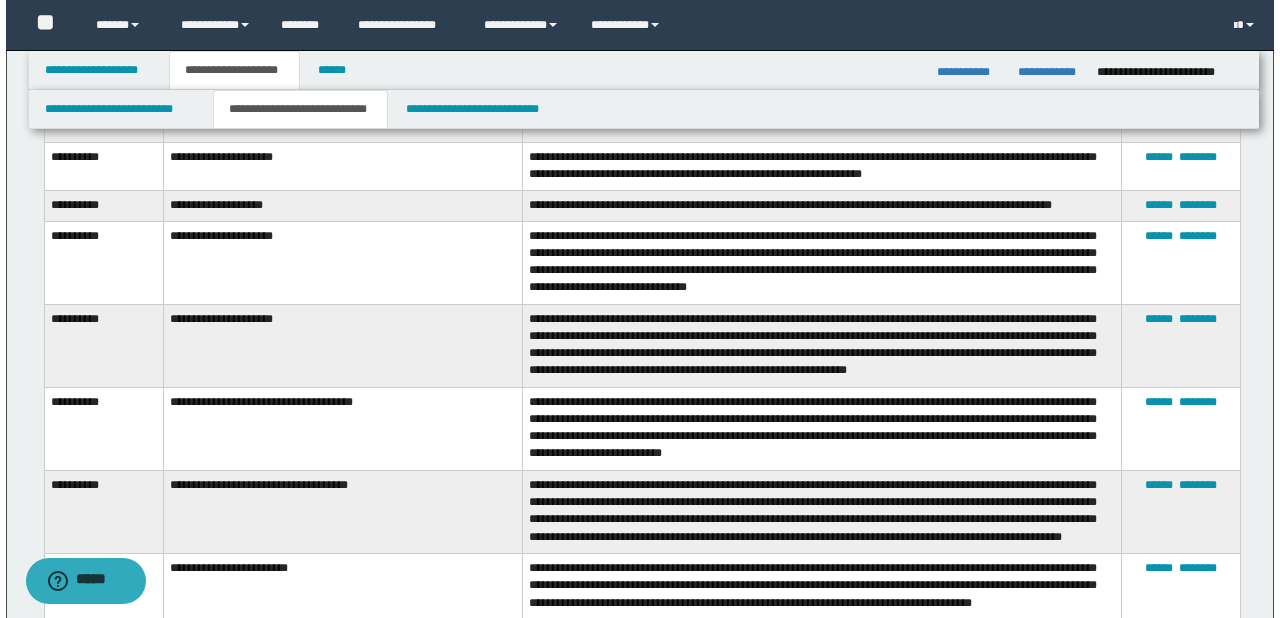 scroll, scrollTop: 2160, scrollLeft: 0, axis: vertical 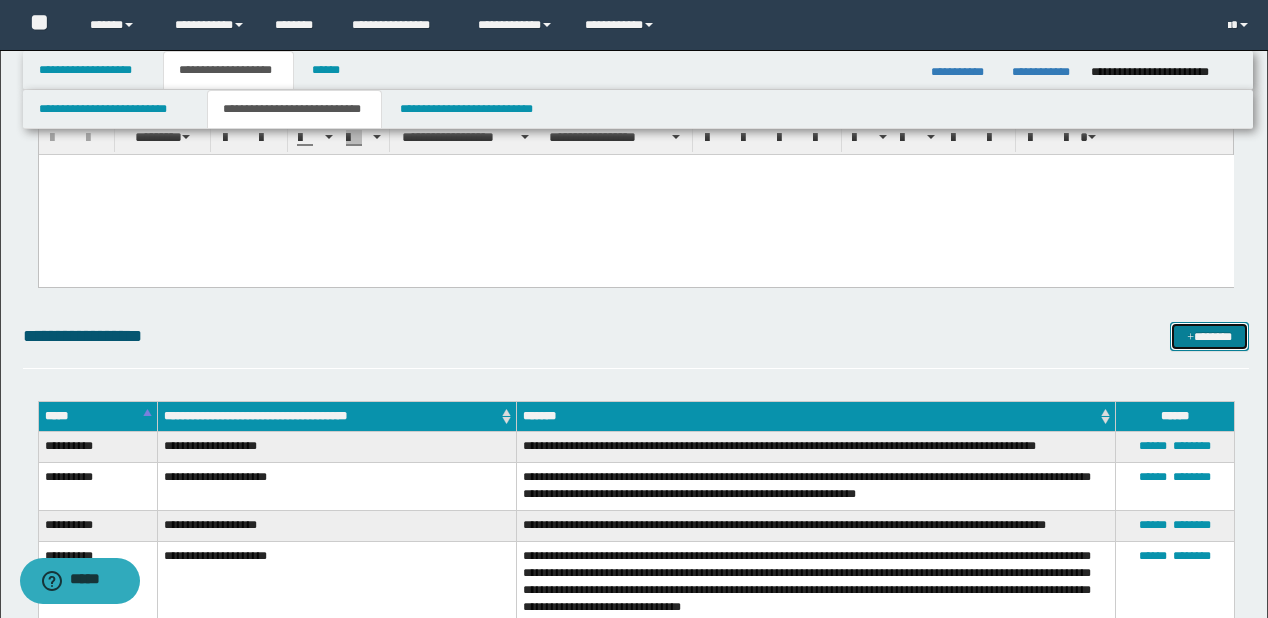 click on "*******" at bounding box center [1209, 337] 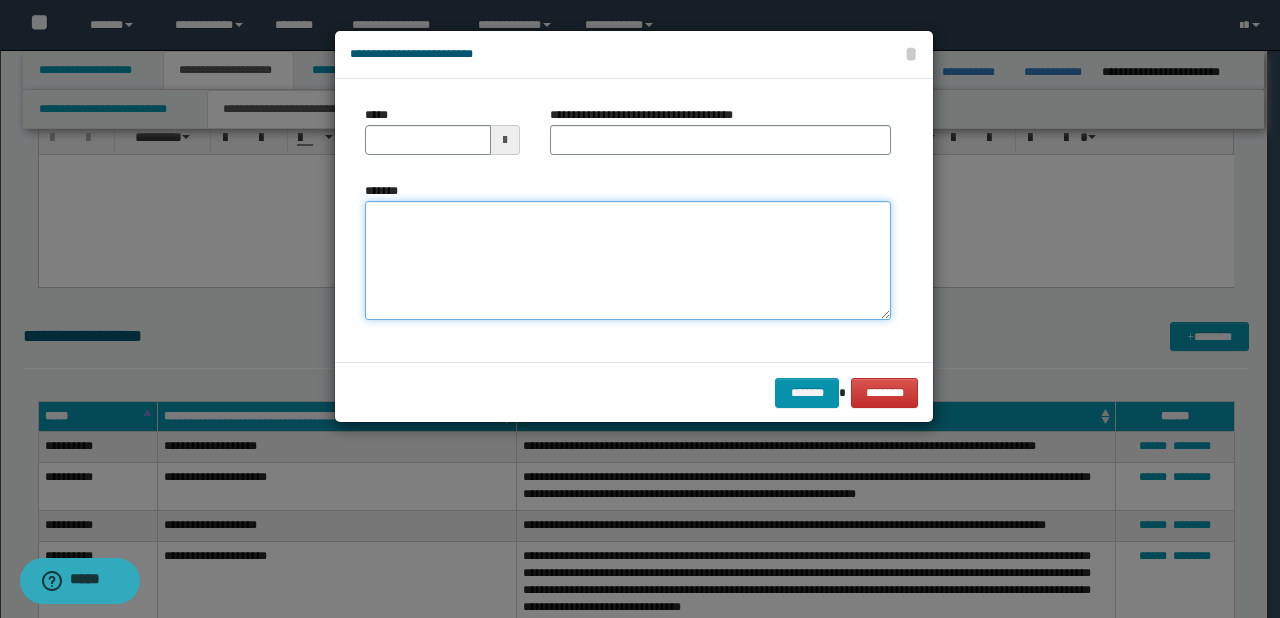click on "*******" at bounding box center (628, 261) 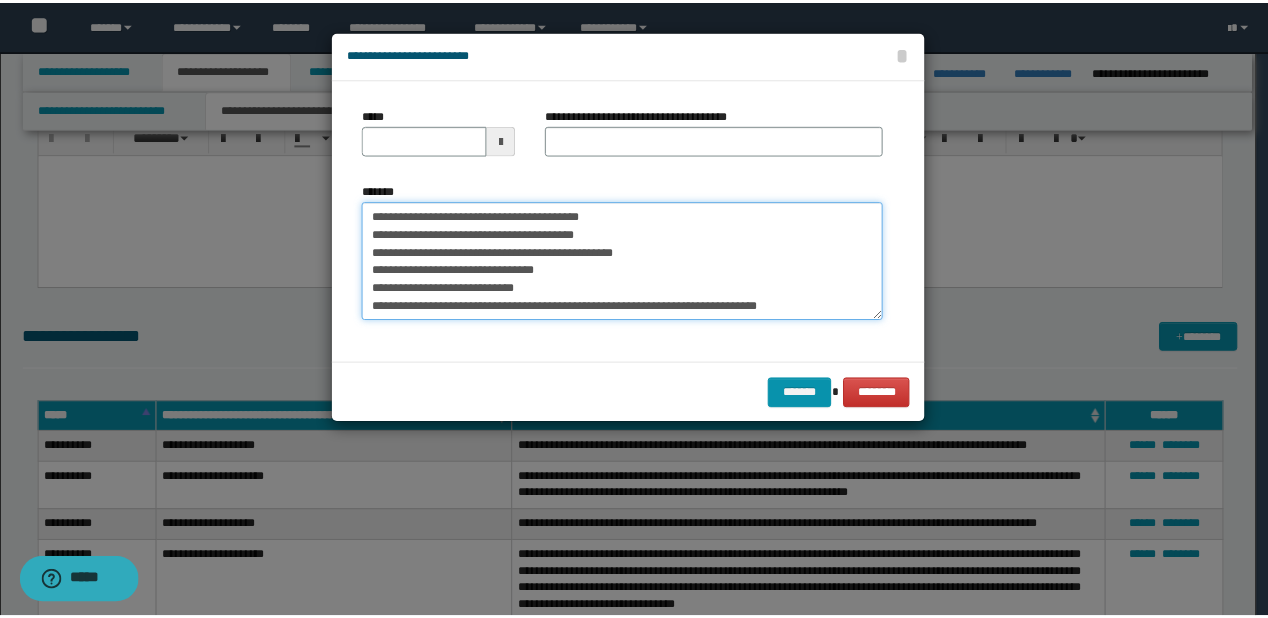 scroll, scrollTop: 0, scrollLeft: 0, axis: both 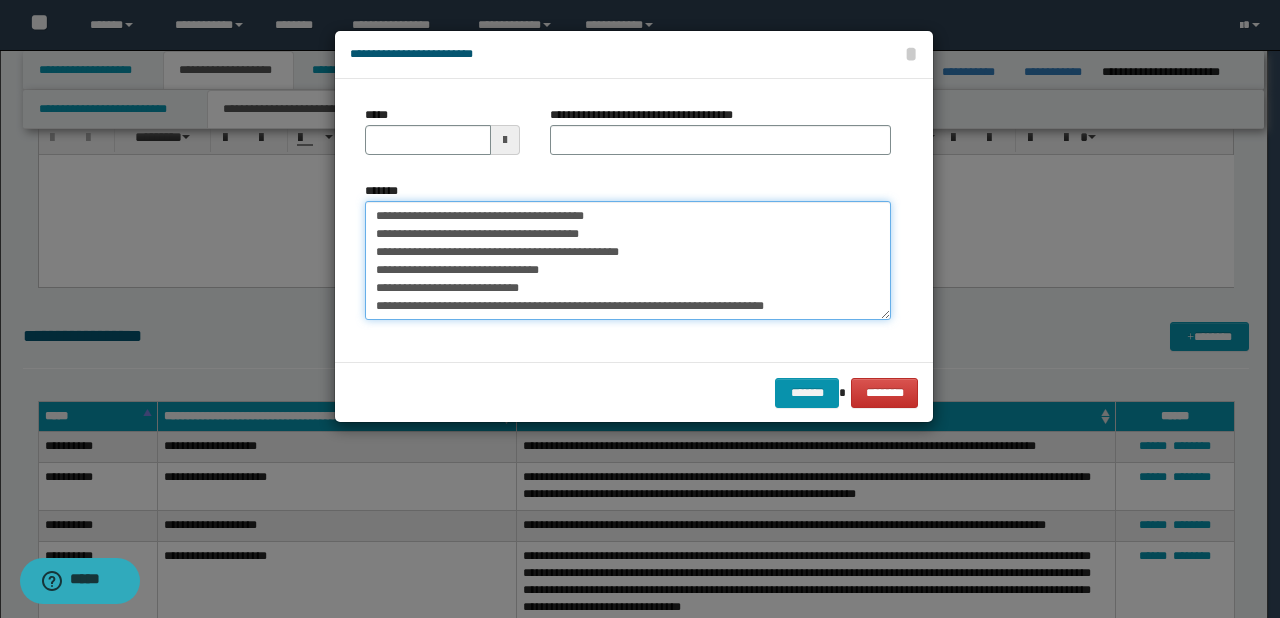 drag, startPoint x: 435, startPoint y: 213, endPoint x: 363, endPoint y: 208, distance: 72.1734 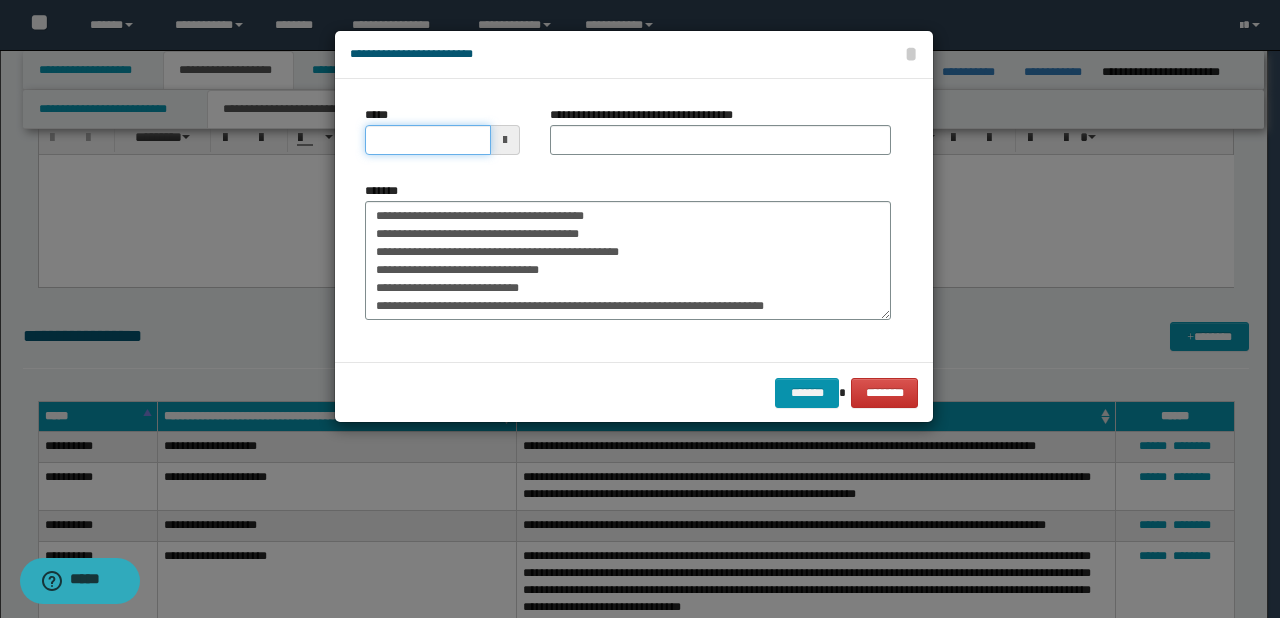 click on "*****" at bounding box center [428, 140] 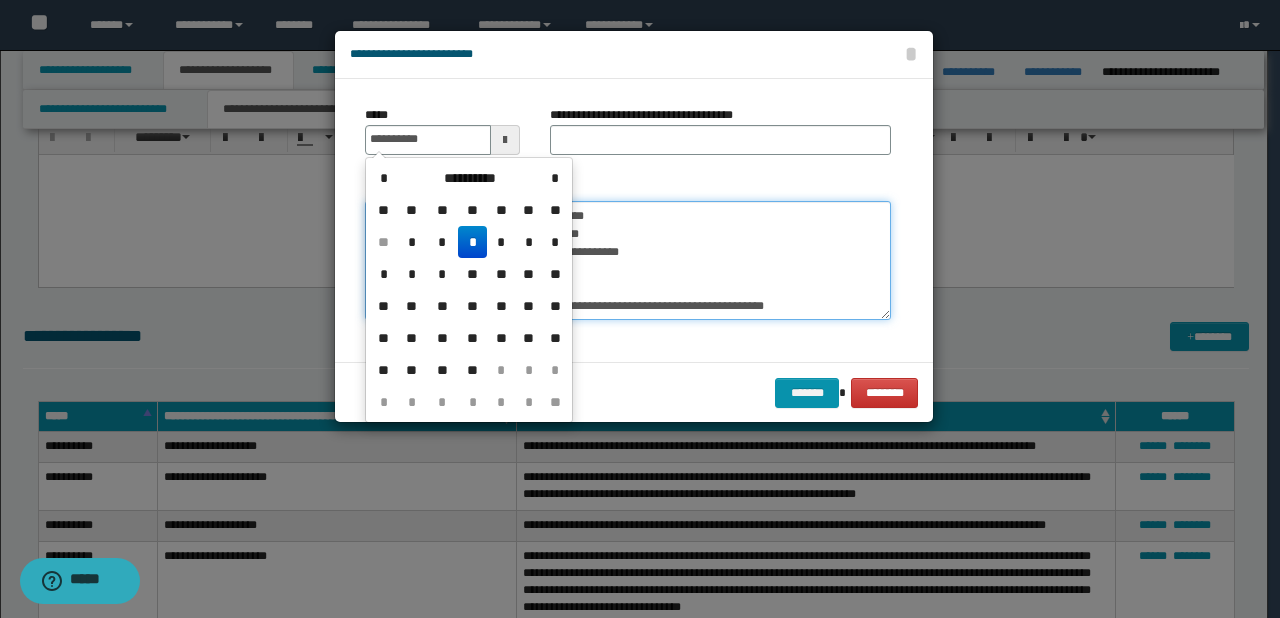 type on "**********" 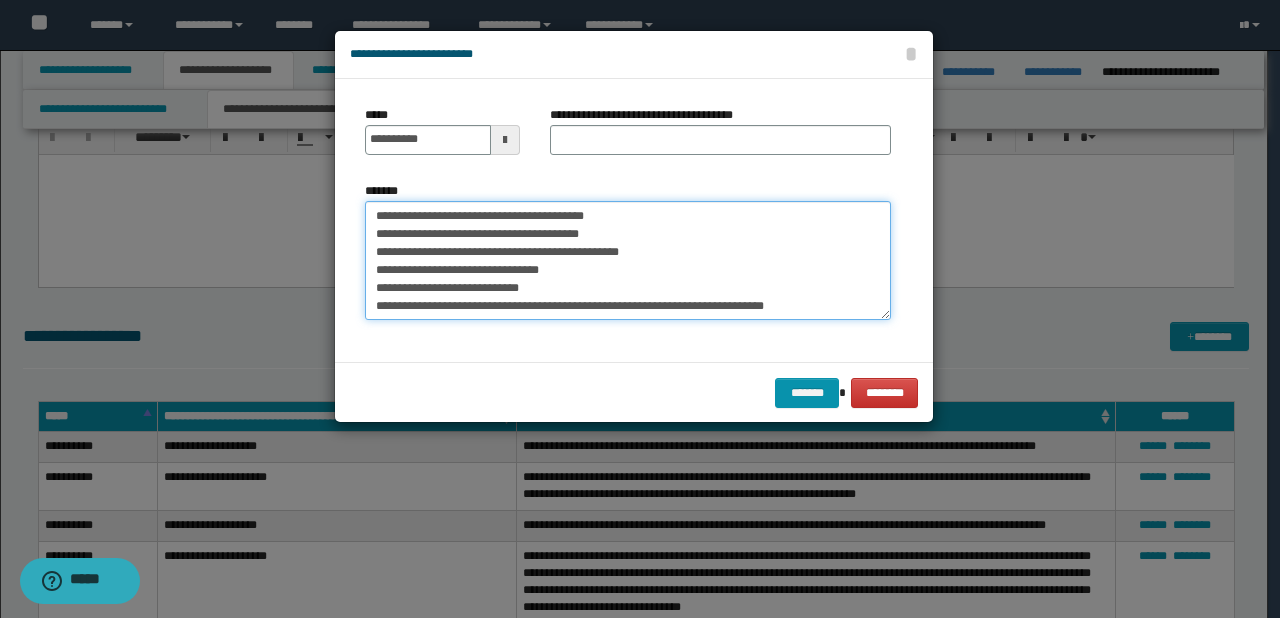 drag, startPoint x: 436, startPoint y: 214, endPoint x: 696, endPoint y: 218, distance: 260.03076 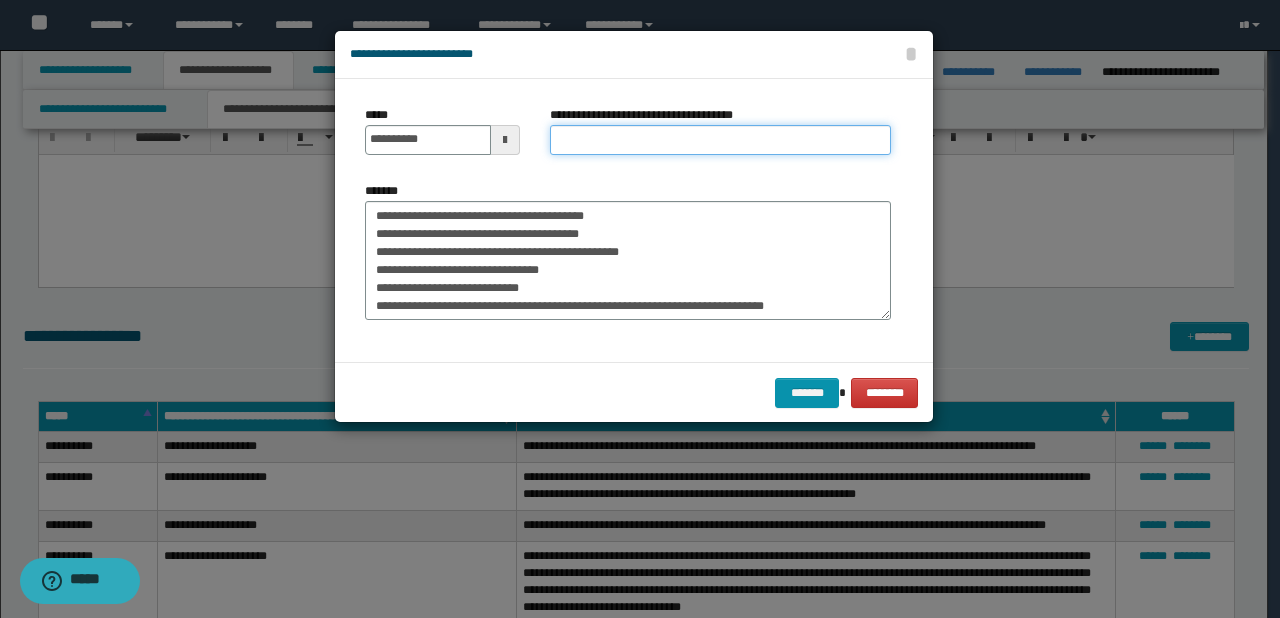 click on "**********" at bounding box center [720, 140] 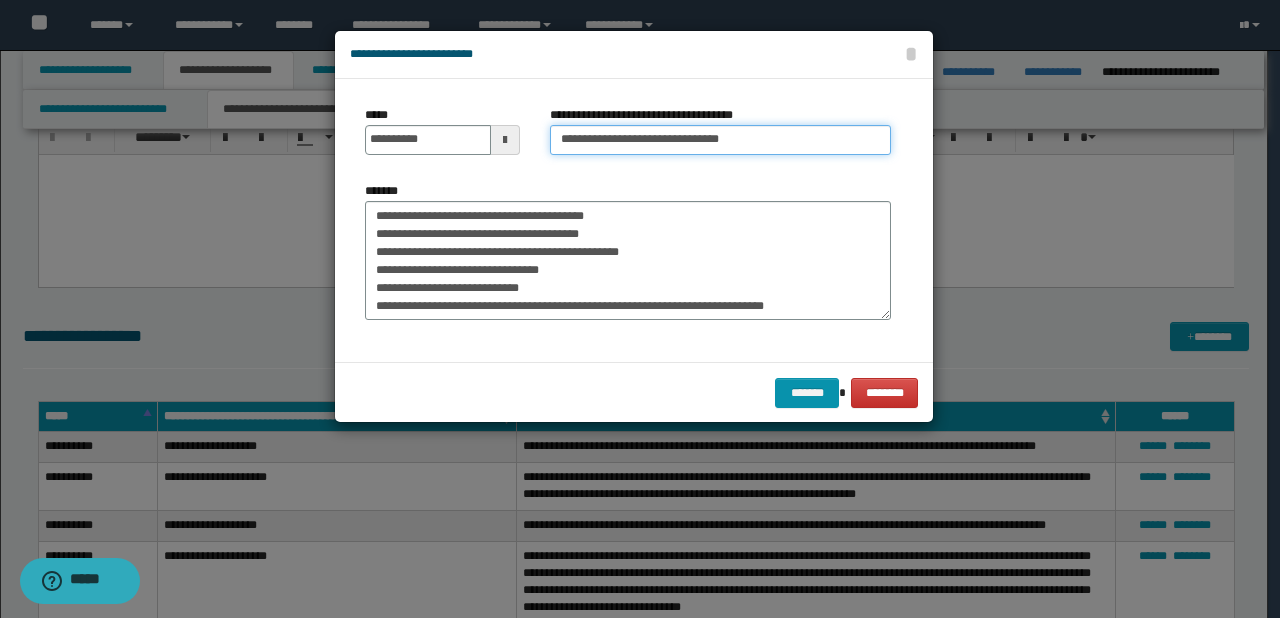 type on "**********" 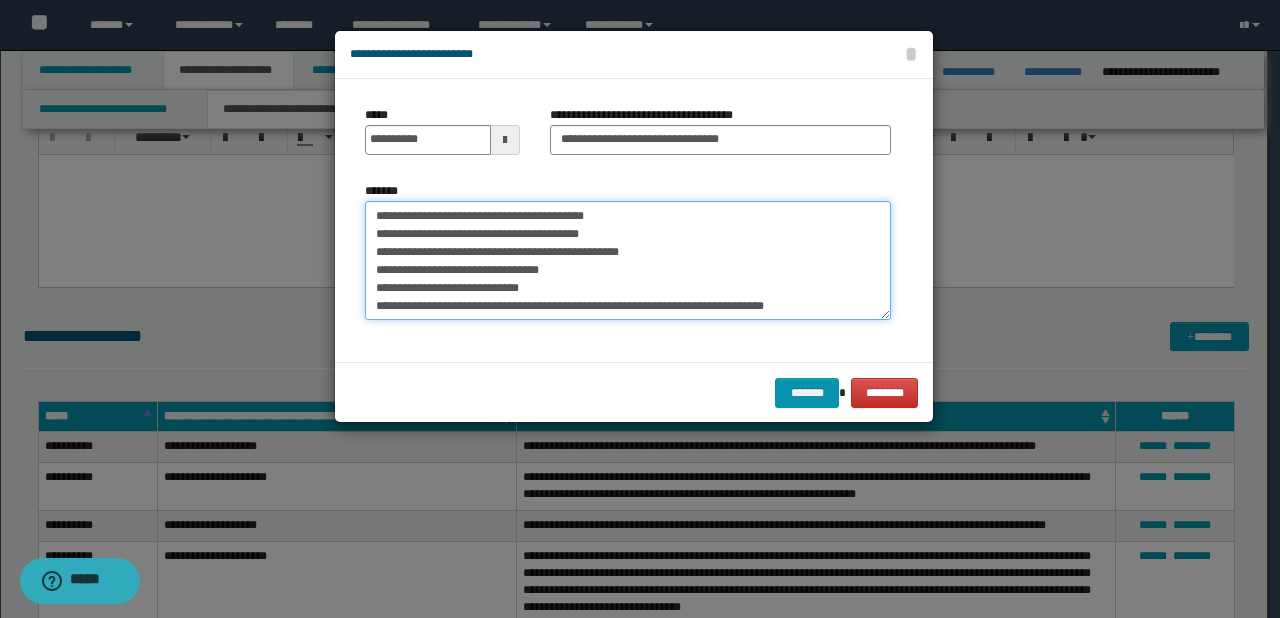 drag, startPoint x: 671, startPoint y: 218, endPoint x: 255, endPoint y: 196, distance: 416.58133 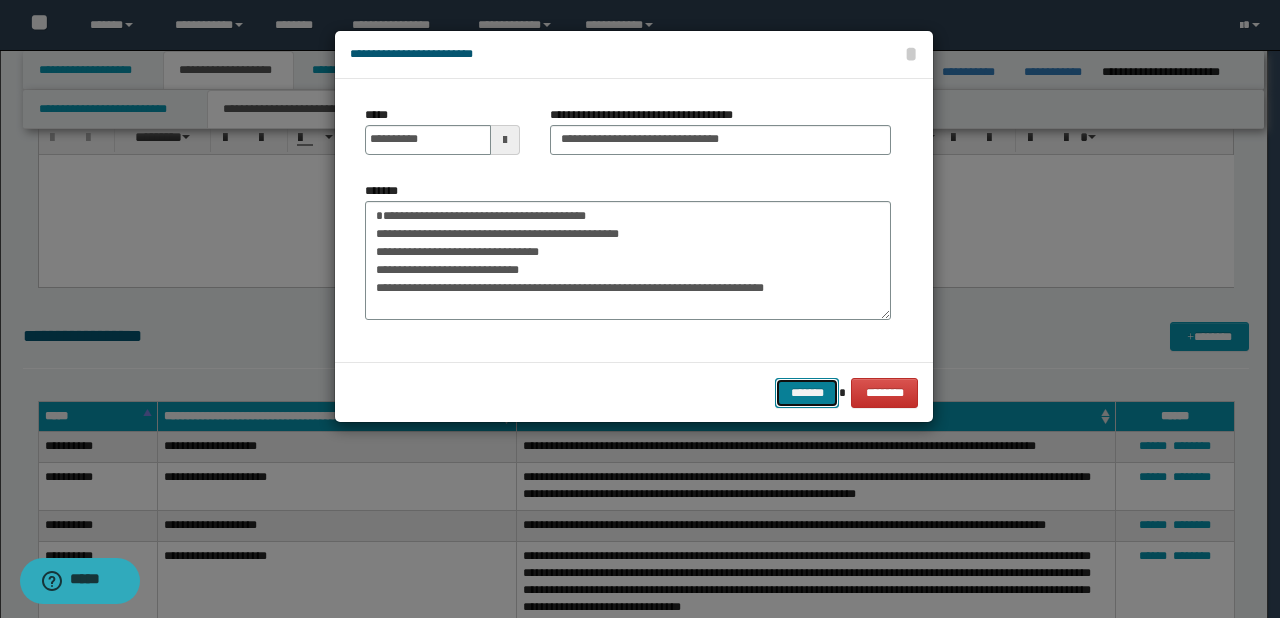 click on "*******" at bounding box center (807, 393) 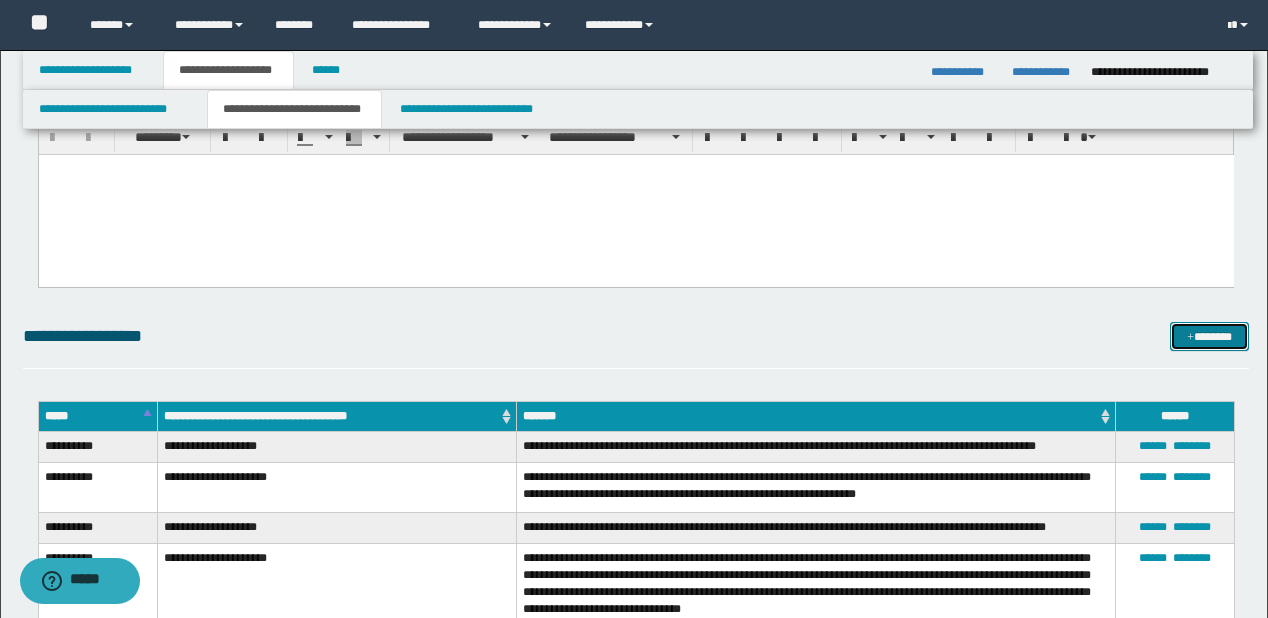 click on "*******" at bounding box center [1209, 337] 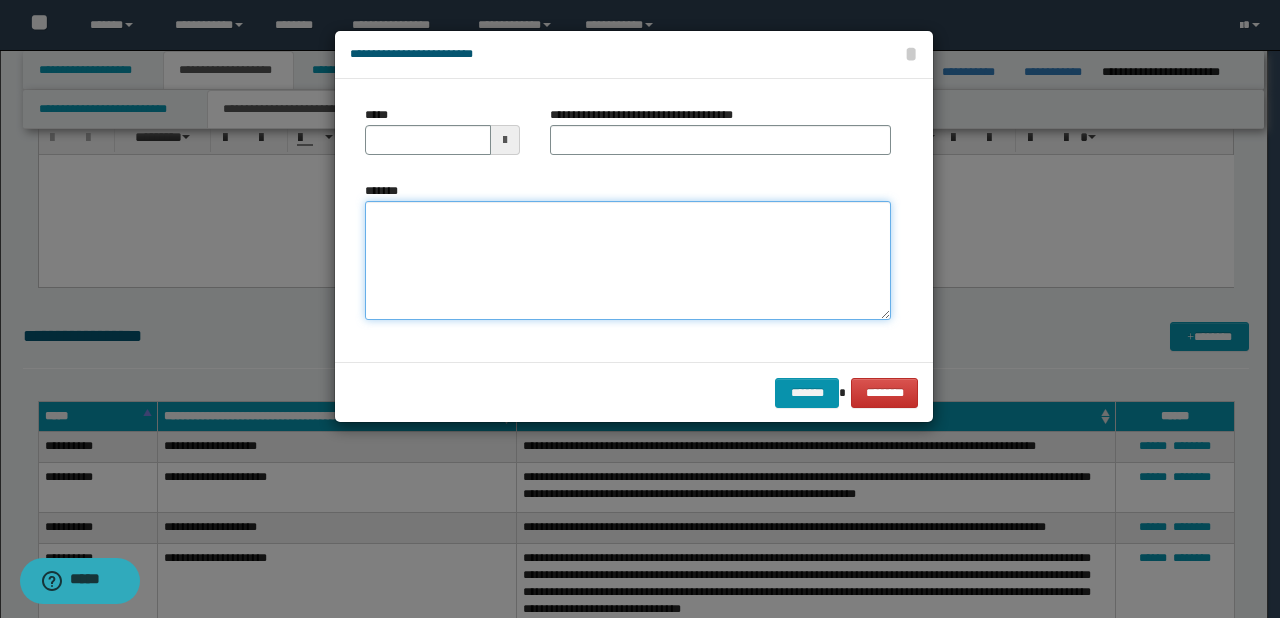 click on "*******" at bounding box center [628, 261] 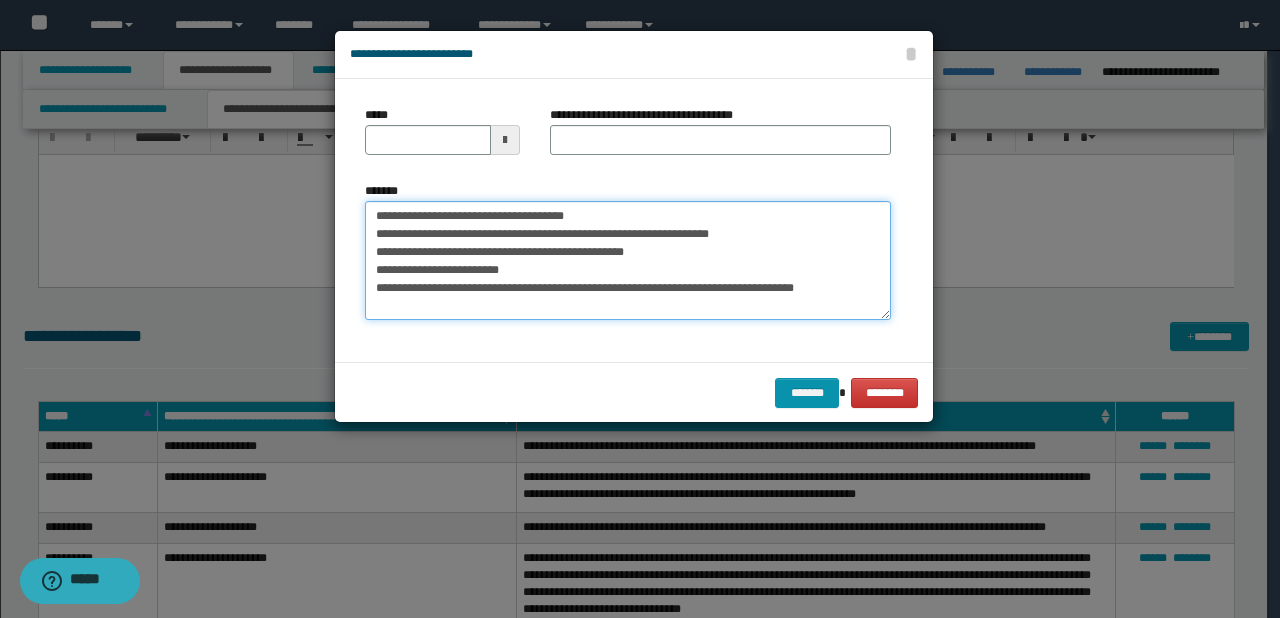 drag, startPoint x: 436, startPoint y: 216, endPoint x: 370, endPoint y: 212, distance: 66.1211 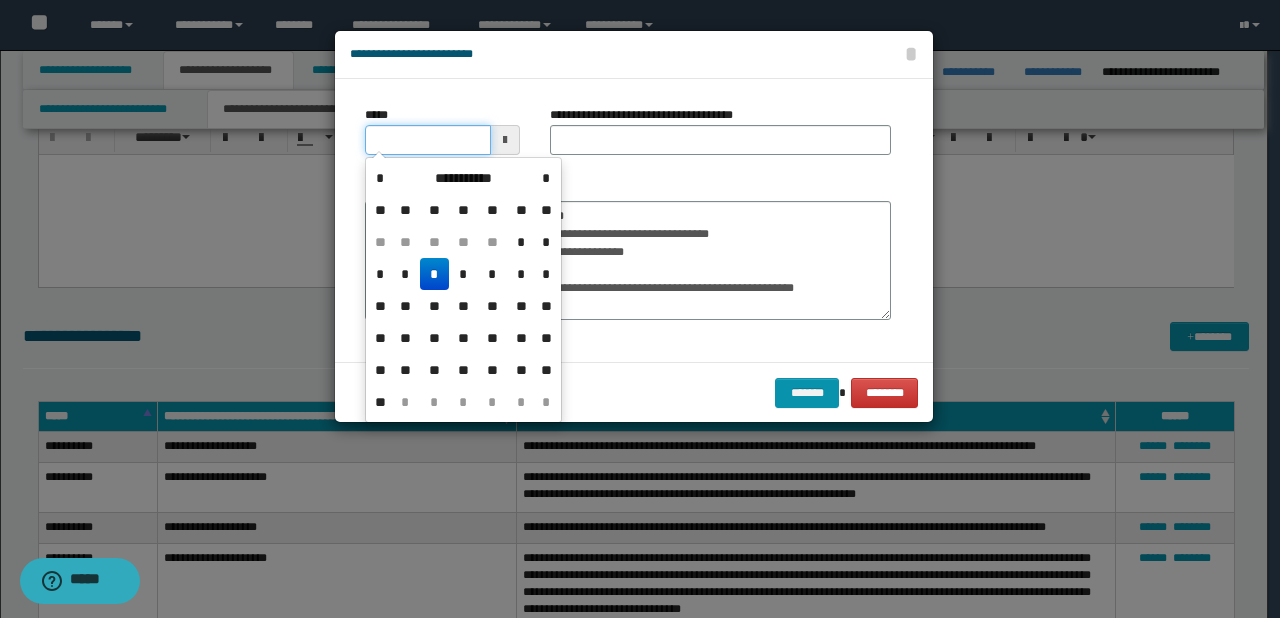 click on "*****" at bounding box center [428, 140] 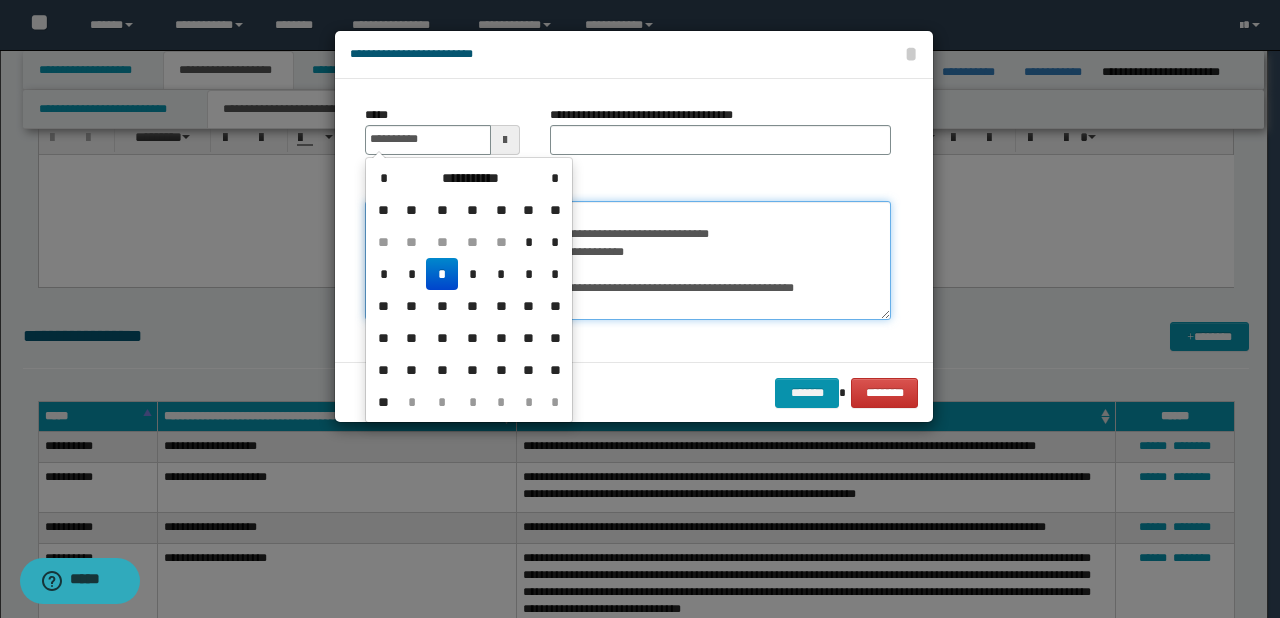 type on "**********" 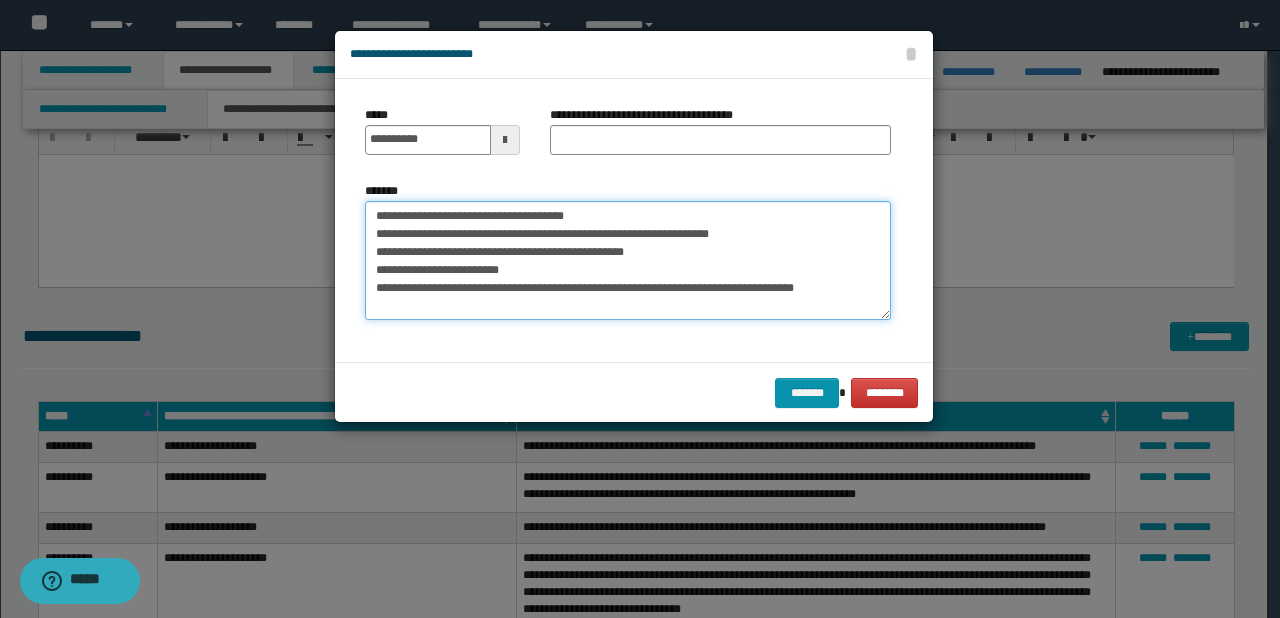 drag, startPoint x: 435, startPoint y: 217, endPoint x: 635, endPoint y: 214, distance: 200.02249 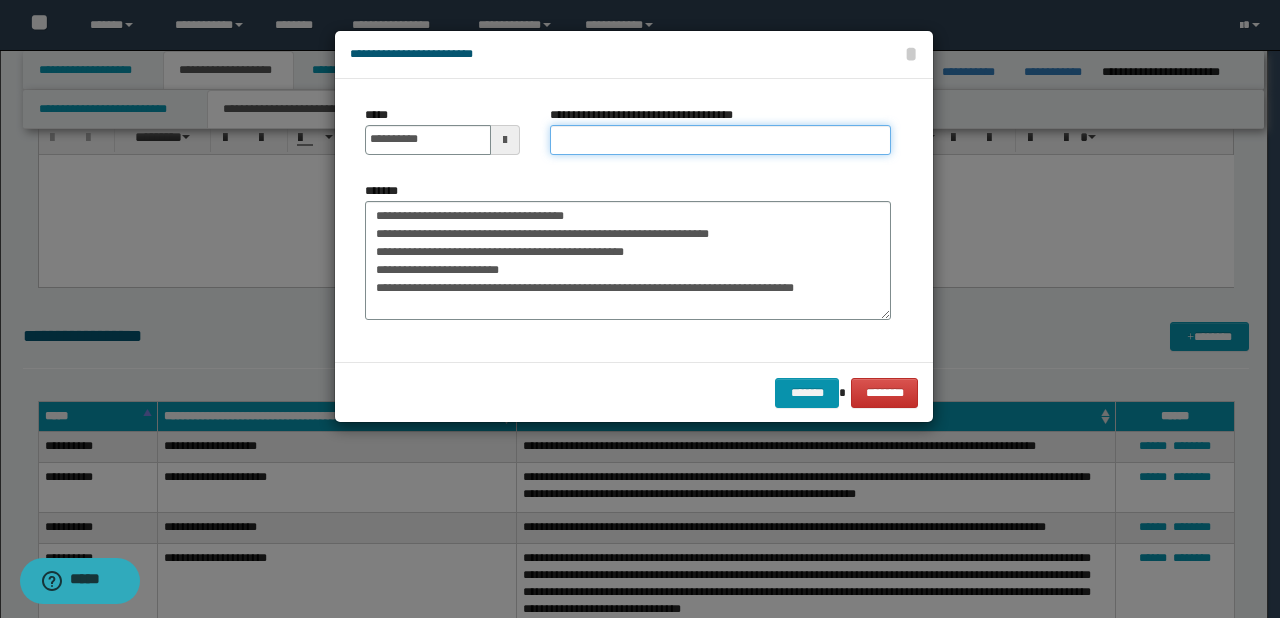 click on "**********" at bounding box center [720, 140] 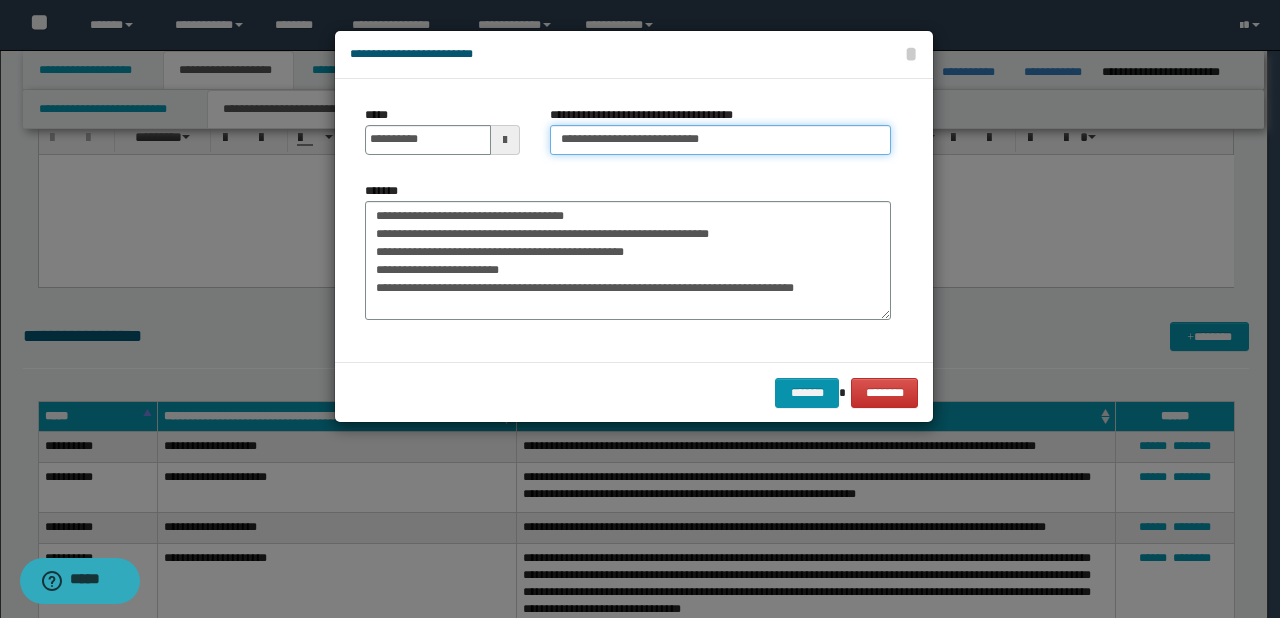 type on "**********" 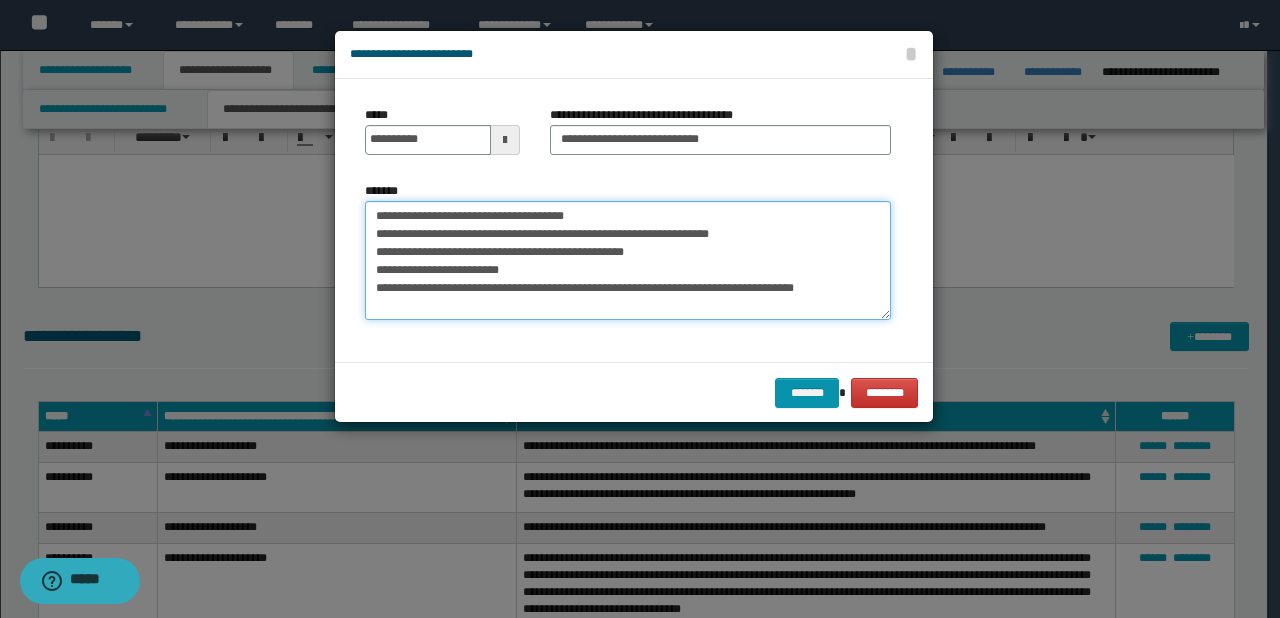 drag, startPoint x: 631, startPoint y: 212, endPoint x: 374, endPoint y: 212, distance: 257 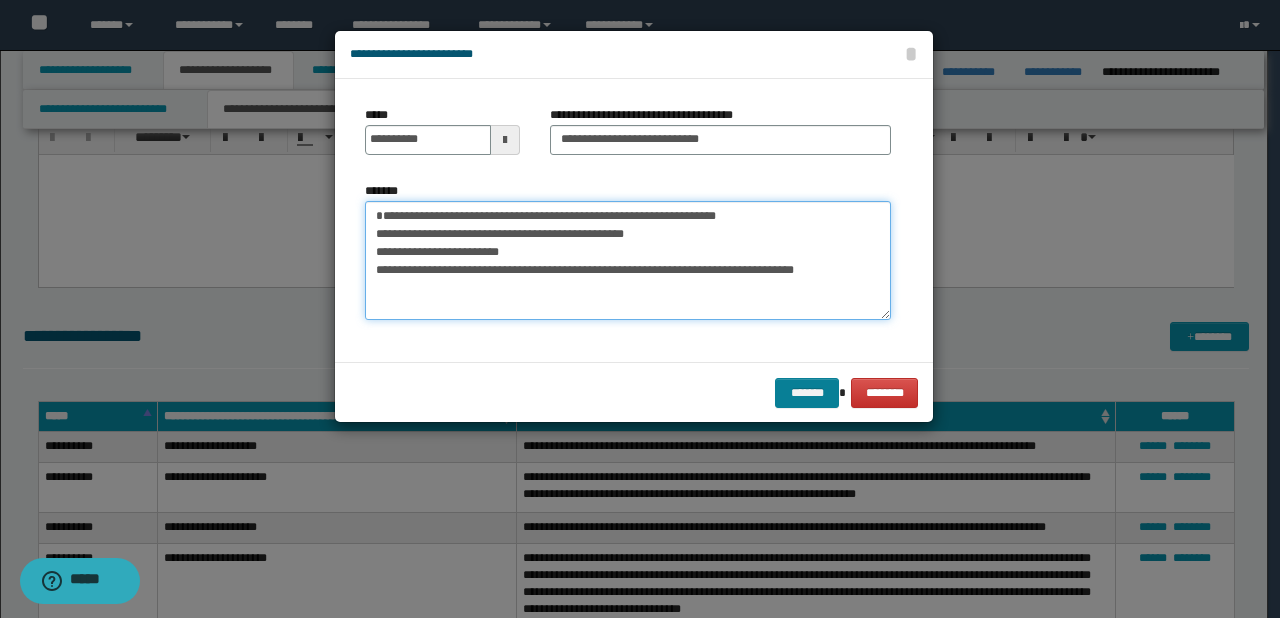 type on "**********" 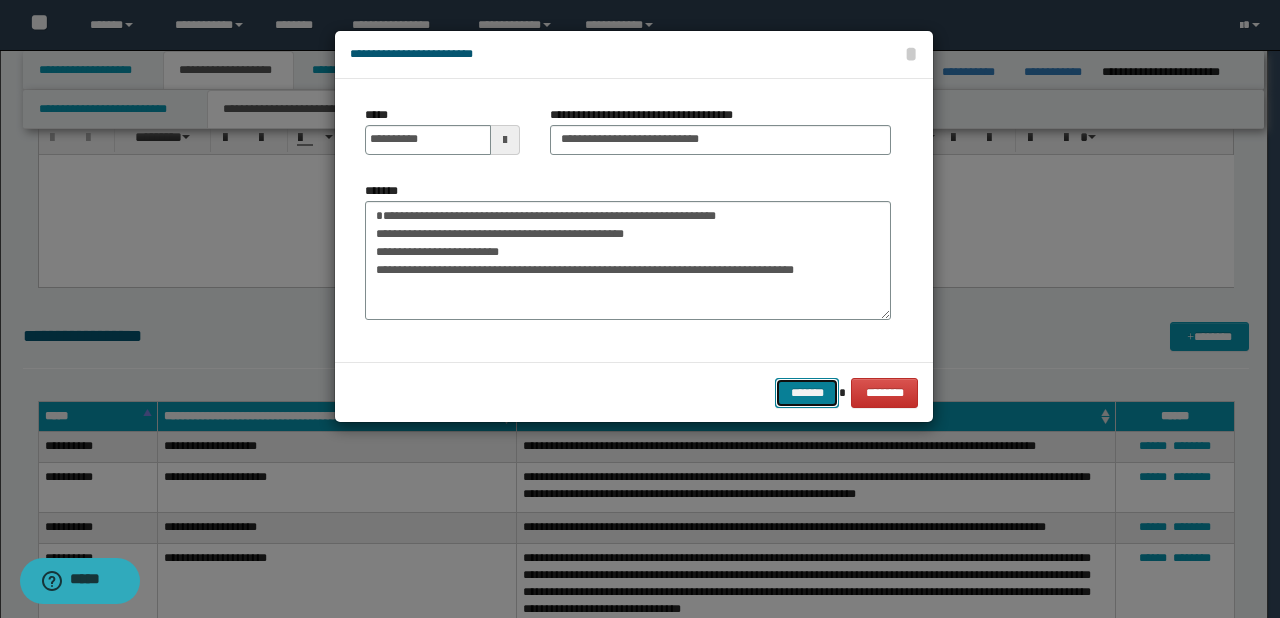 click on "*******" at bounding box center [807, 393] 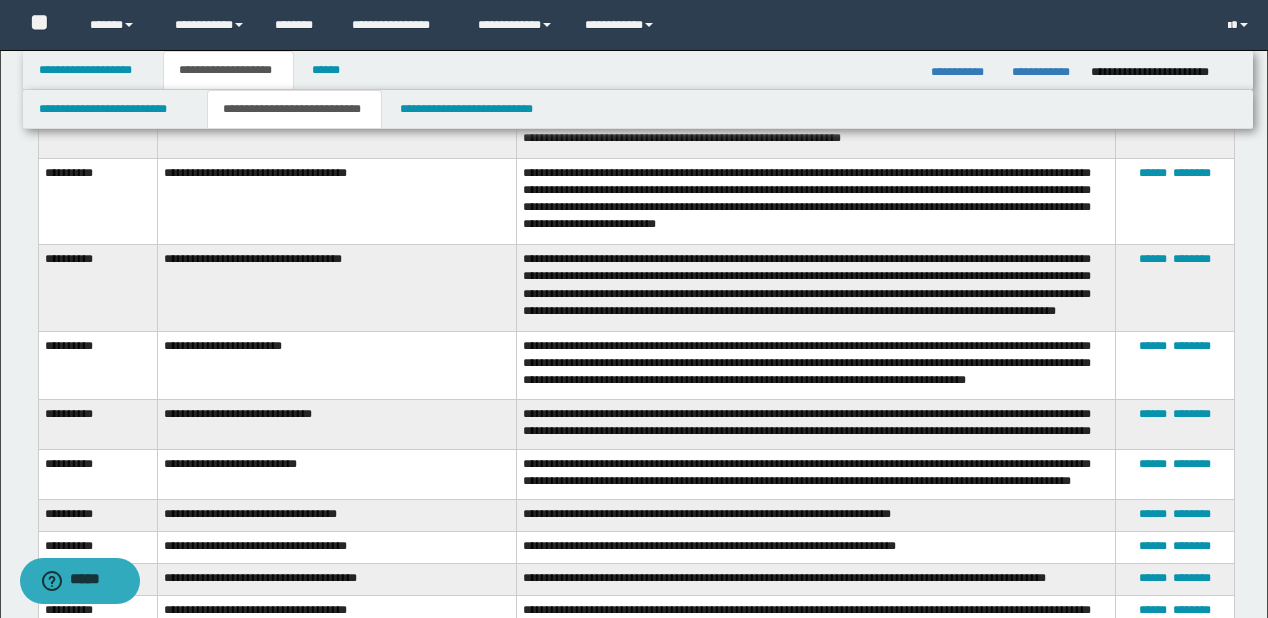 scroll, scrollTop: 2880, scrollLeft: 0, axis: vertical 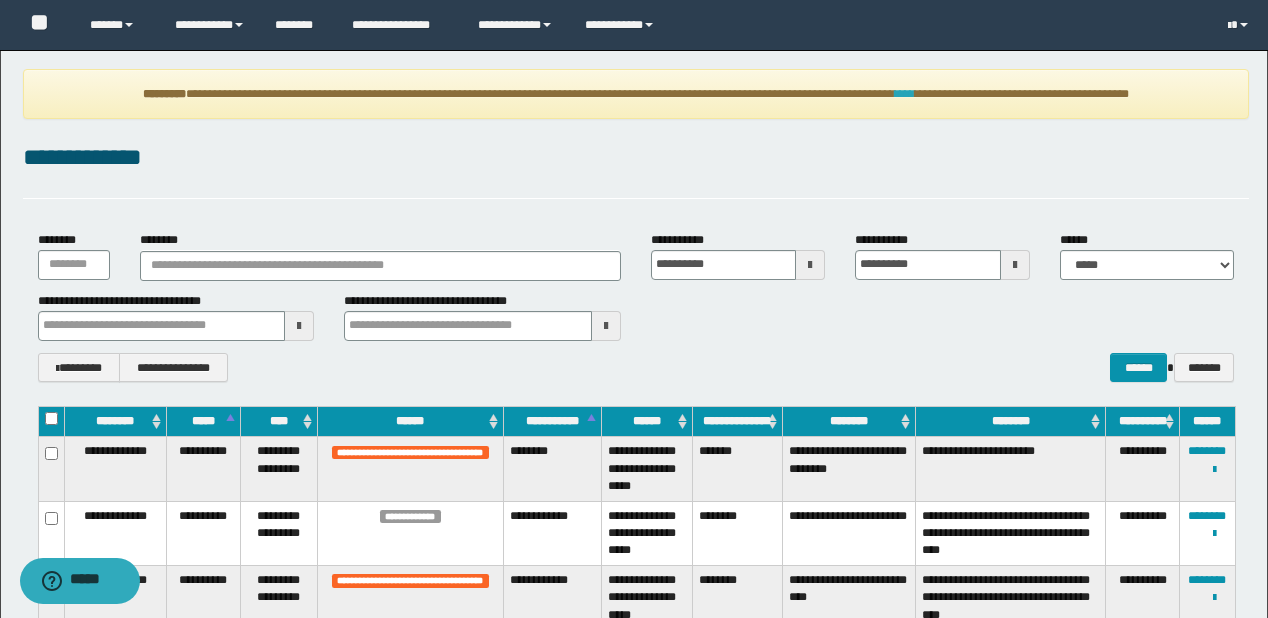 click on "****" at bounding box center [905, 94] 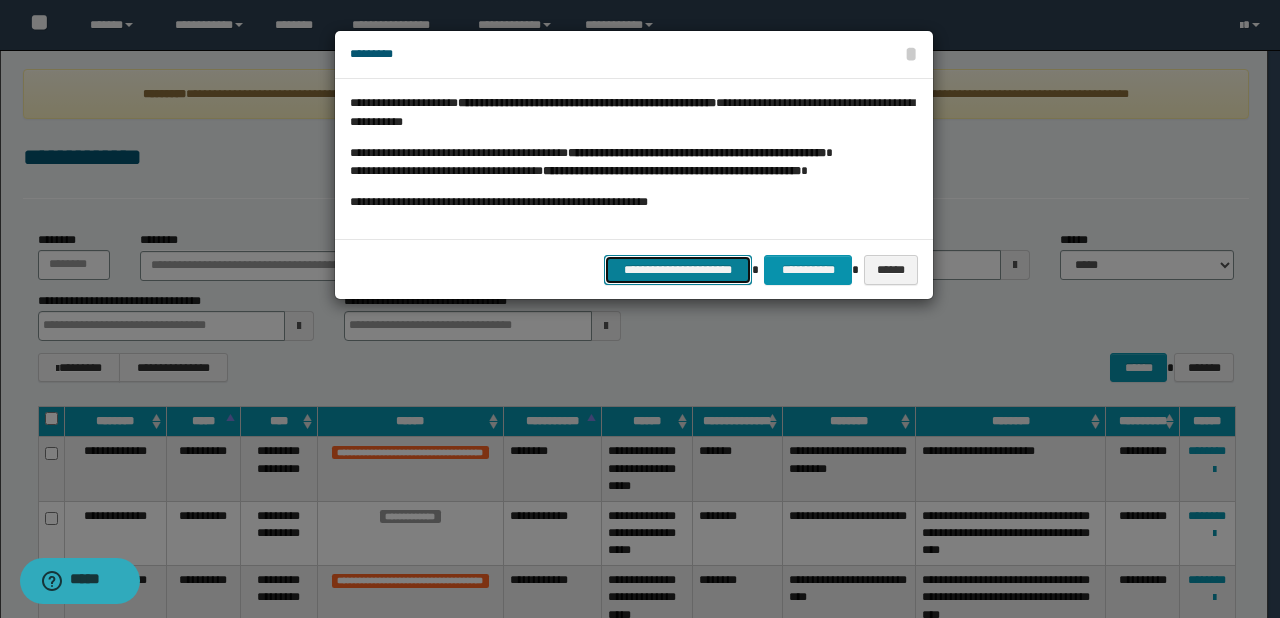 click on "**********" at bounding box center (678, 270) 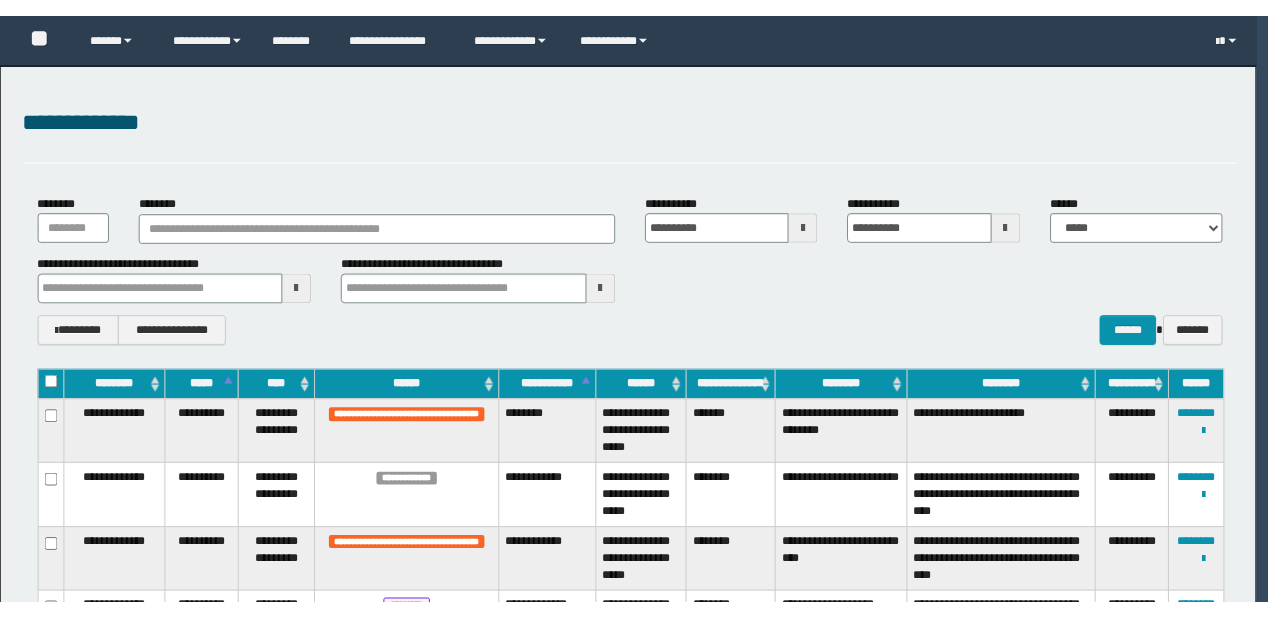scroll, scrollTop: 0, scrollLeft: 0, axis: both 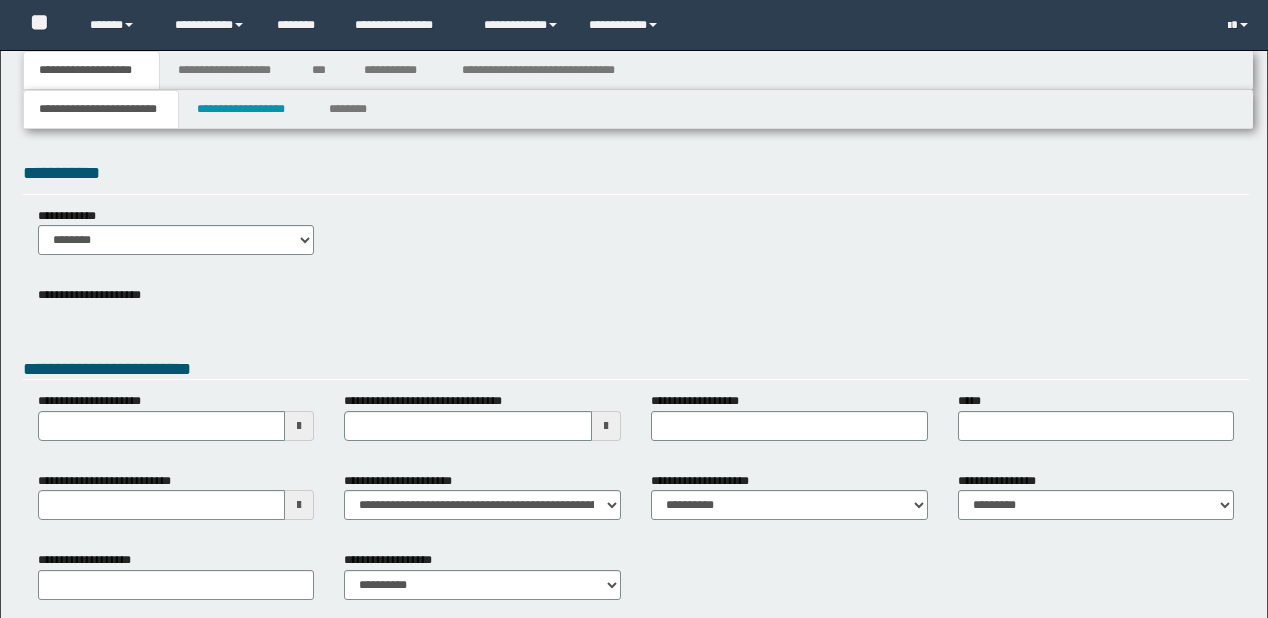 type 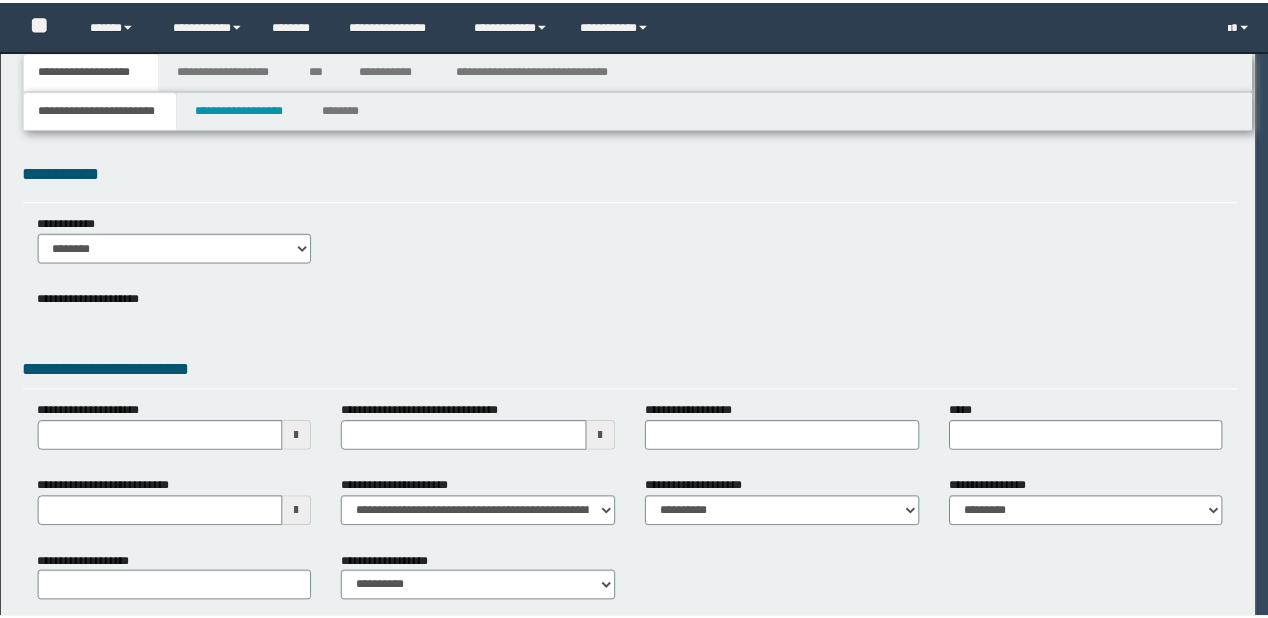 scroll, scrollTop: 0, scrollLeft: 0, axis: both 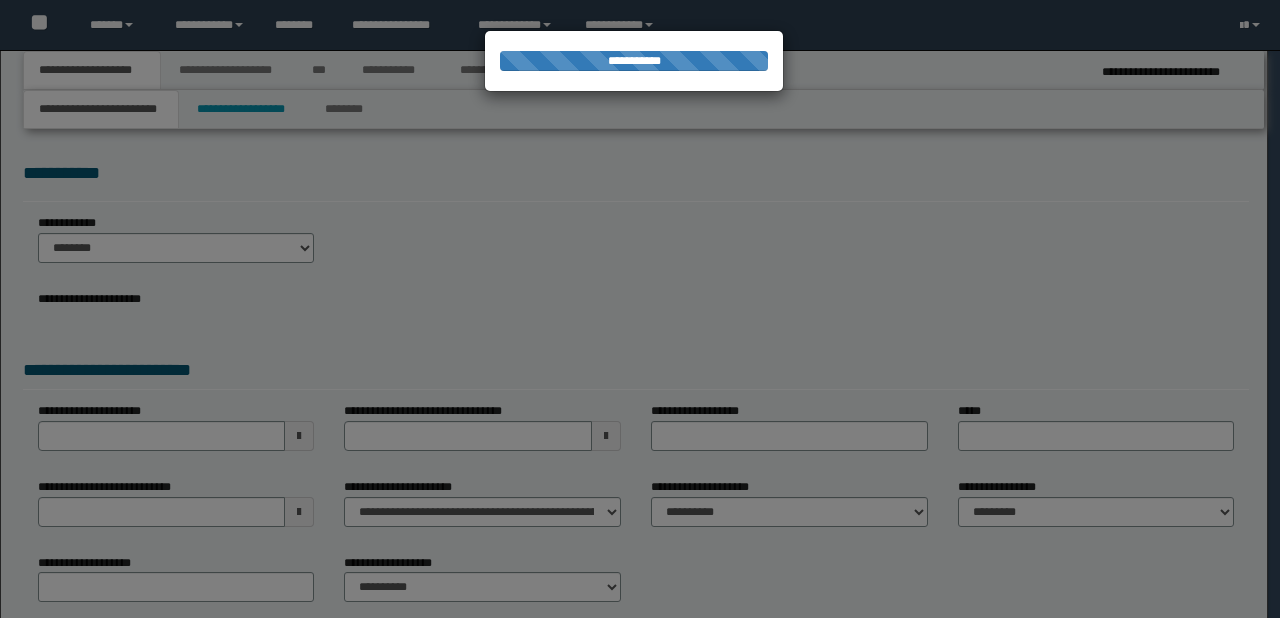 type on "**********" 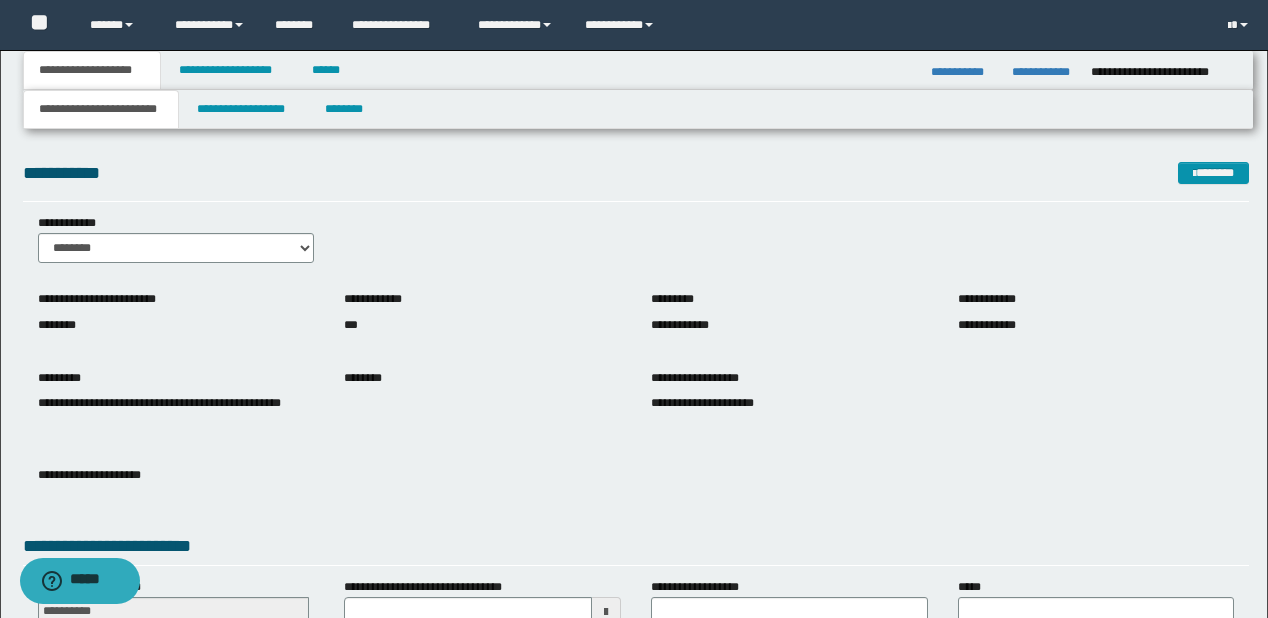scroll, scrollTop: 320, scrollLeft: 0, axis: vertical 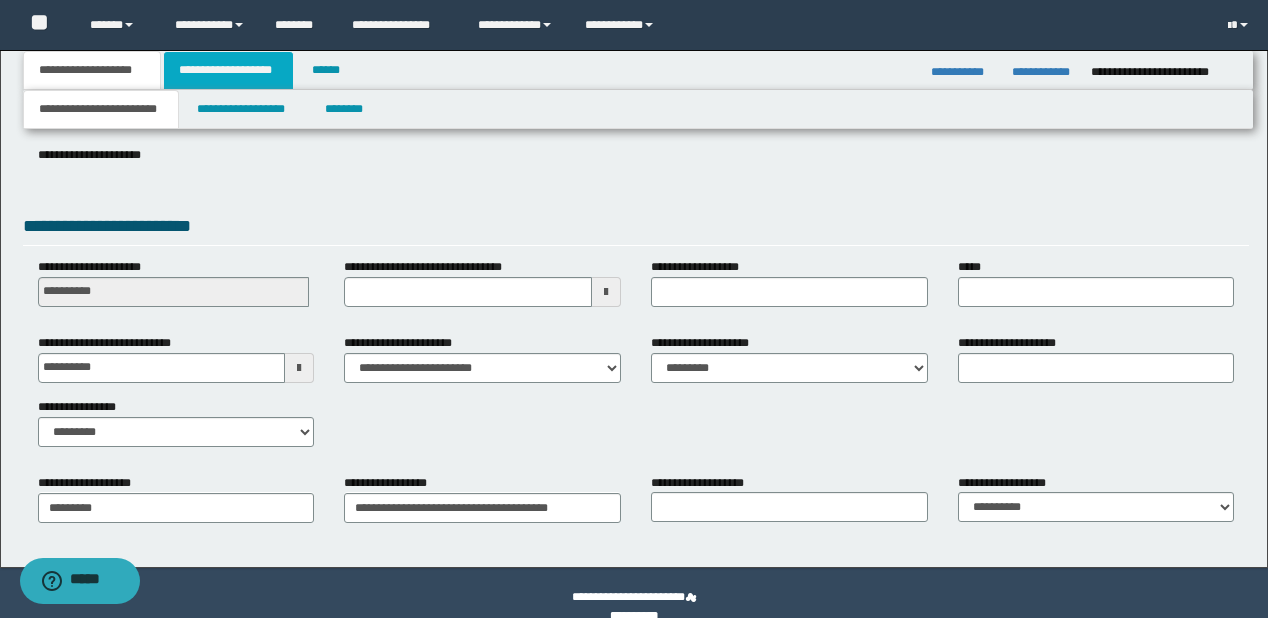 click on "**********" at bounding box center (228, 70) 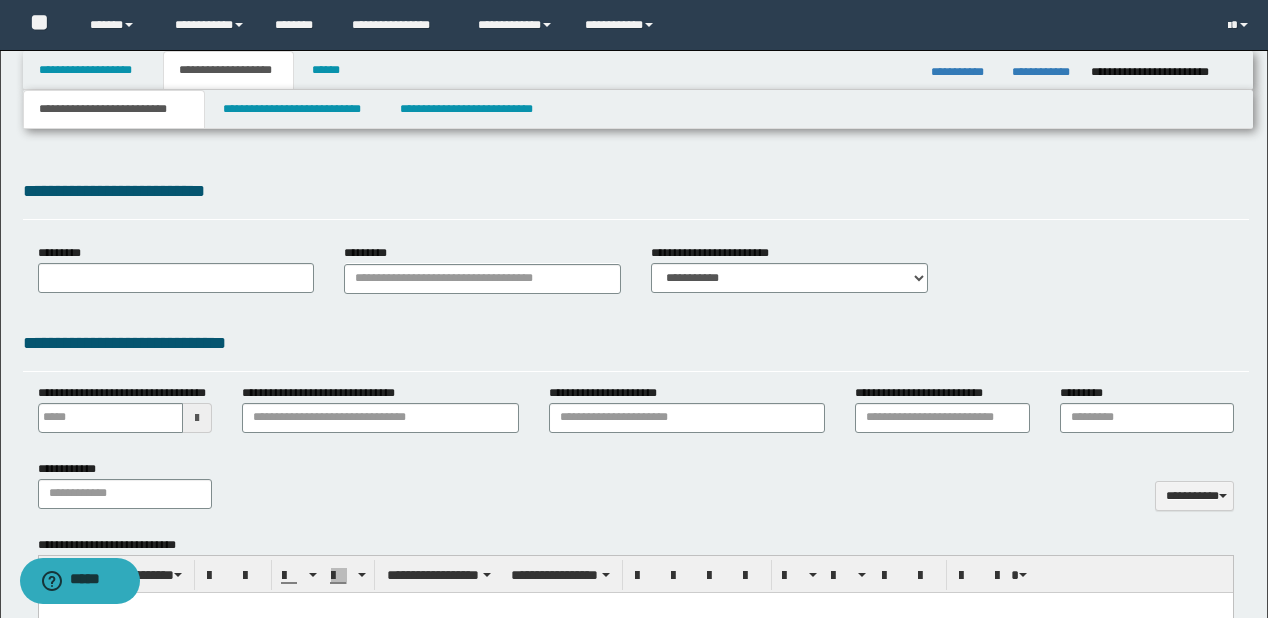 type 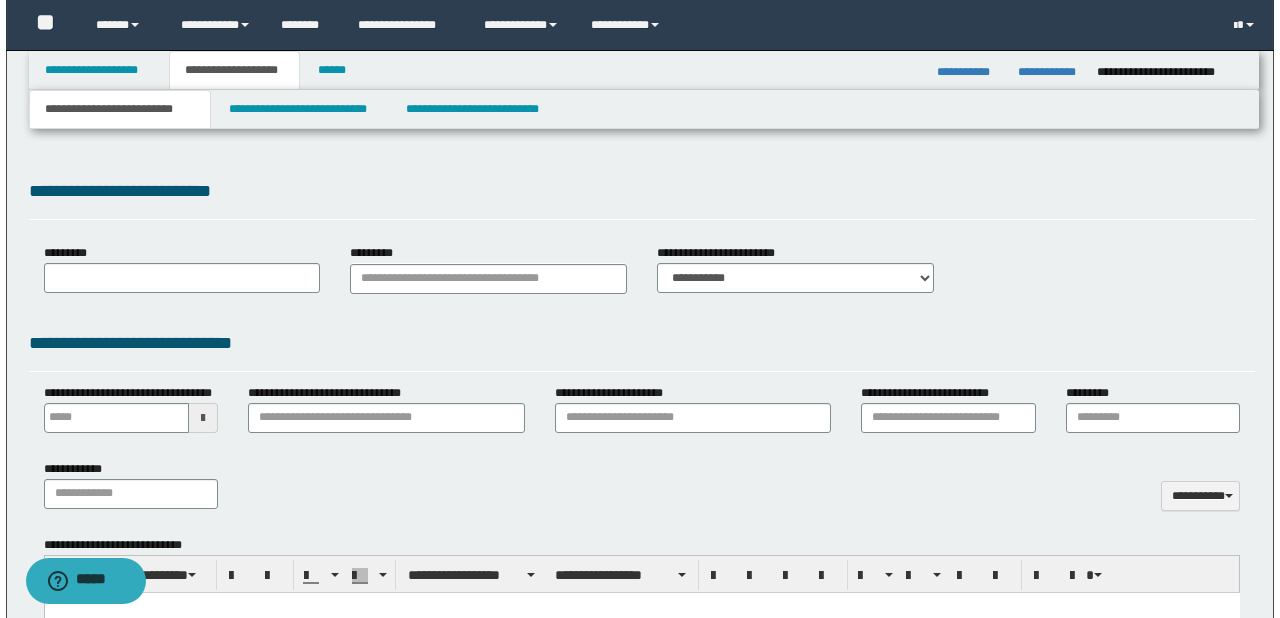 scroll, scrollTop: 0, scrollLeft: 0, axis: both 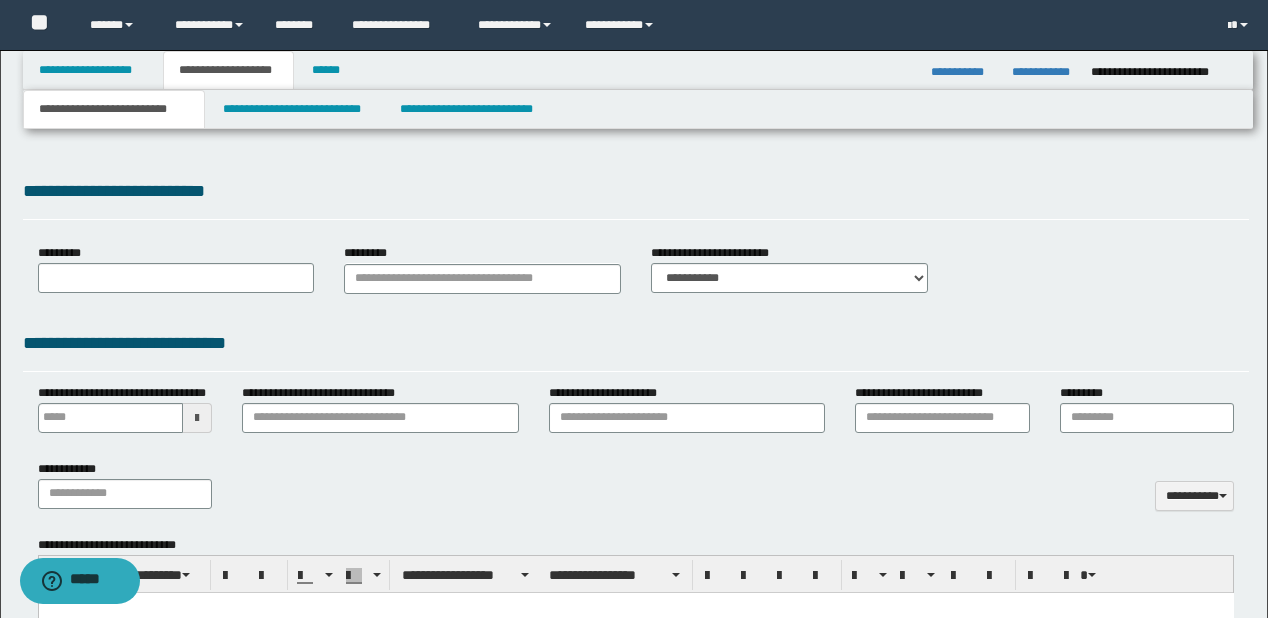 type on "**********" 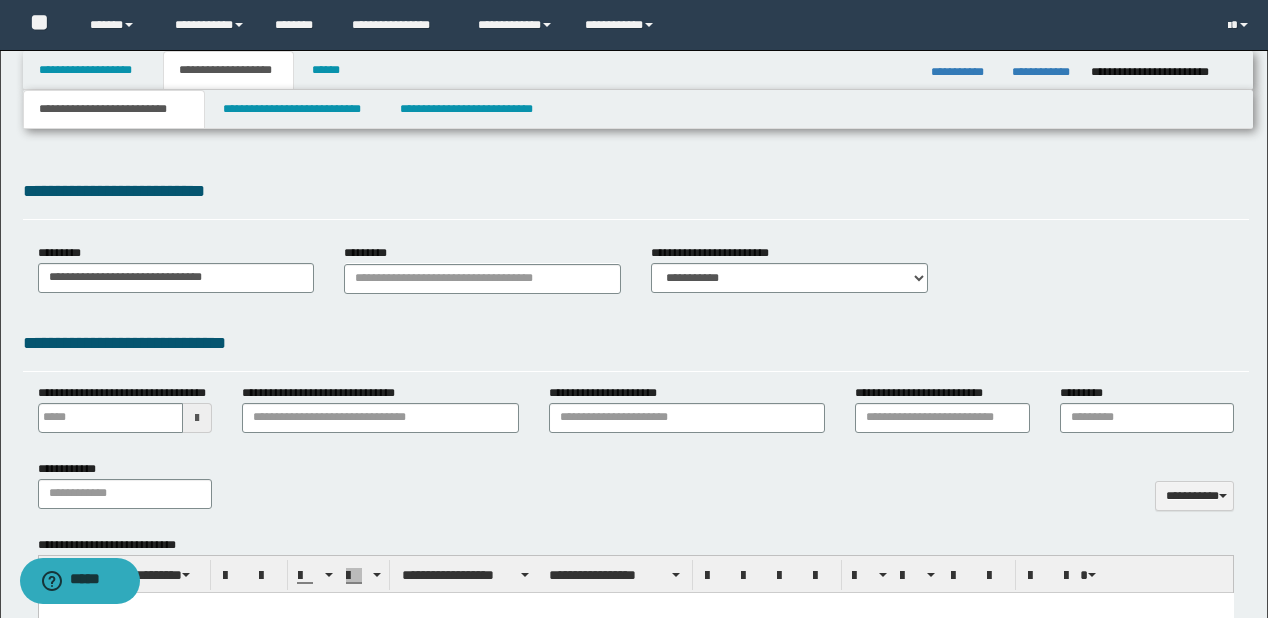 select on "*" 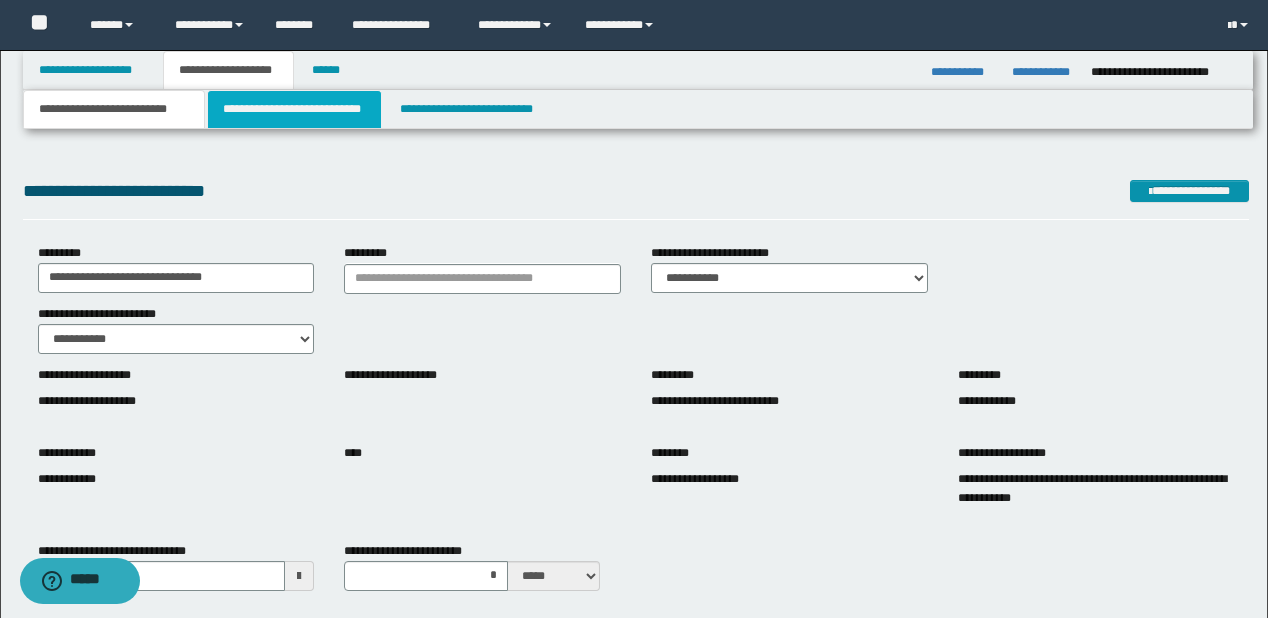 click on "**********" at bounding box center (294, 109) 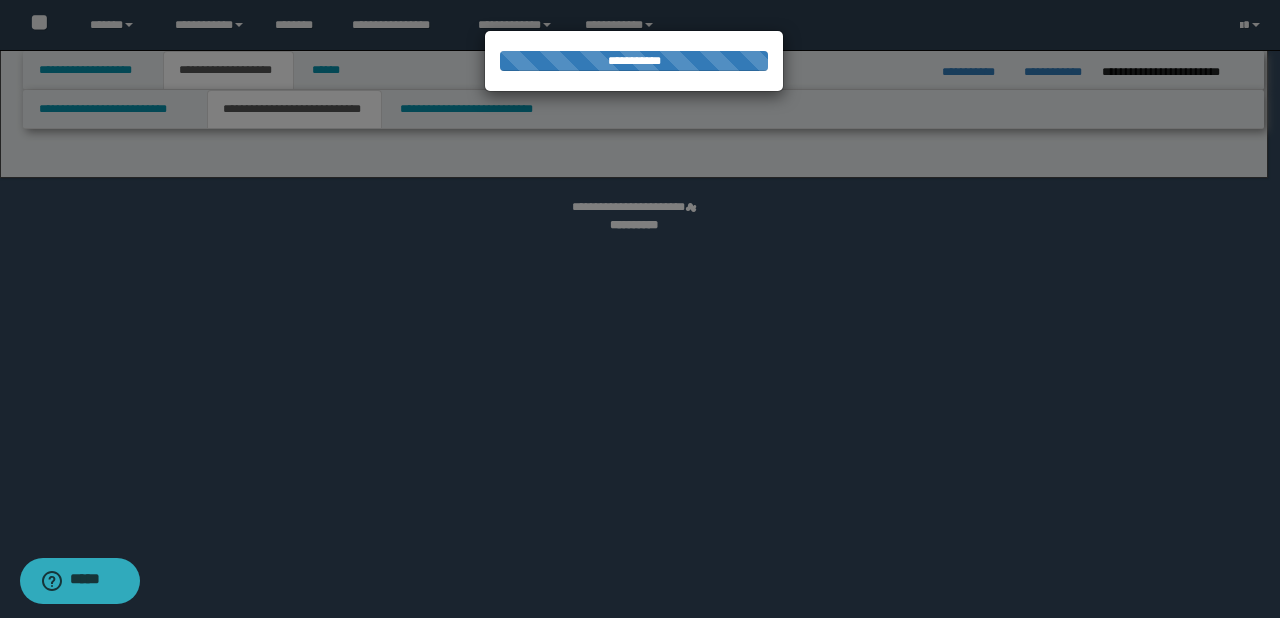 select on "*" 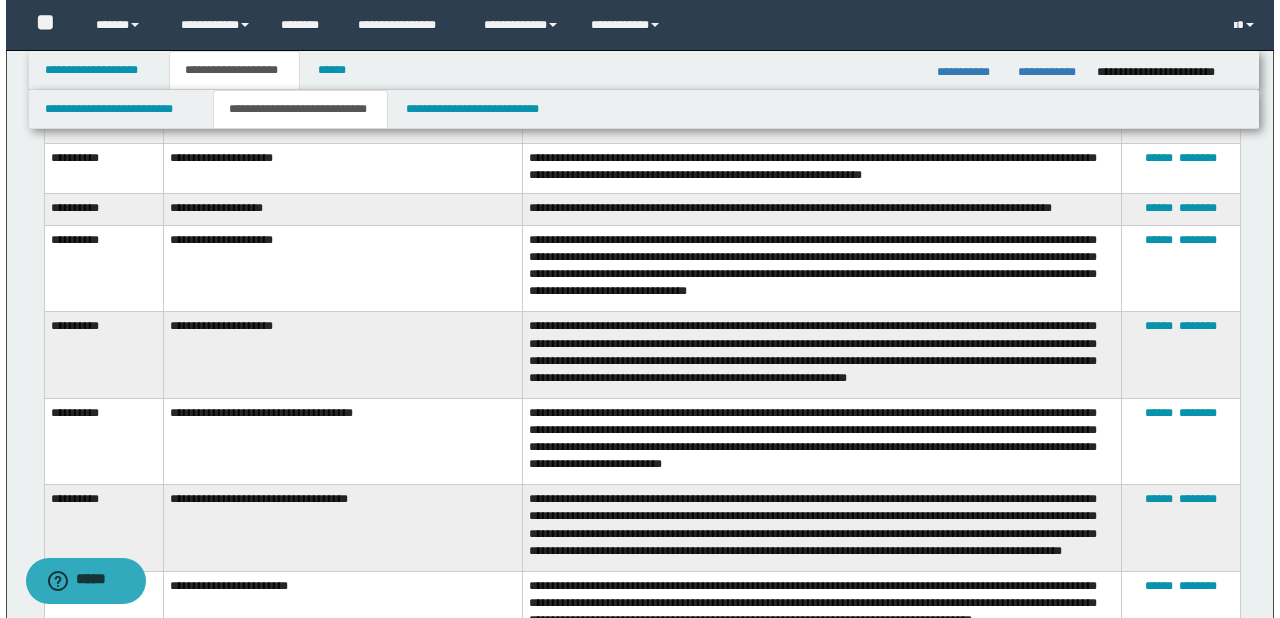 scroll, scrollTop: 2160, scrollLeft: 0, axis: vertical 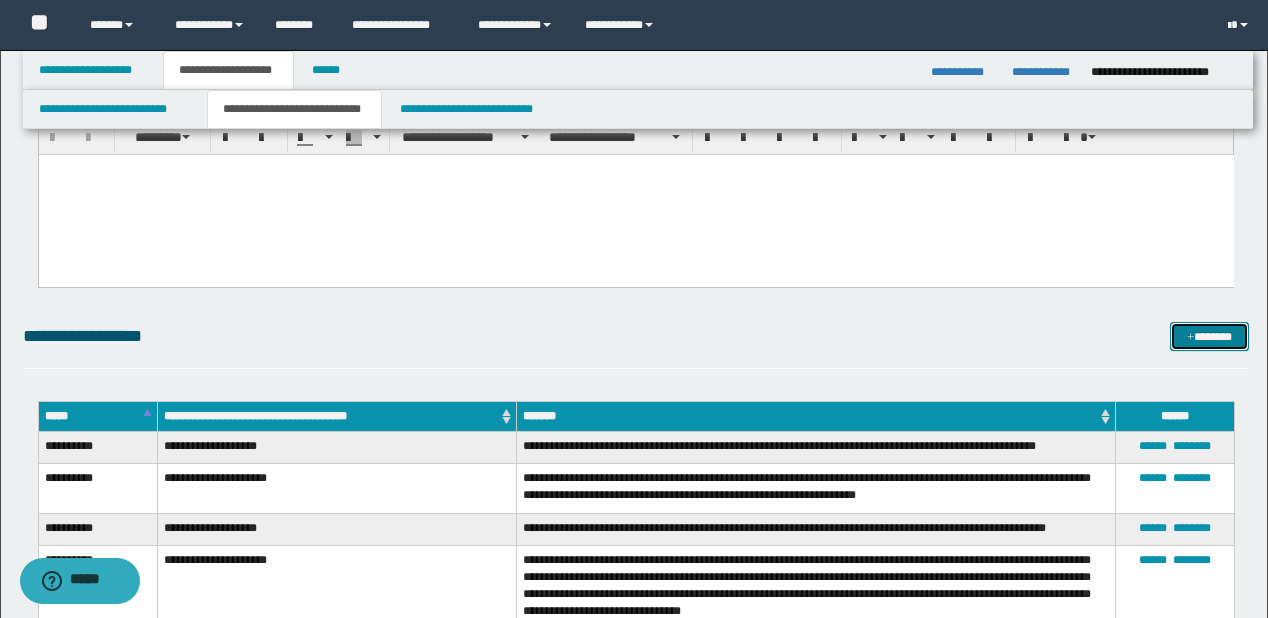 click at bounding box center (1190, 338) 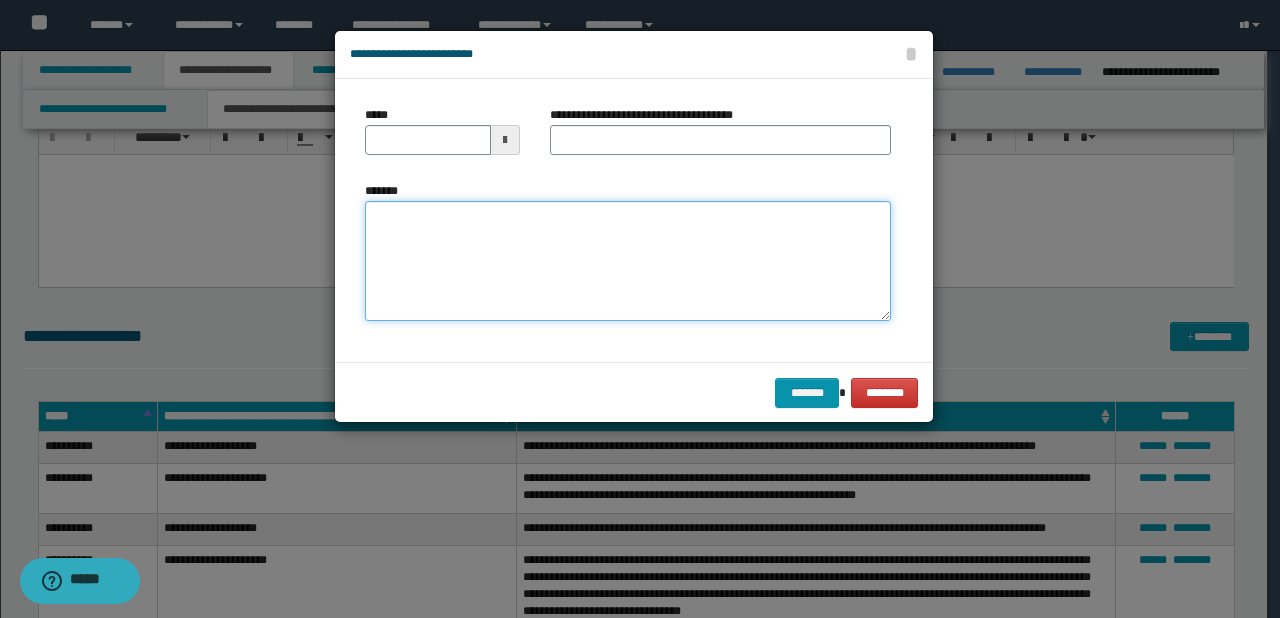 click on "*******" at bounding box center (628, 261) 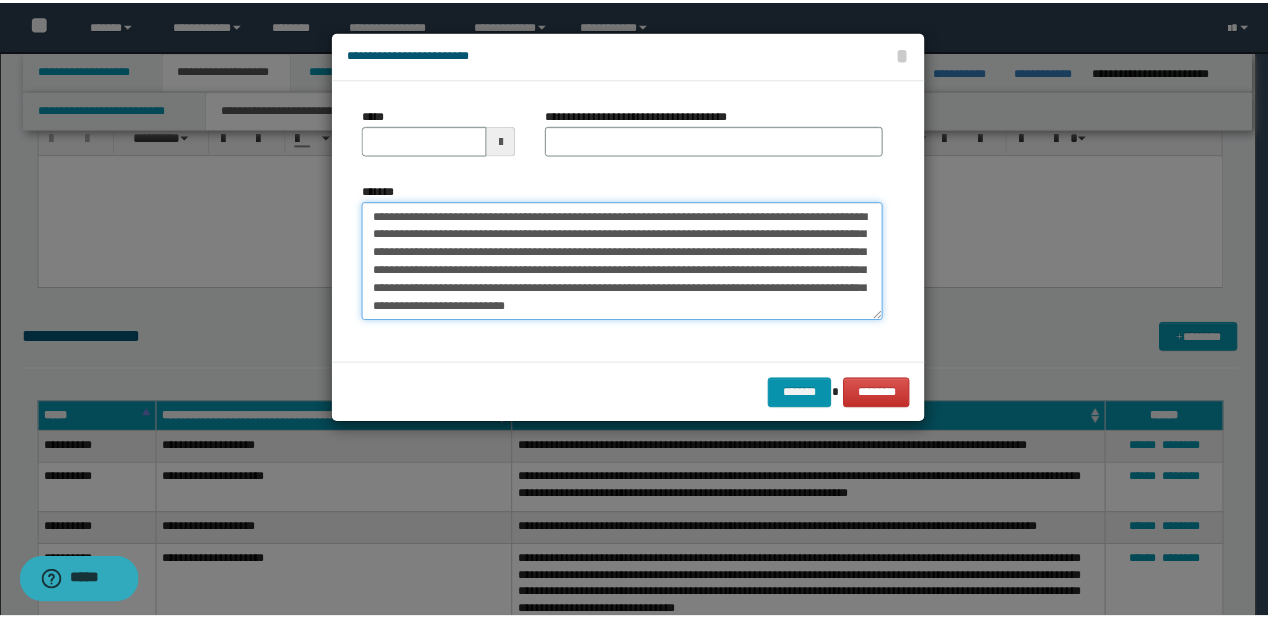 scroll, scrollTop: 0, scrollLeft: 0, axis: both 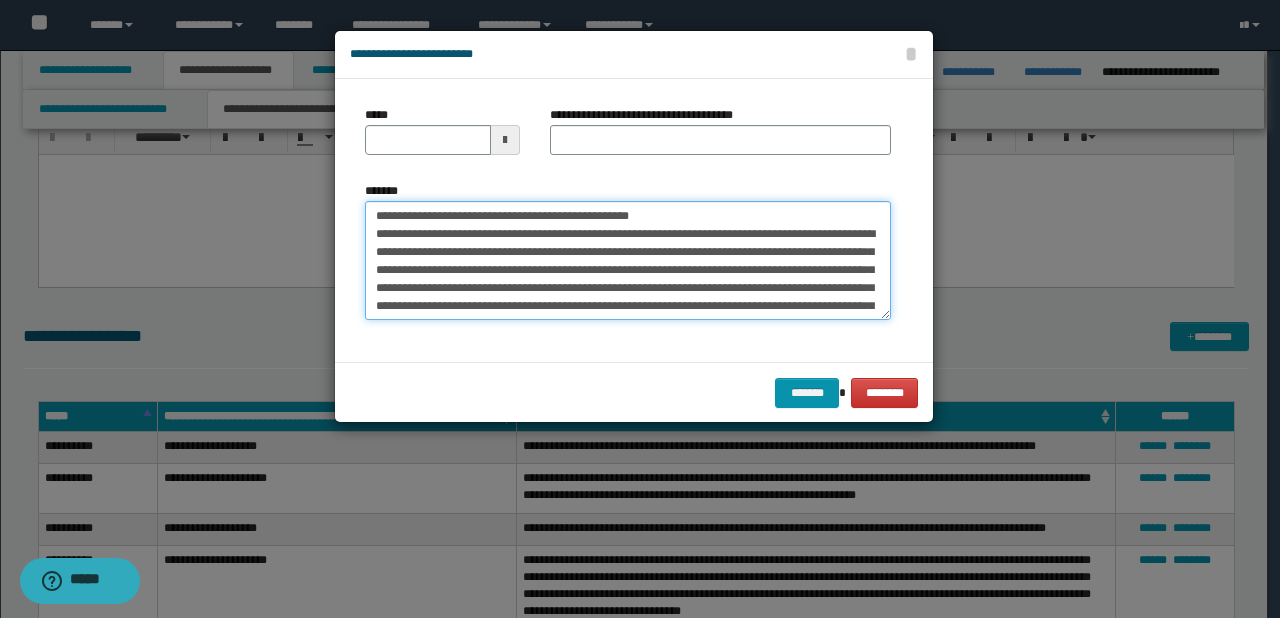drag, startPoint x: 435, startPoint y: 214, endPoint x: 378, endPoint y: 215, distance: 57.00877 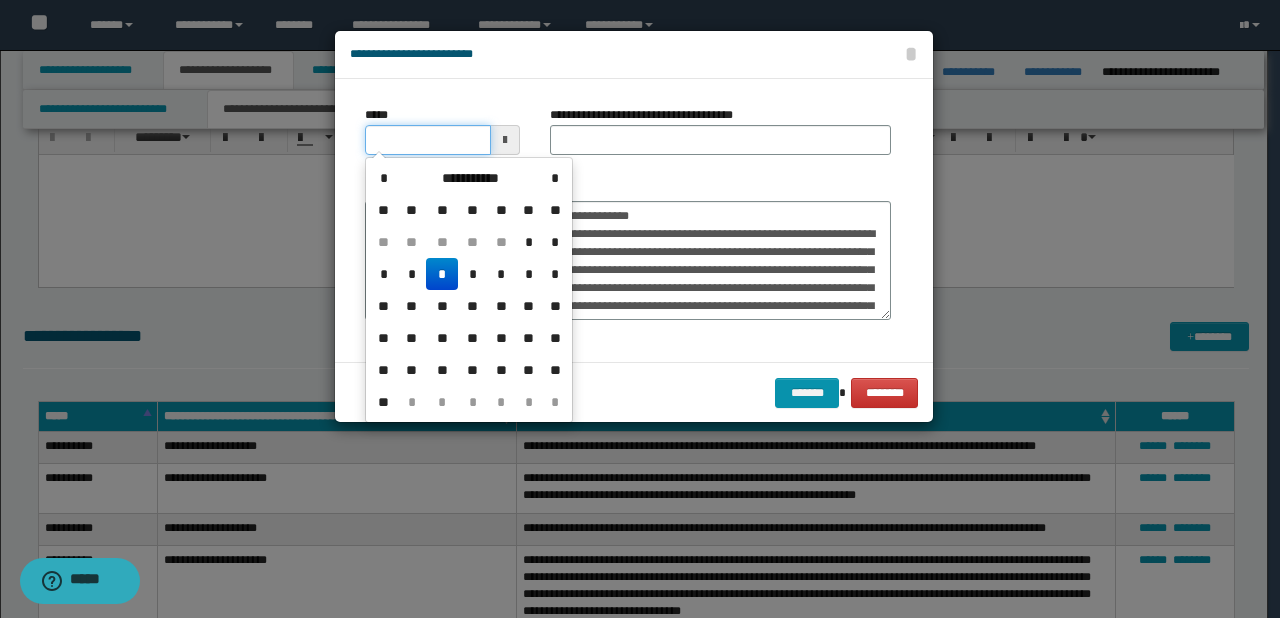 click on "*****" at bounding box center (428, 140) 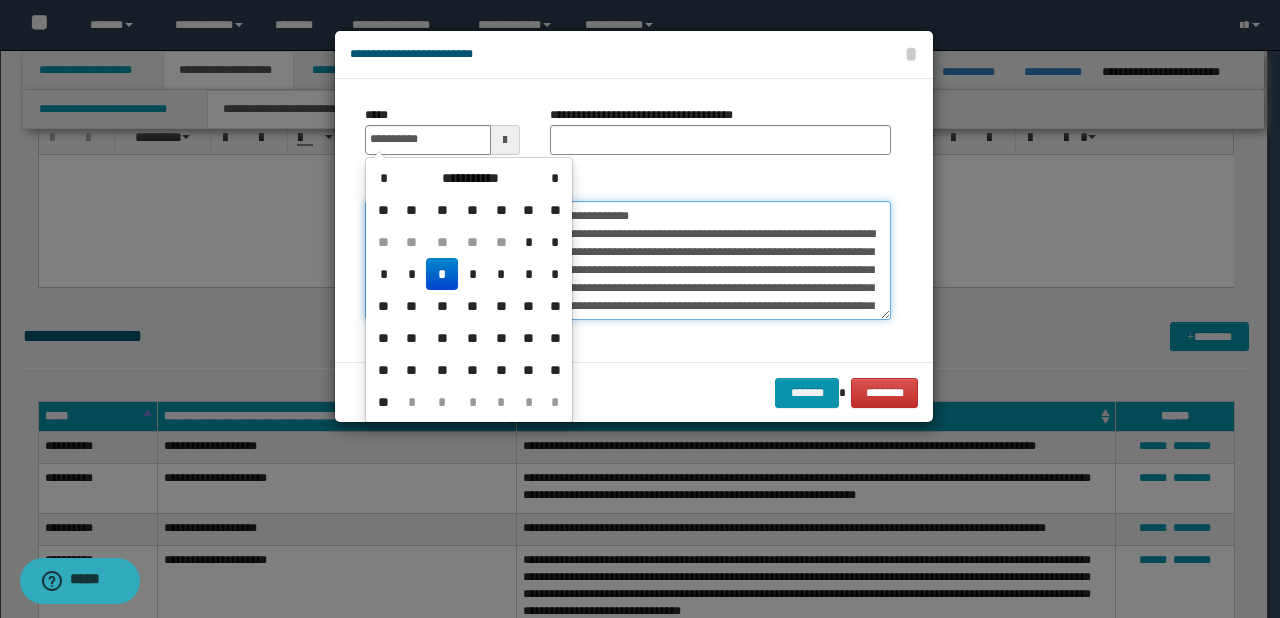 type on "**********" 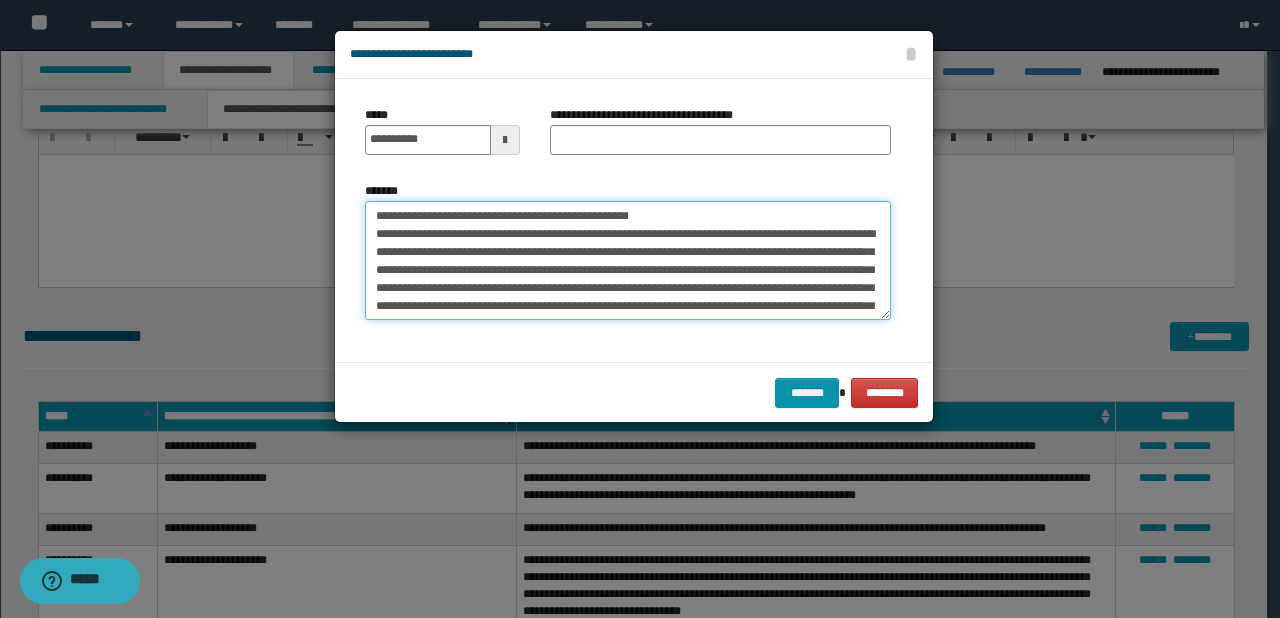 click on "**********" at bounding box center [628, 261] 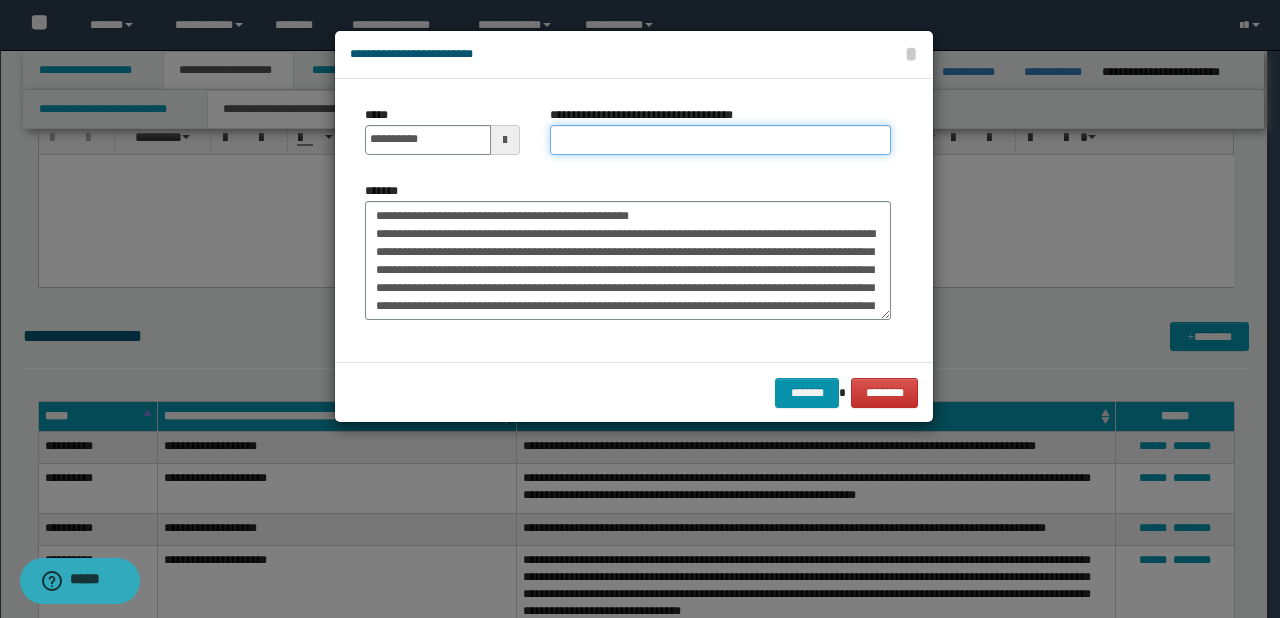 drag, startPoint x: 692, startPoint y: 134, endPoint x: 669, endPoint y: 144, distance: 25.079872 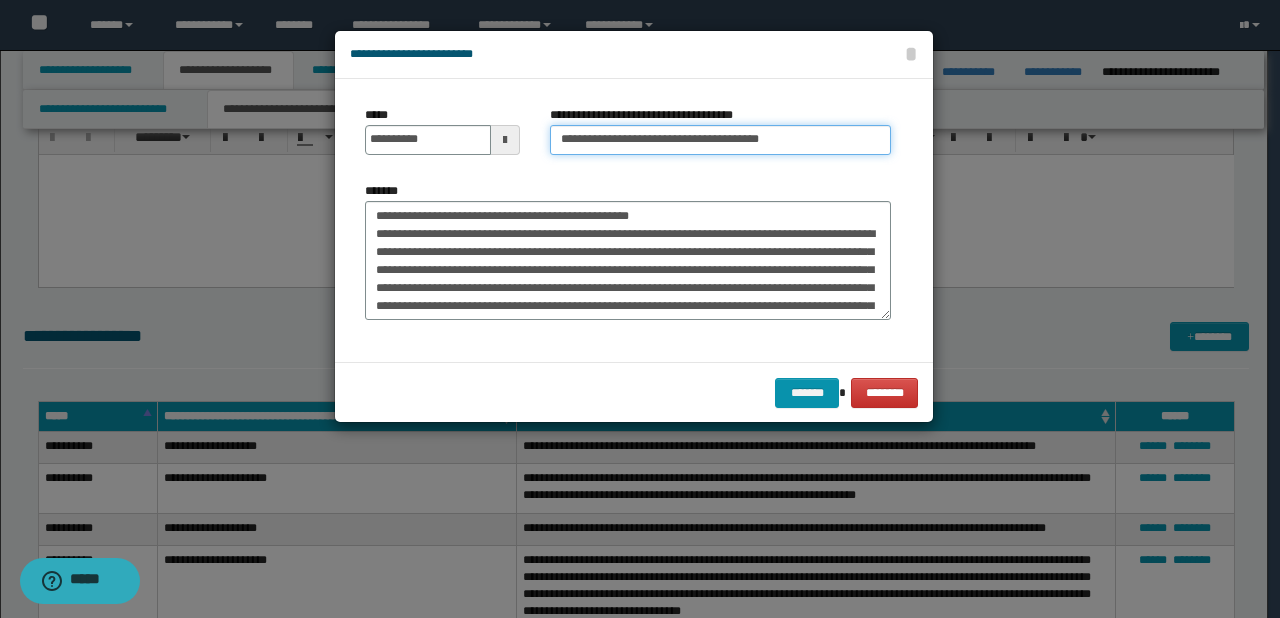 type on "**********" 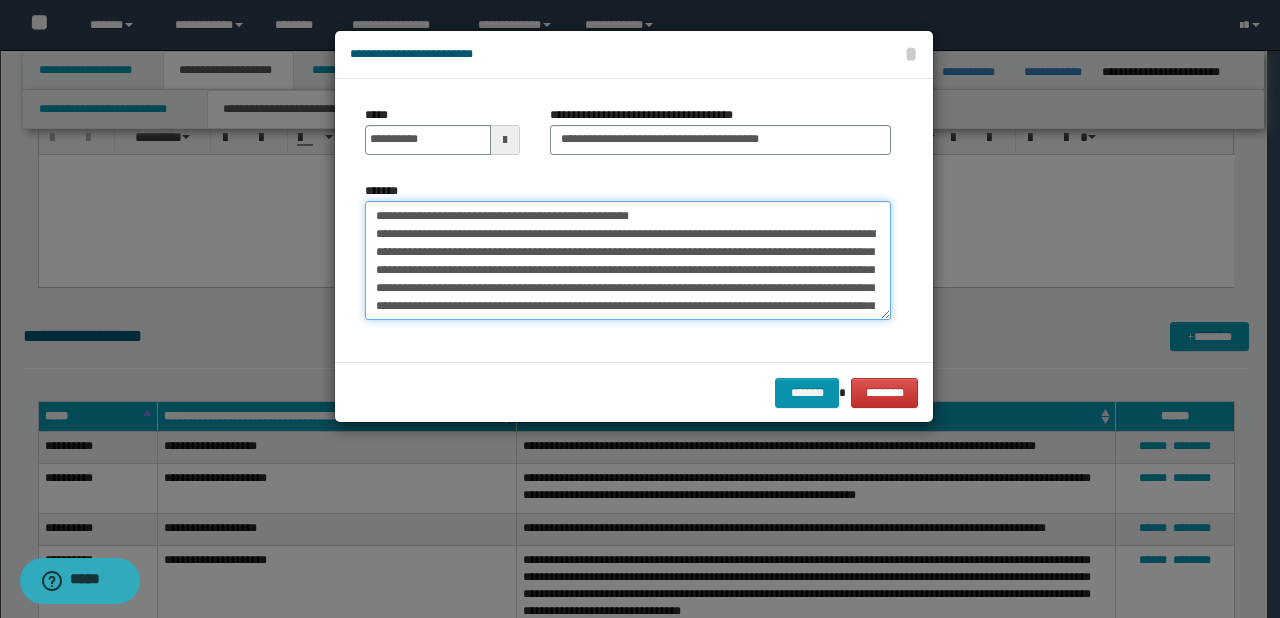 click on "**********" at bounding box center (628, 261) 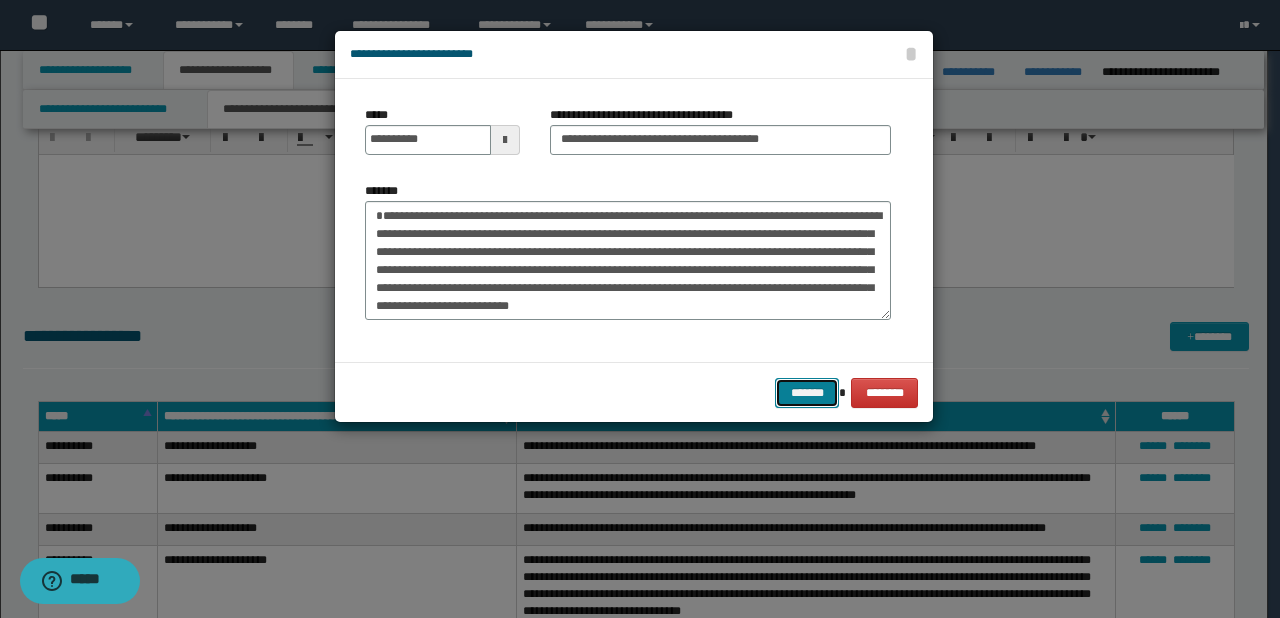 click on "*******" at bounding box center (807, 393) 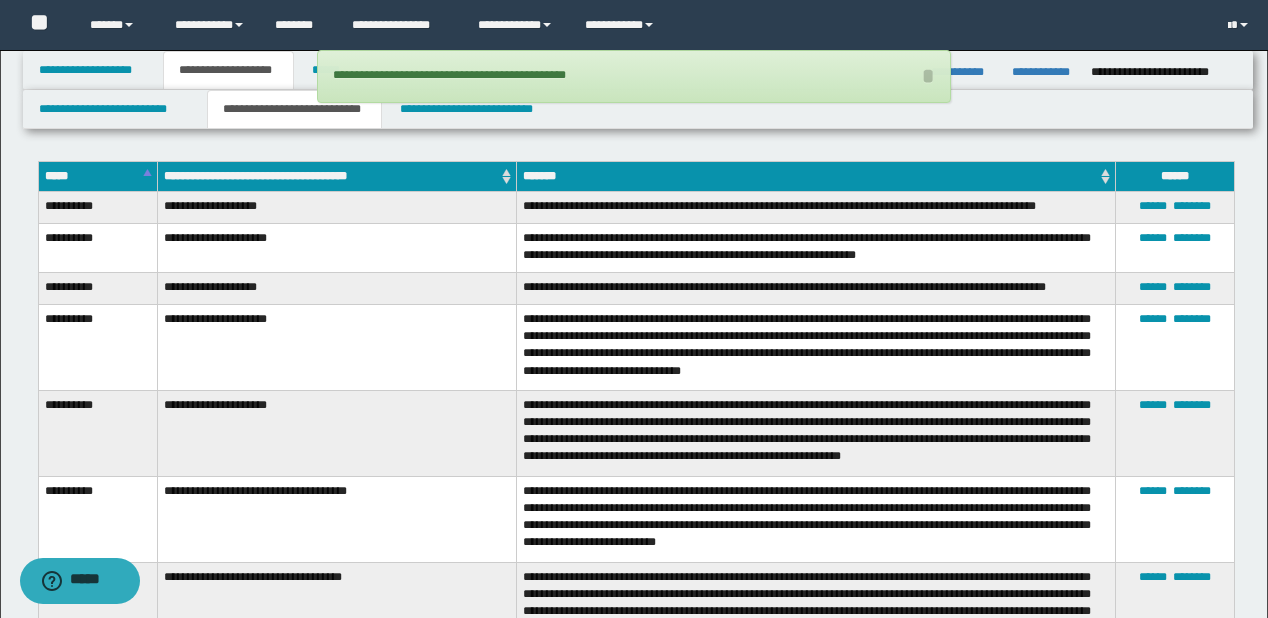 scroll, scrollTop: 2640, scrollLeft: 0, axis: vertical 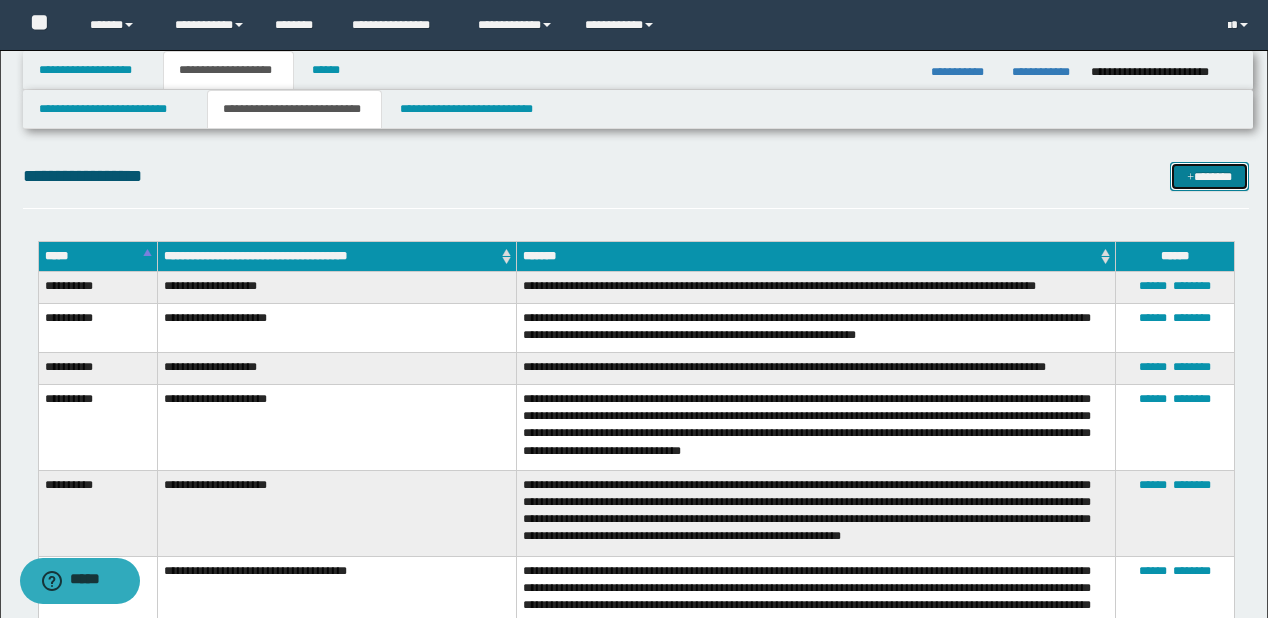 click on "*******" at bounding box center (1209, 177) 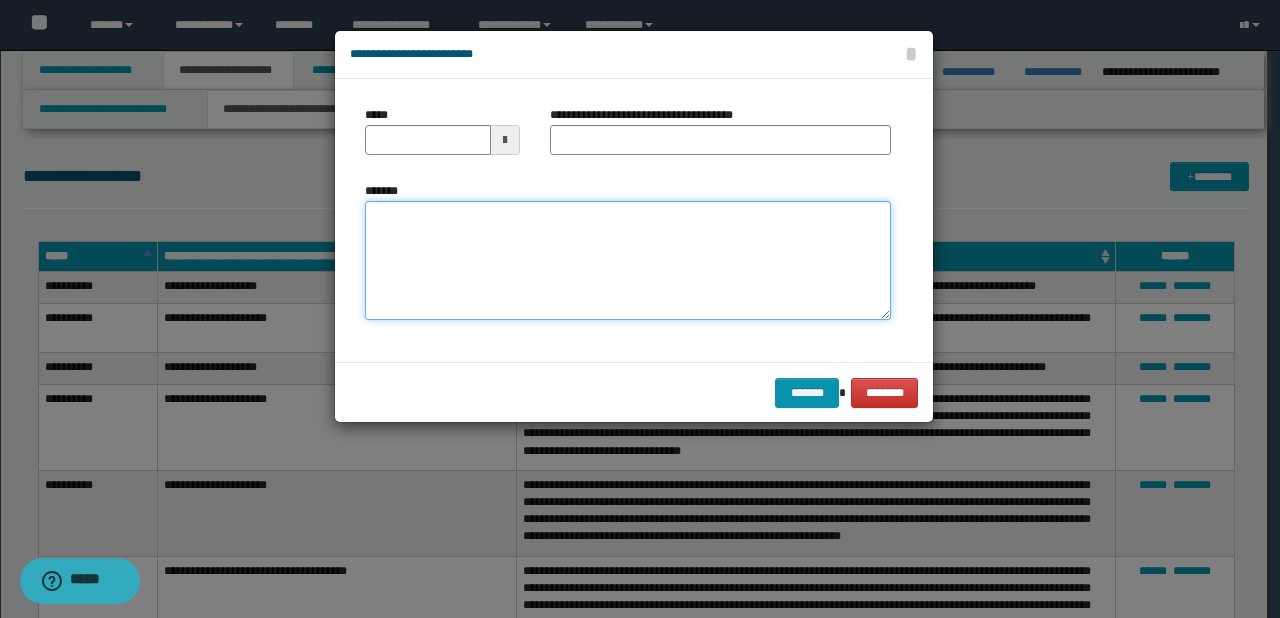 click on "*******" at bounding box center [628, 261] 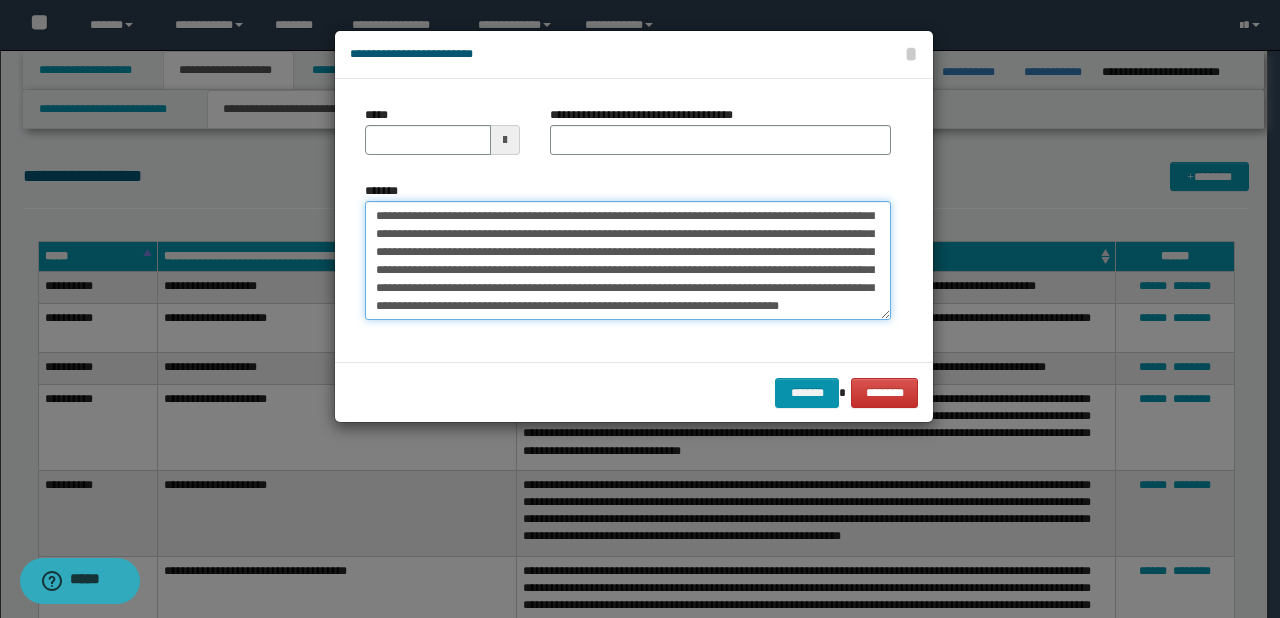 scroll, scrollTop: 0, scrollLeft: 0, axis: both 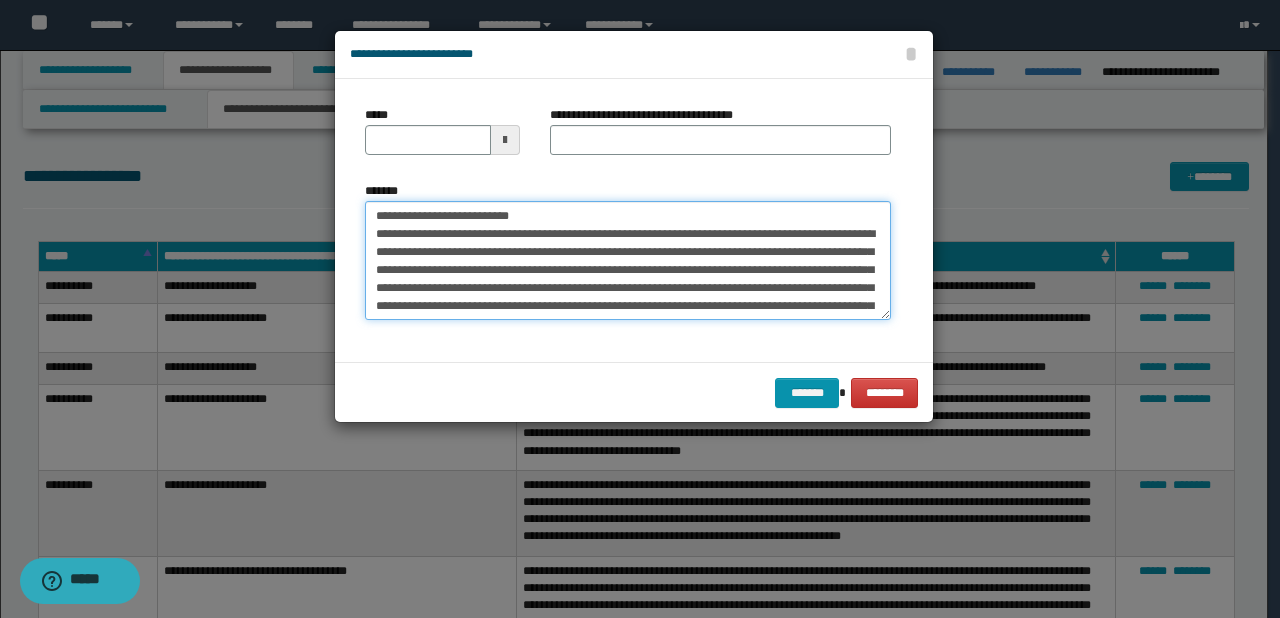 drag, startPoint x: 438, startPoint y: 214, endPoint x: 368, endPoint y: 219, distance: 70.178345 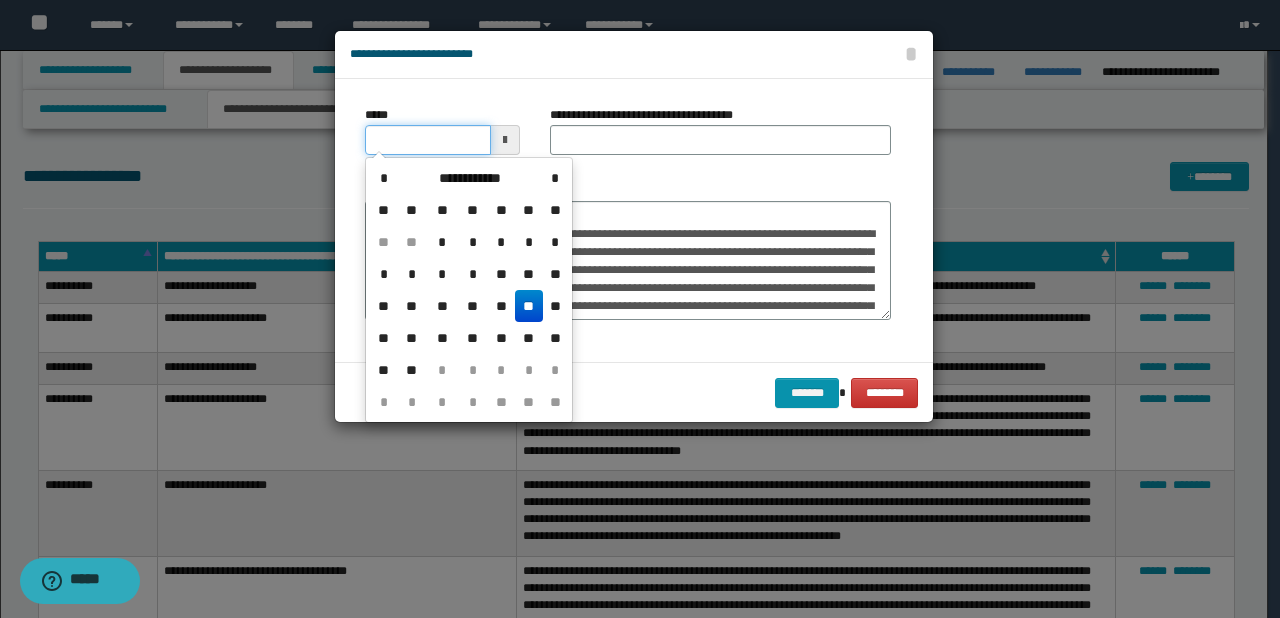 click on "*****" at bounding box center [428, 140] 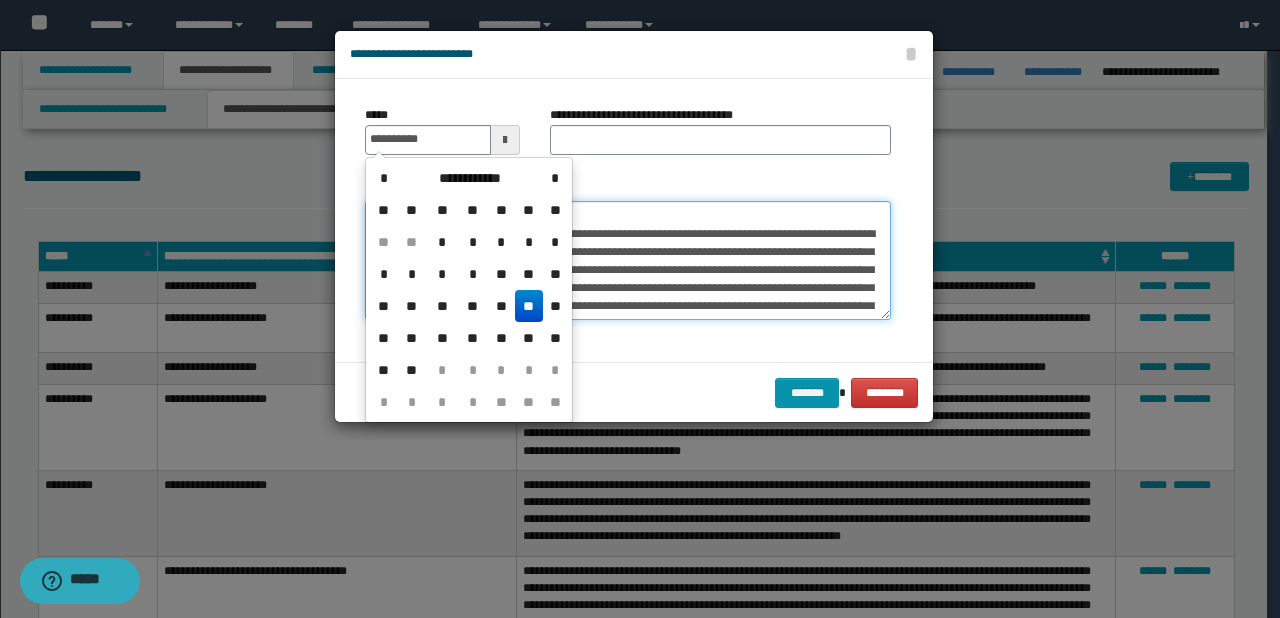 type on "**********" 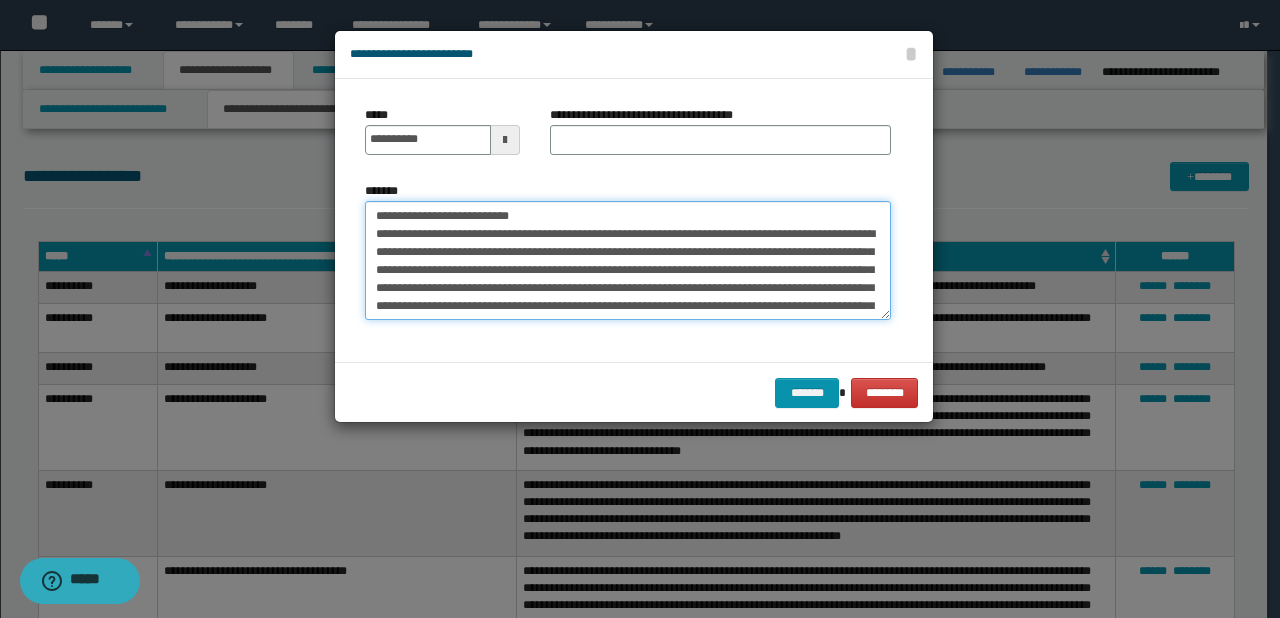 click on "**********" at bounding box center (628, 261) 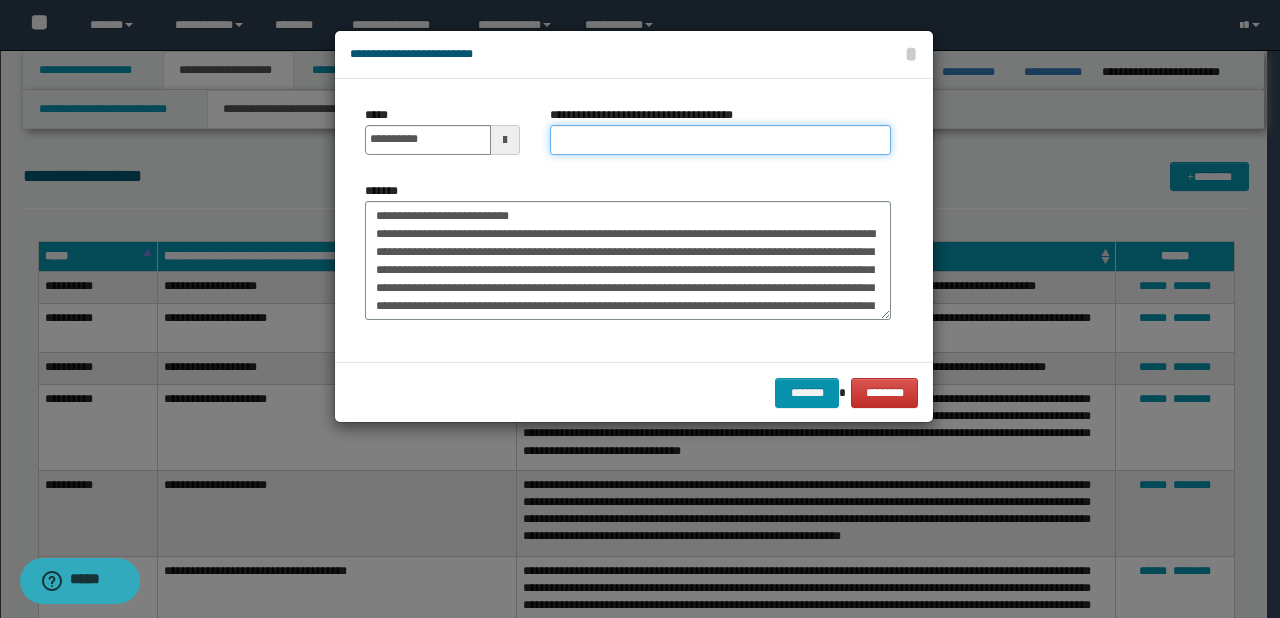click on "**********" at bounding box center [720, 140] 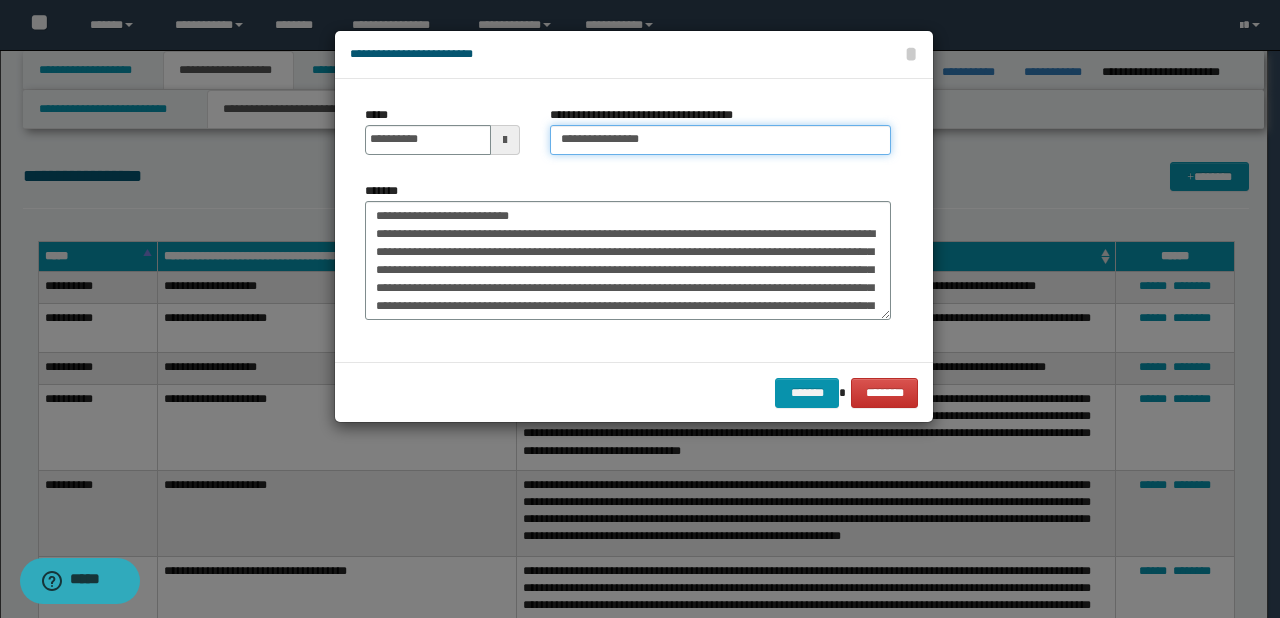 type on "**********" 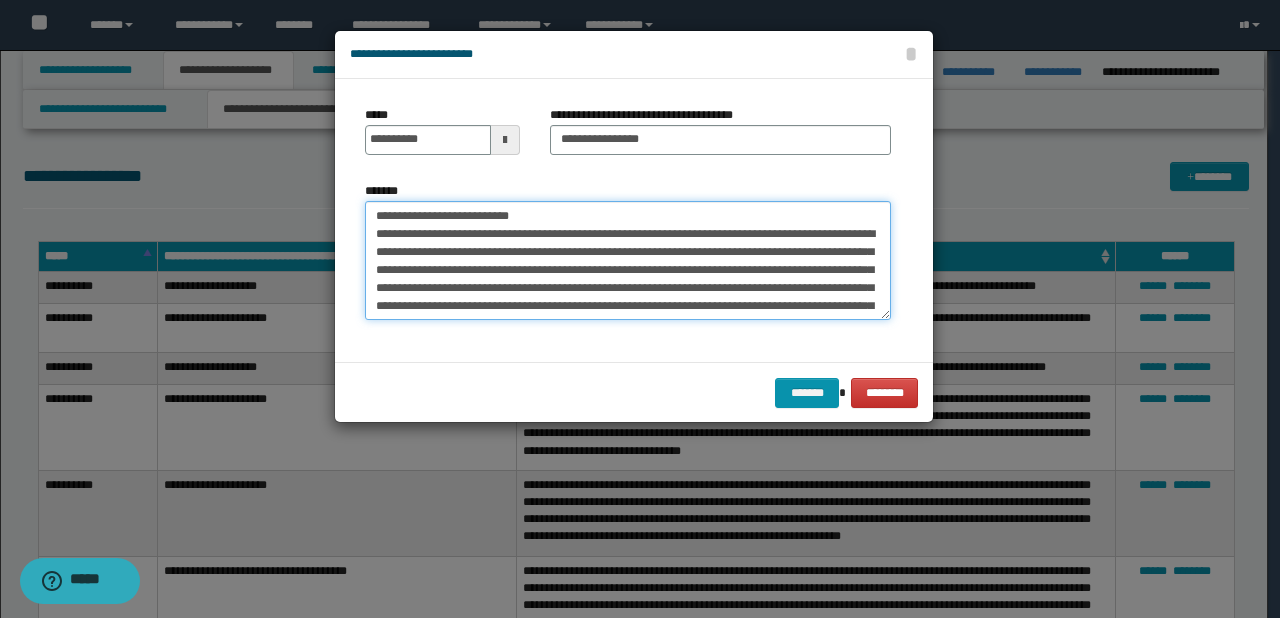 drag, startPoint x: 570, startPoint y: 217, endPoint x: 291, endPoint y: 210, distance: 279.0878 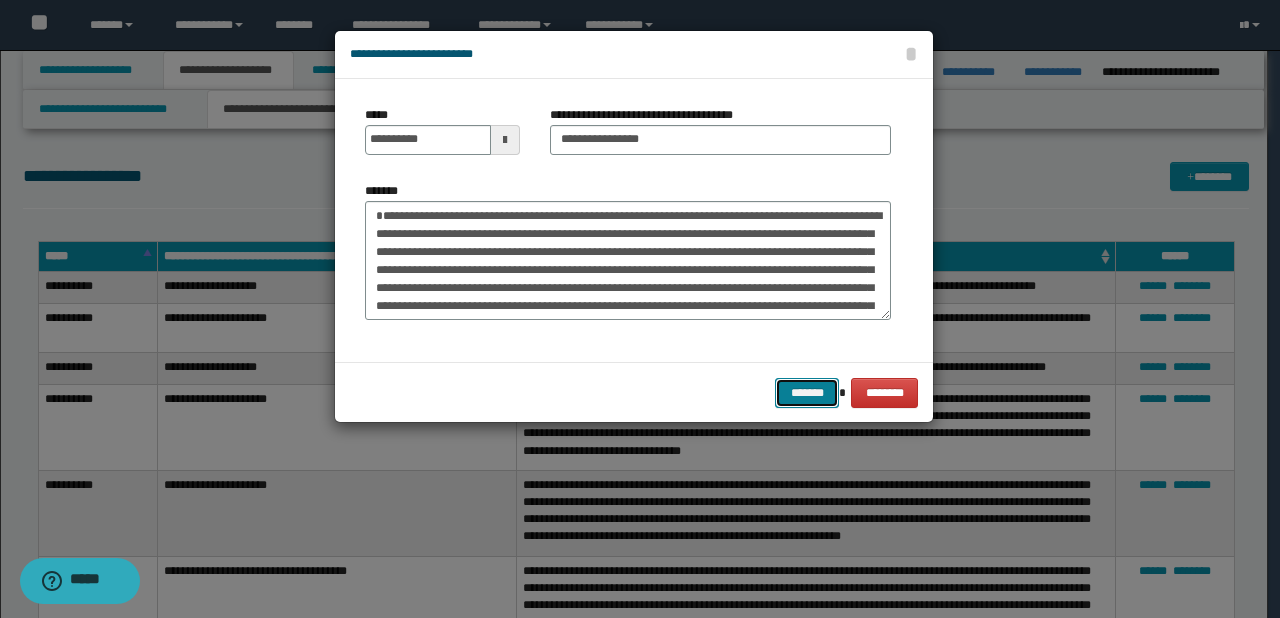 click on "*******" at bounding box center [807, 393] 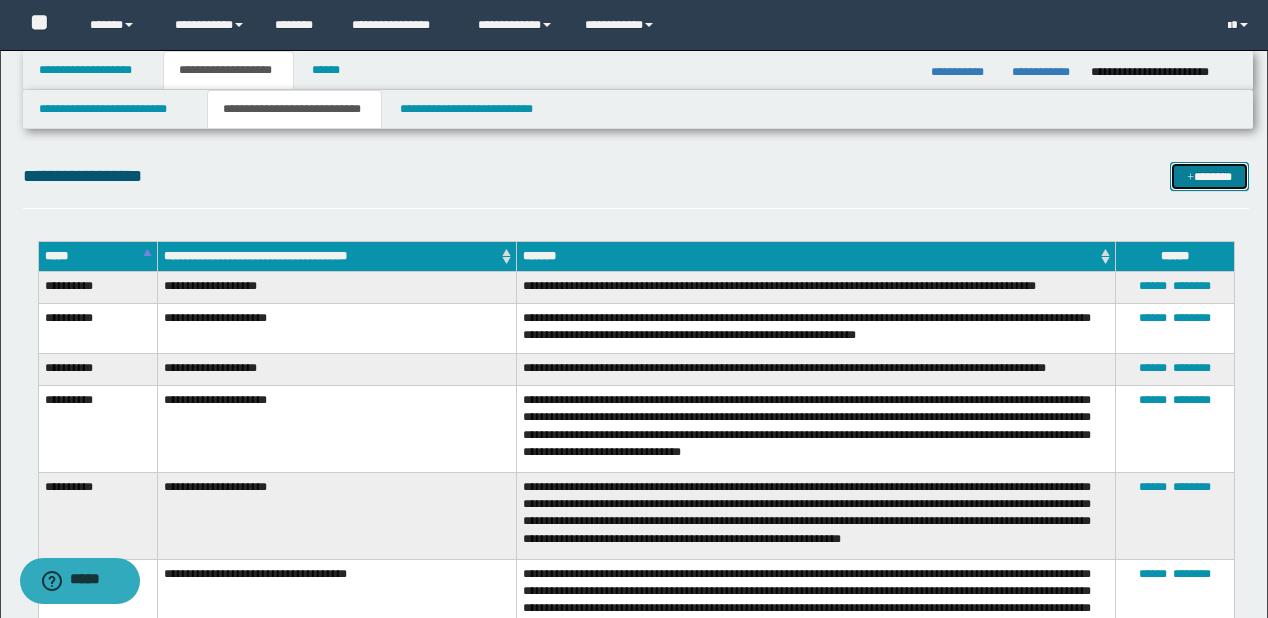 click on "*******" at bounding box center [1209, 177] 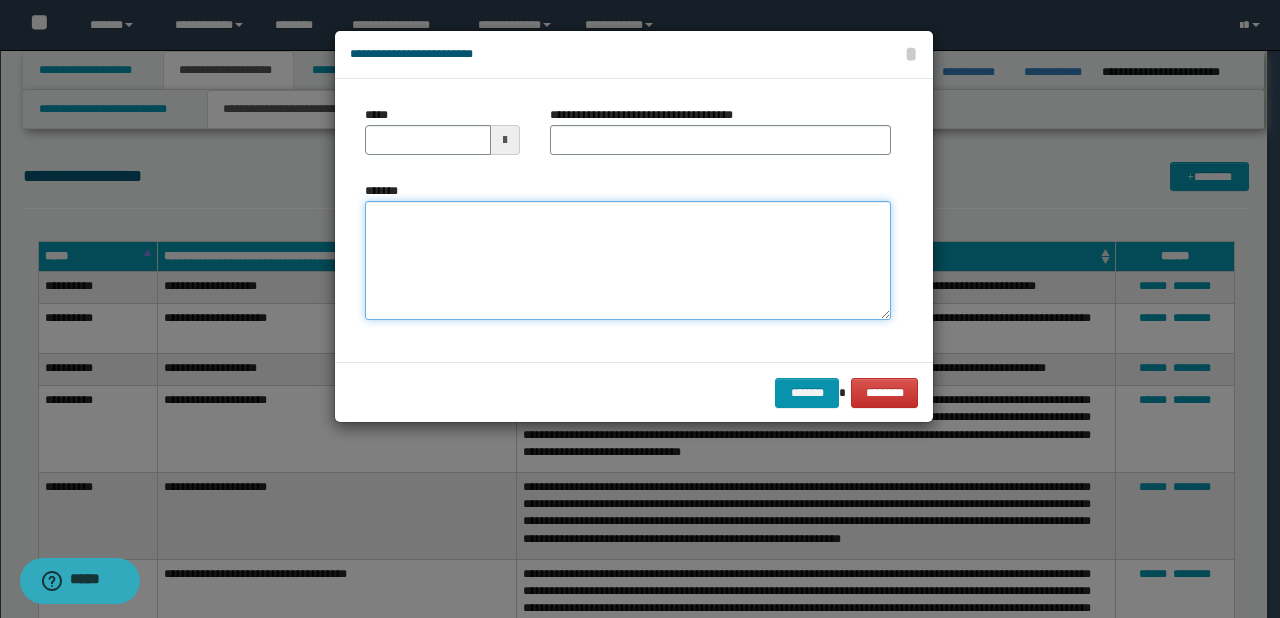 click on "*******" at bounding box center [628, 261] 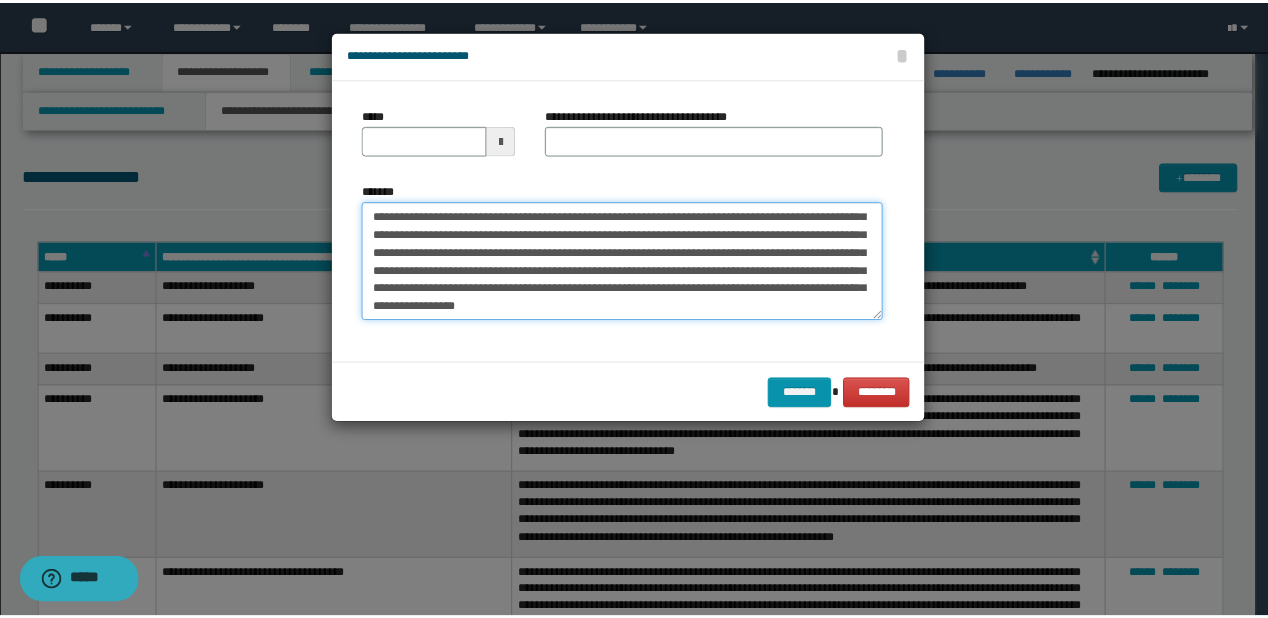 scroll, scrollTop: 0, scrollLeft: 0, axis: both 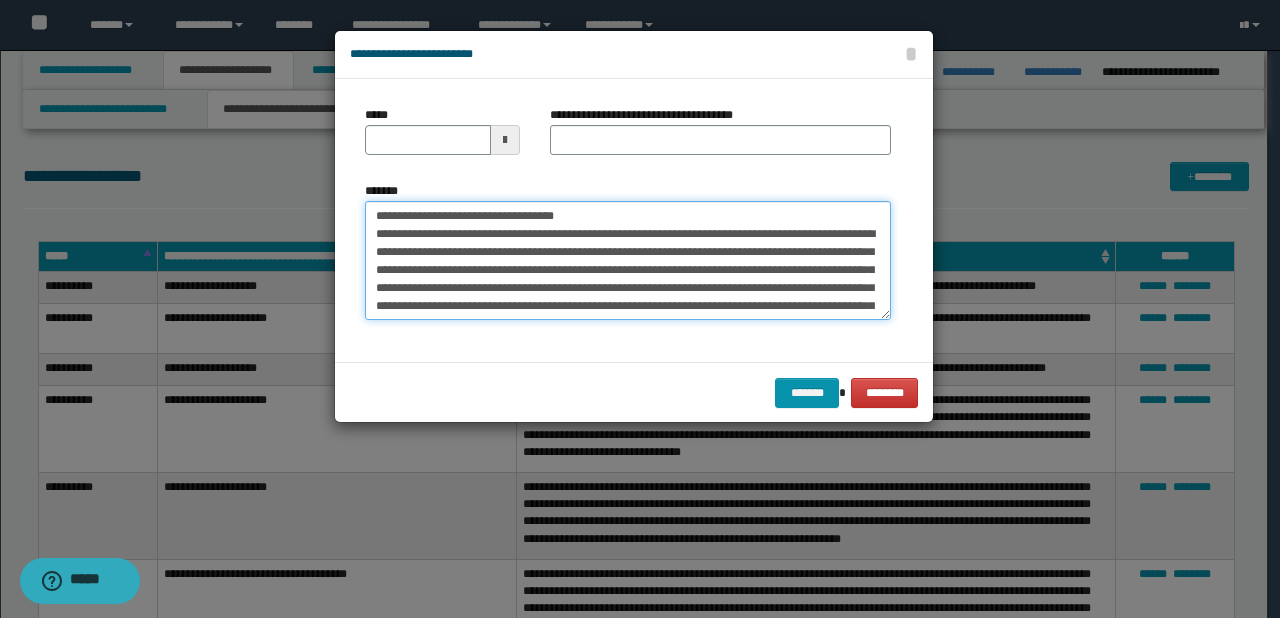 drag, startPoint x: 436, startPoint y: 218, endPoint x: 371, endPoint y: 213, distance: 65.192024 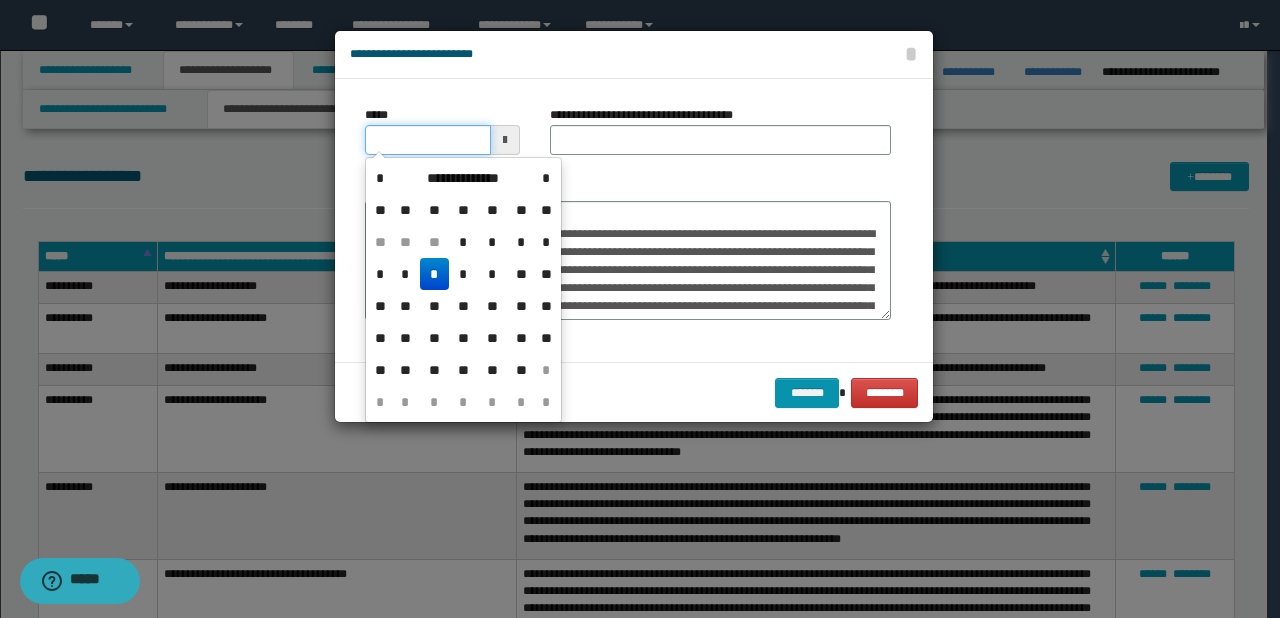 click on "*****" at bounding box center (428, 140) 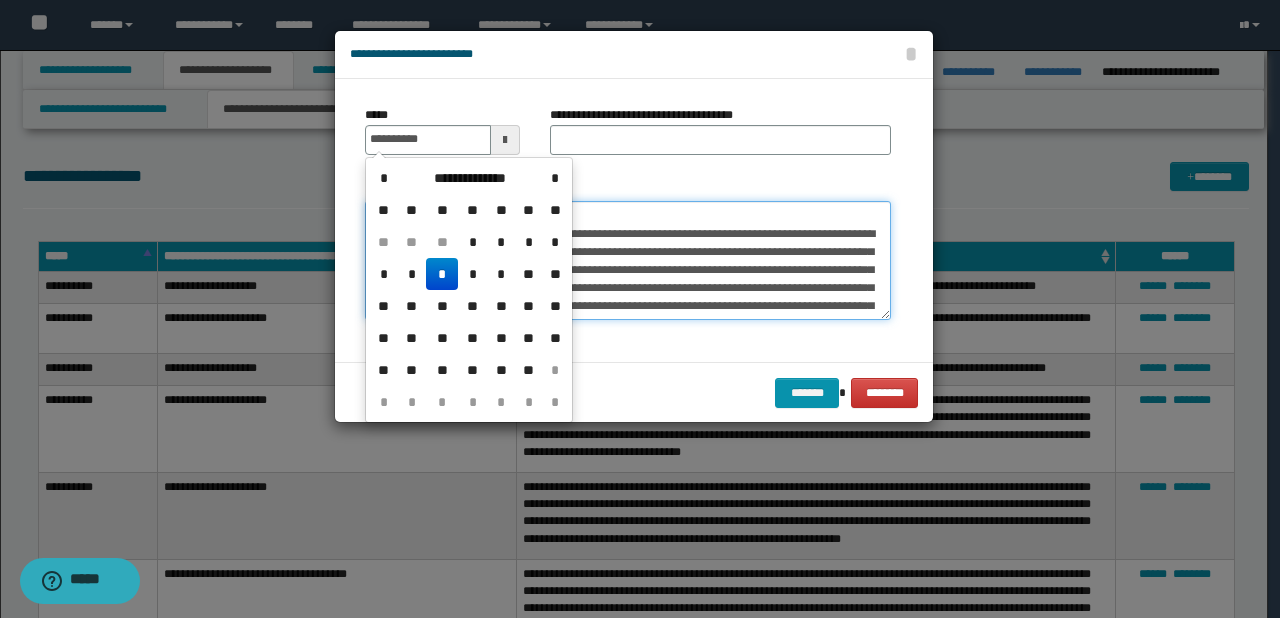 type on "**********" 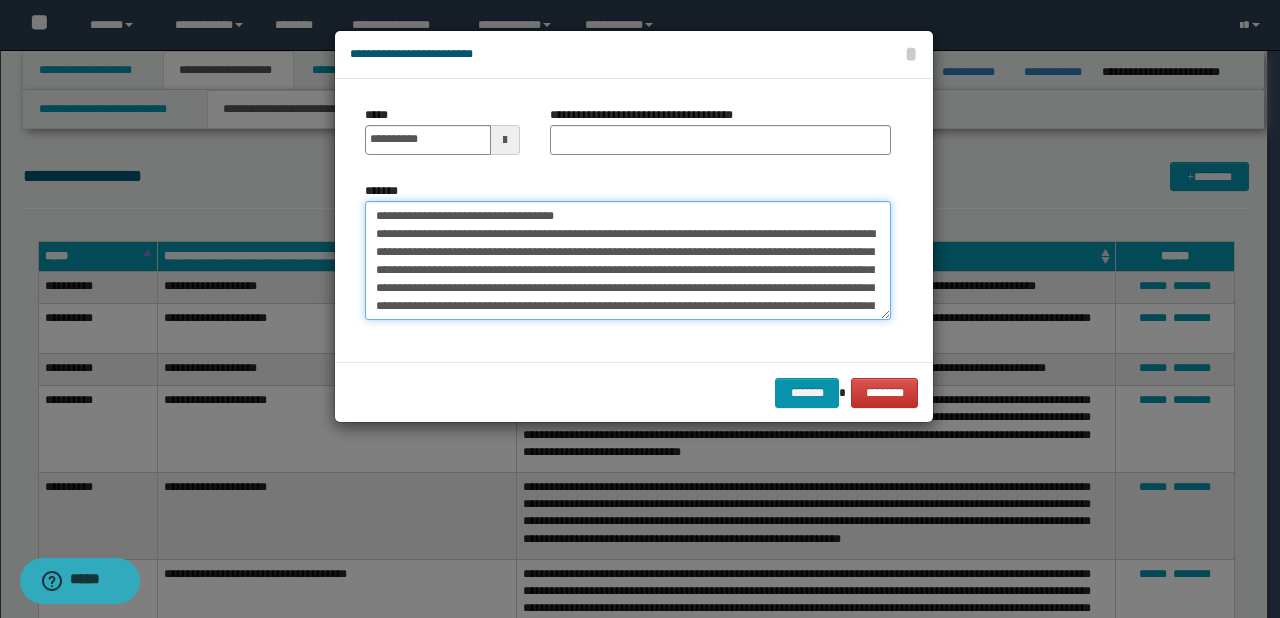 drag, startPoint x: 440, startPoint y: 215, endPoint x: 645, endPoint y: 212, distance: 205.02196 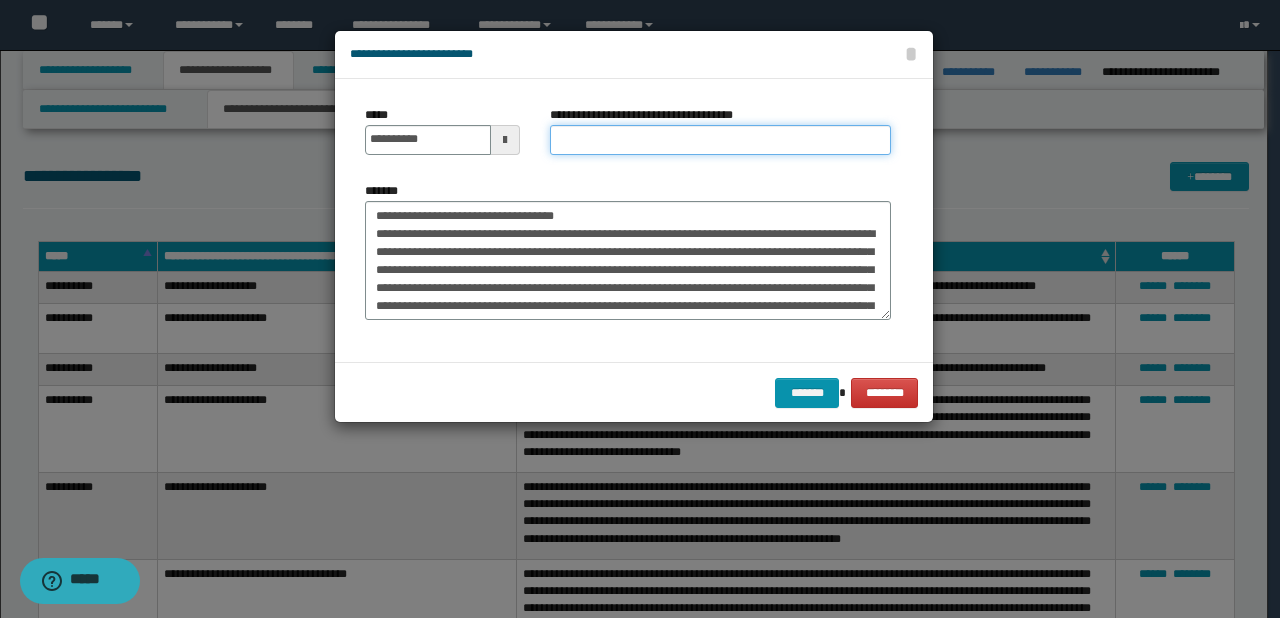 click on "**********" at bounding box center (720, 140) 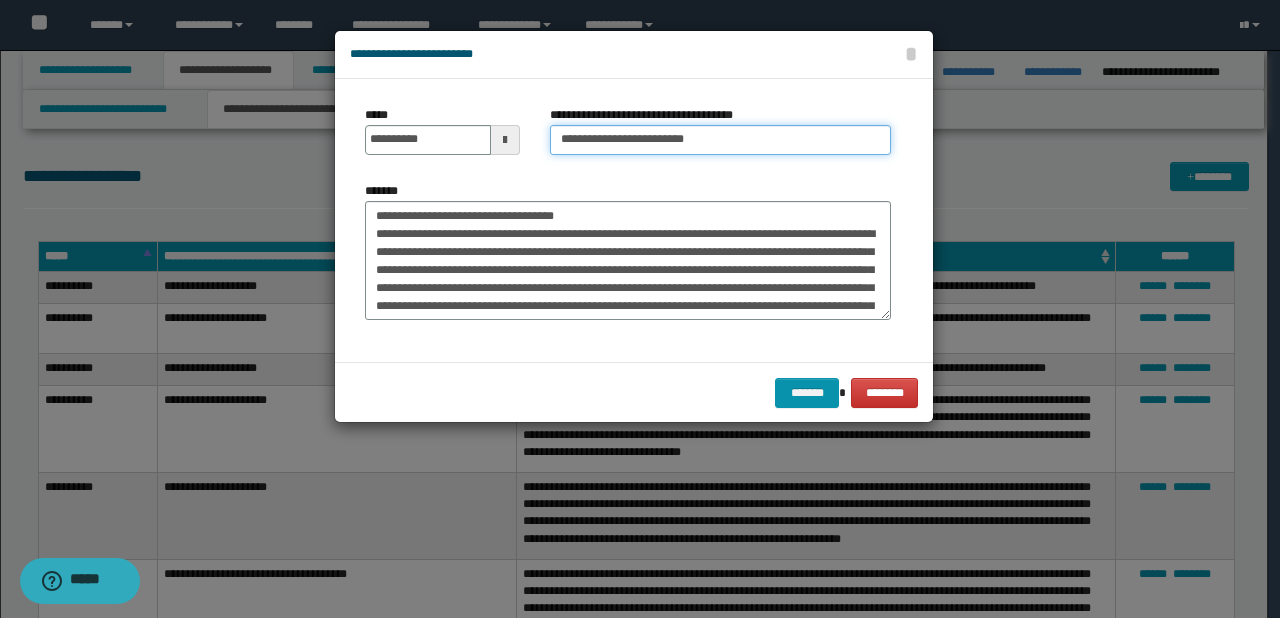 type on "**********" 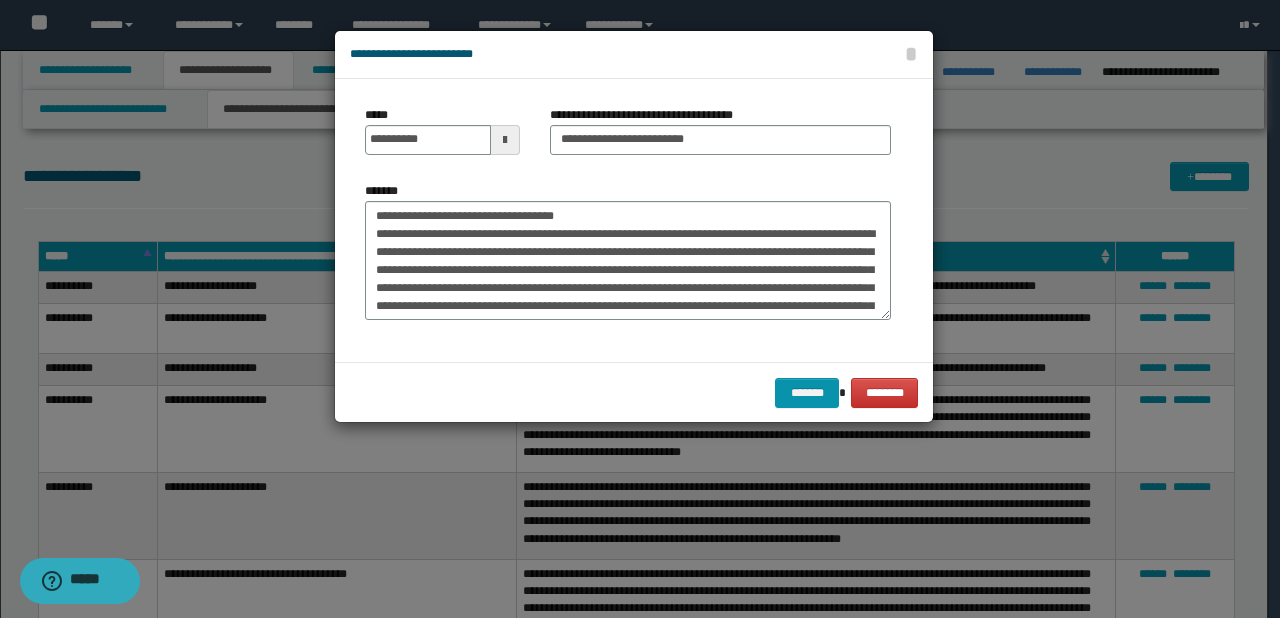 click on "**********" at bounding box center [628, 251] 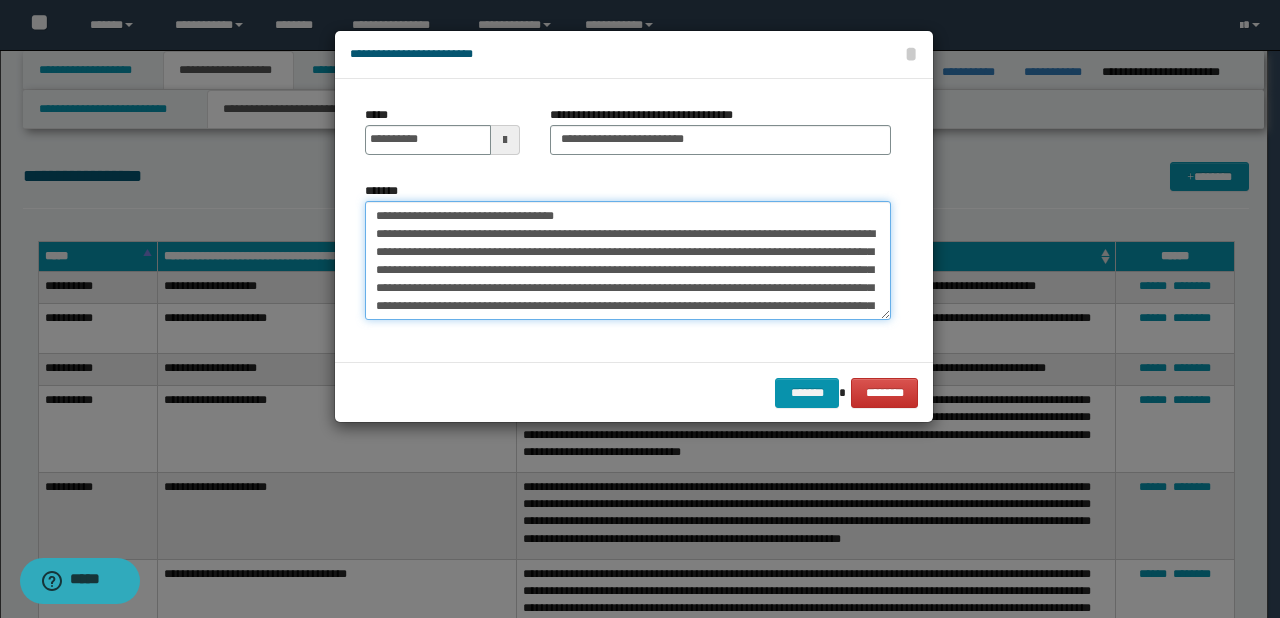 drag, startPoint x: 636, startPoint y: 216, endPoint x: 289, endPoint y: 198, distance: 347.46655 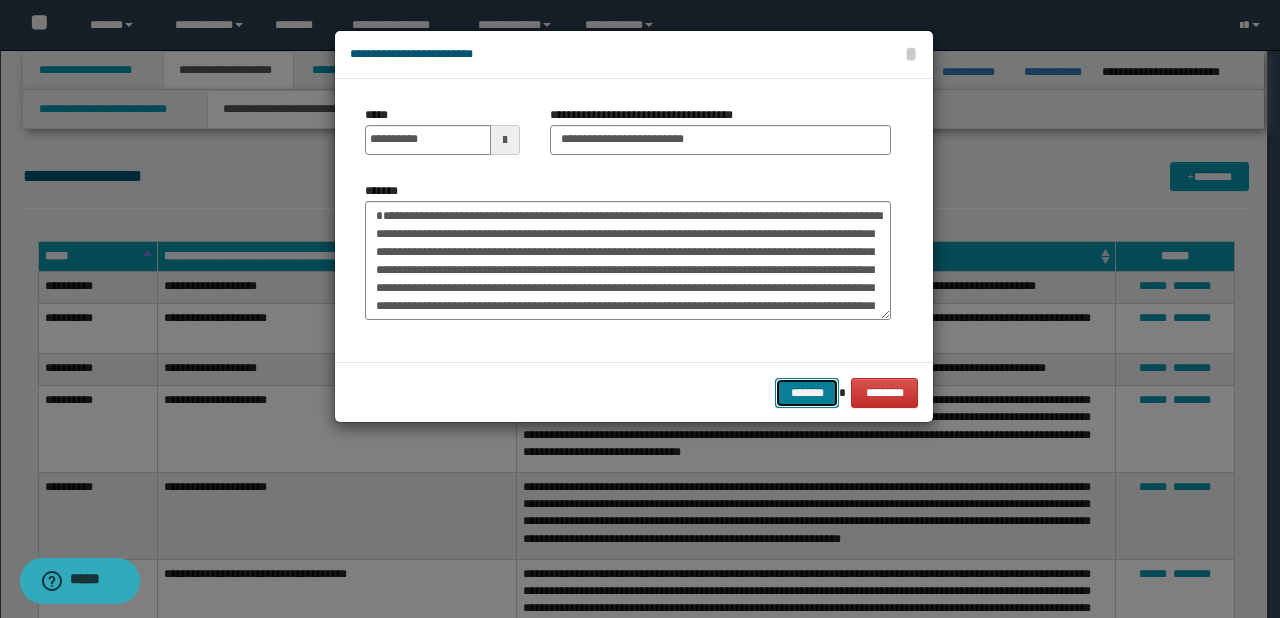 click on "*******" at bounding box center (807, 393) 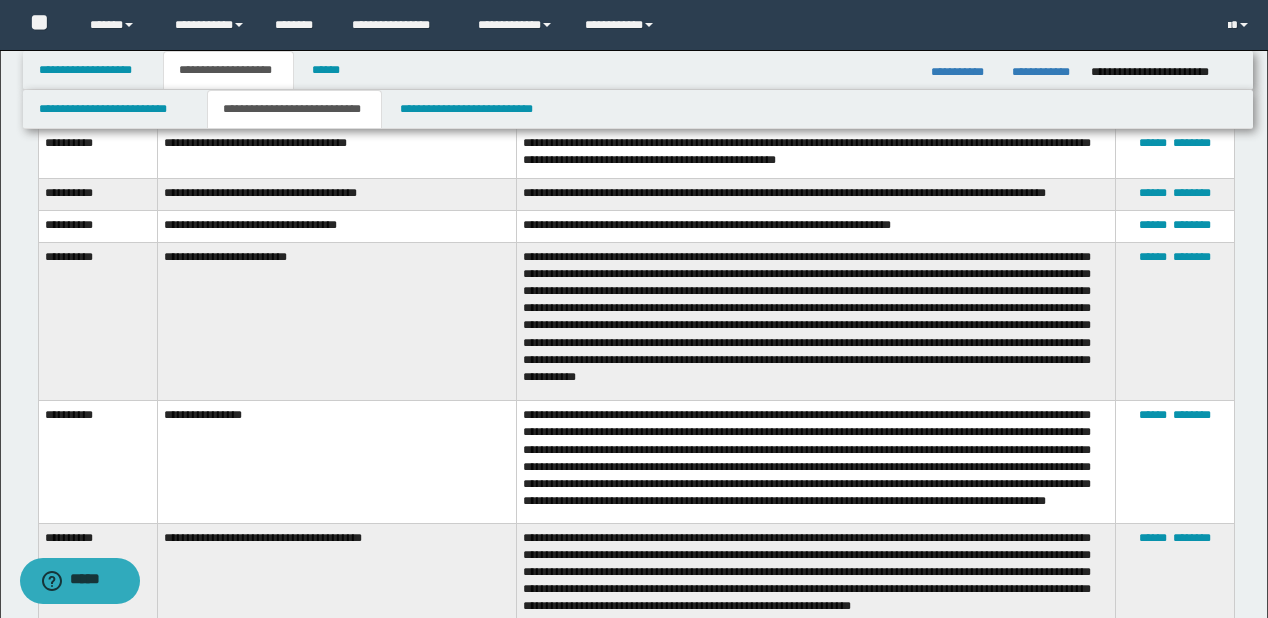 scroll, scrollTop: 3280, scrollLeft: 0, axis: vertical 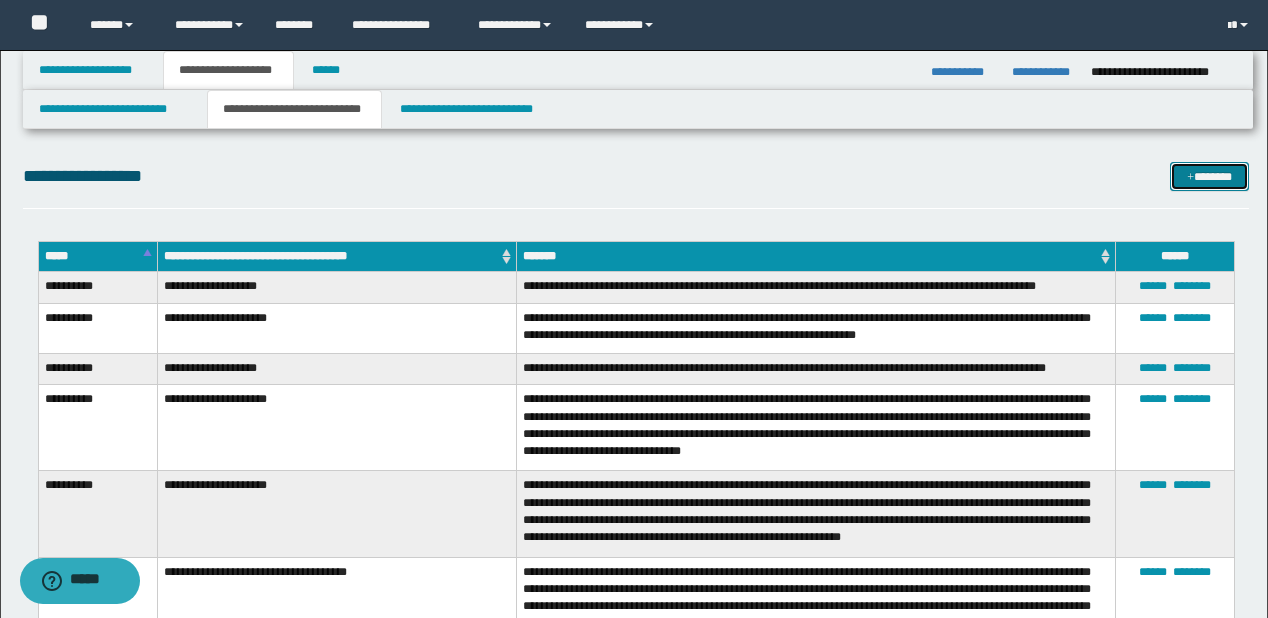 click at bounding box center (1190, 178) 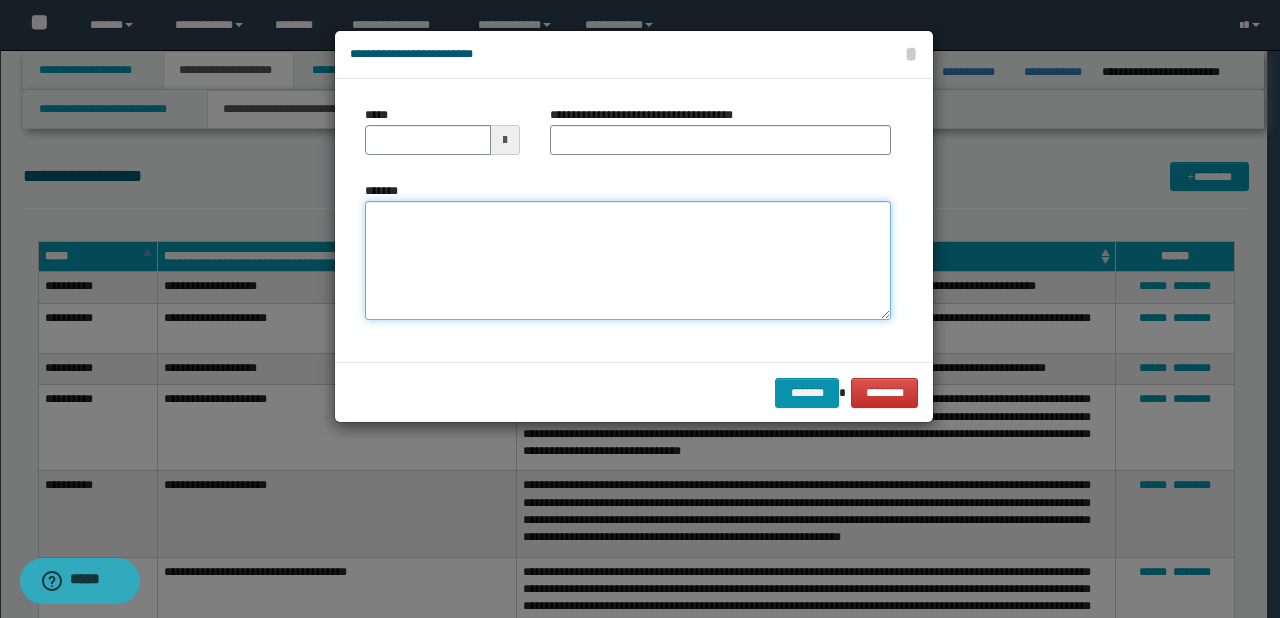 click on "*******" at bounding box center [628, 261] 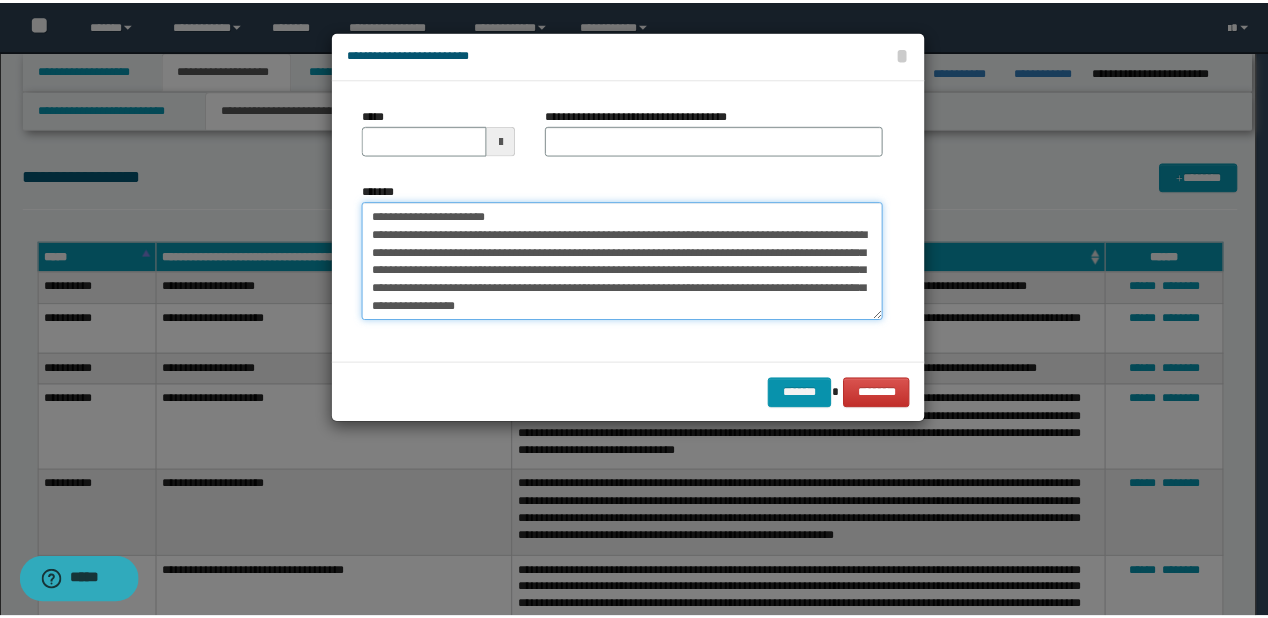 scroll, scrollTop: 0, scrollLeft: 0, axis: both 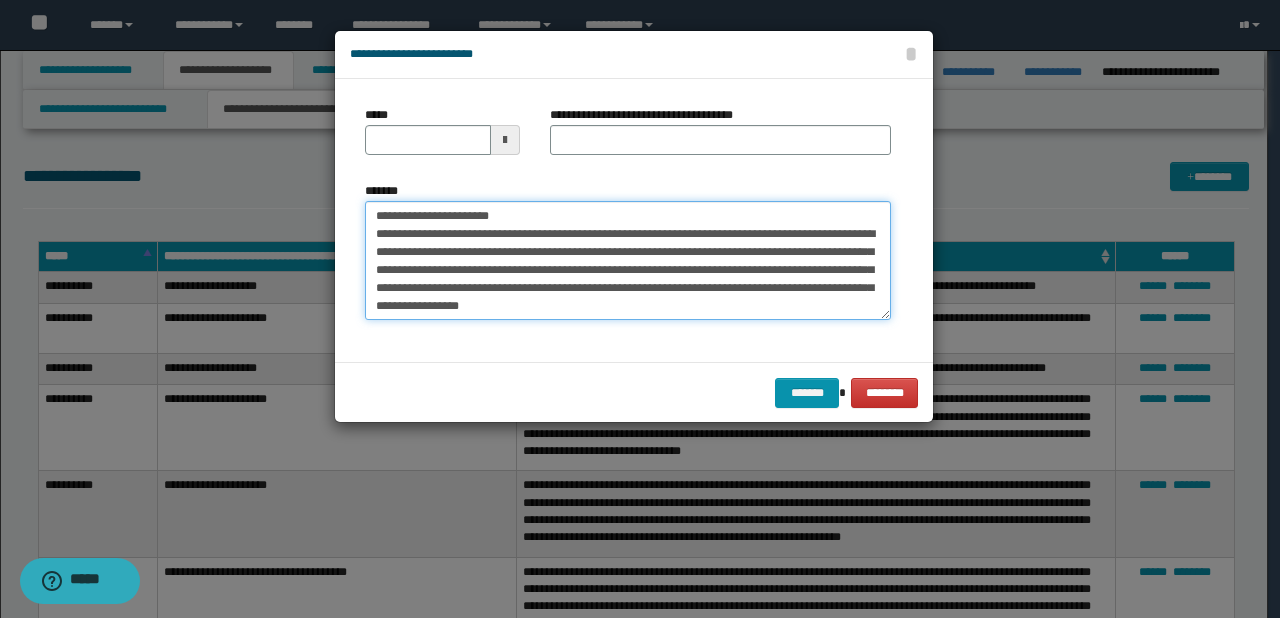 drag, startPoint x: 433, startPoint y: 210, endPoint x: 365, endPoint y: 209, distance: 68.007355 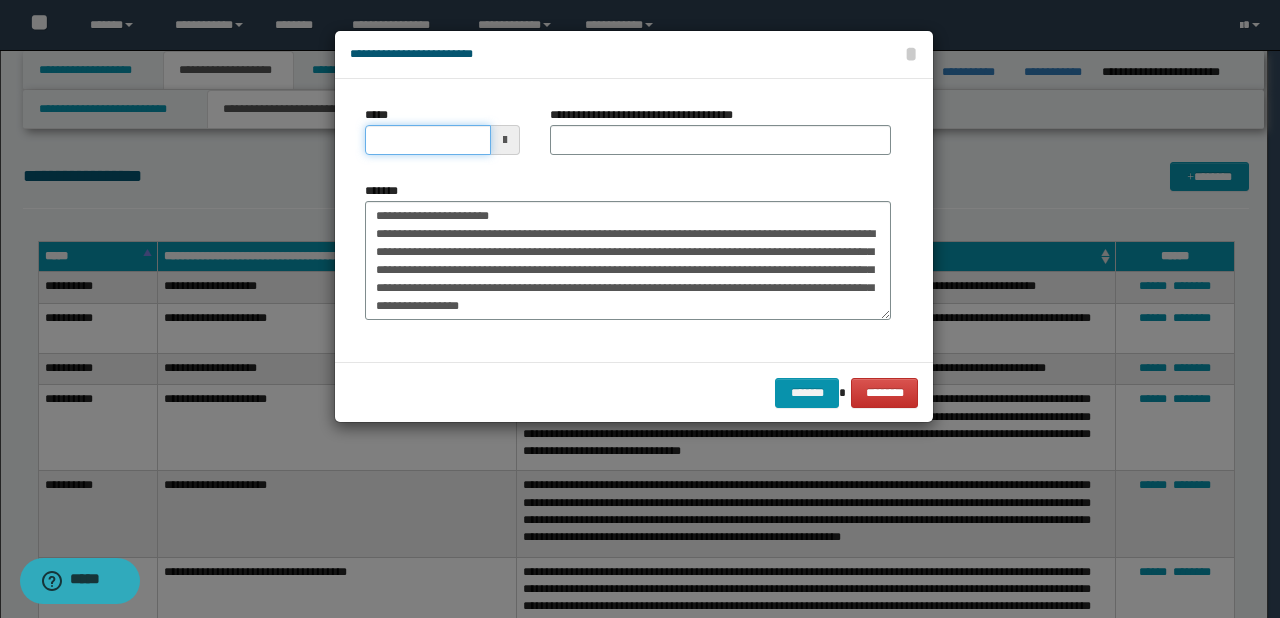 click on "*****" at bounding box center [428, 140] 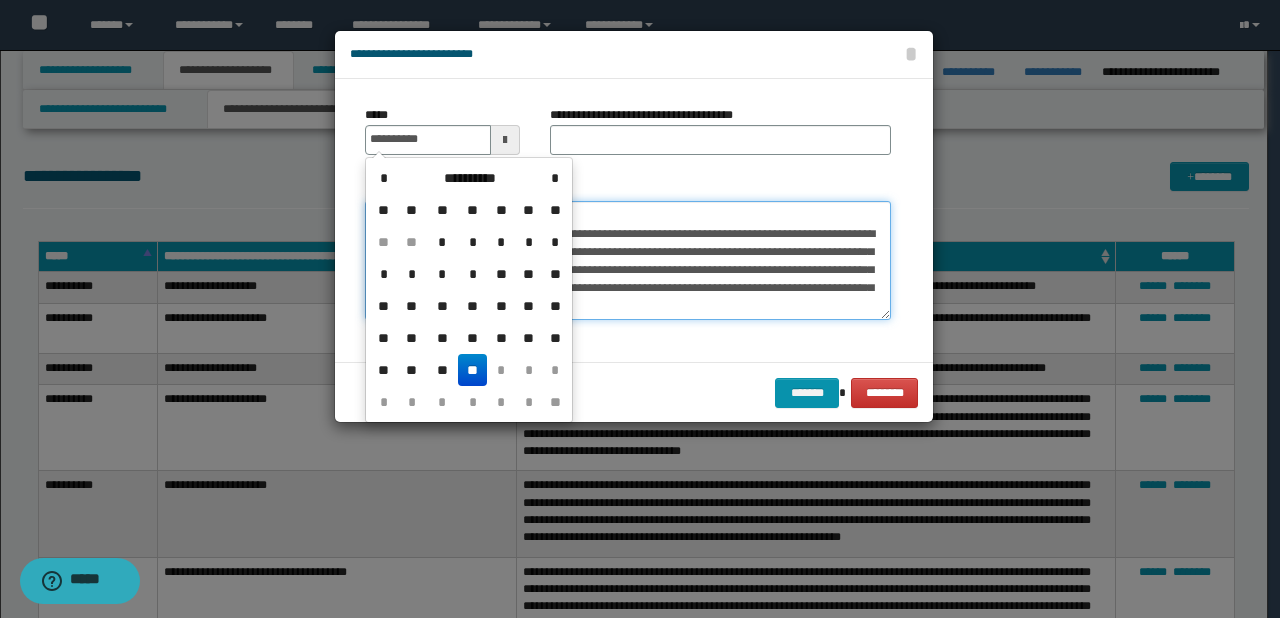 type on "**********" 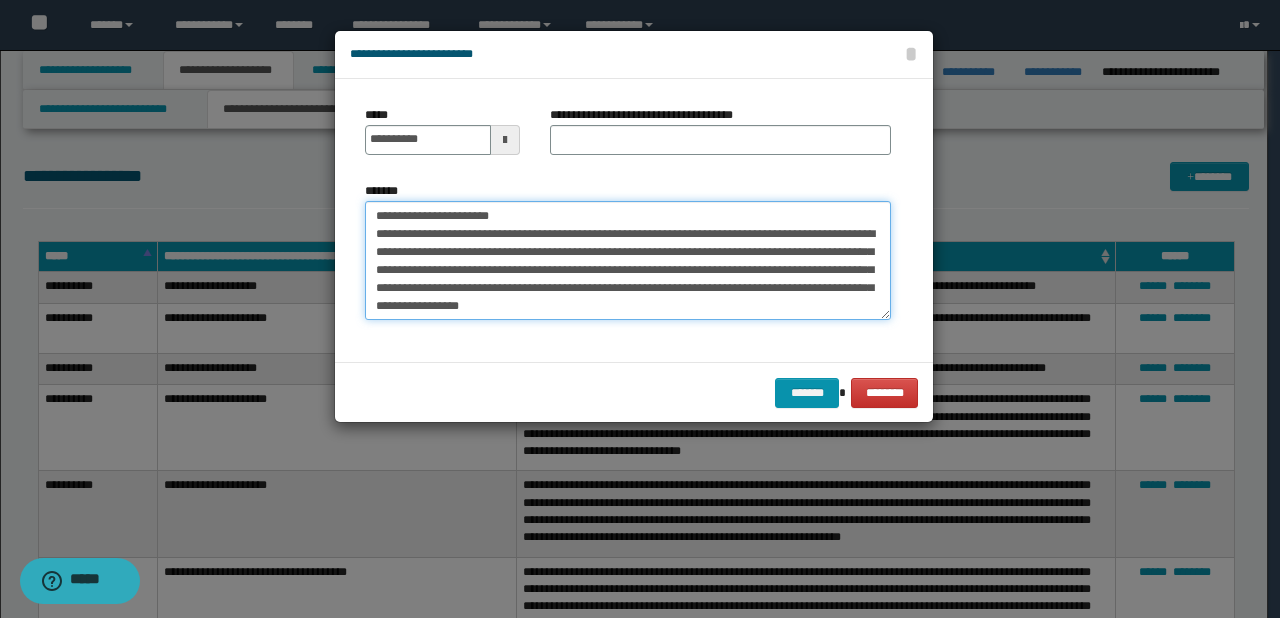 drag, startPoint x: 437, startPoint y: 216, endPoint x: 574, endPoint y: 215, distance: 137.00365 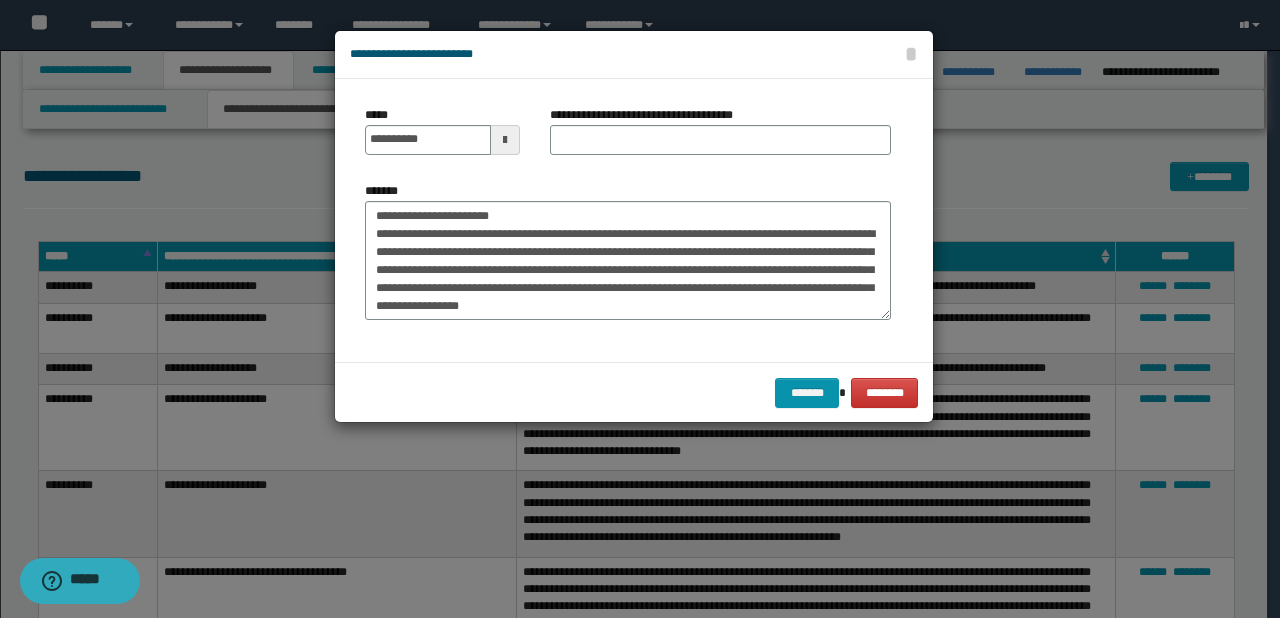 click on "**********" at bounding box center [720, 138] 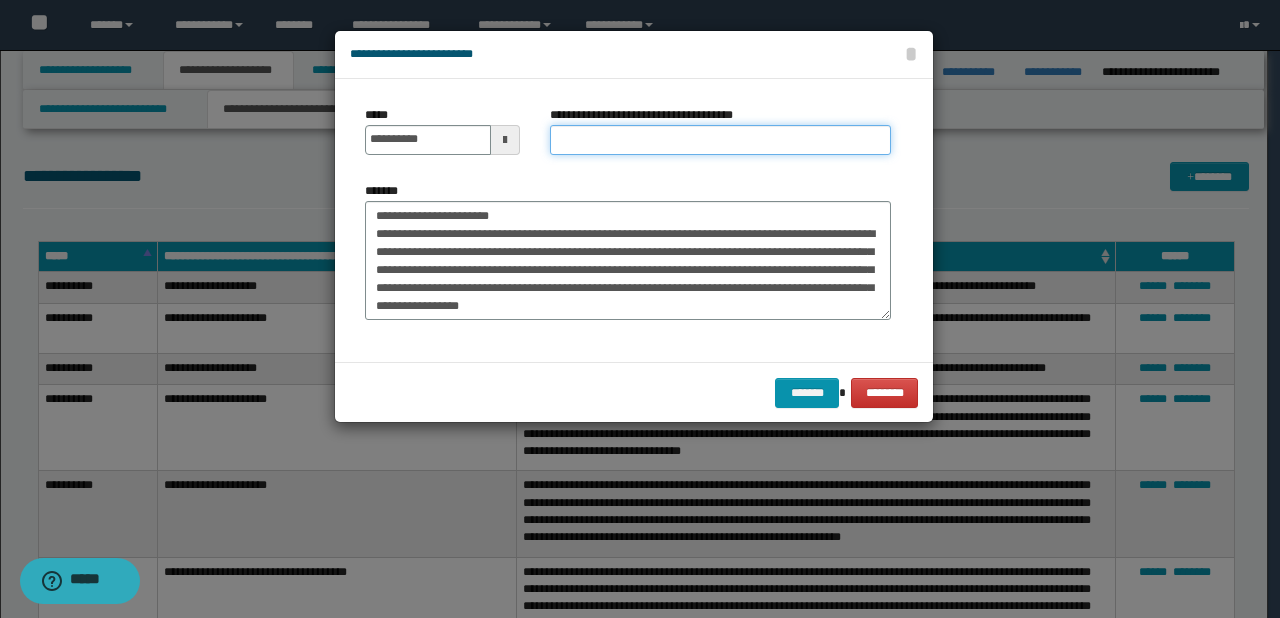 click on "**********" at bounding box center (720, 140) 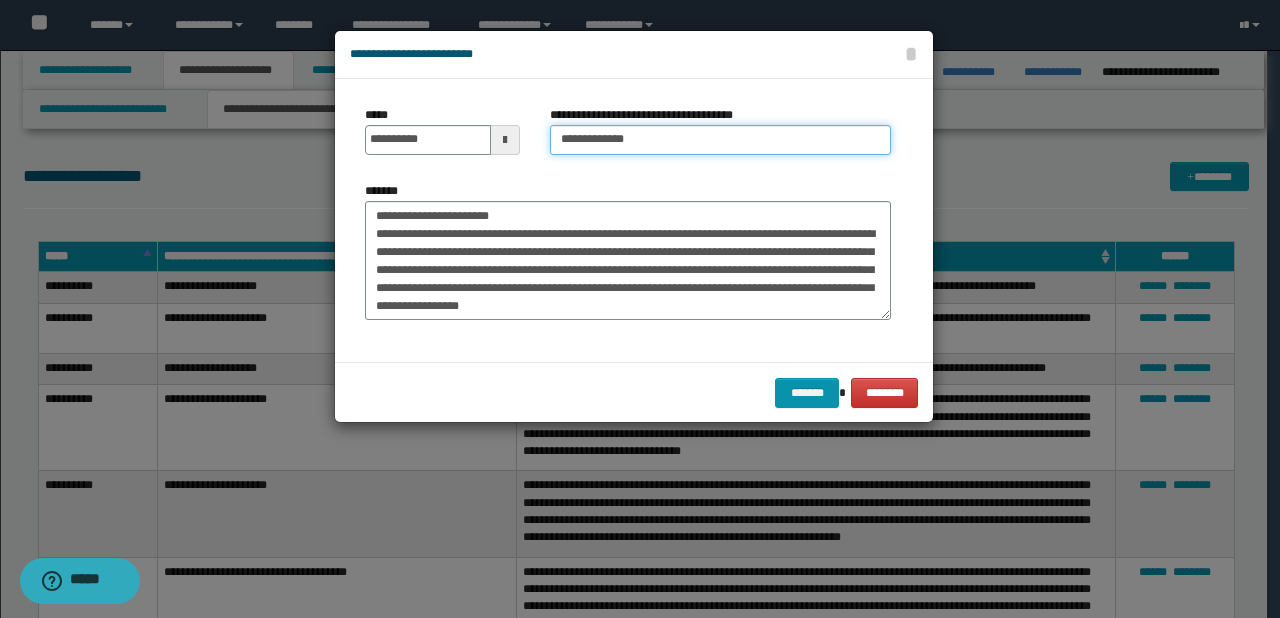 type on "**********" 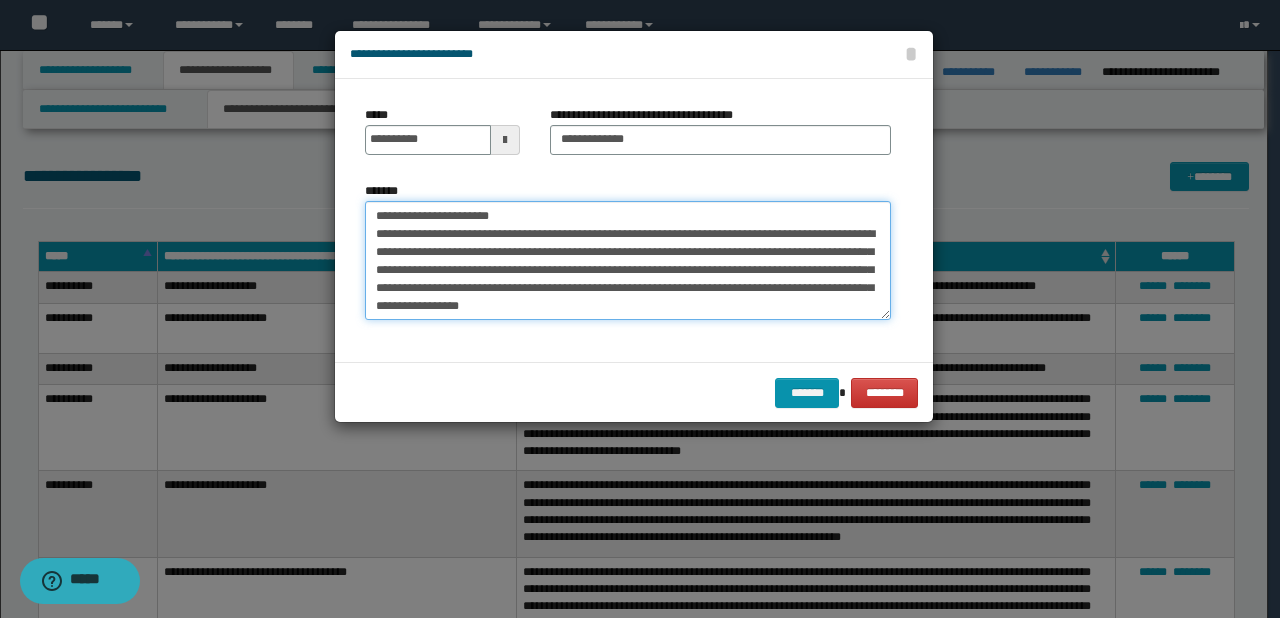 drag, startPoint x: 577, startPoint y: 212, endPoint x: 293, endPoint y: 208, distance: 284.02817 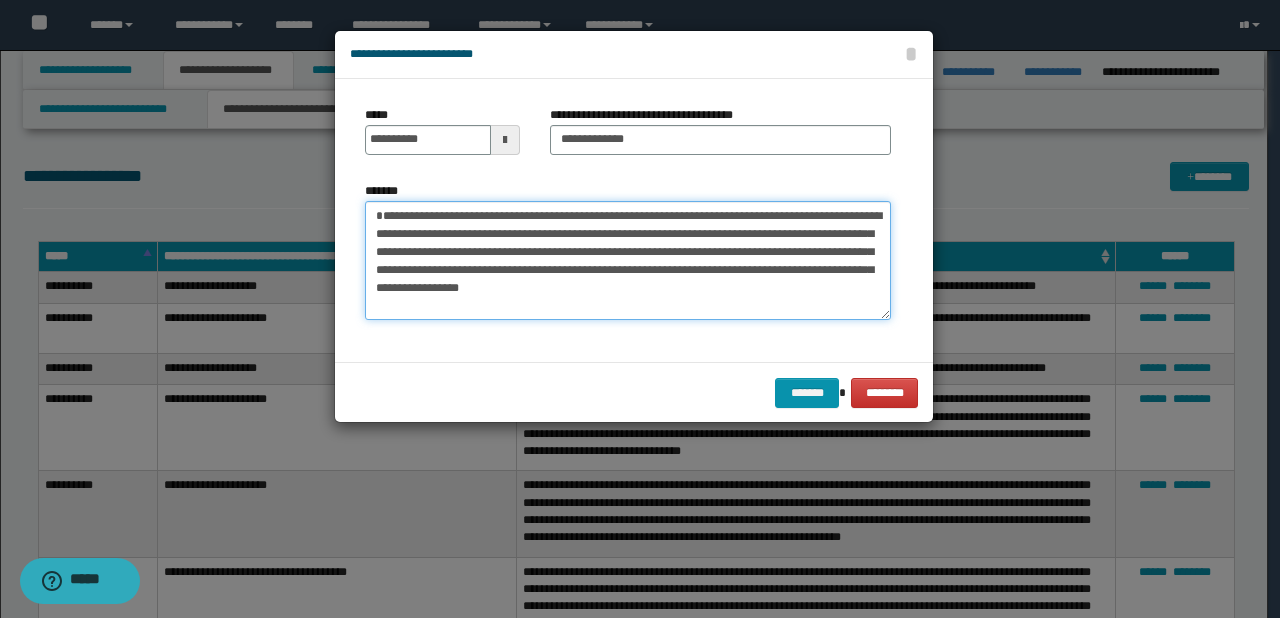 drag, startPoint x: 660, startPoint y: 236, endPoint x: 620, endPoint y: 235, distance: 40.012497 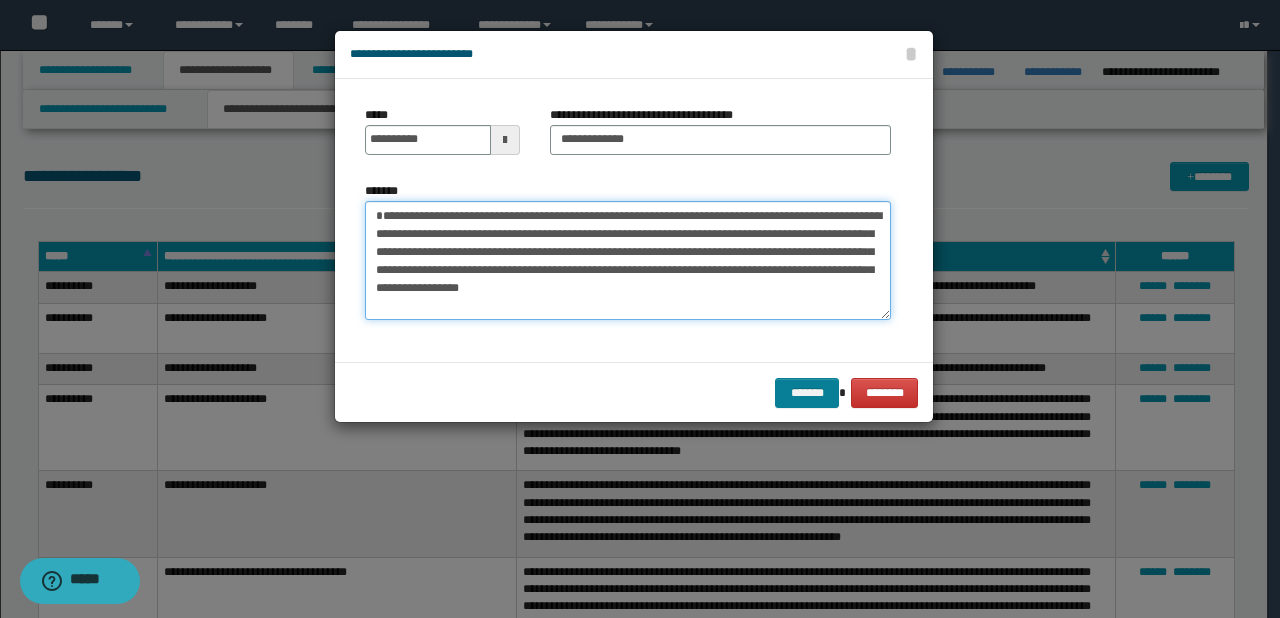 type on "**********" 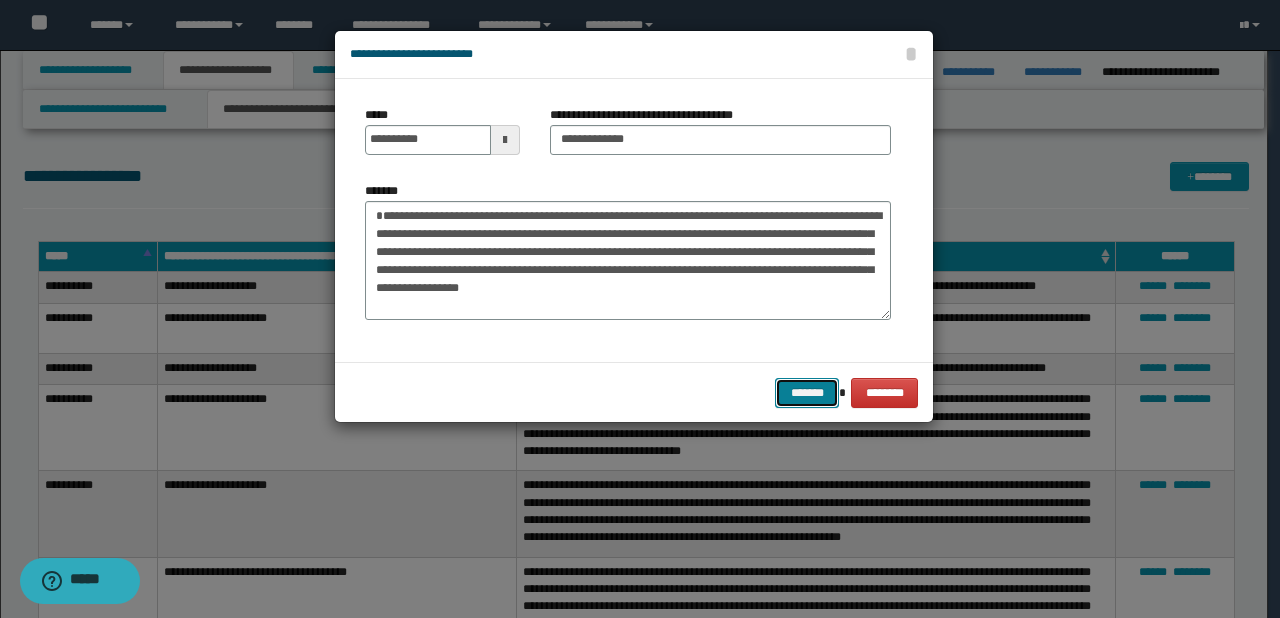 click on "*******" at bounding box center (807, 393) 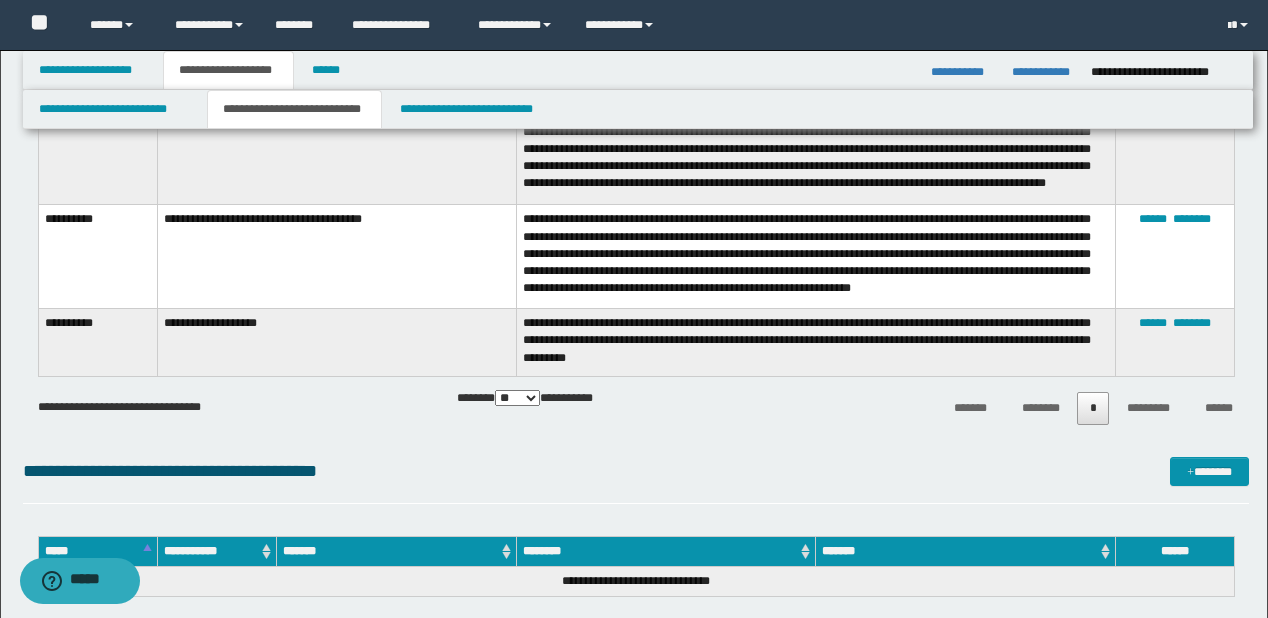 scroll, scrollTop: 3200, scrollLeft: 0, axis: vertical 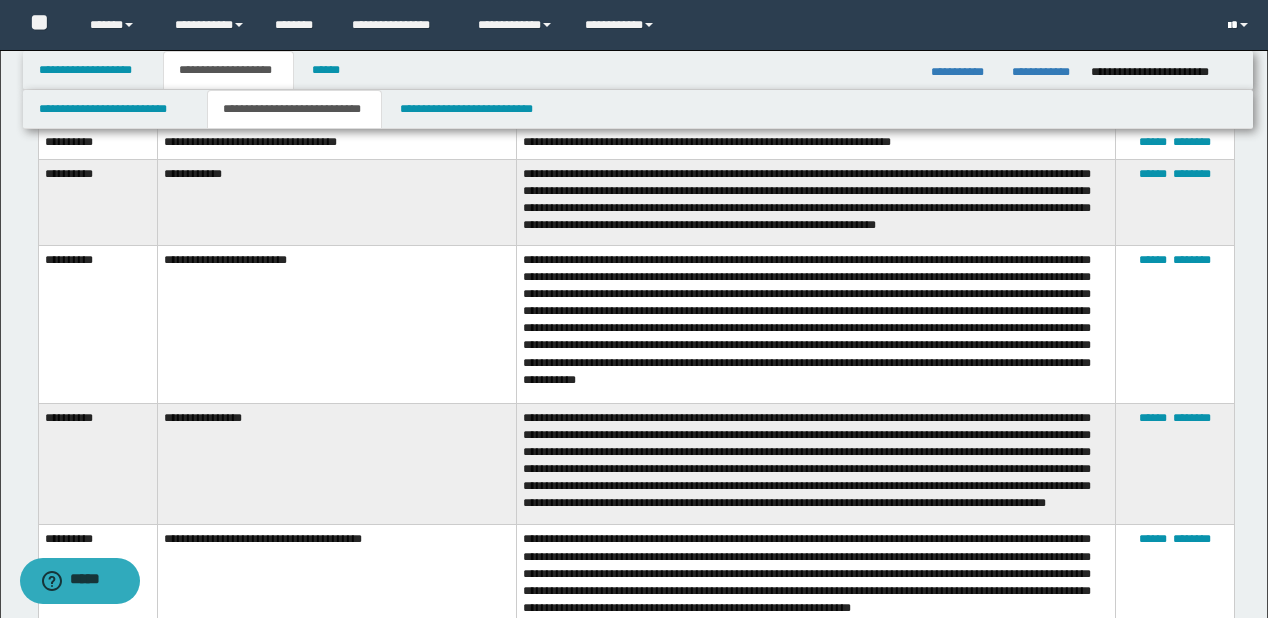 click at bounding box center [1240, 25] 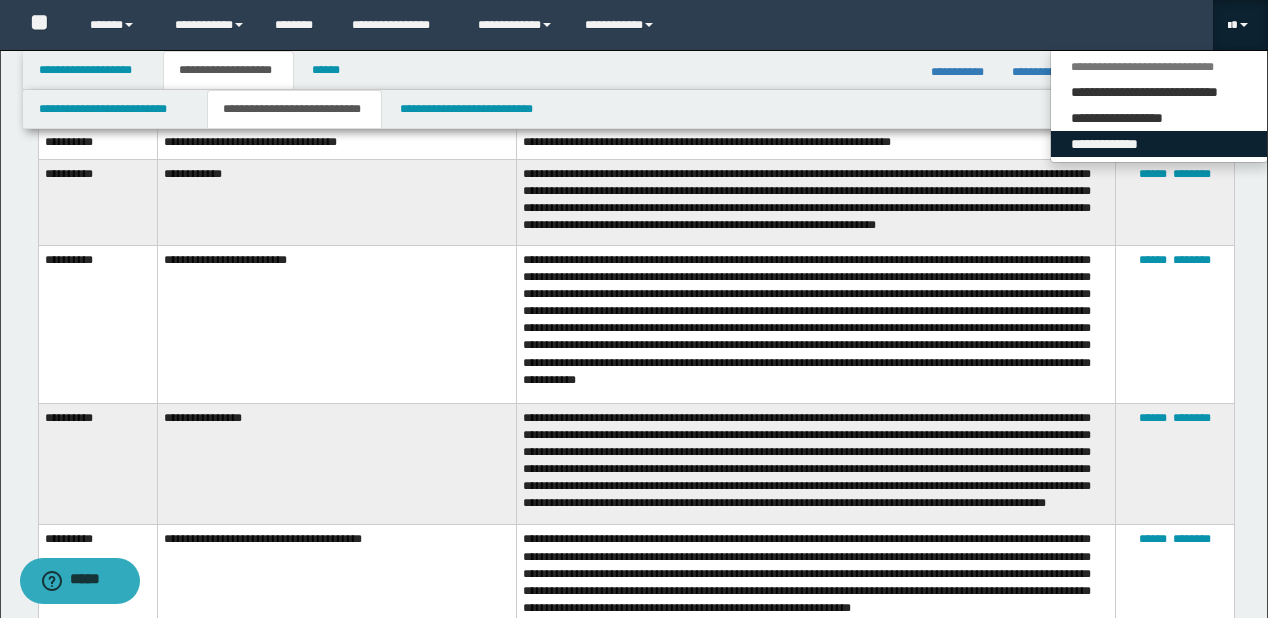 click on "**********" at bounding box center [1159, 144] 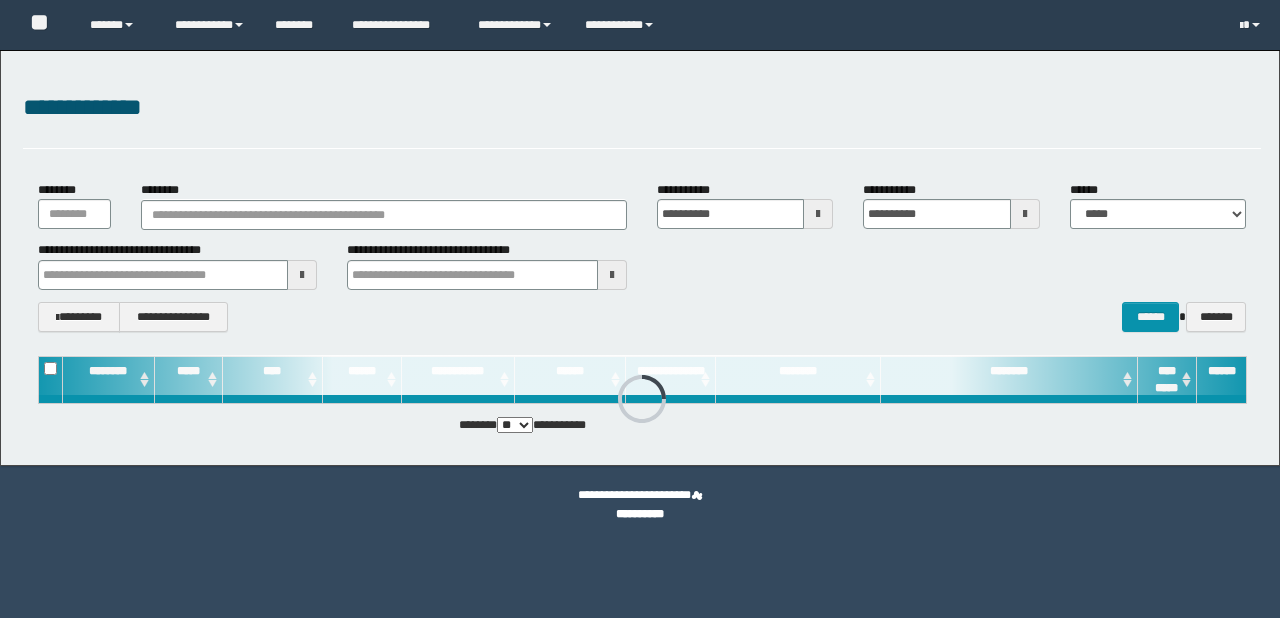 scroll, scrollTop: 0, scrollLeft: 0, axis: both 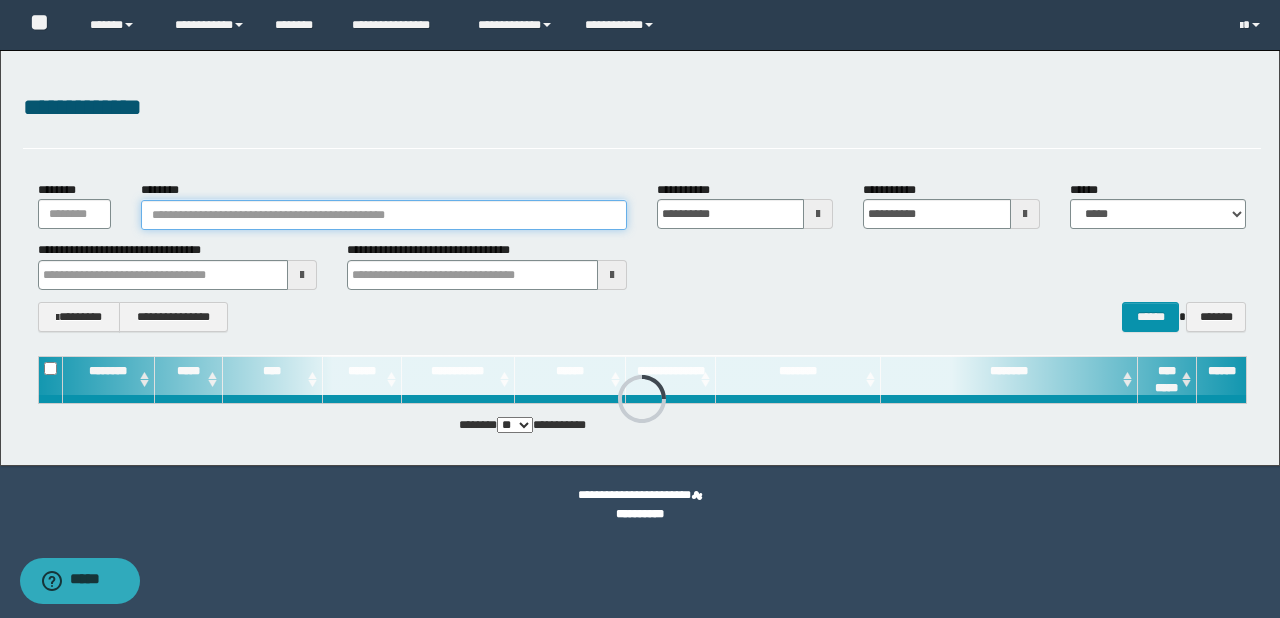 click on "********" at bounding box center [384, 215] 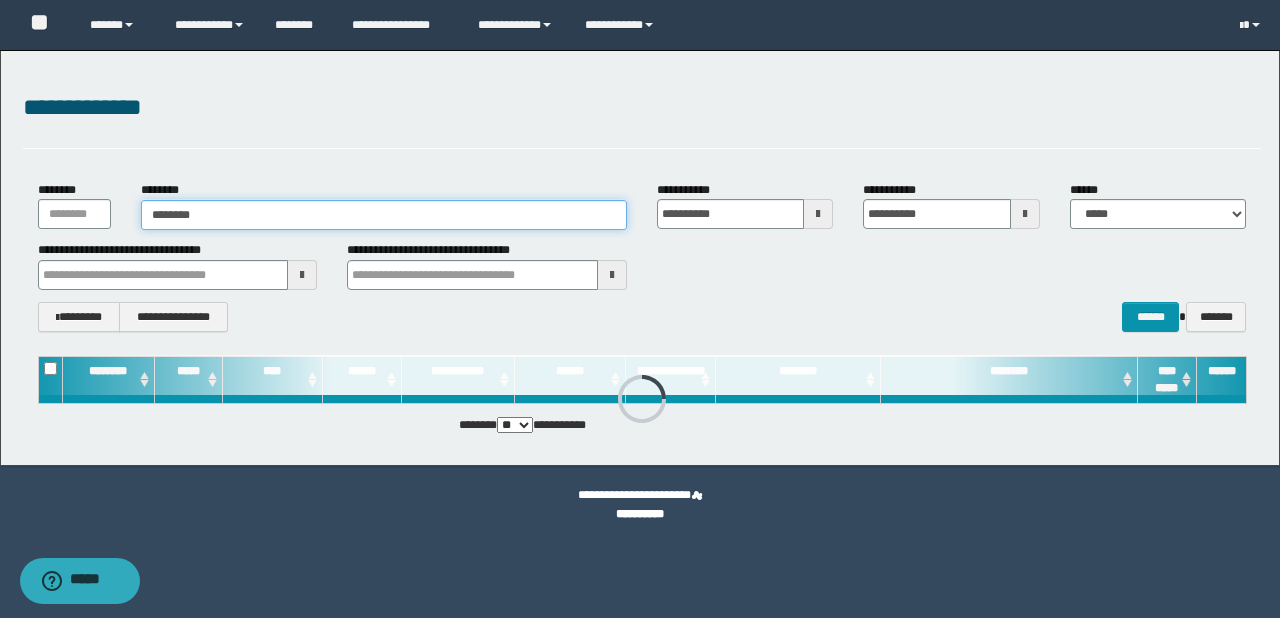 type on "********" 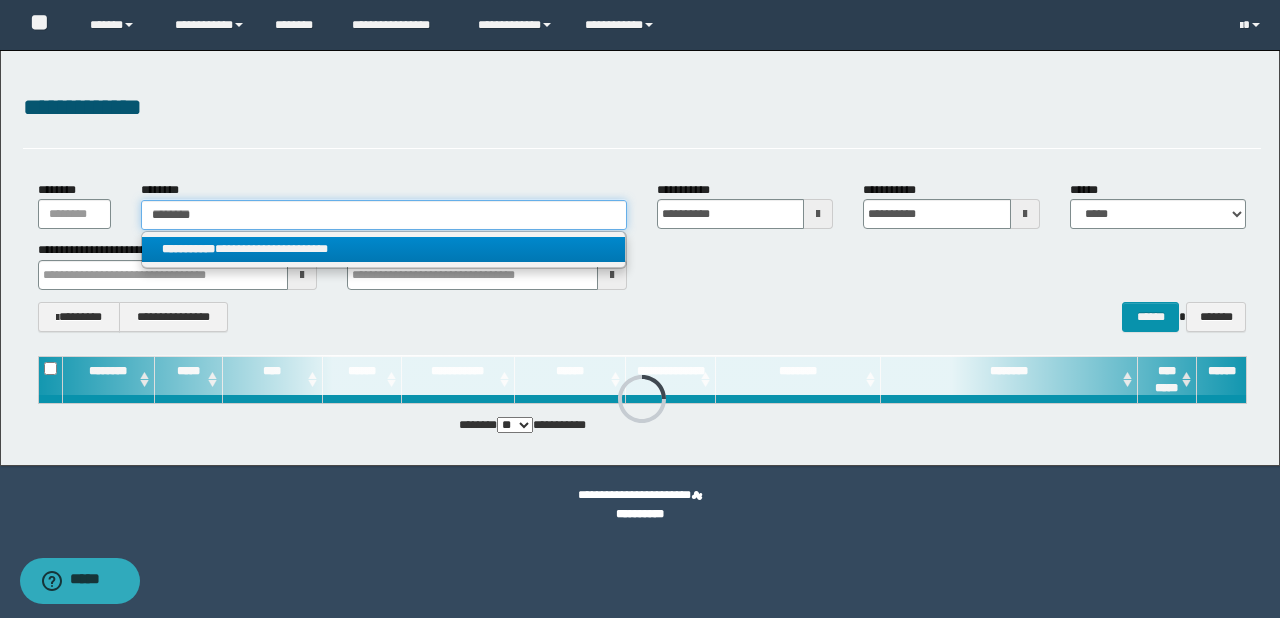 type on "********" 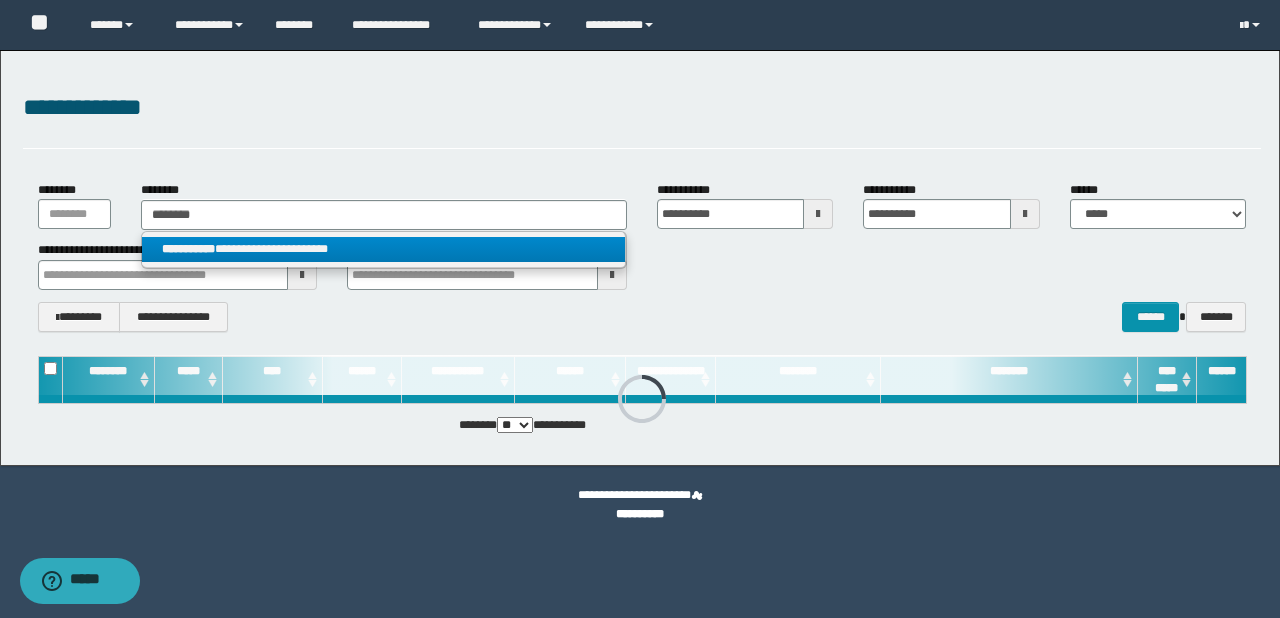 click on "**********" at bounding box center (384, 249) 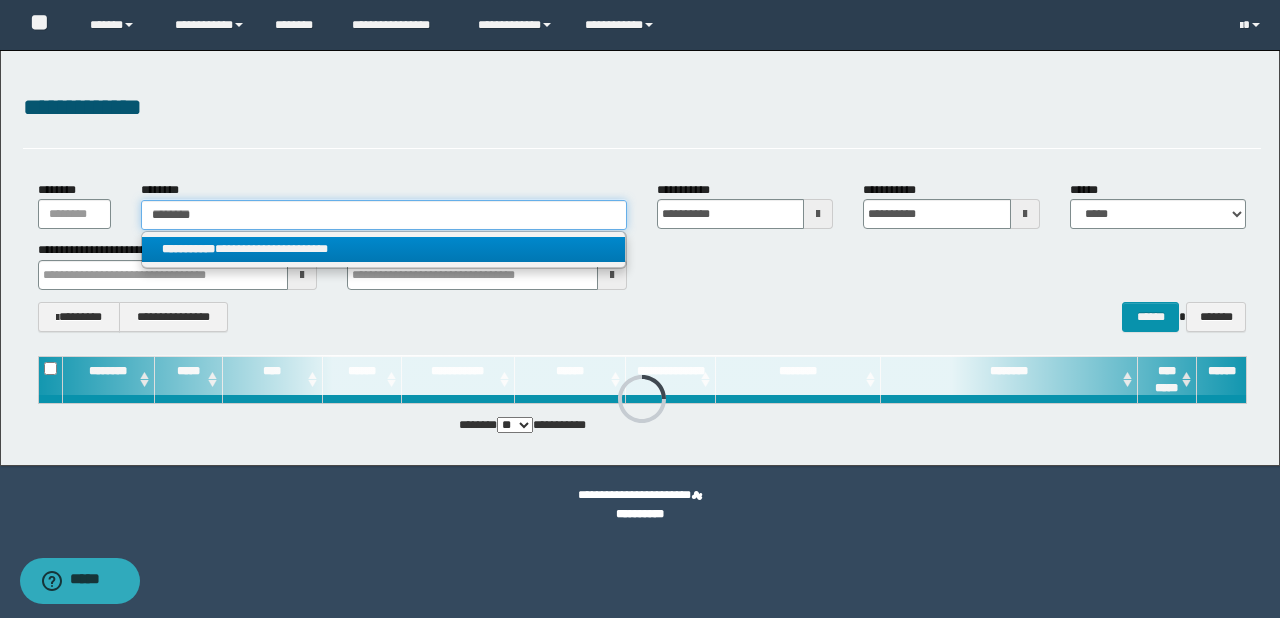type 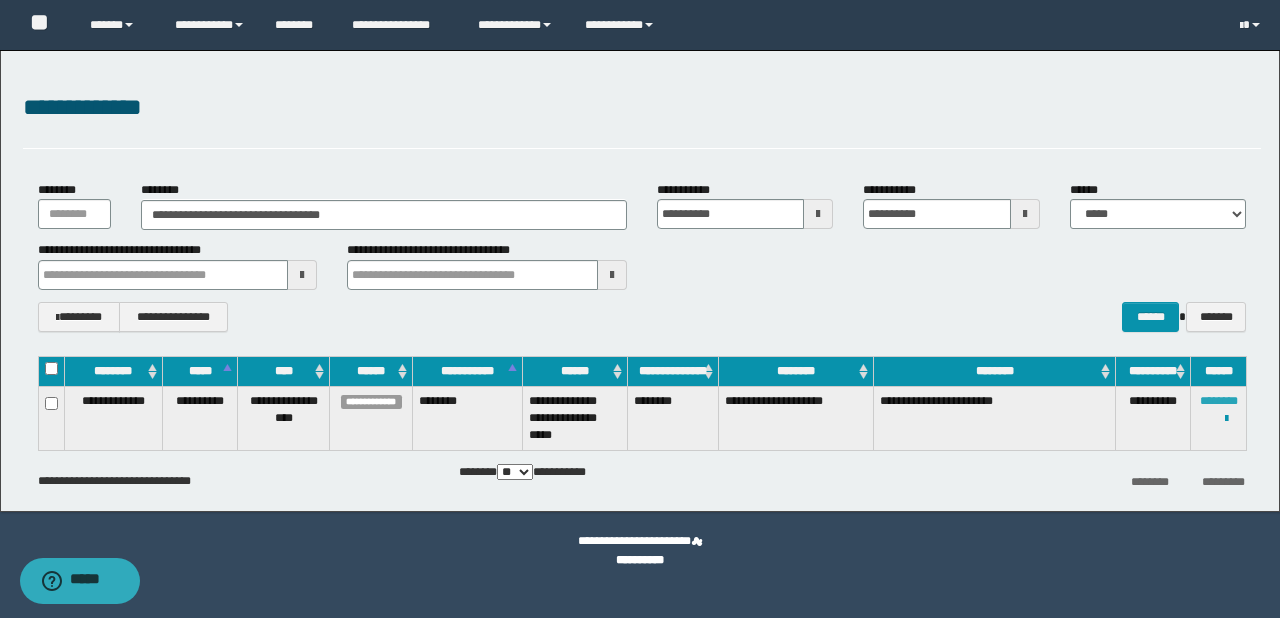 click on "********" at bounding box center [1219, 401] 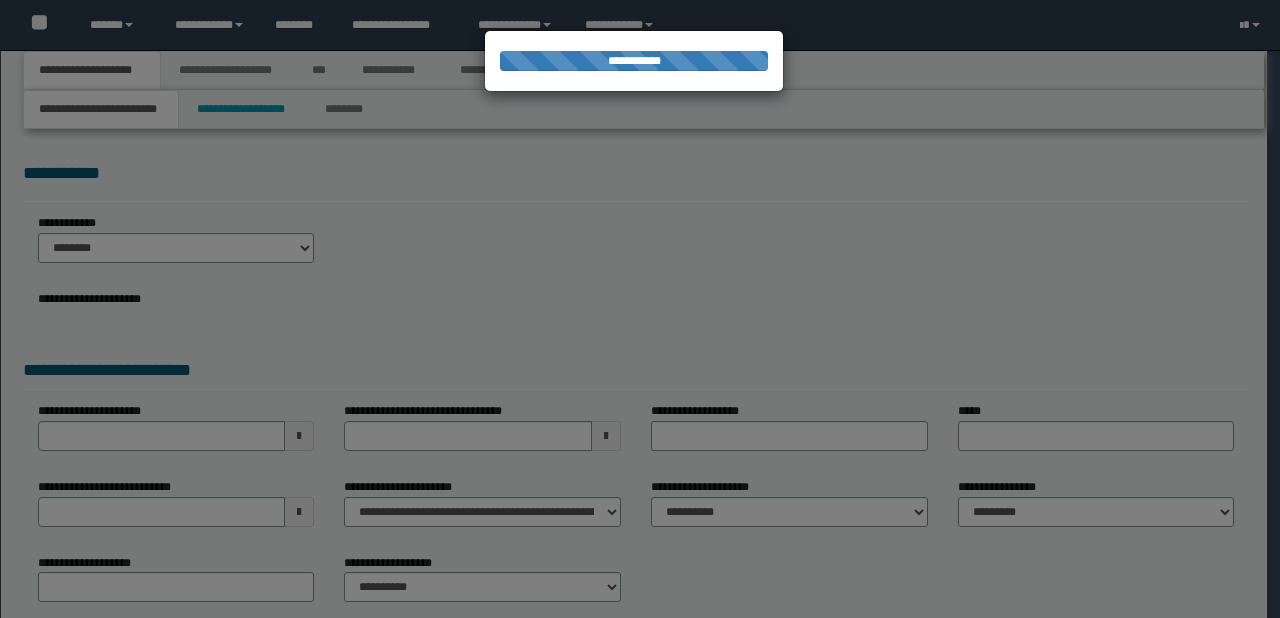 scroll, scrollTop: 0, scrollLeft: 0, axis: both 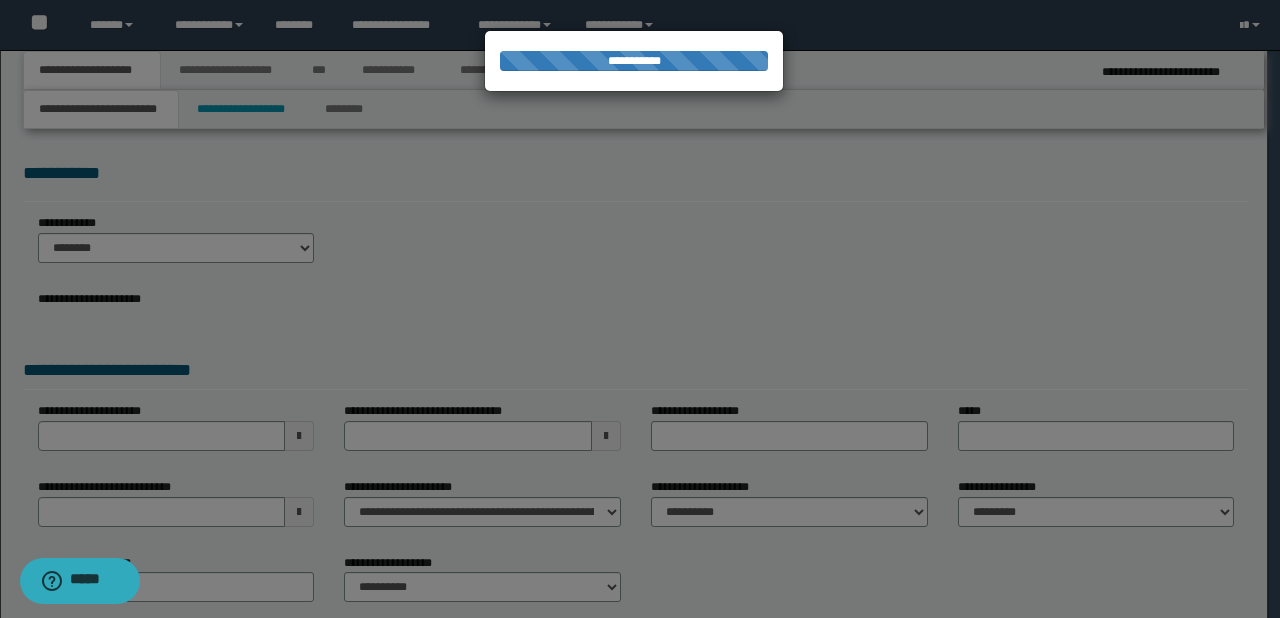 select on "*" 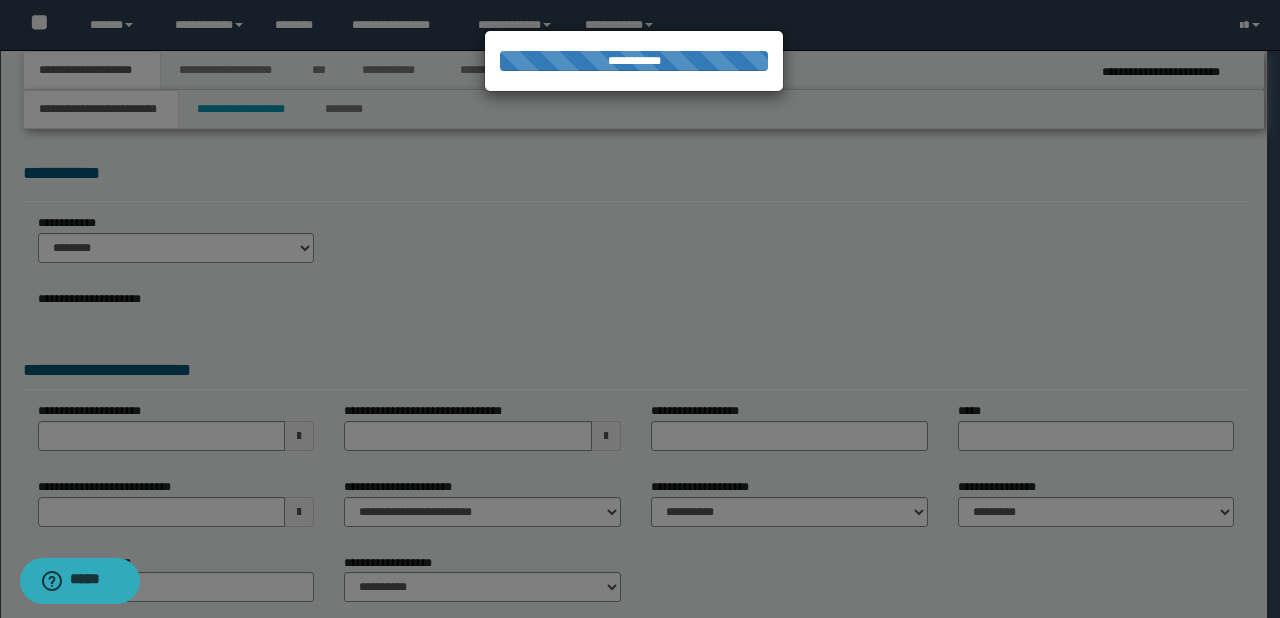 select on "*" 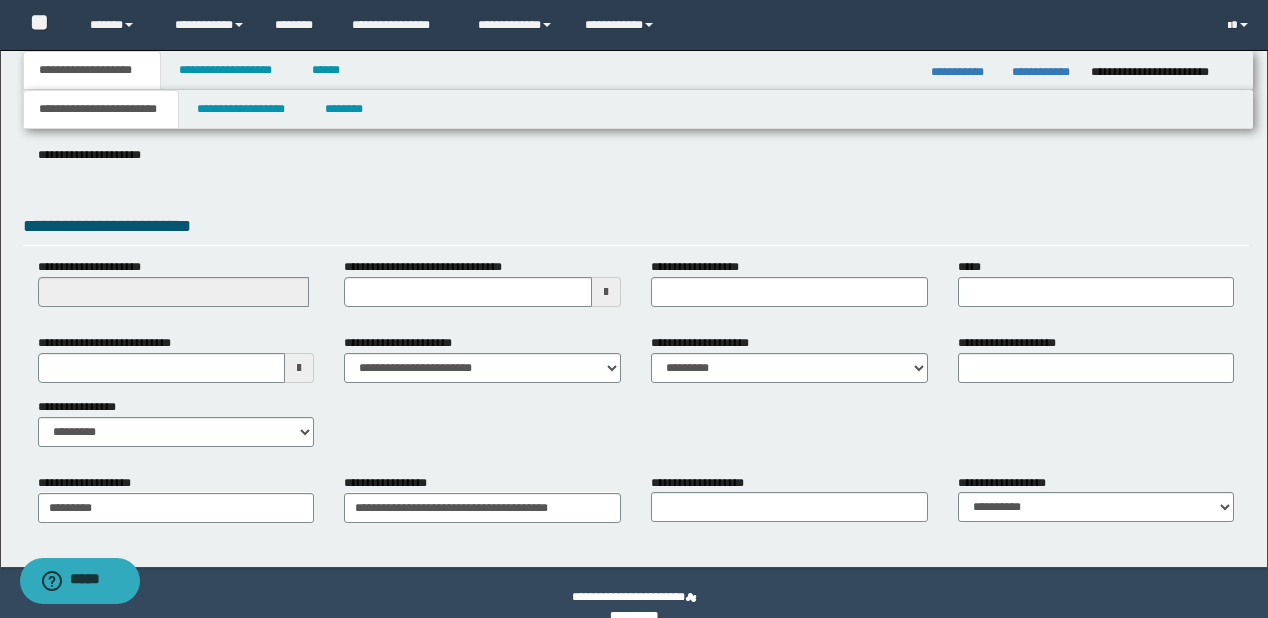scroll, scrollTop: 347, scrollLeft: 0, axis: vertical 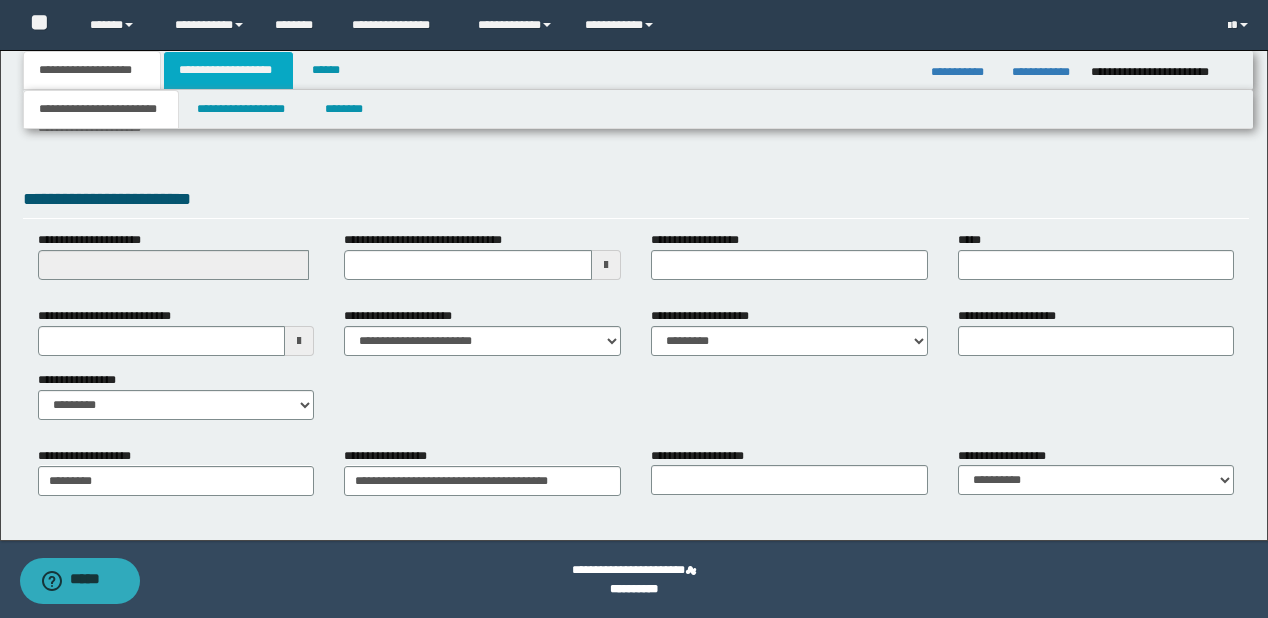 click on "**********" at bounding box center [228, 70] 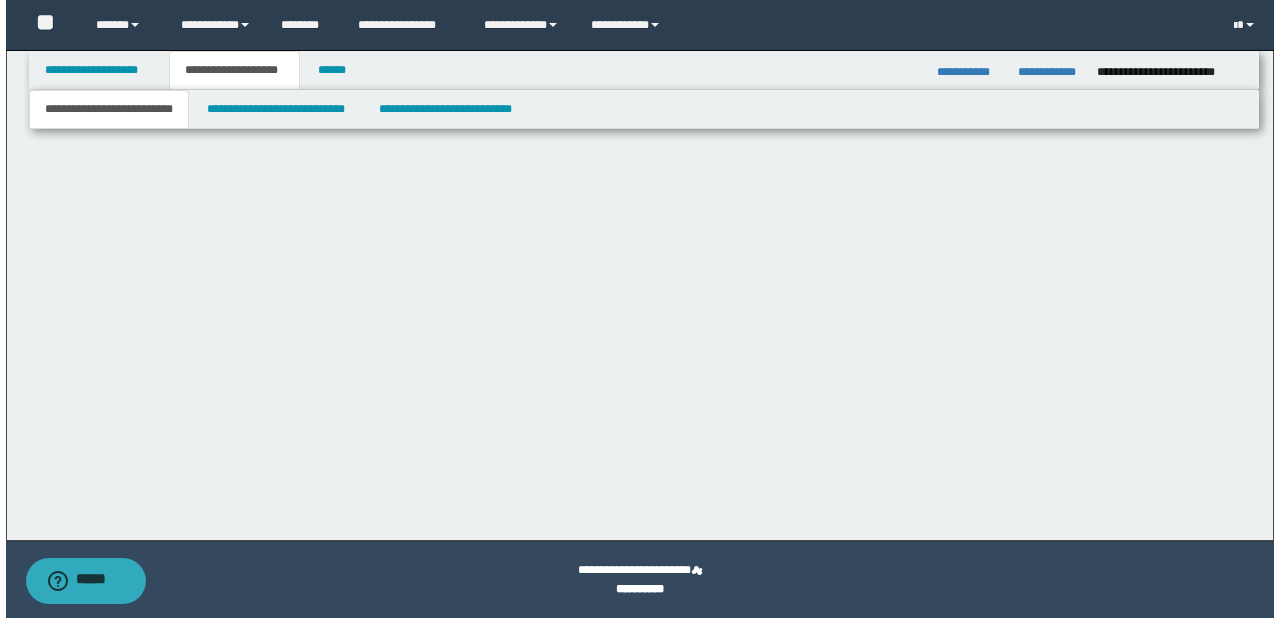 scroll, scrollTop: 0, scrollLeft: 0, axis: both 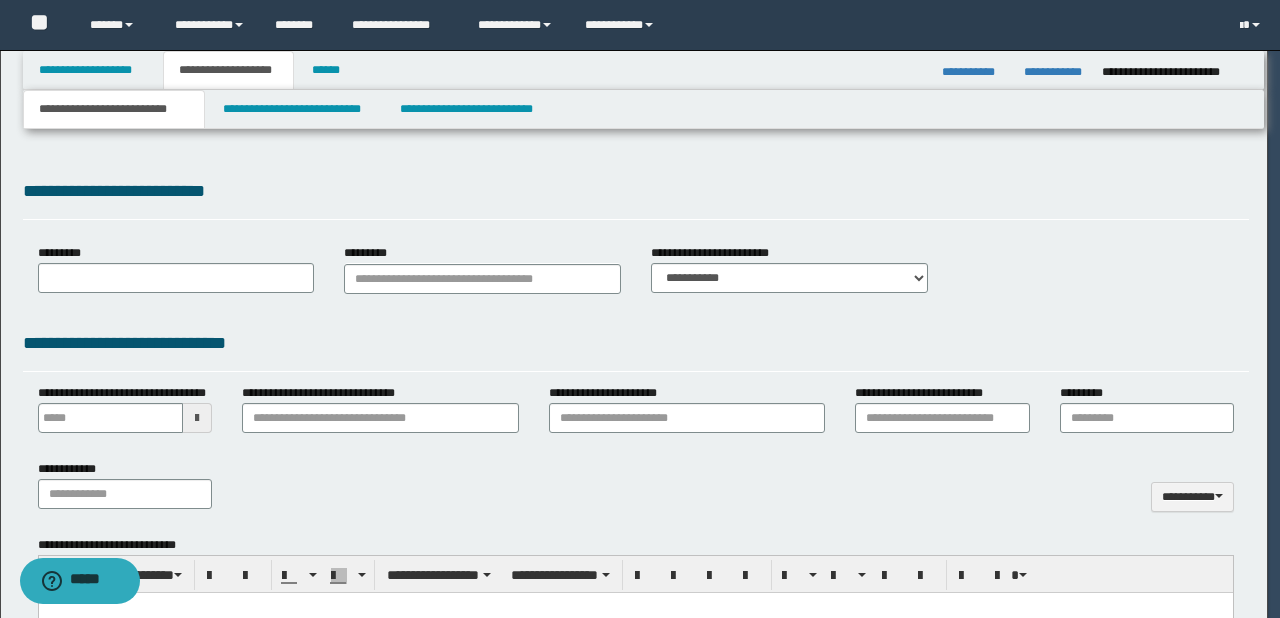 type 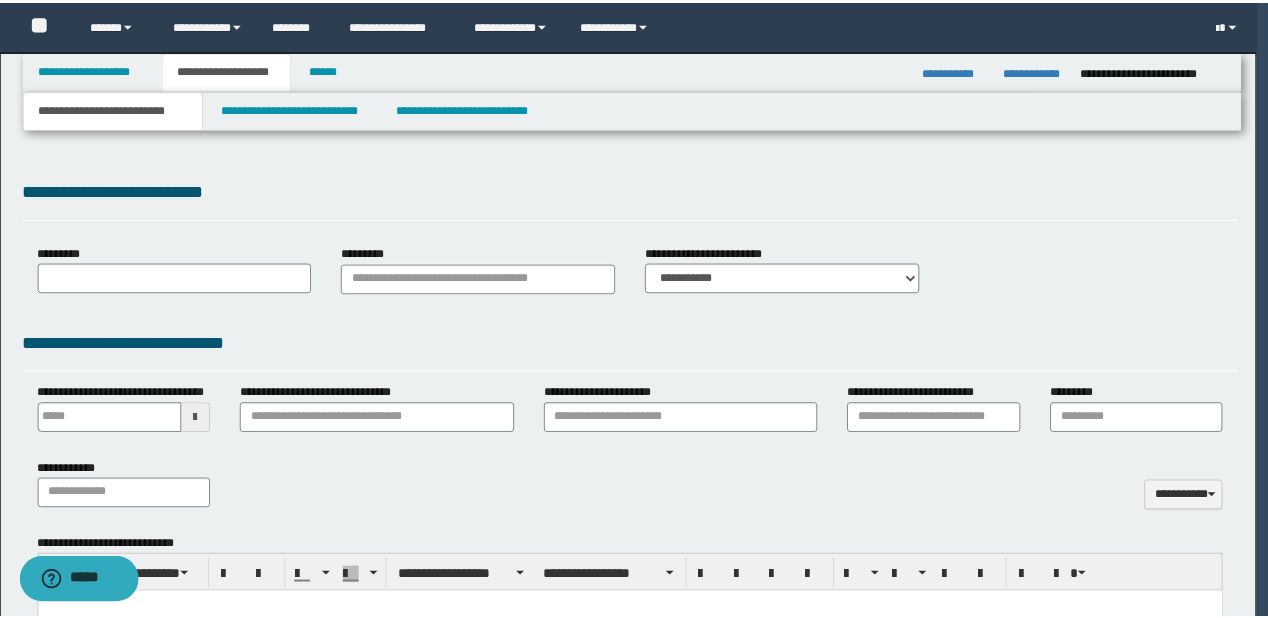 scroll, scrollTop: 0, scrollLeft: 0, axis: both 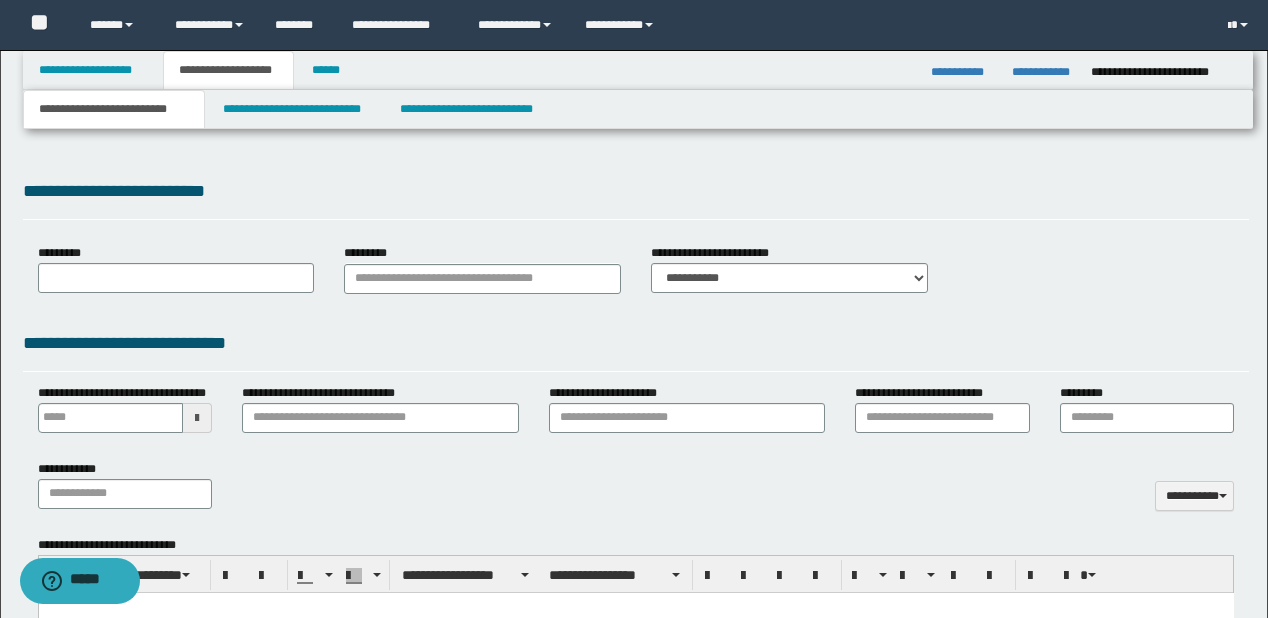 type on "**********" 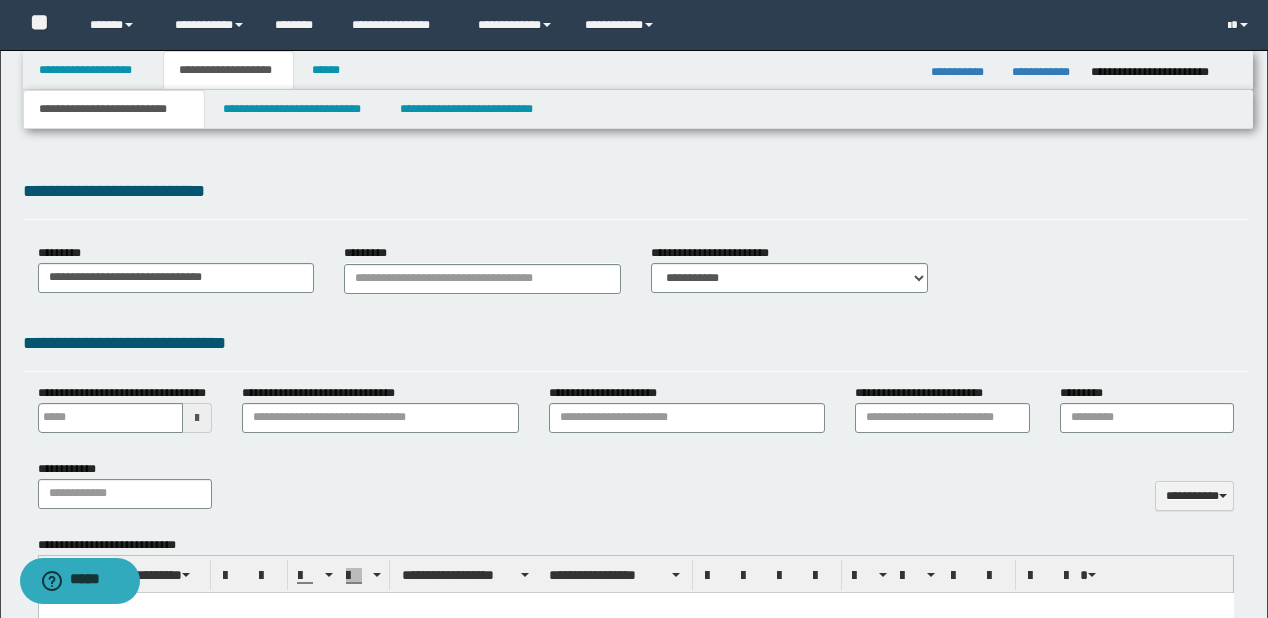type 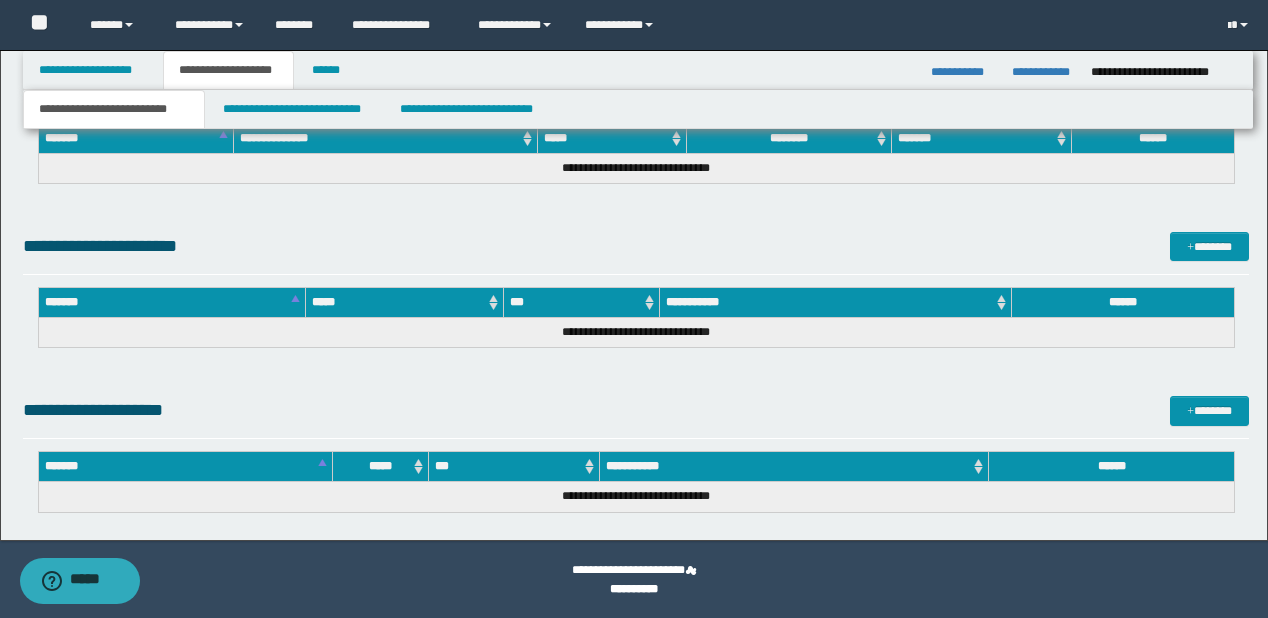 scroll, scrollTop: 4246, scrollLeft: 0, axis: vertical 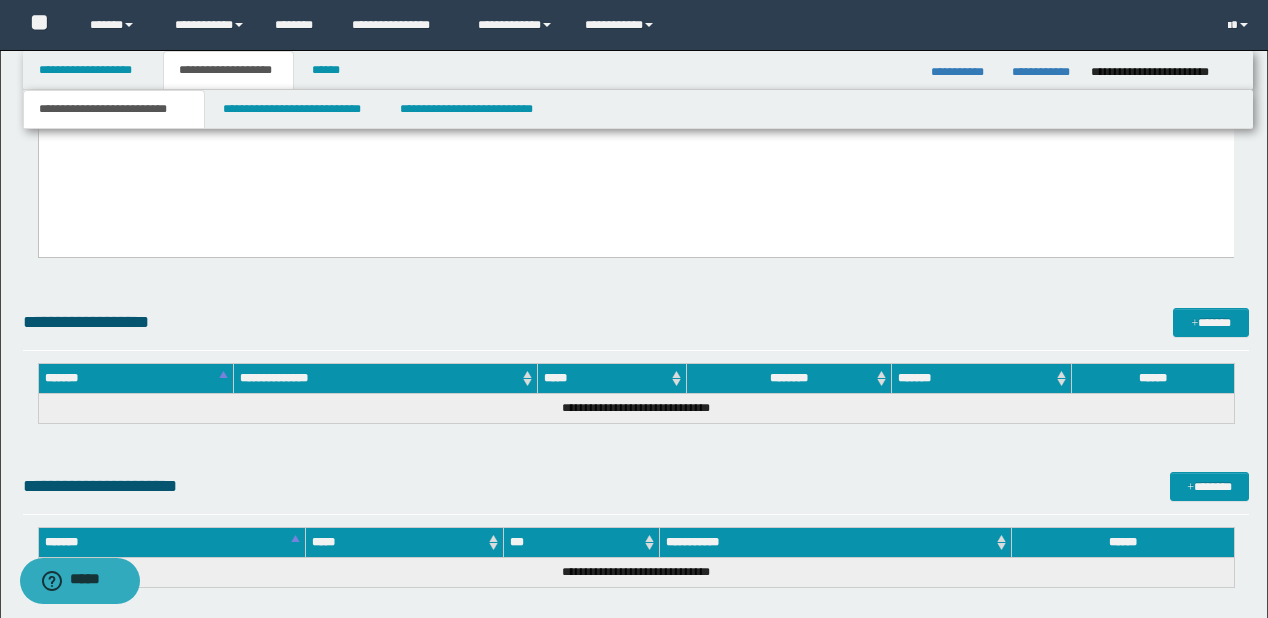 click on "**********" at bounding box center (638, 109) 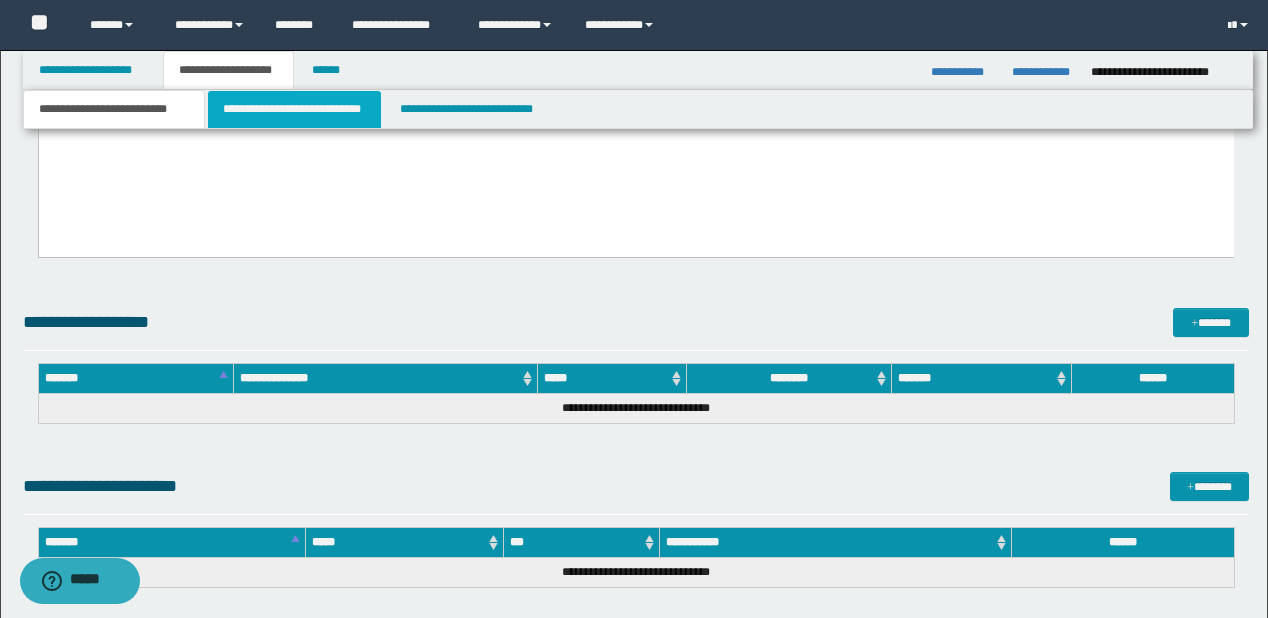click on "**********" at bounding box center [294, 109] 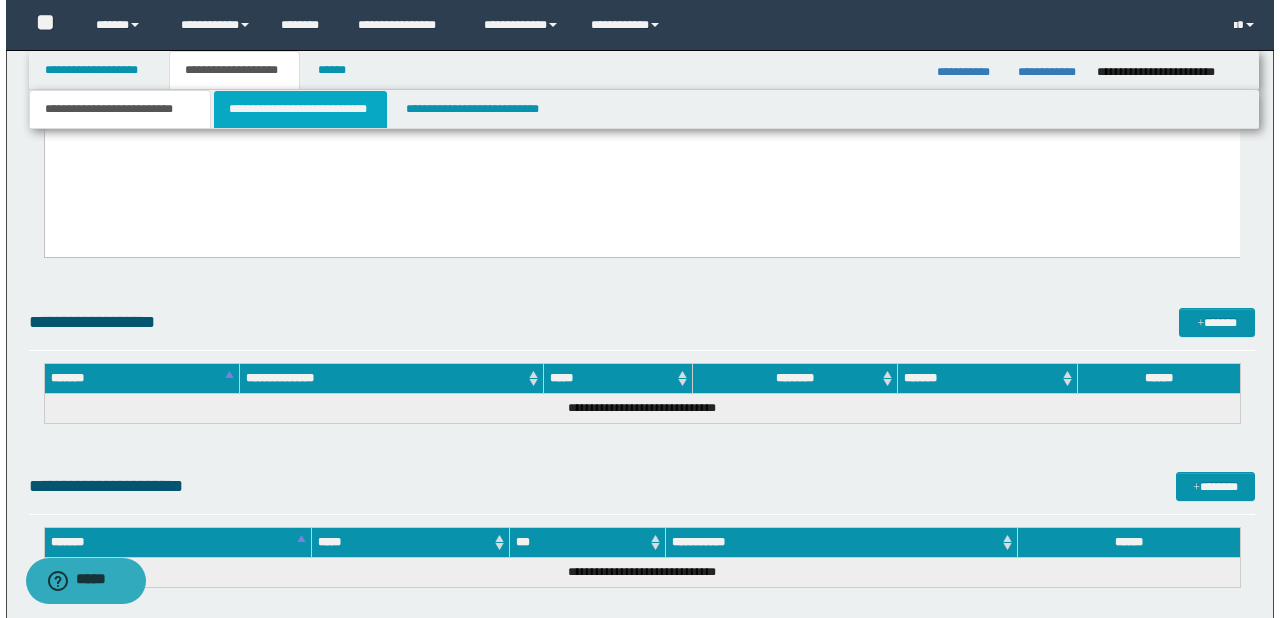 scroll, scrollTop: 0, scrollLeft: 0, axis: both 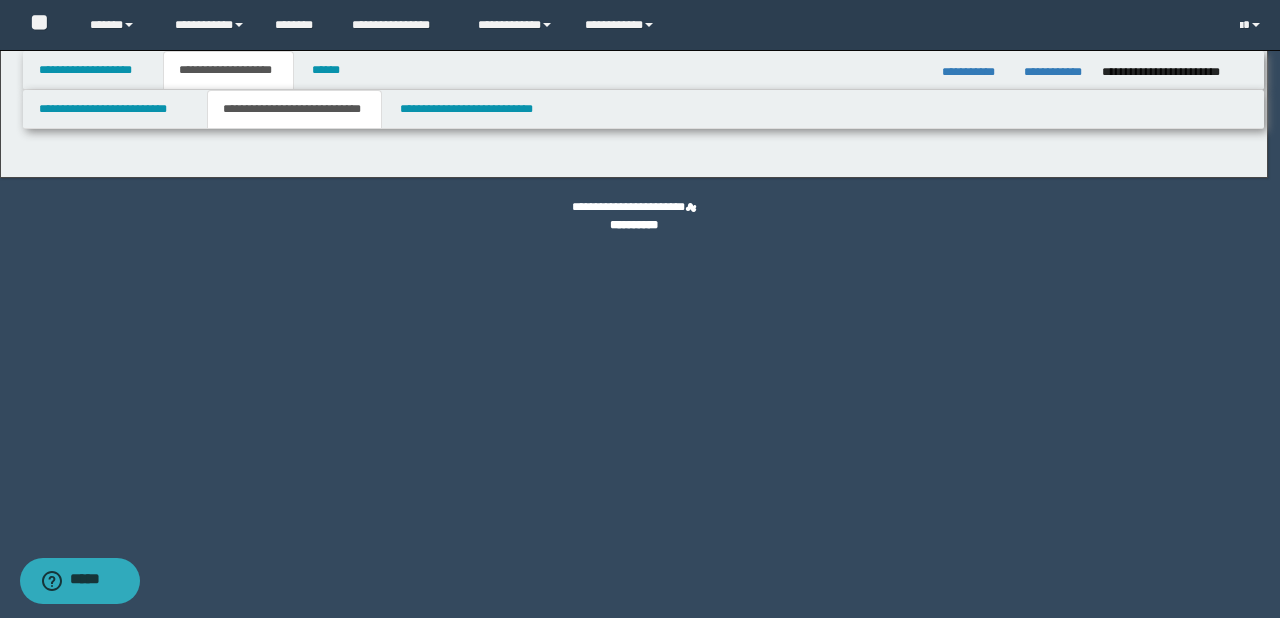 select on "*" 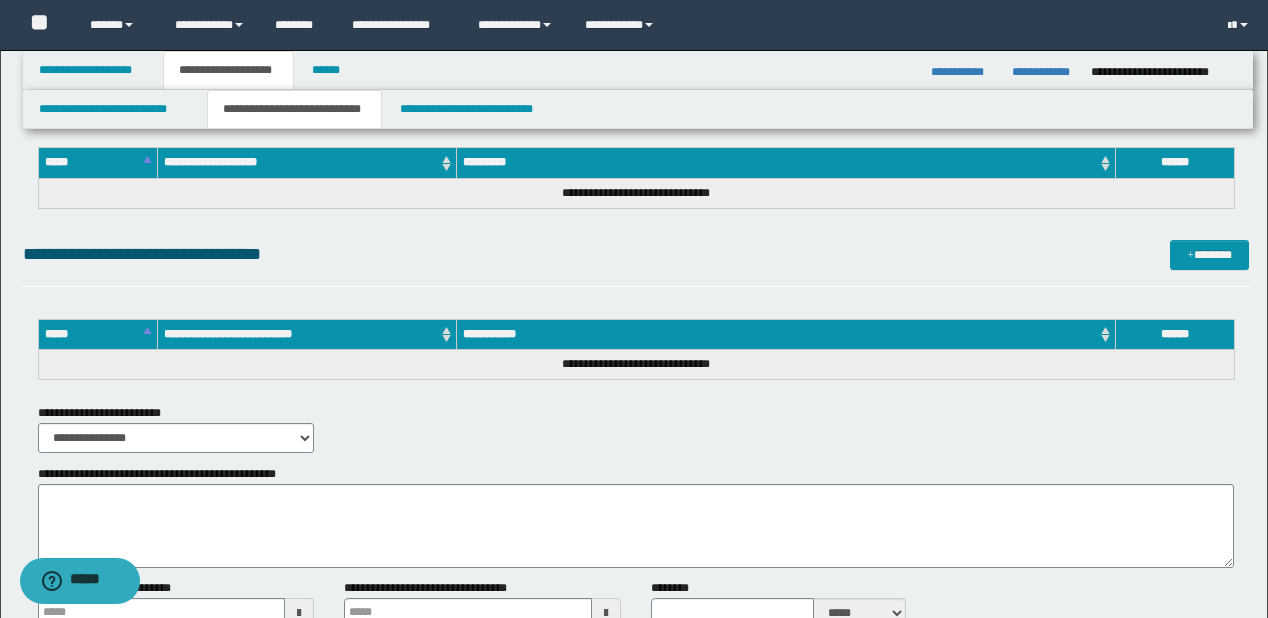 scroll, scrollTop: 4212, scrollLeft: 0, axis: vertical 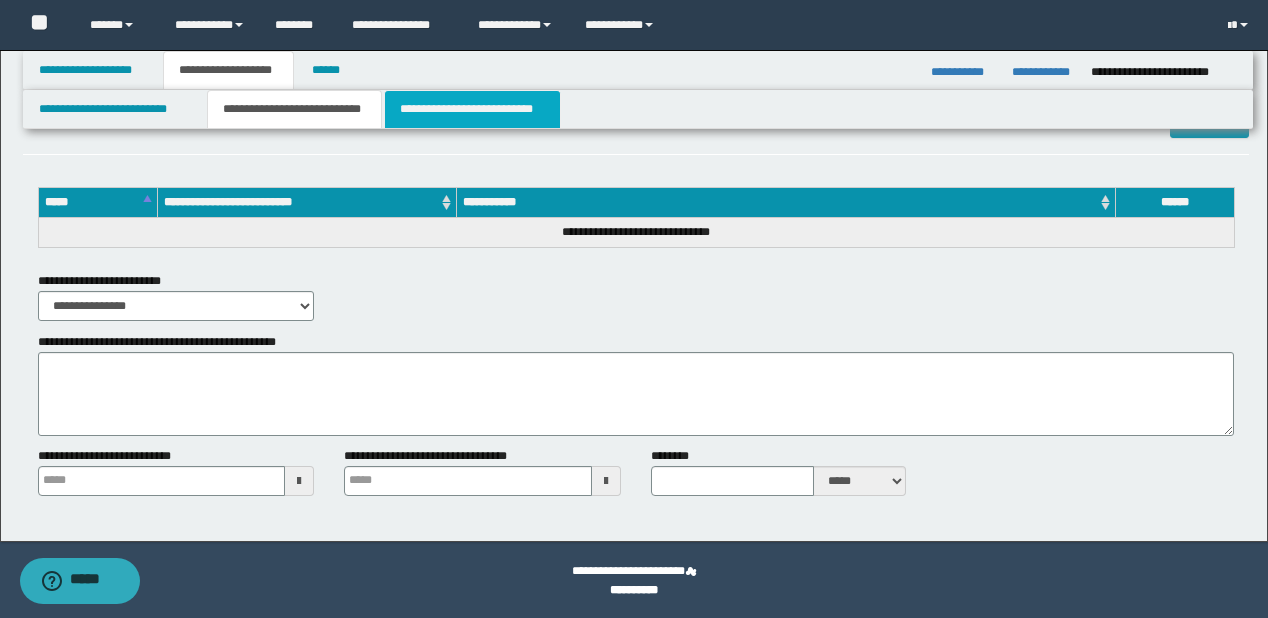 click on "**********" at bounding box center [472, 109] 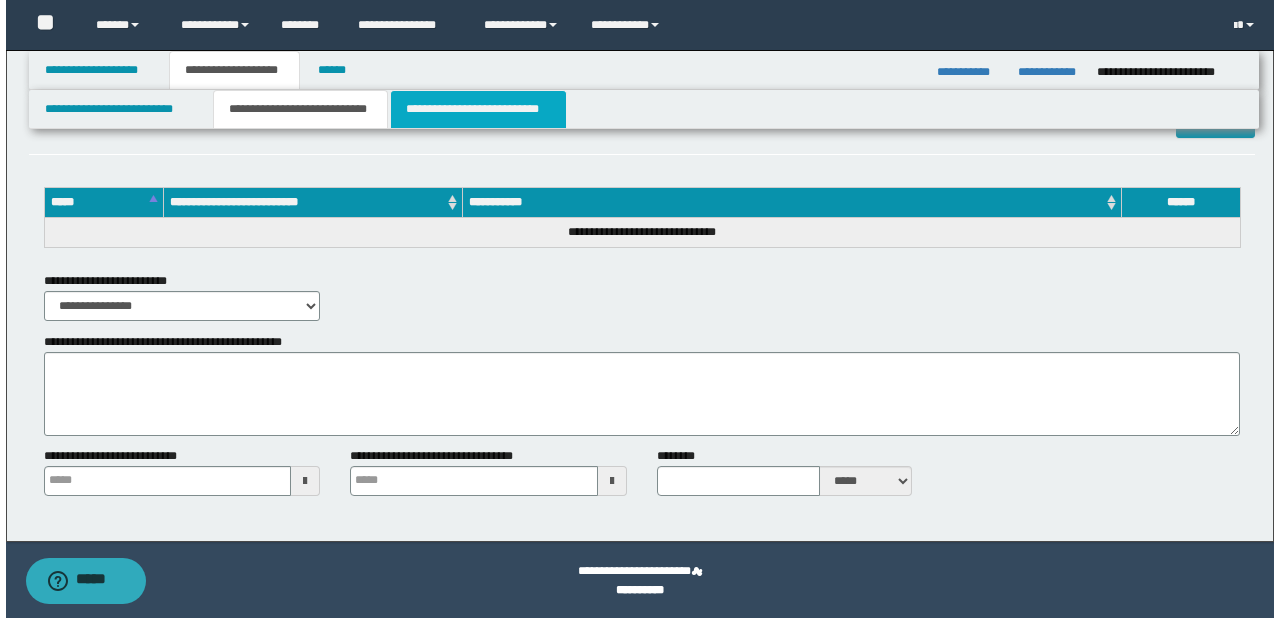 scroll, scrollTop: 0, scrollLeft: 0, axis: both 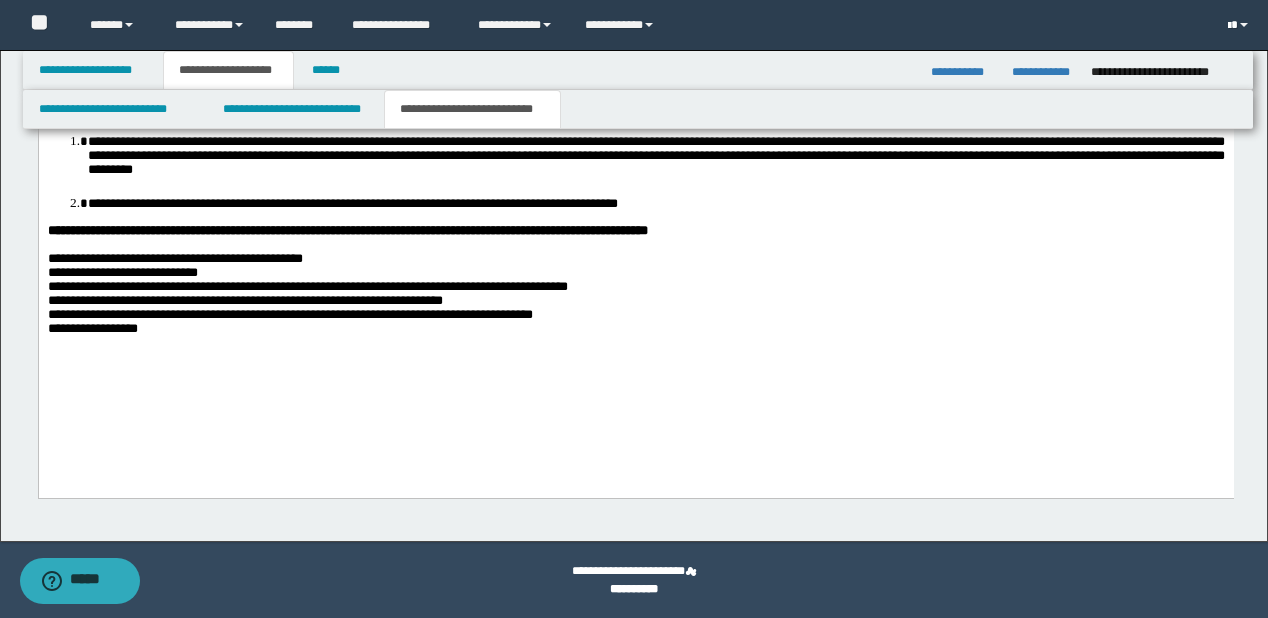 click at bounding box center [1229, 26] 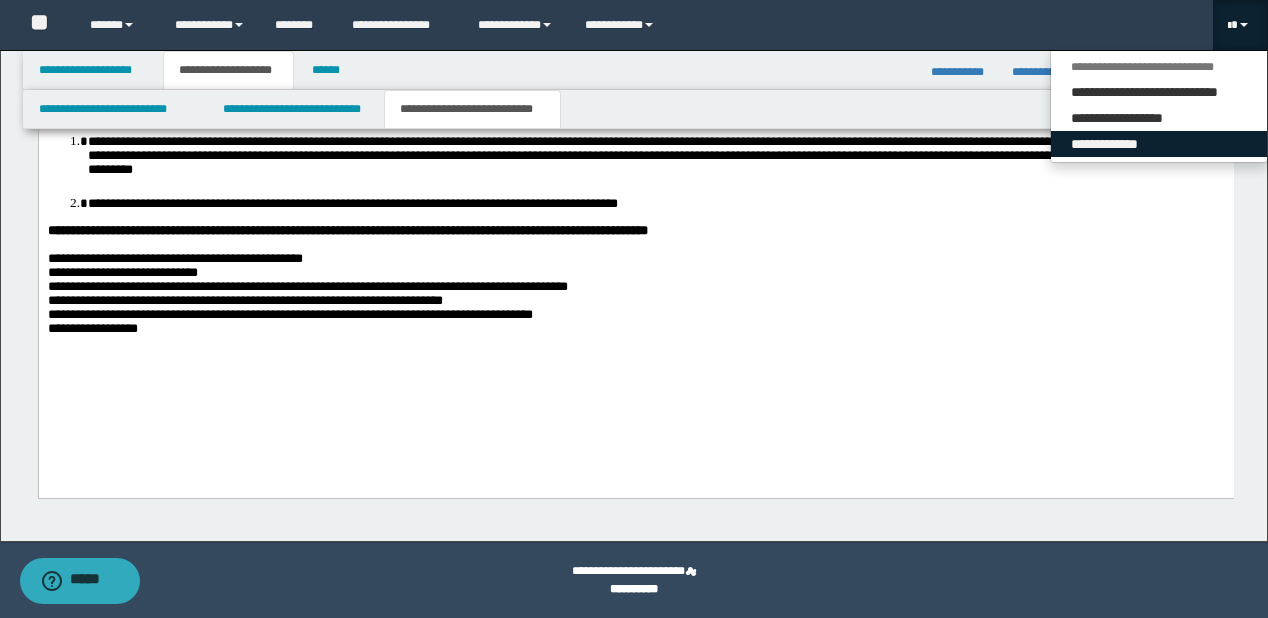 click on "**********" at bounding box center [1159, 144] 